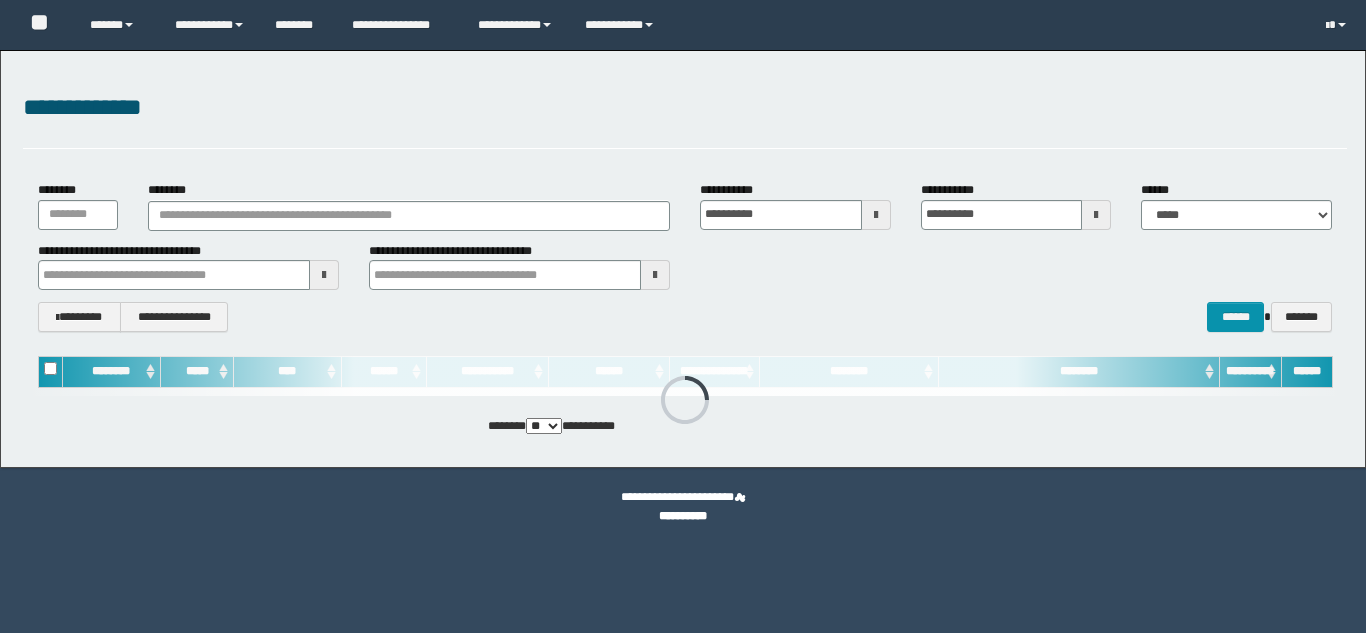 scroll, scrollTop: 0, scrollLeft: 0, axis: both 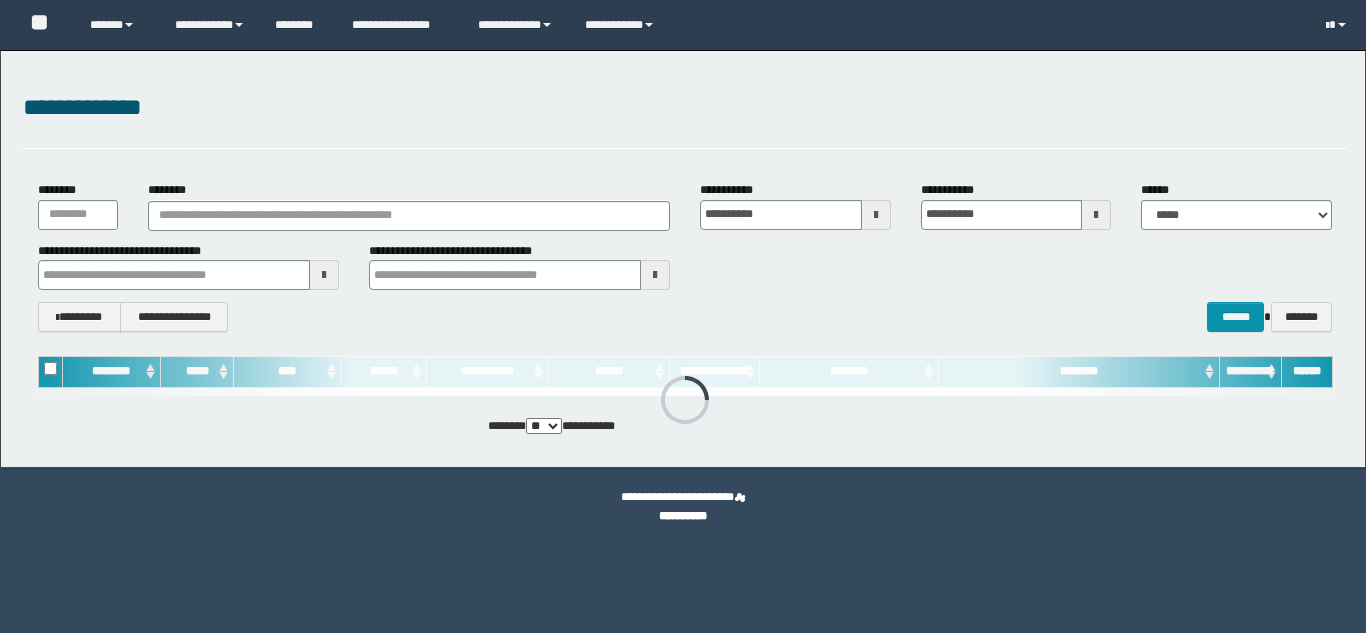 type on "********" 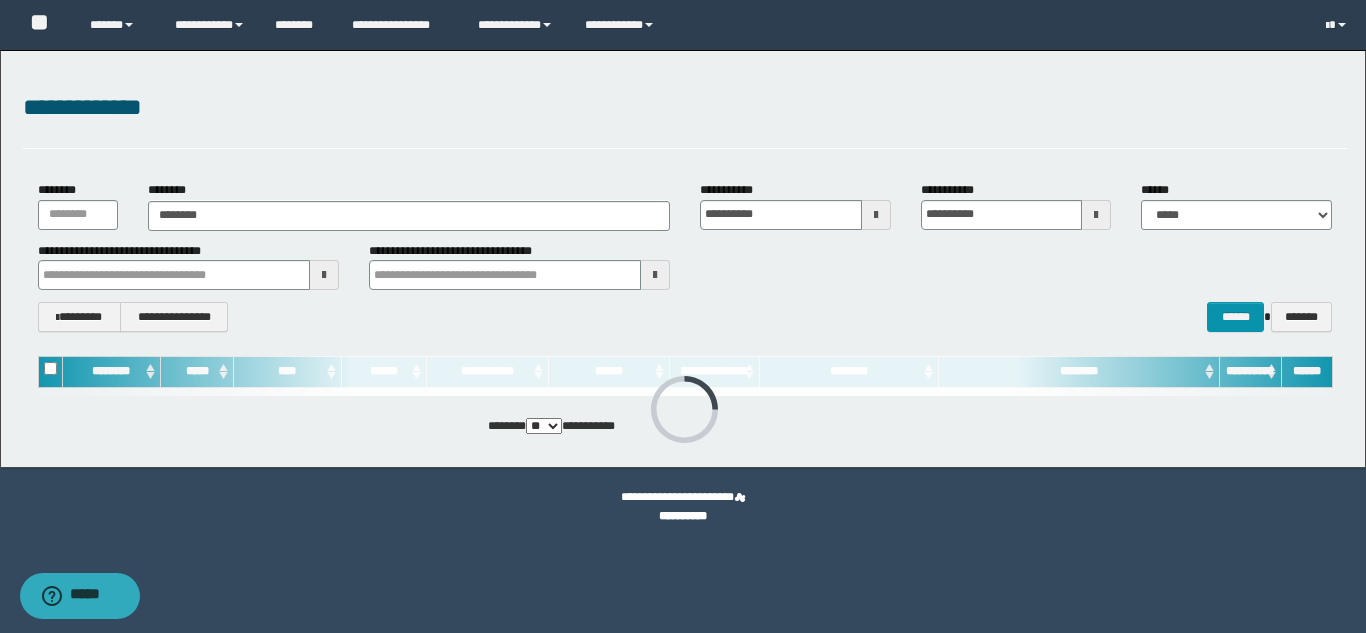 scroll, scrollTop: 0, scrollLeft: 0, axis: both 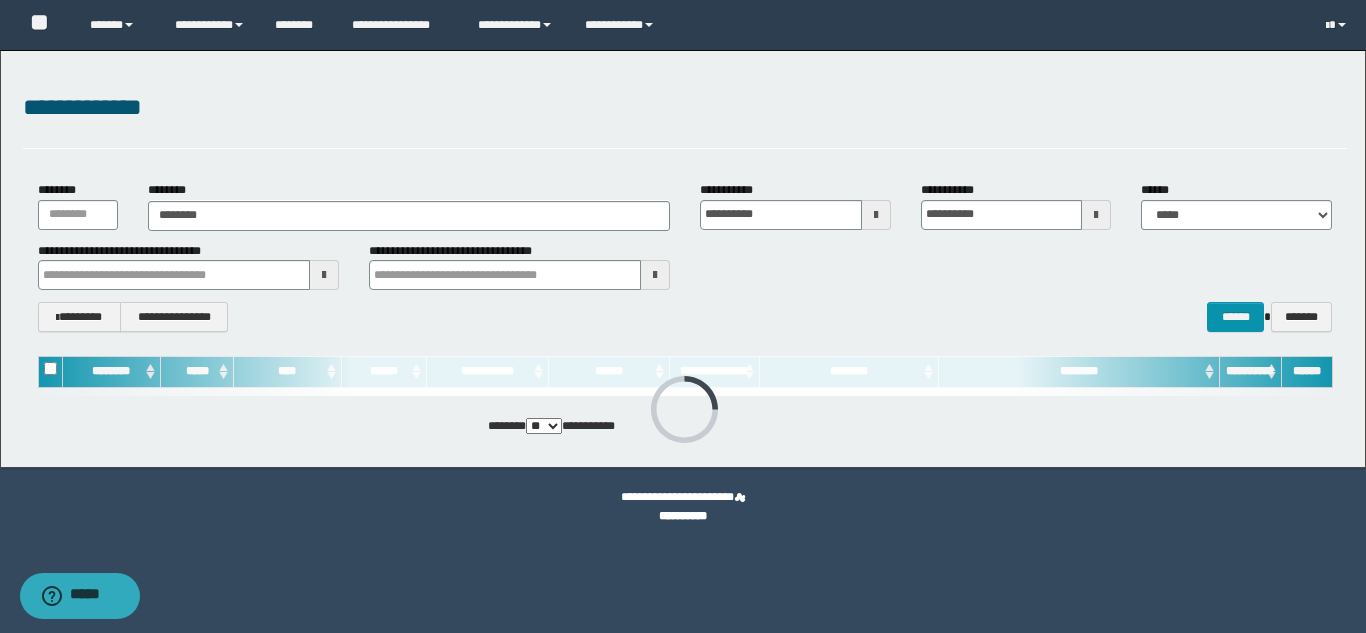 type on "********" 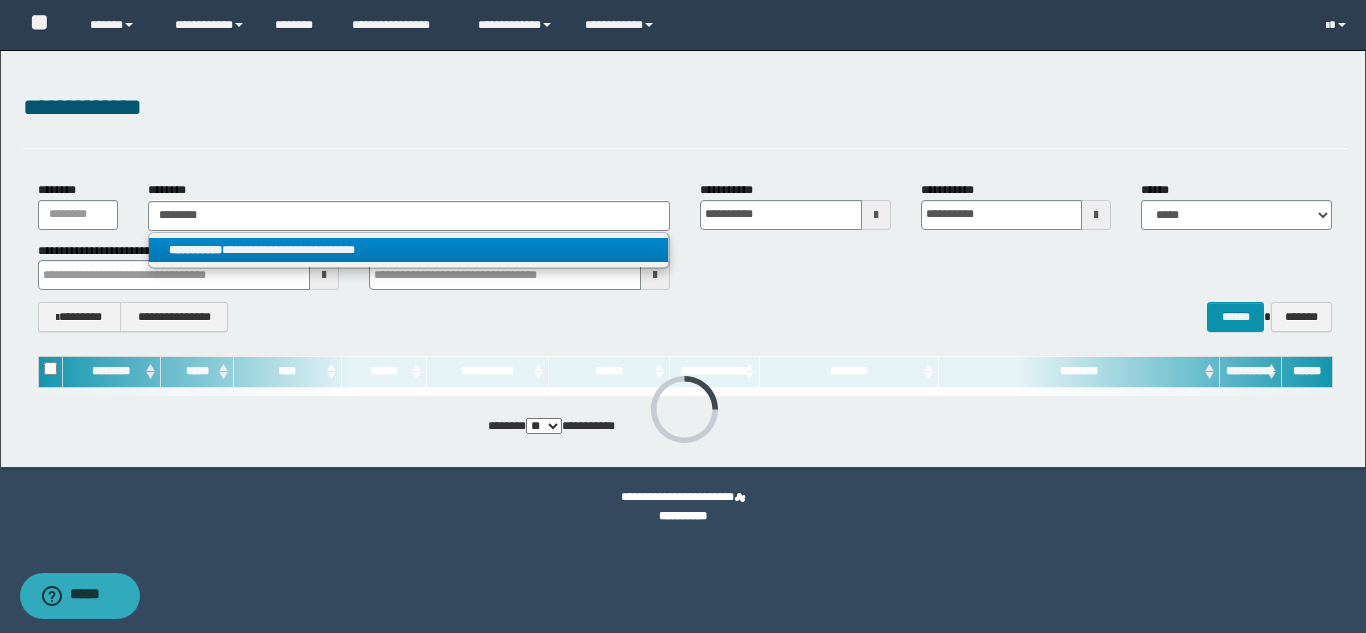 type on "********" 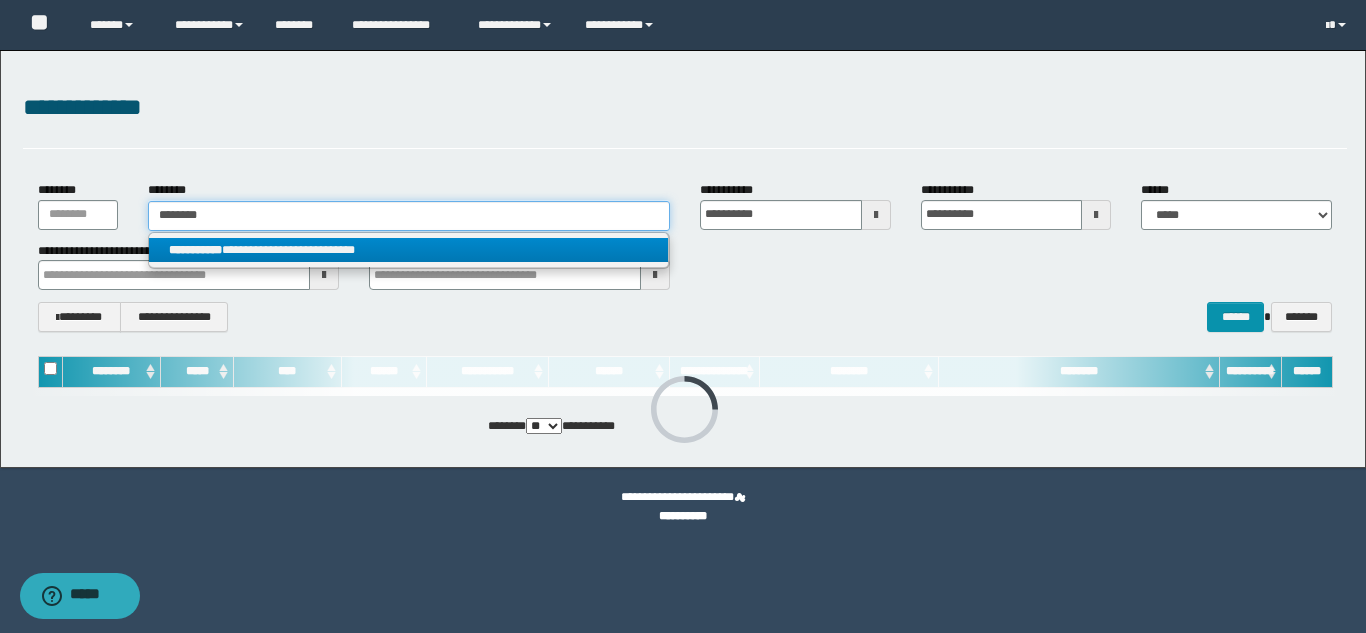 type 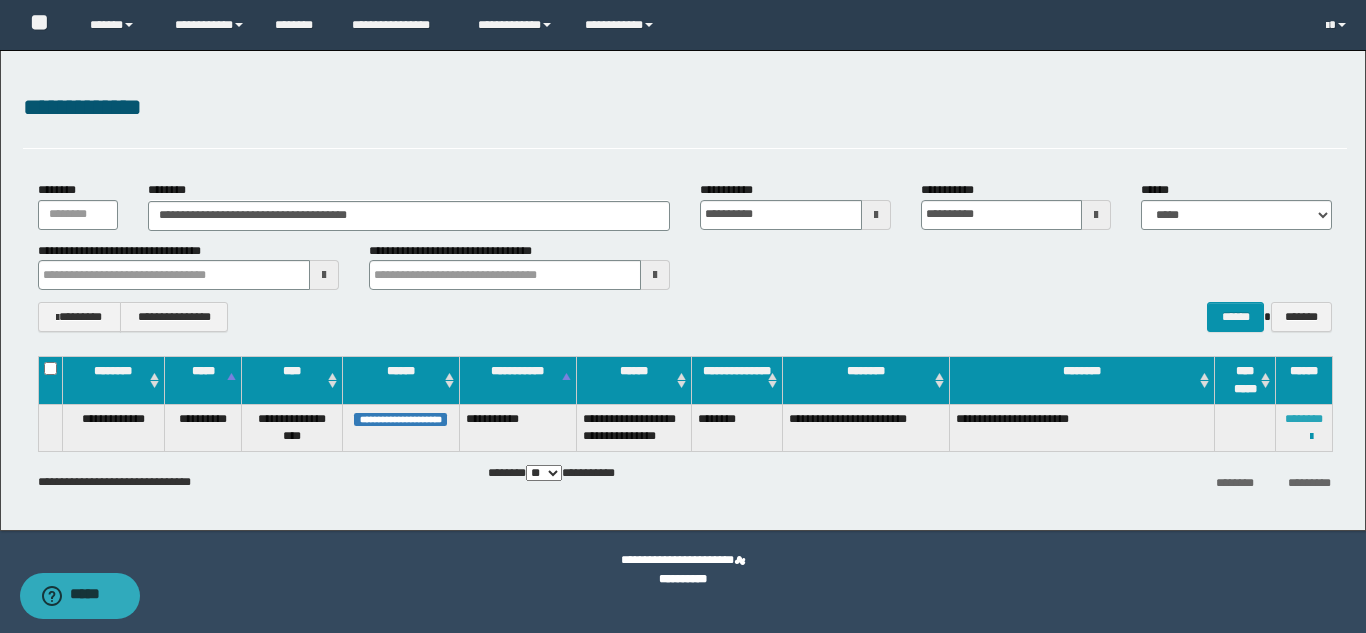 click on "********" at bounding box center [1304, 419] 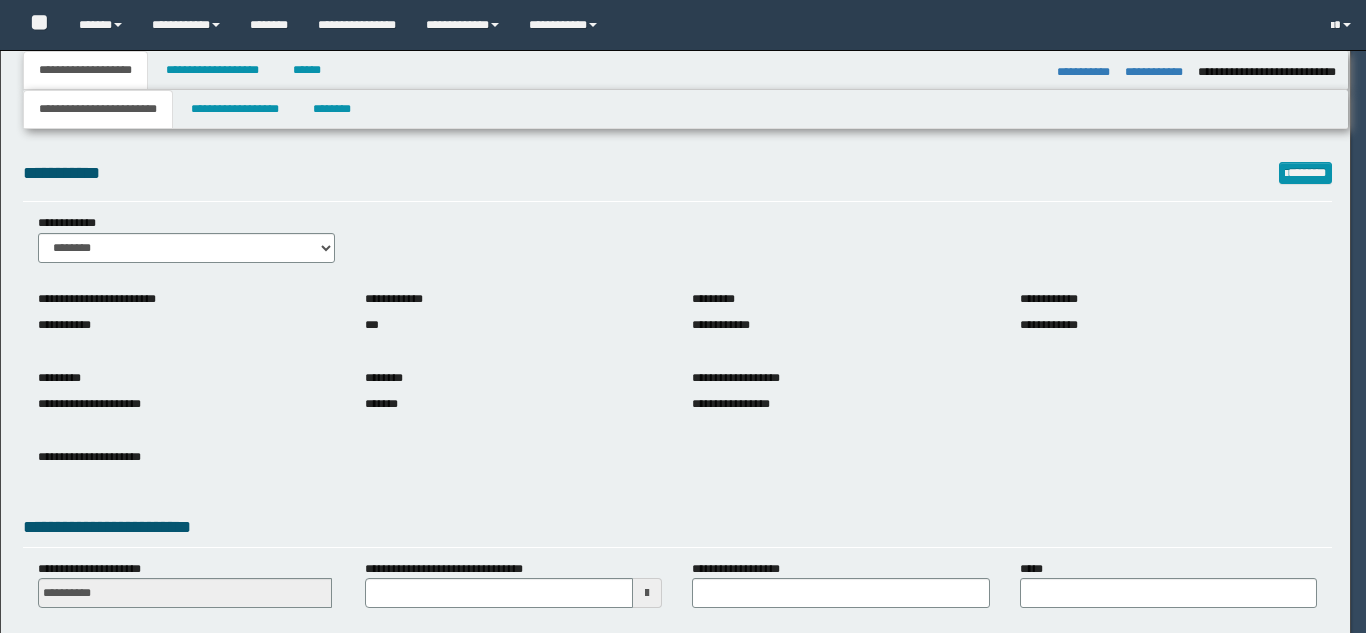 select on "*" 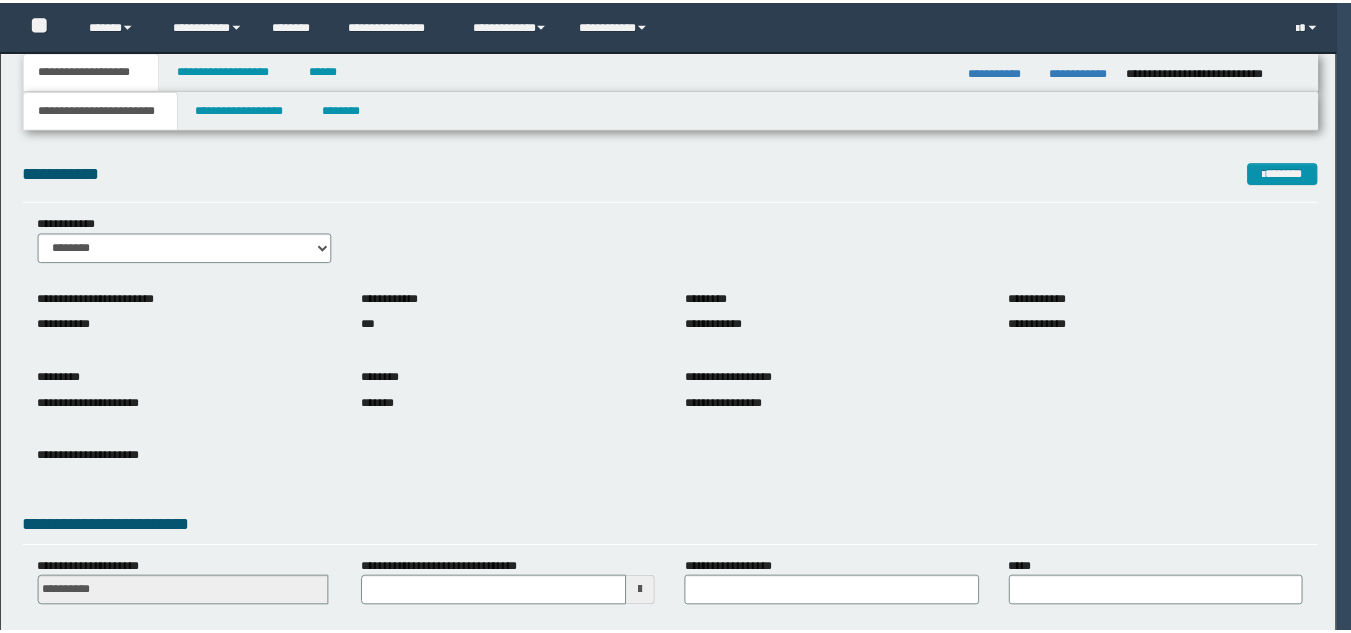 scroll, scrollTop: 0, scrollLeft: 0, axis: both 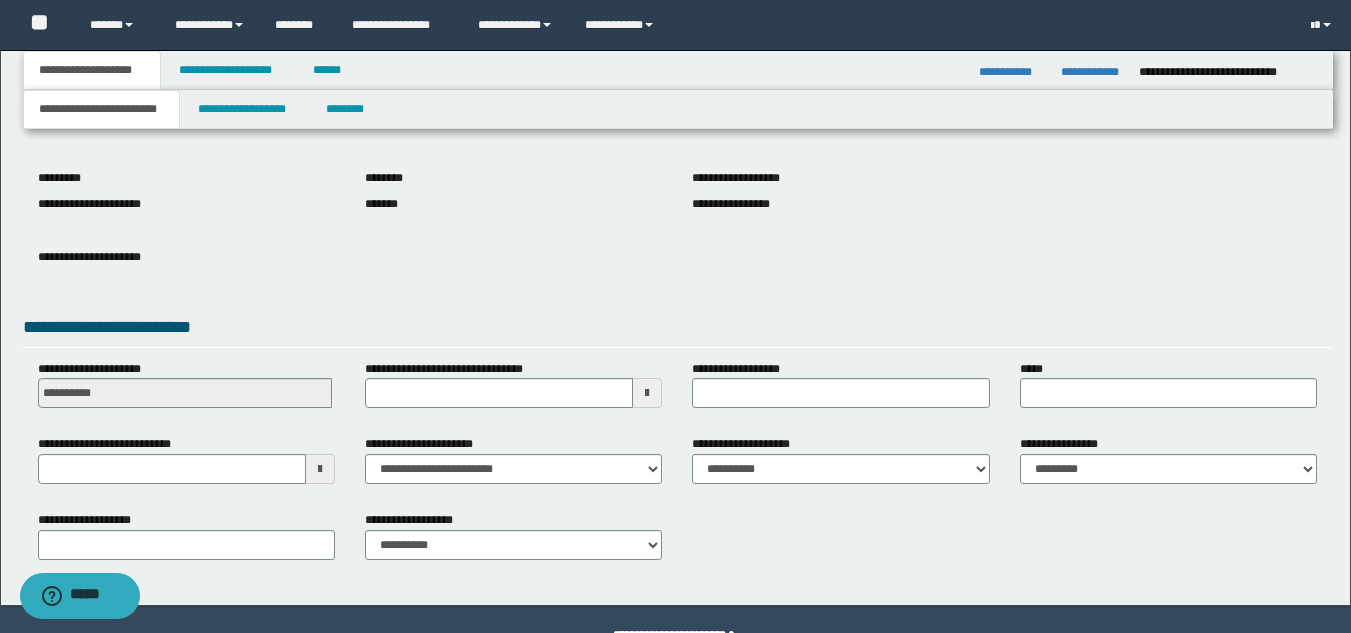 click at bounding box center (320, 469) 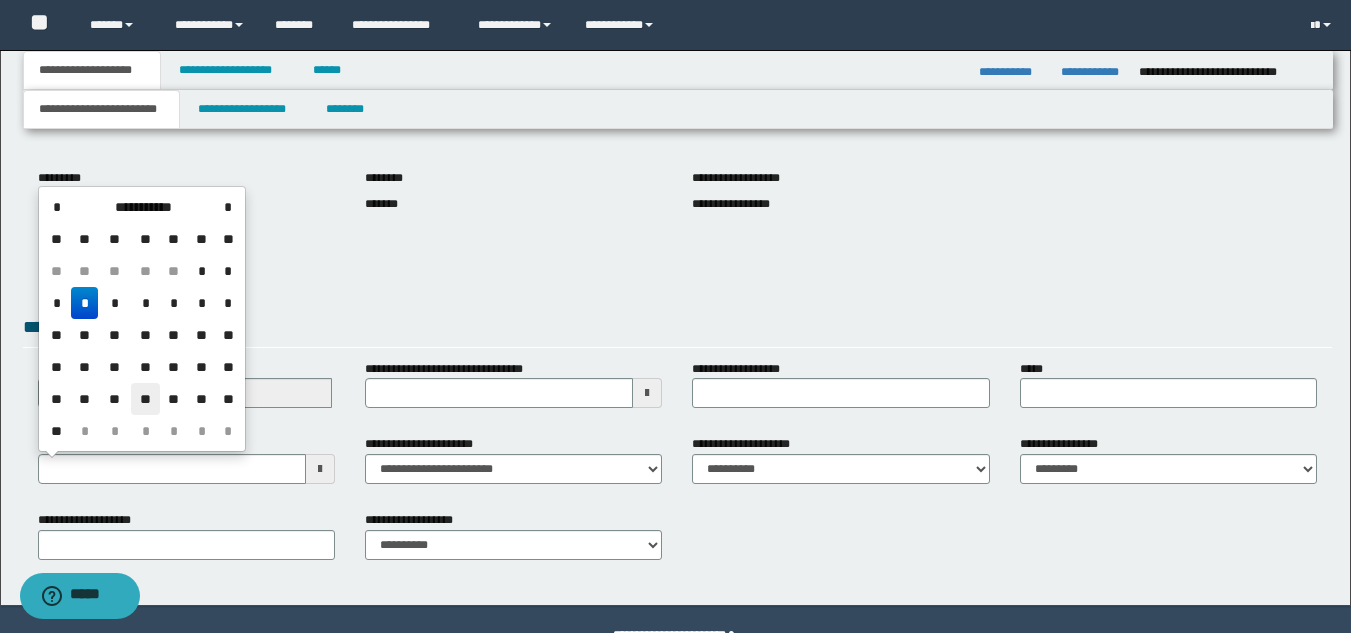 click on "**" at bounding box center [145, 399] 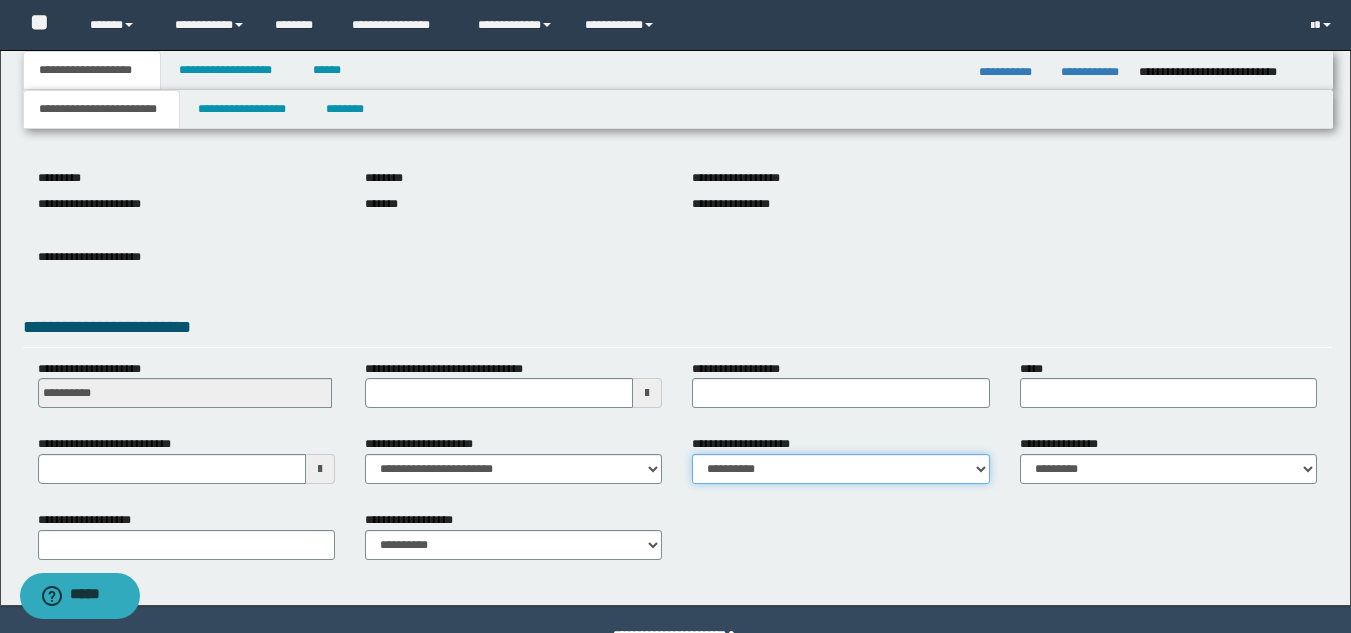click on "**********" at bounding box center (840, 469) 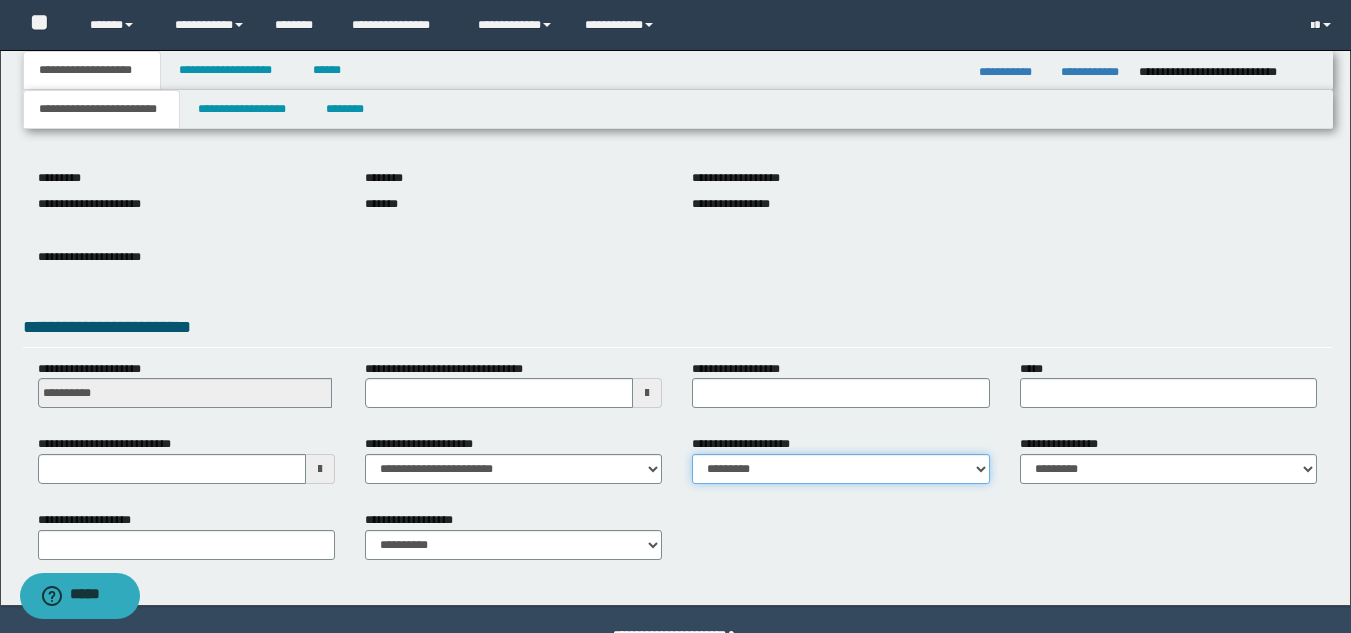 click on "**********" at bounding box center [840, 469] 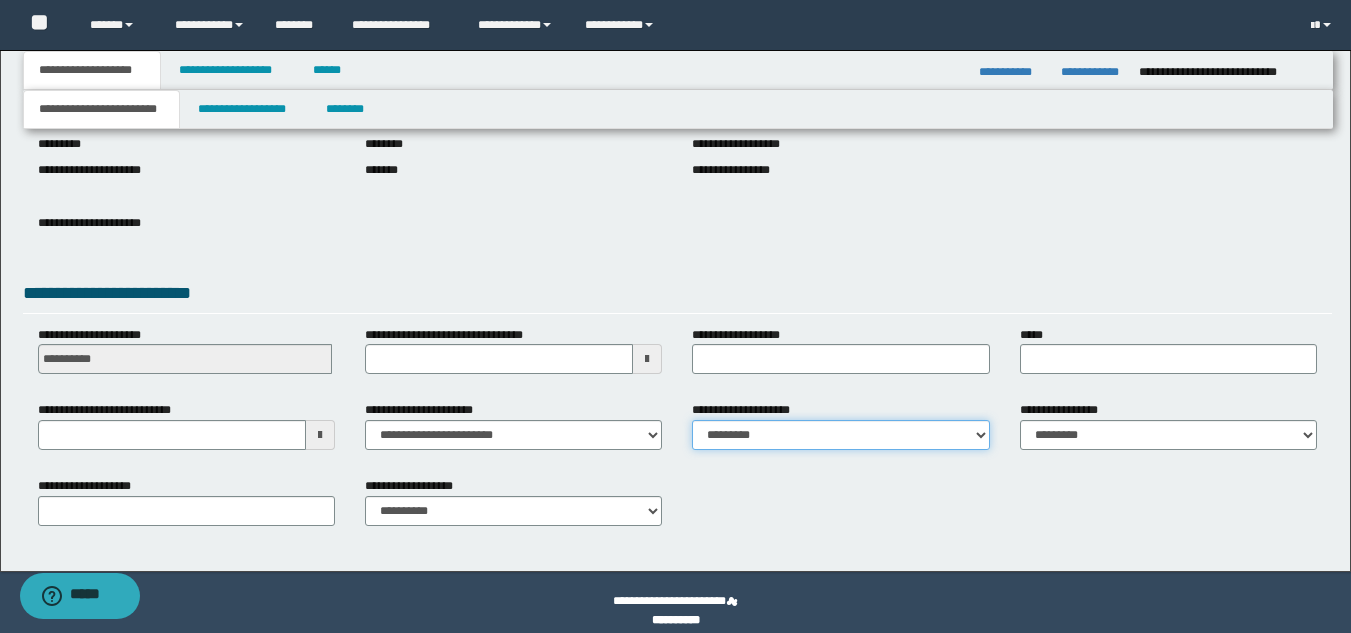 scroll, scrollTop: 251, scrollLeft: 0, axis: vertical 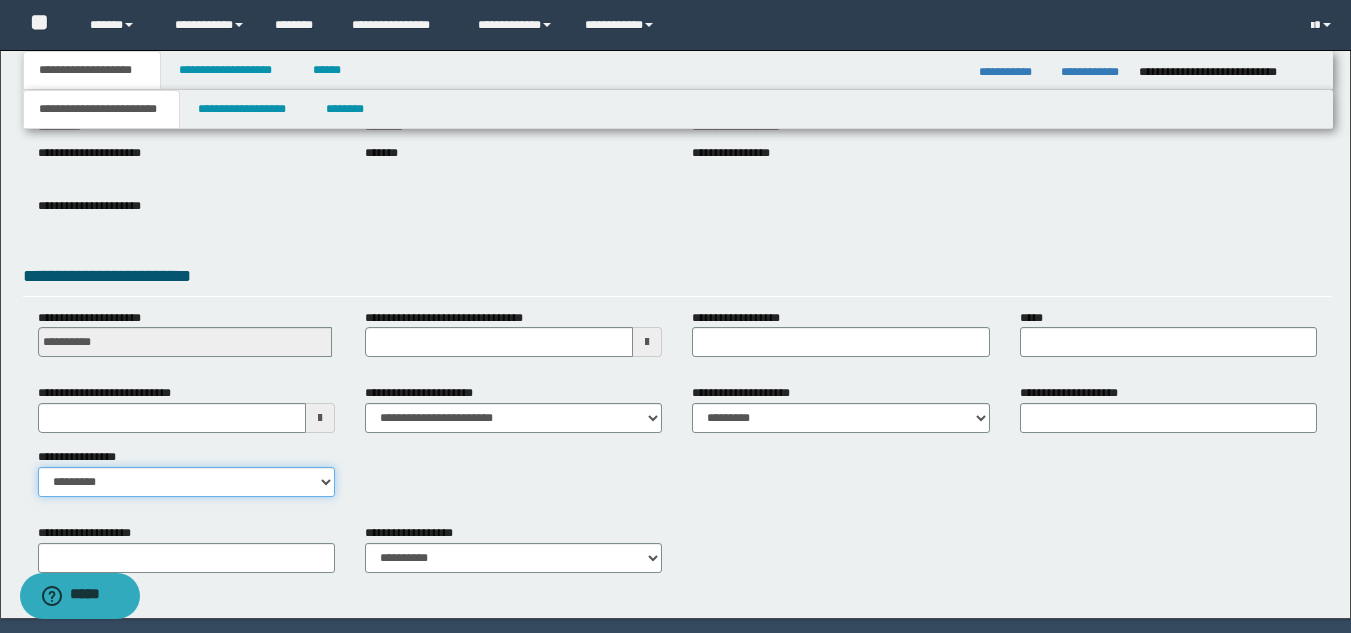 click on "**********" at bounding box center [186, 482] 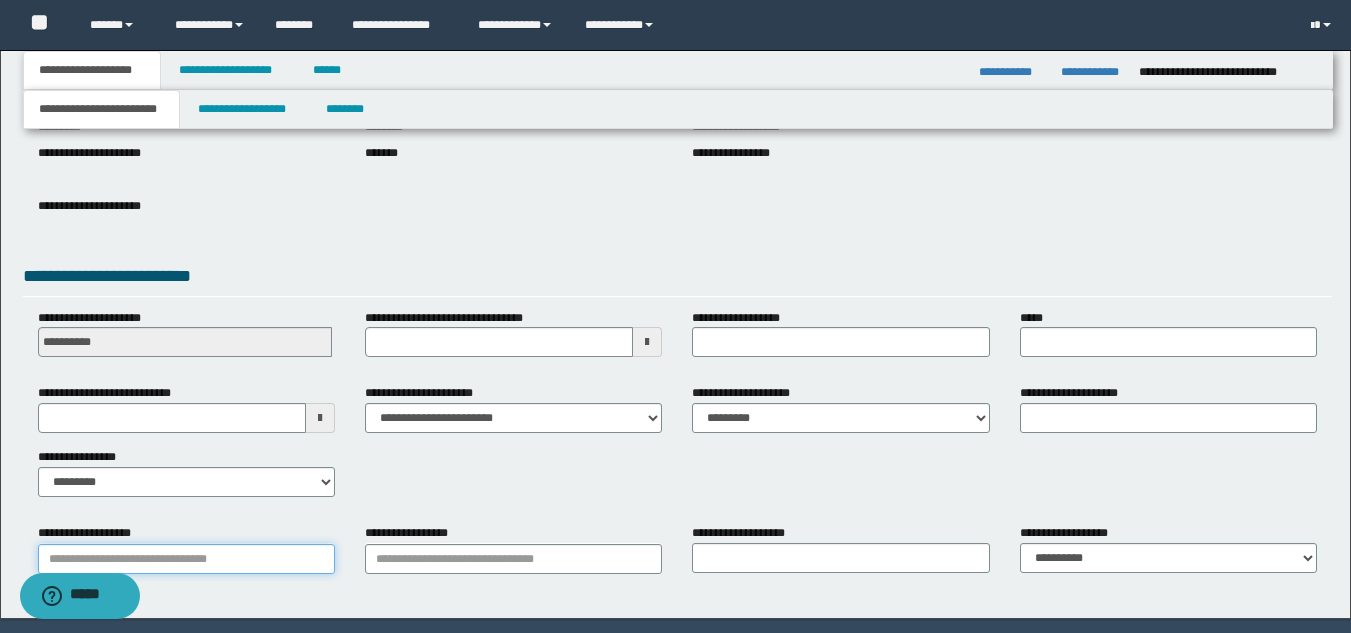 click on "**********" at bounding box center (186, 559) 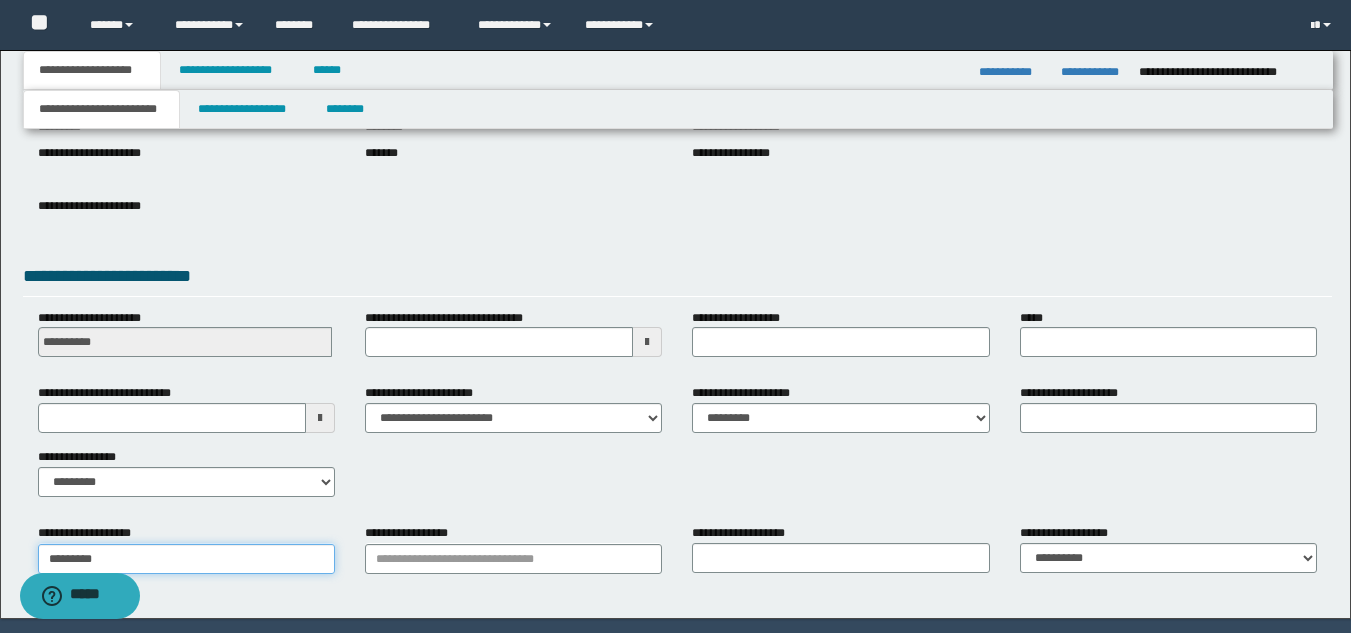 type on "********" 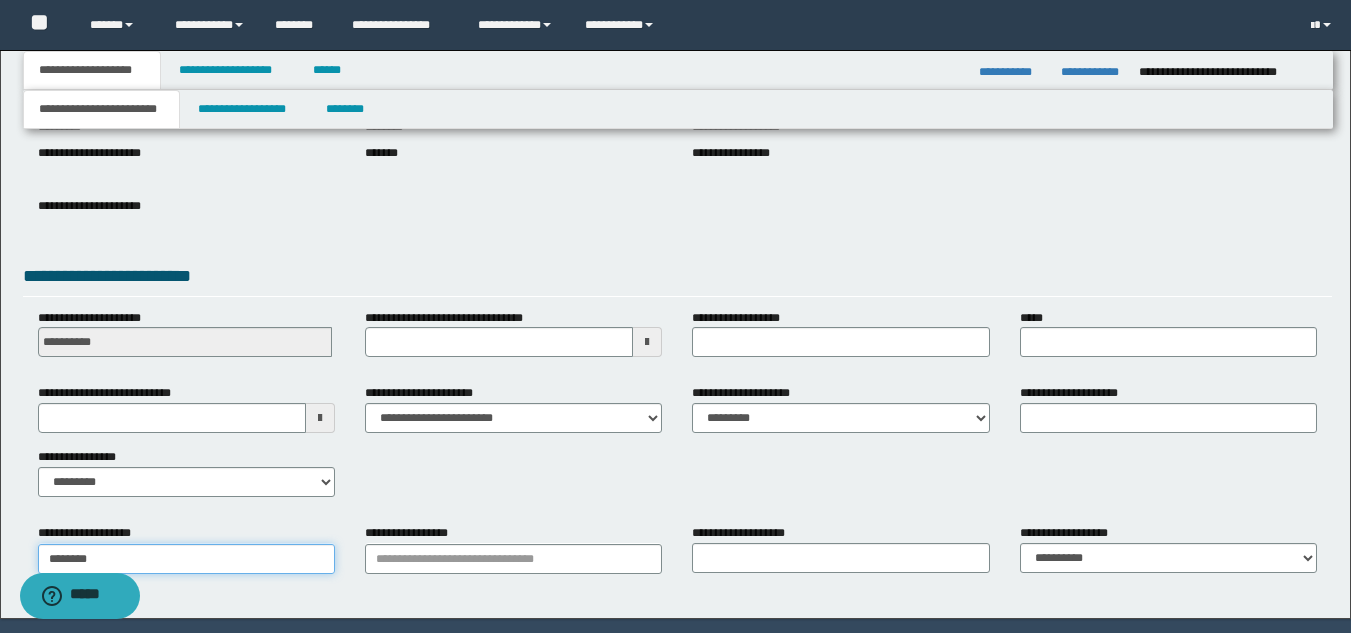 type on "**********" 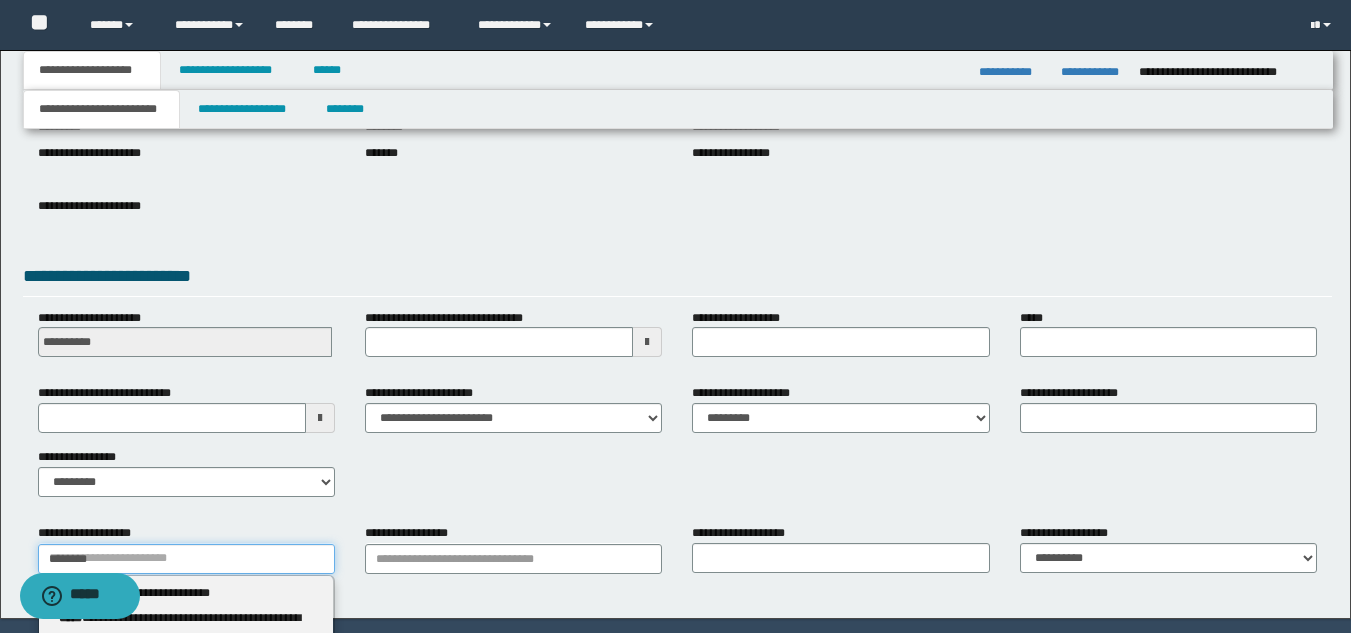 type 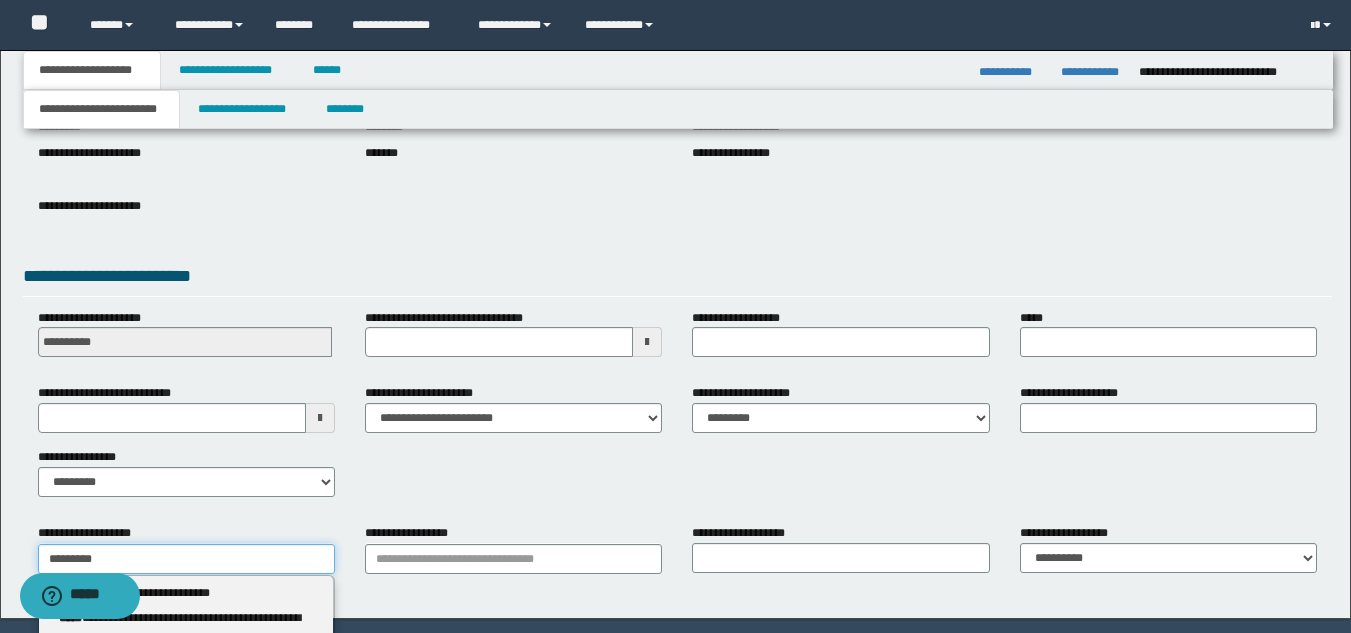 type on "**********" 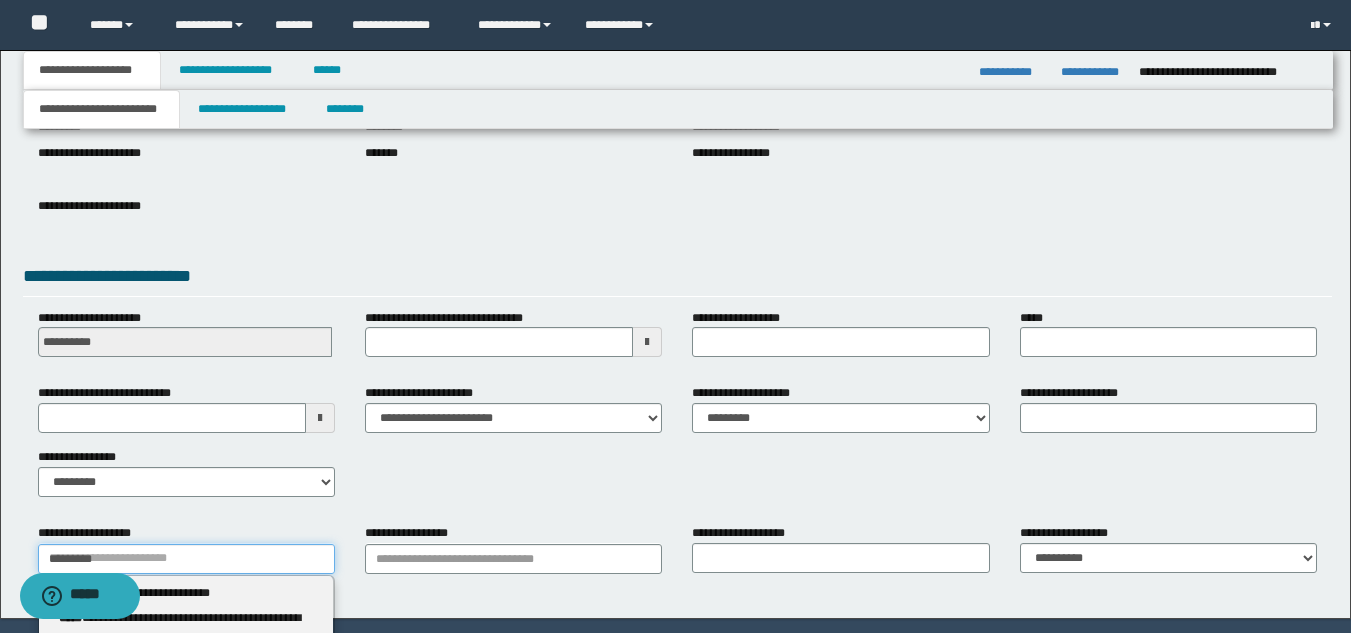 type 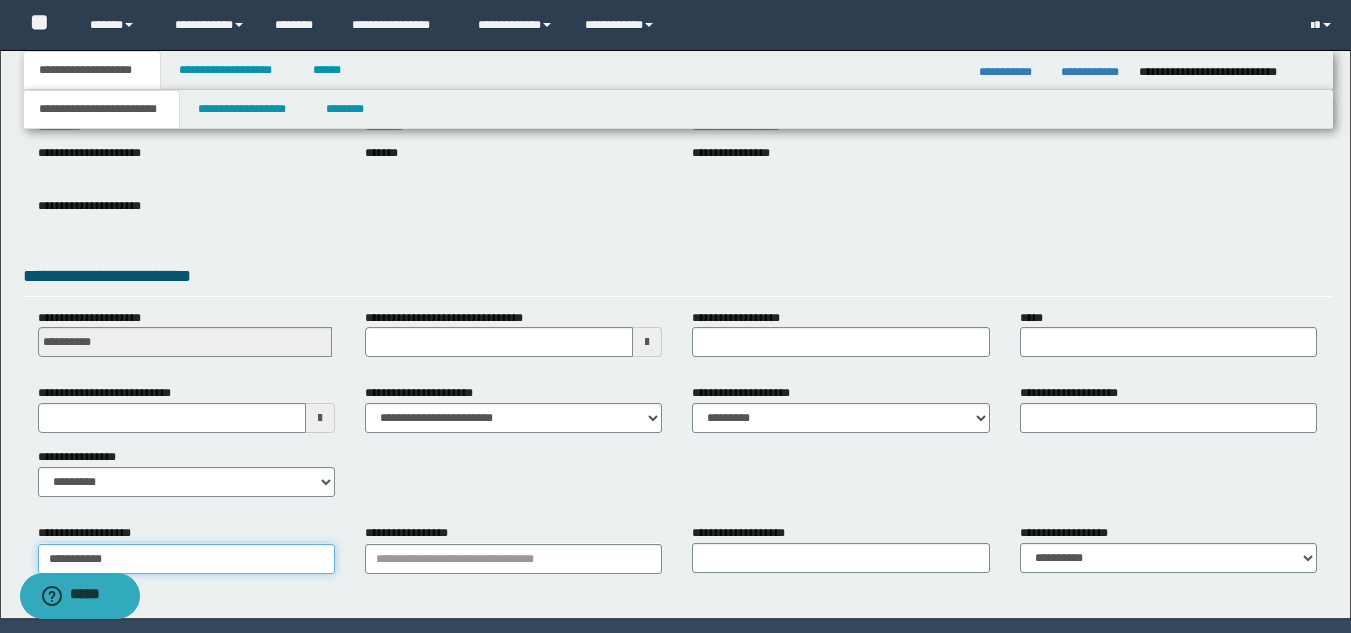 type on "**********" 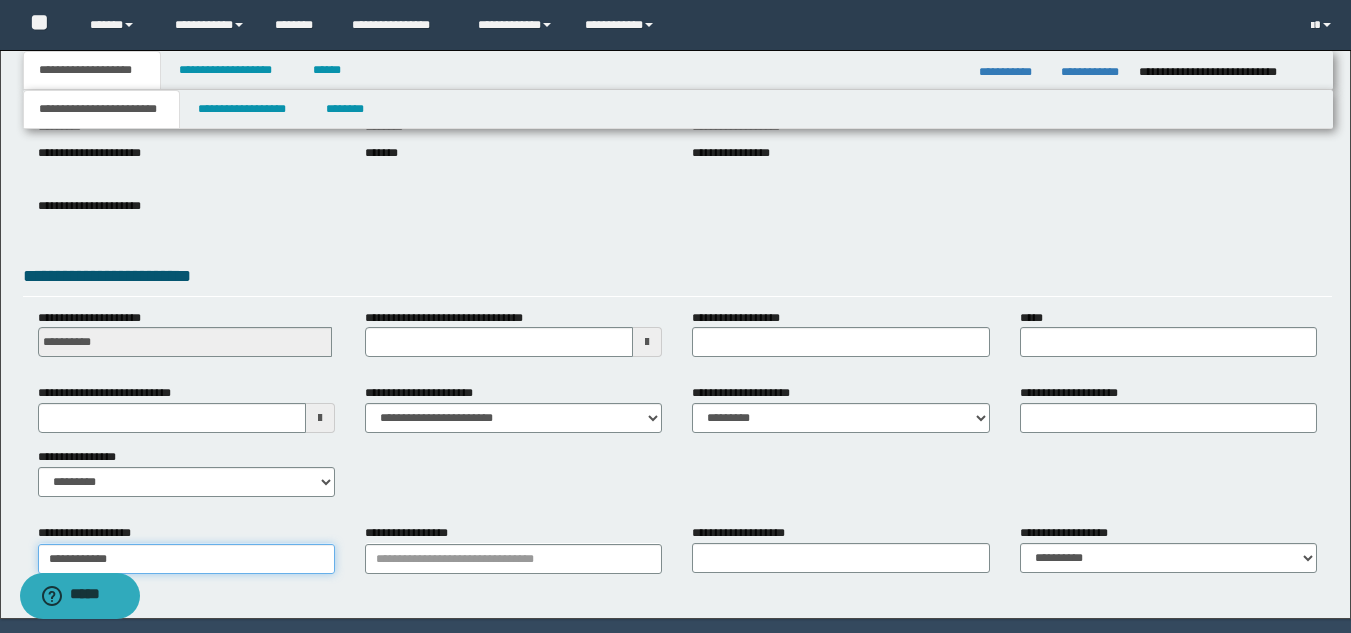 type on "**********" 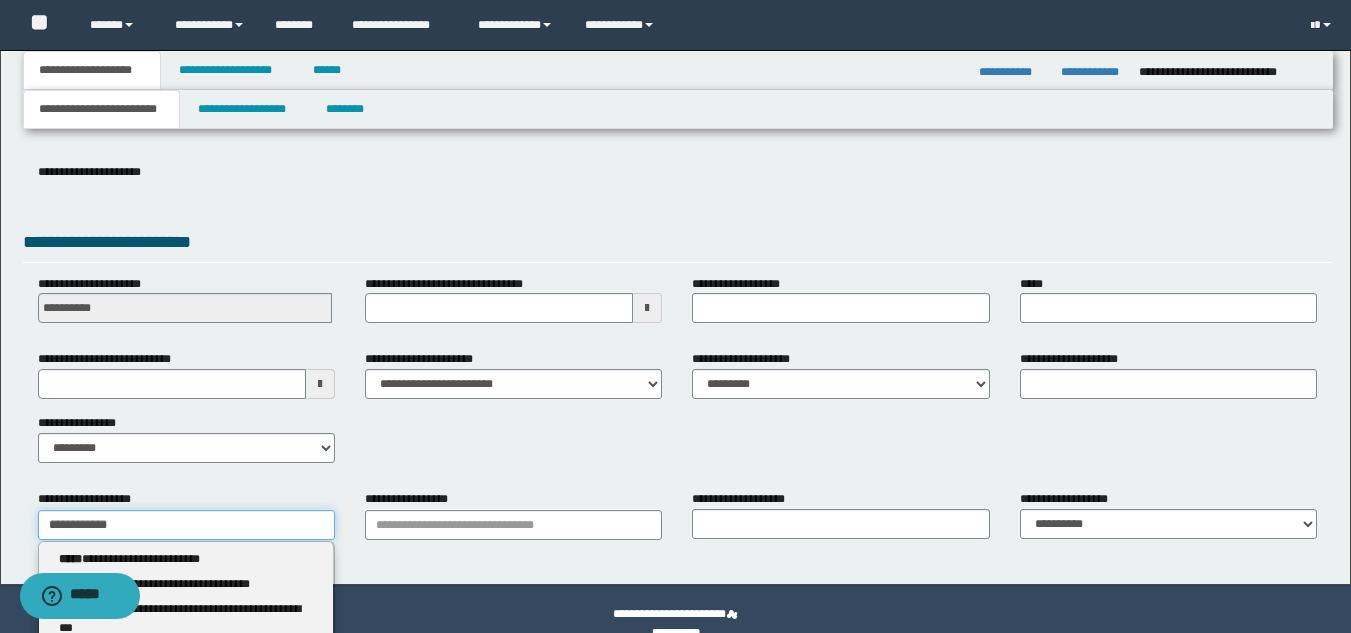 scroll, scrollTop: 315, scrollLeft: 0, axis: vertical 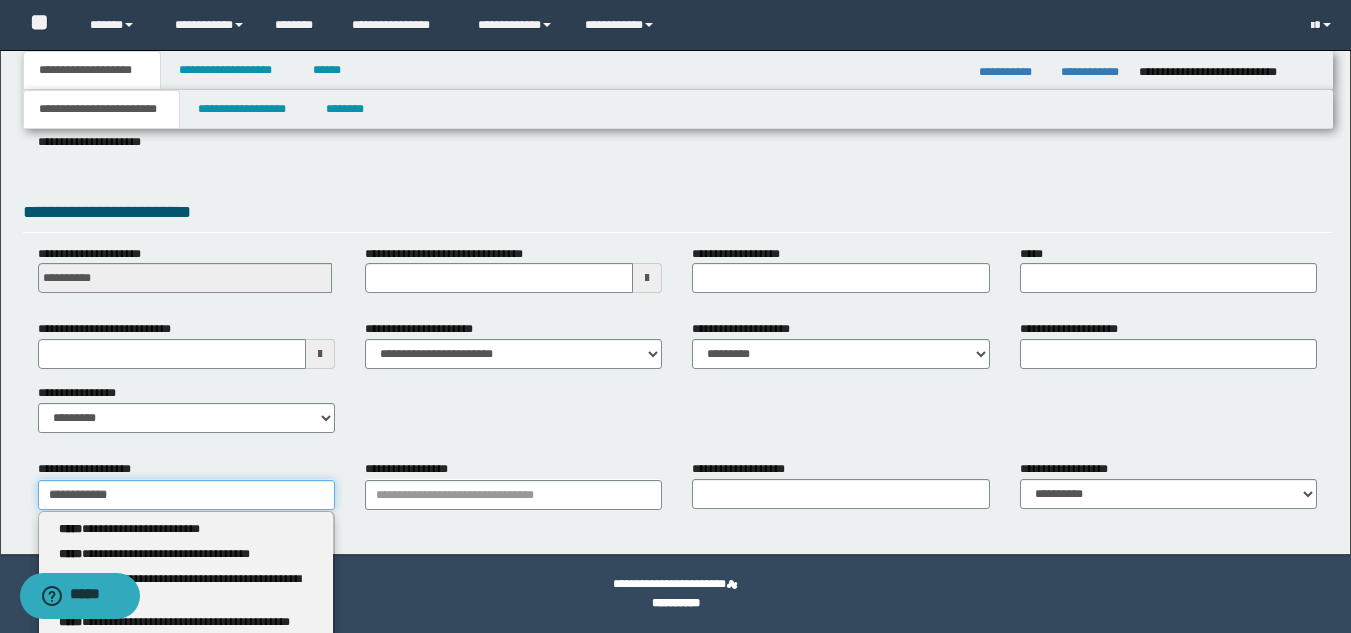 type on "**********" 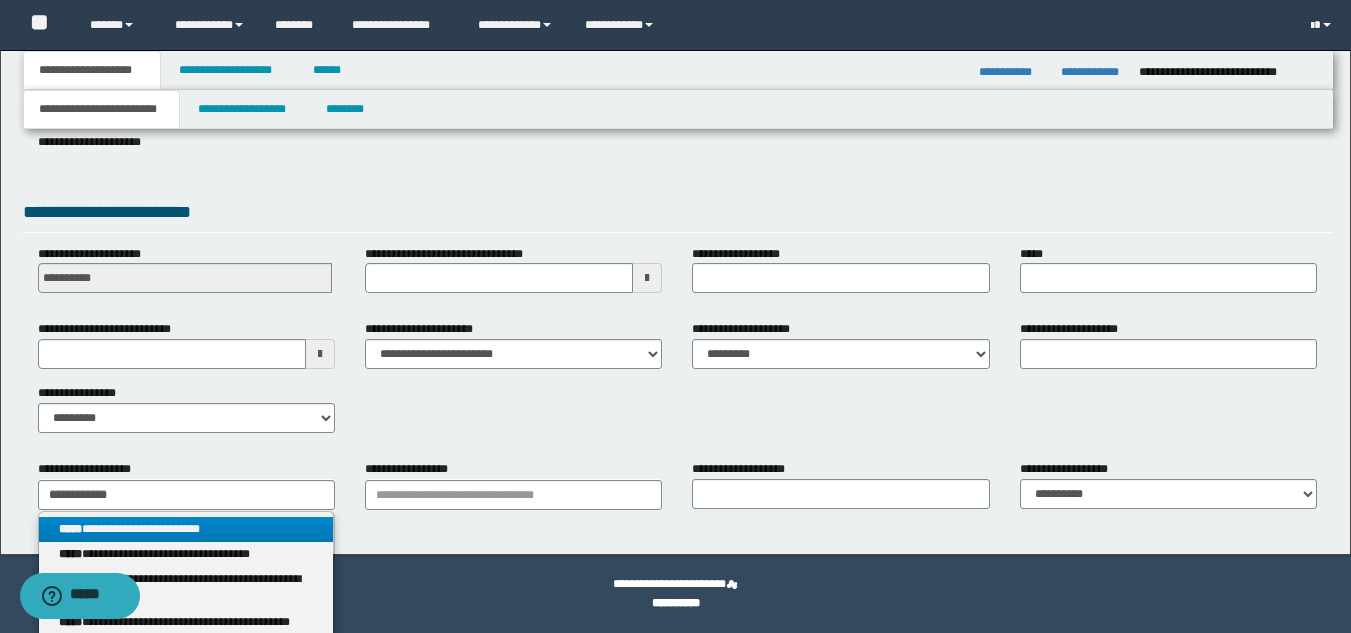 drag, startPoint x: 181, startPoint y: 532, endPoint x: 237, endPoint y: 561, distance: 63.06346 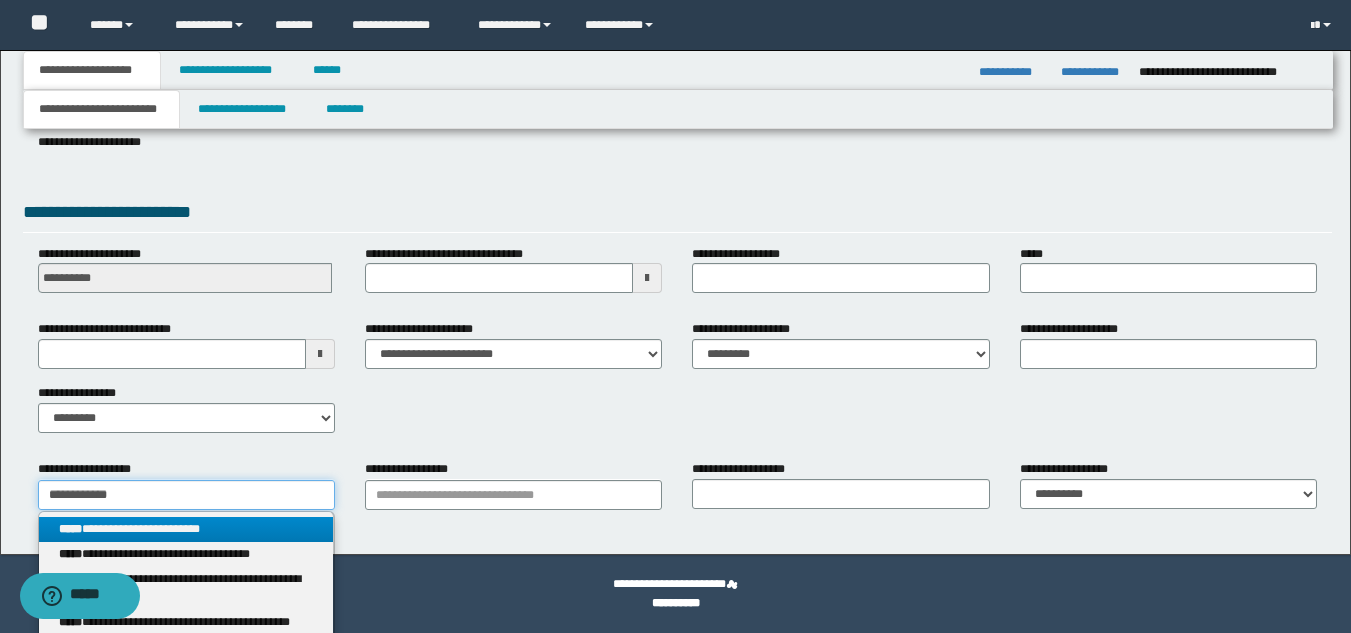 type 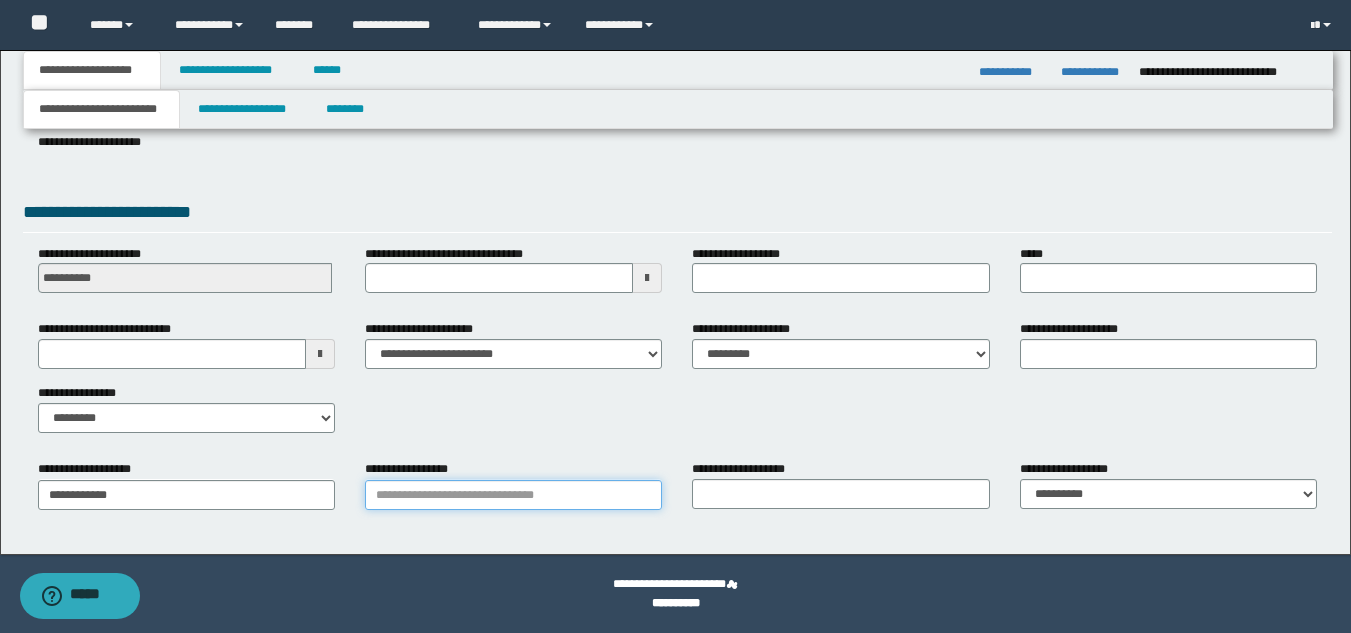click on "**********" at bounding box center (513, 495) 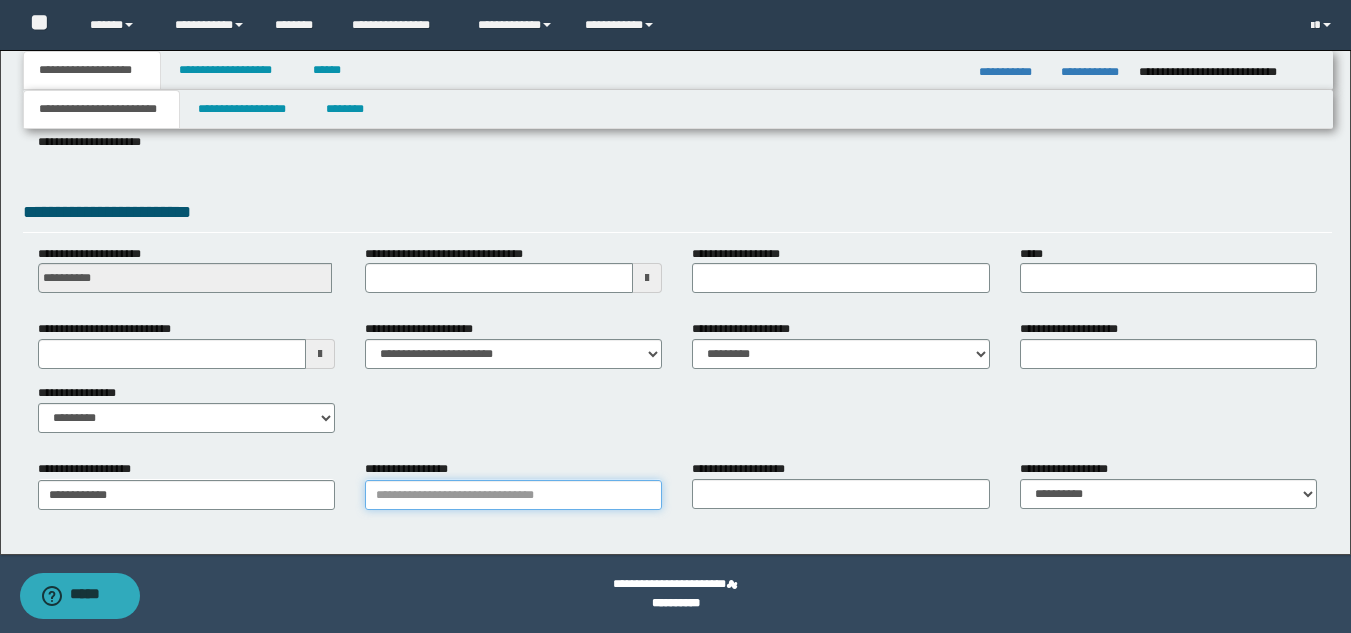 click on "**********" at bounding box center [513, 495] 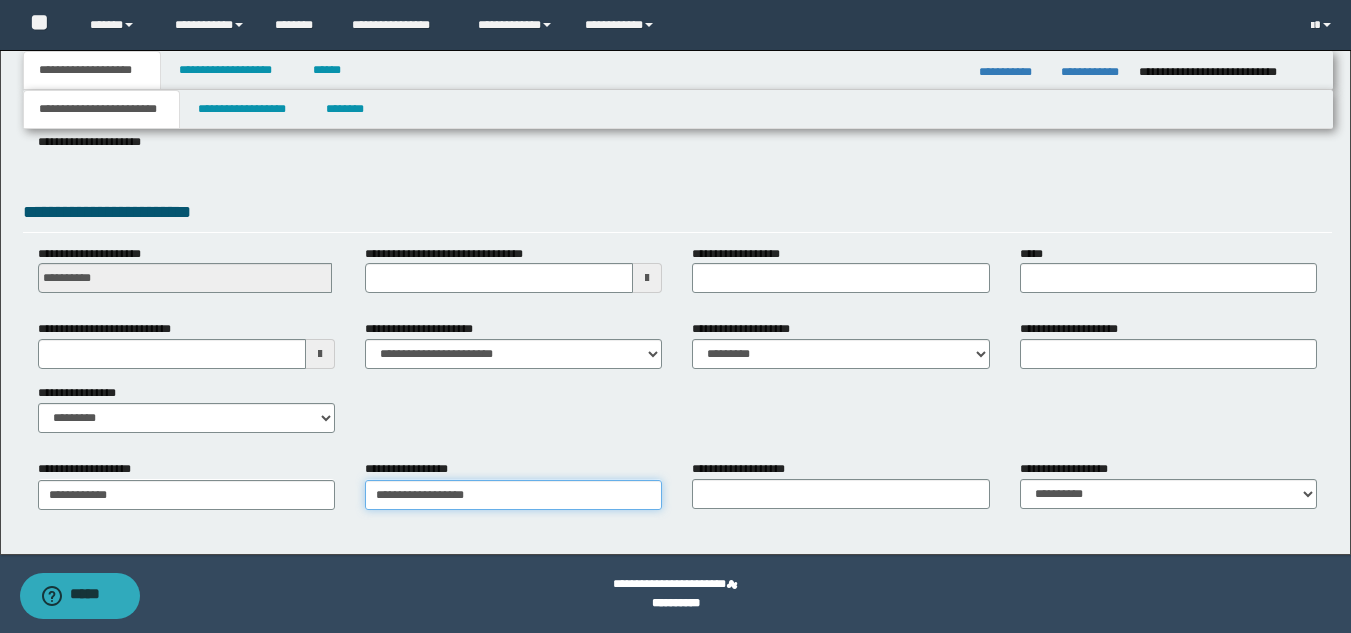 type on "**********" 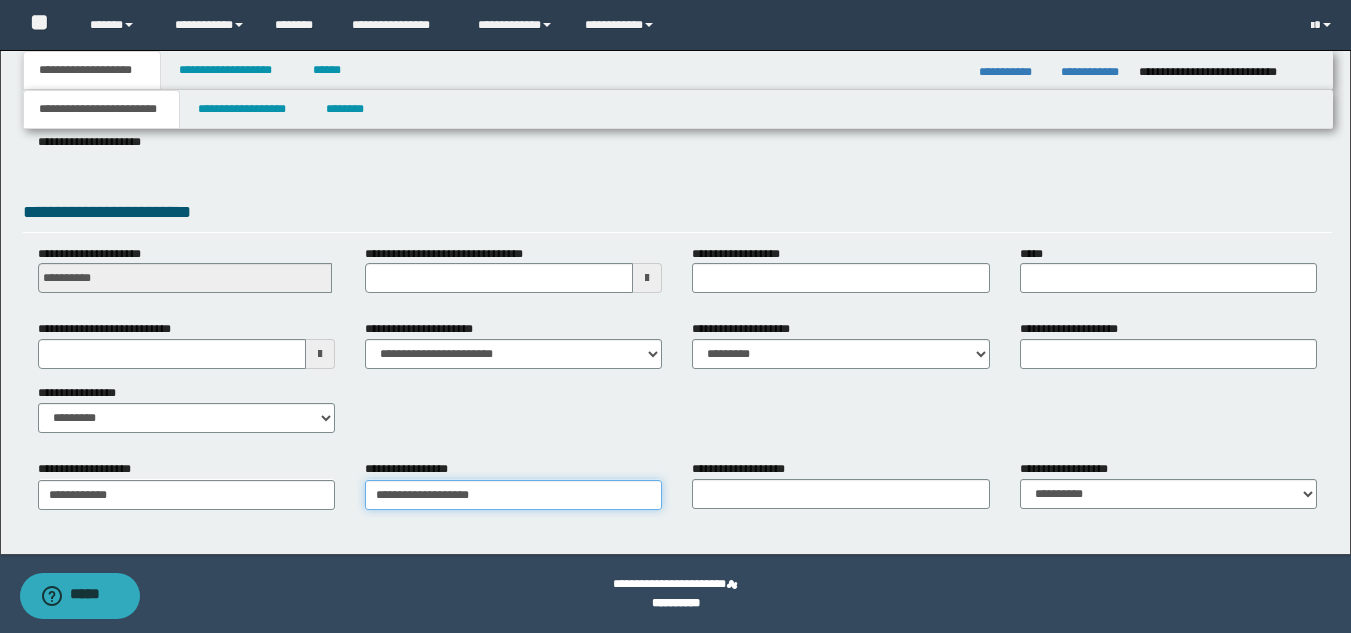 type on "**********" 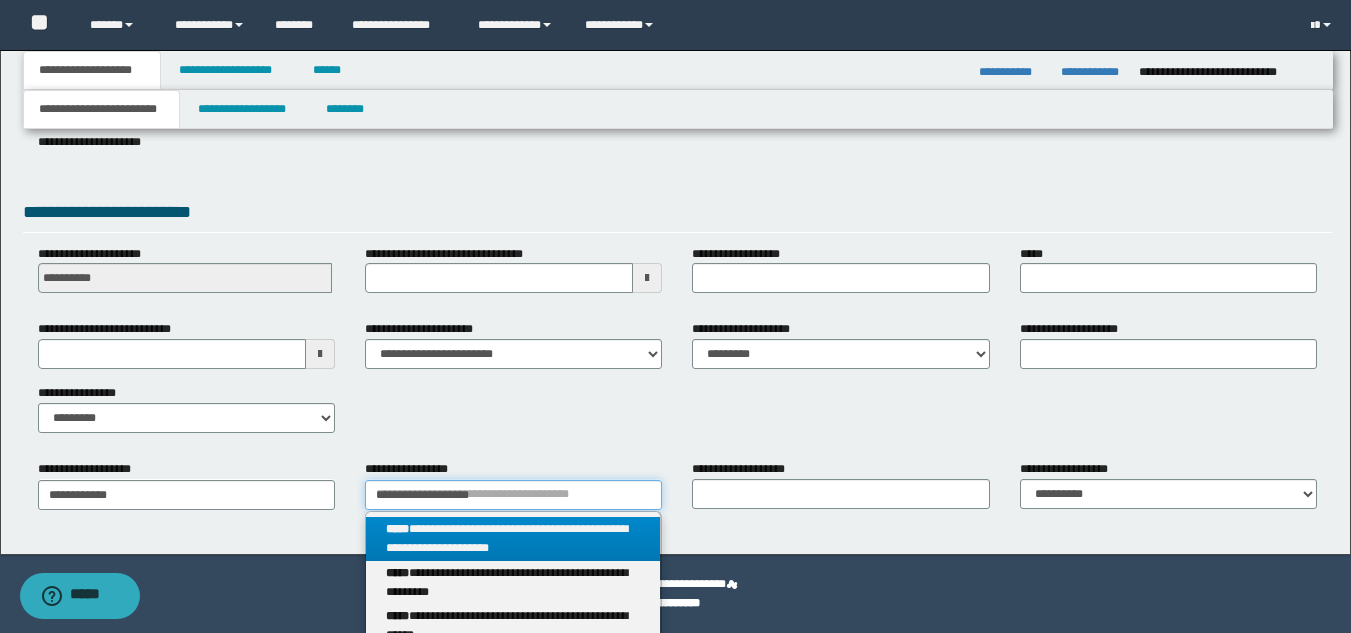 type on "**********" 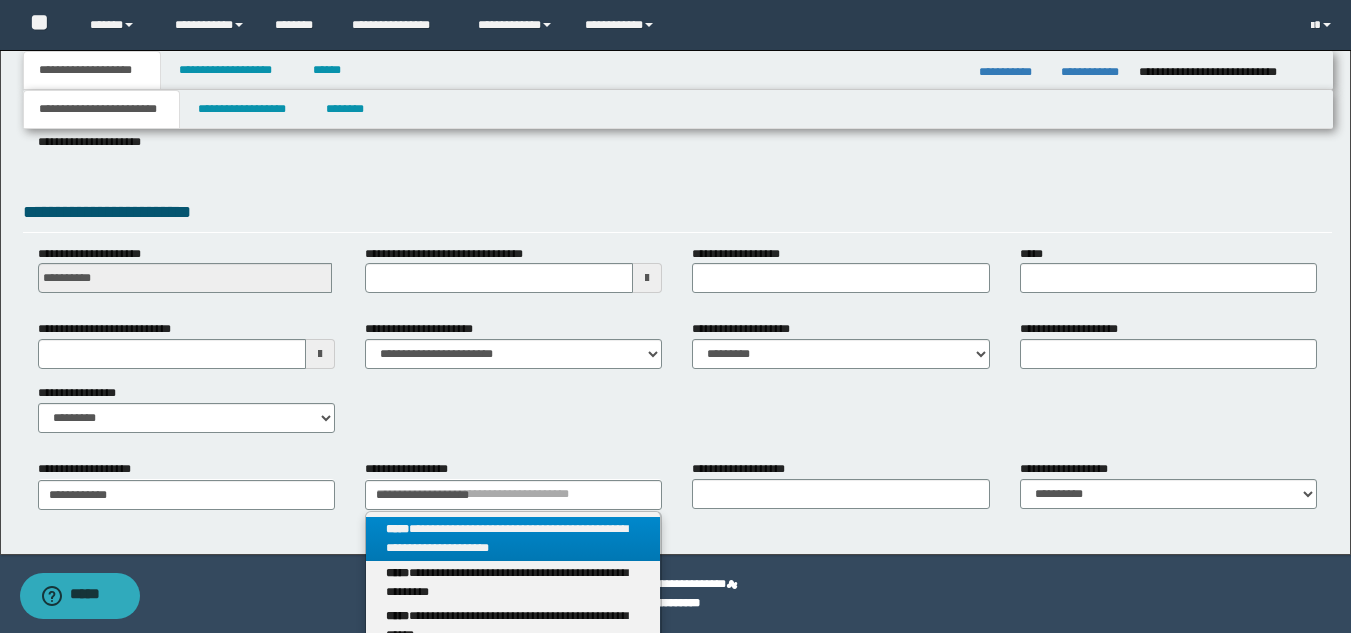 click on "**********" at bounding box center [513, 539] 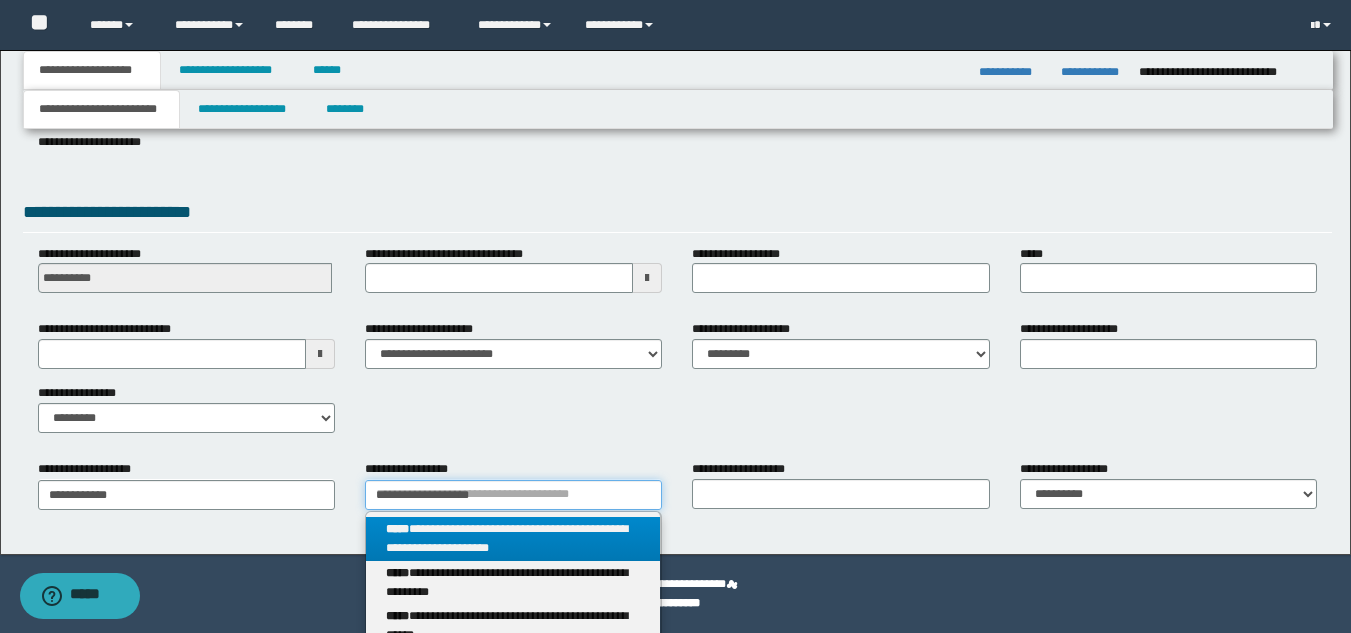 type 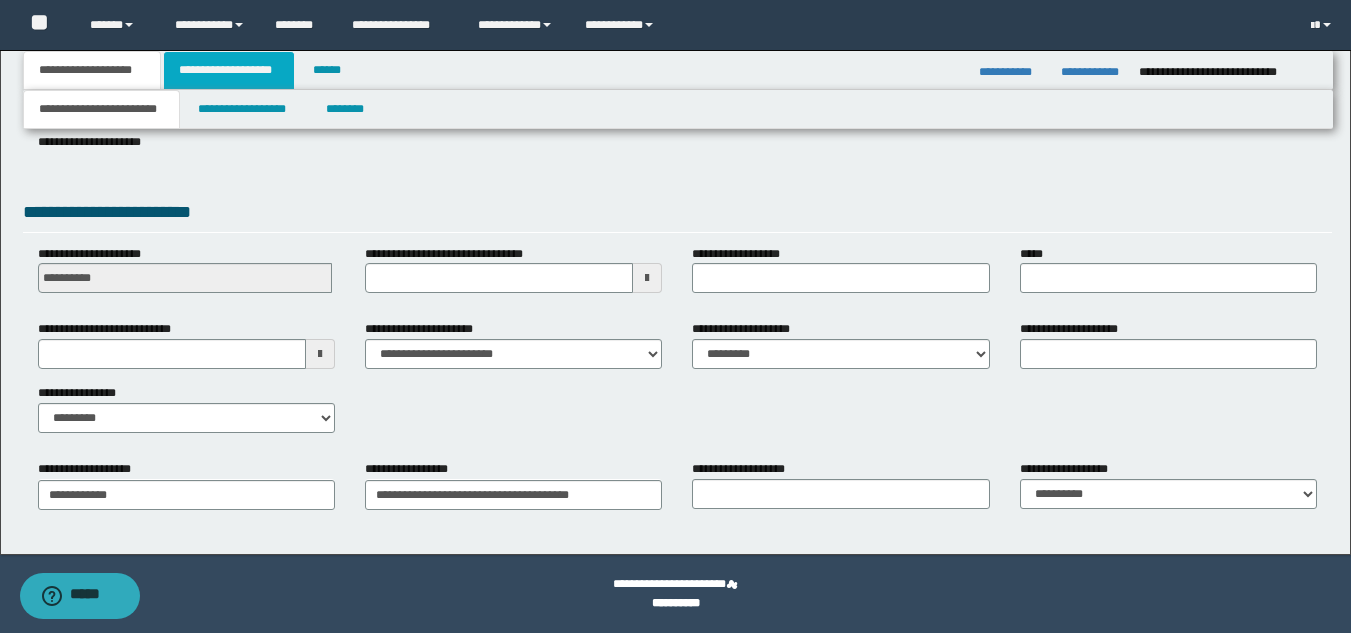 click on "**********" at bounding box center (229, 70) 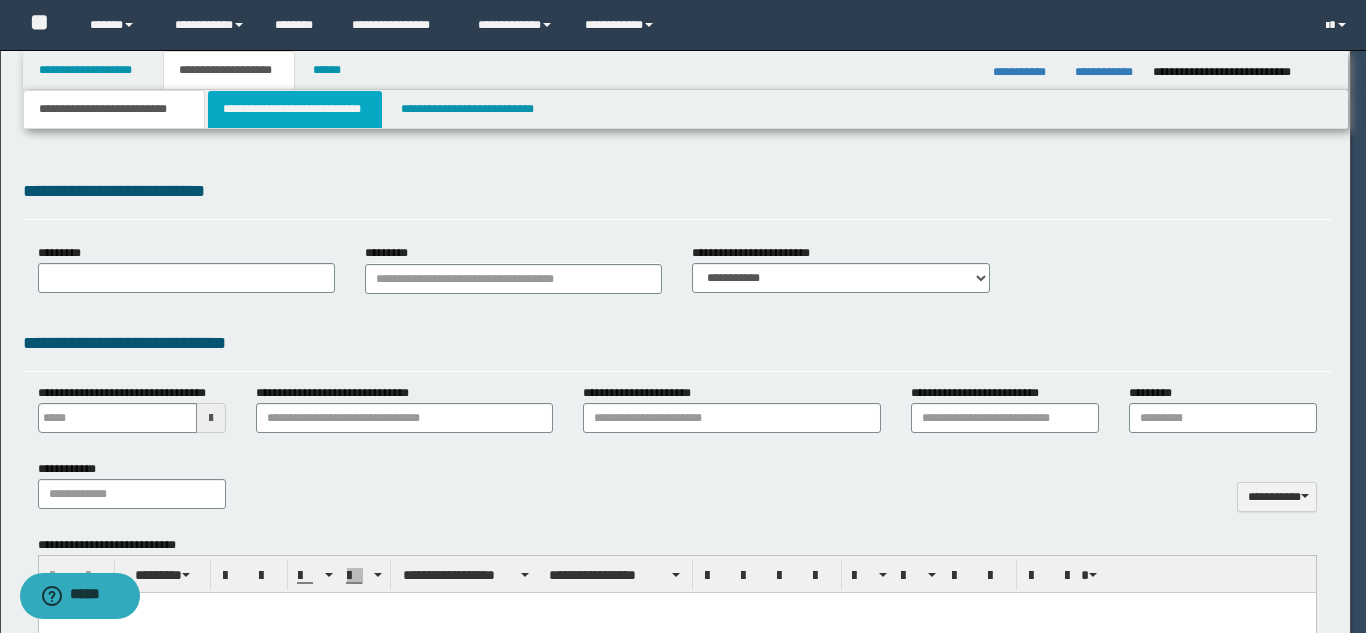 scroll, scrollTop: 0, scrollLeft: 0, axis: both 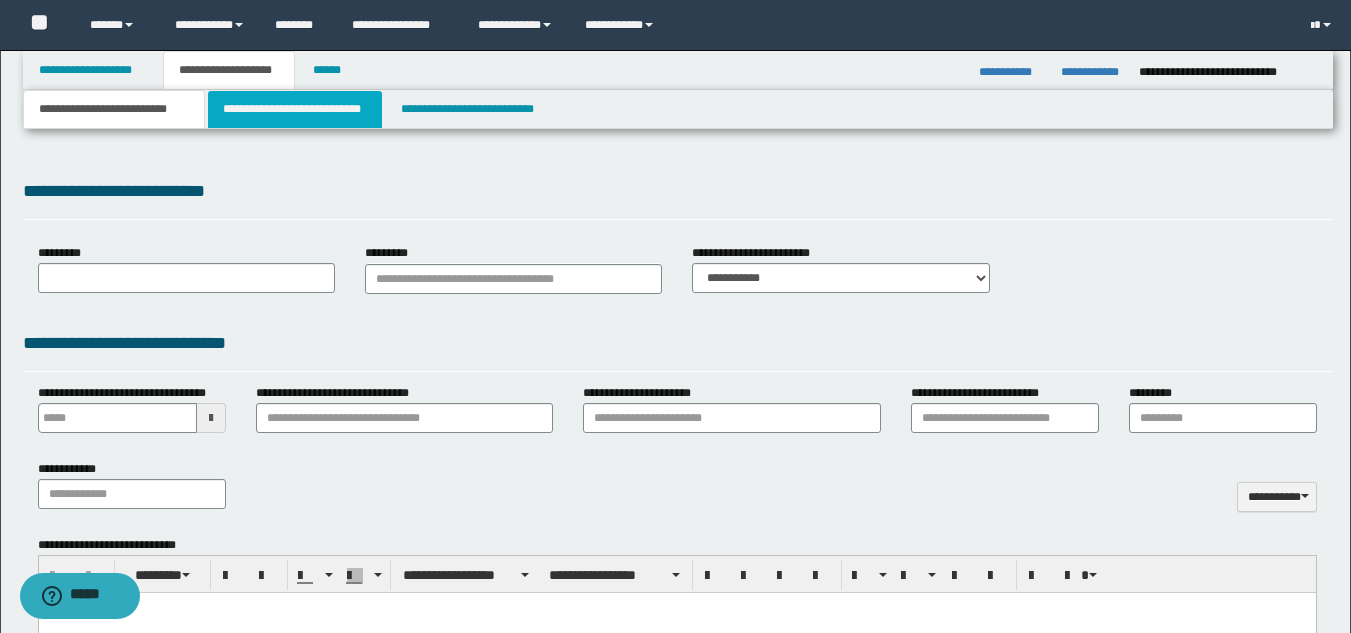 click on "**********" at bounding box center (295, 109) 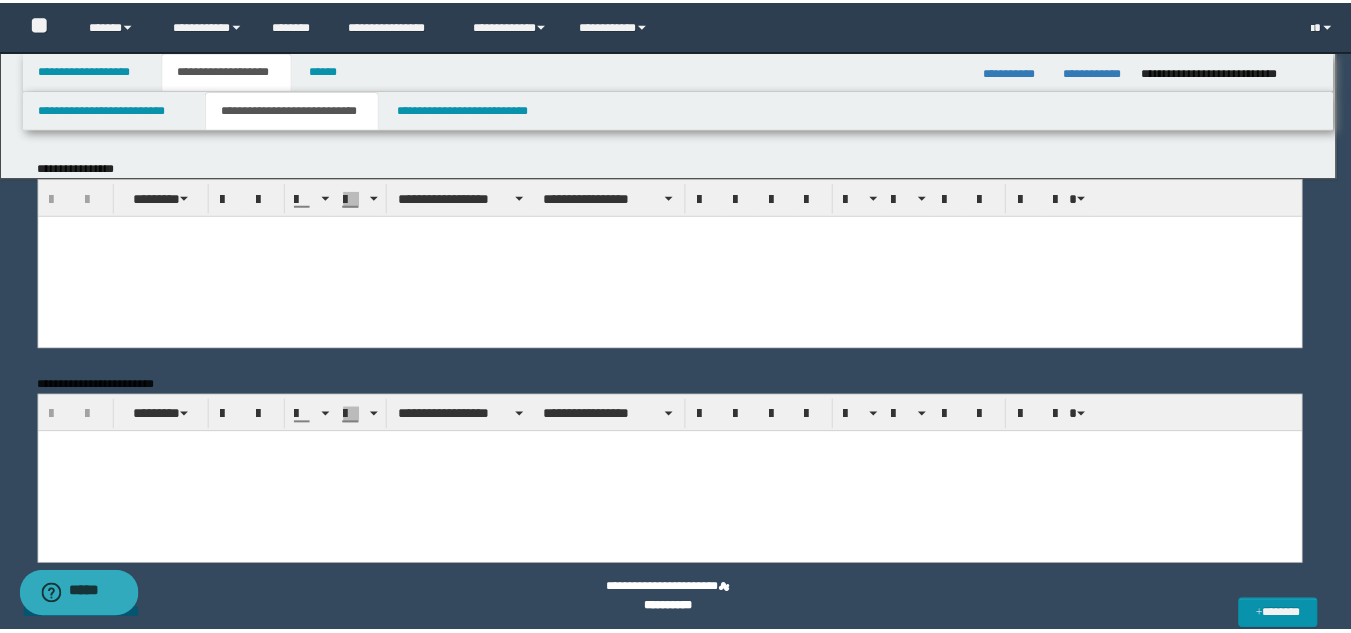 scroll, scrollTop: 0, scrollLeft: 0, axis: both 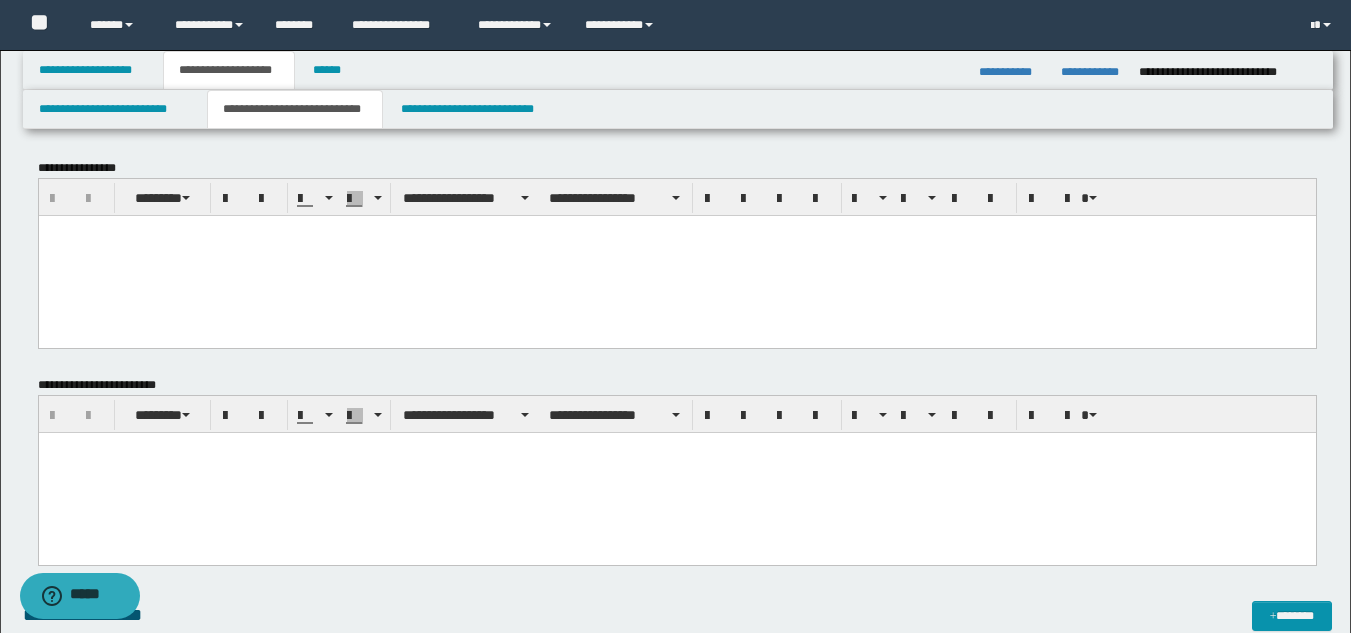 click at bounding box center [676, 230] 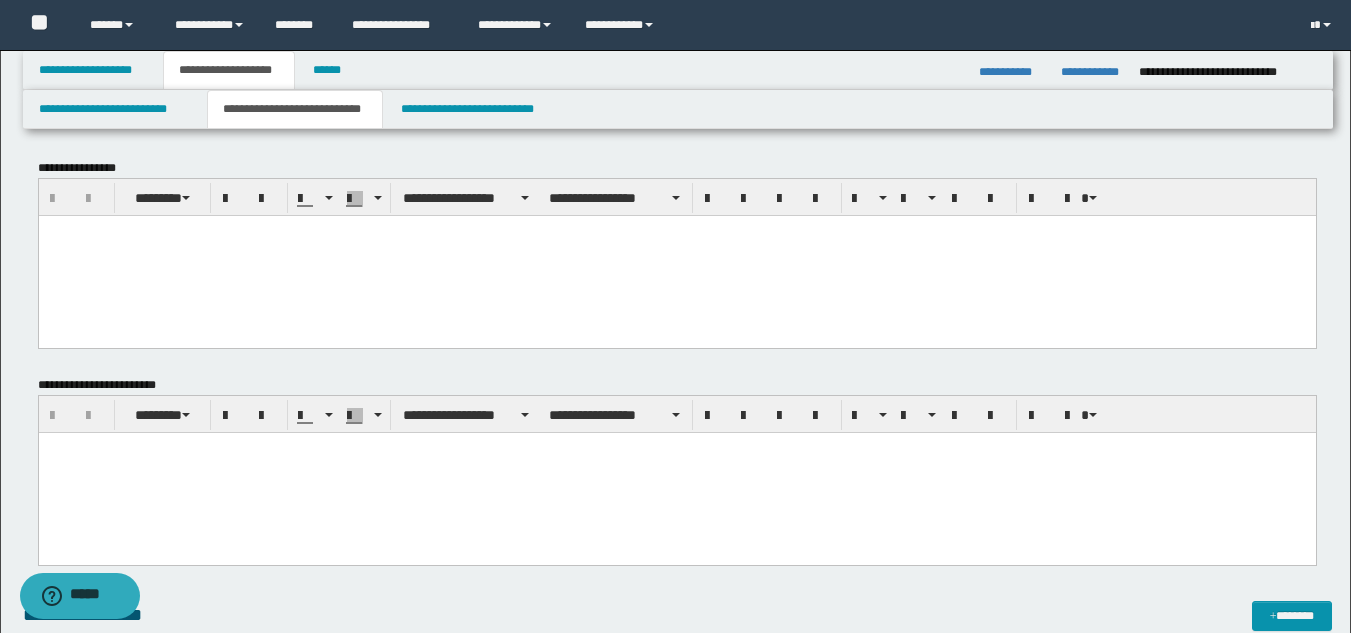 paste 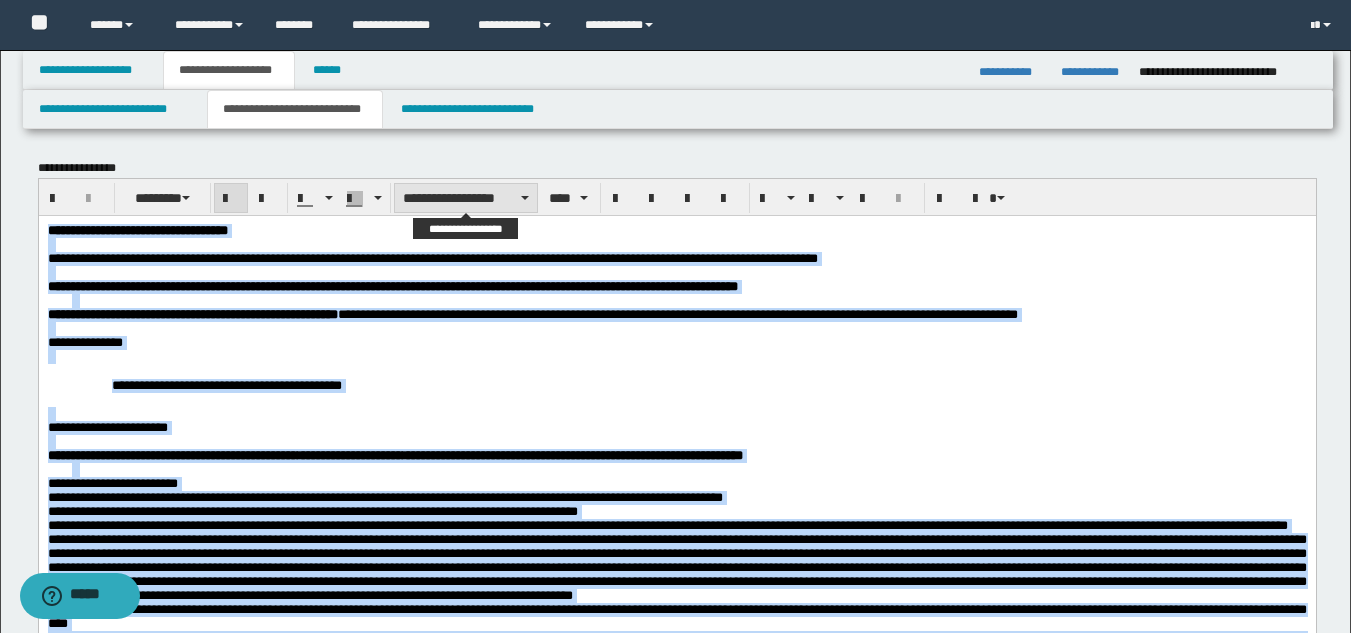 click on "**********" at bounding box center [466, 198] 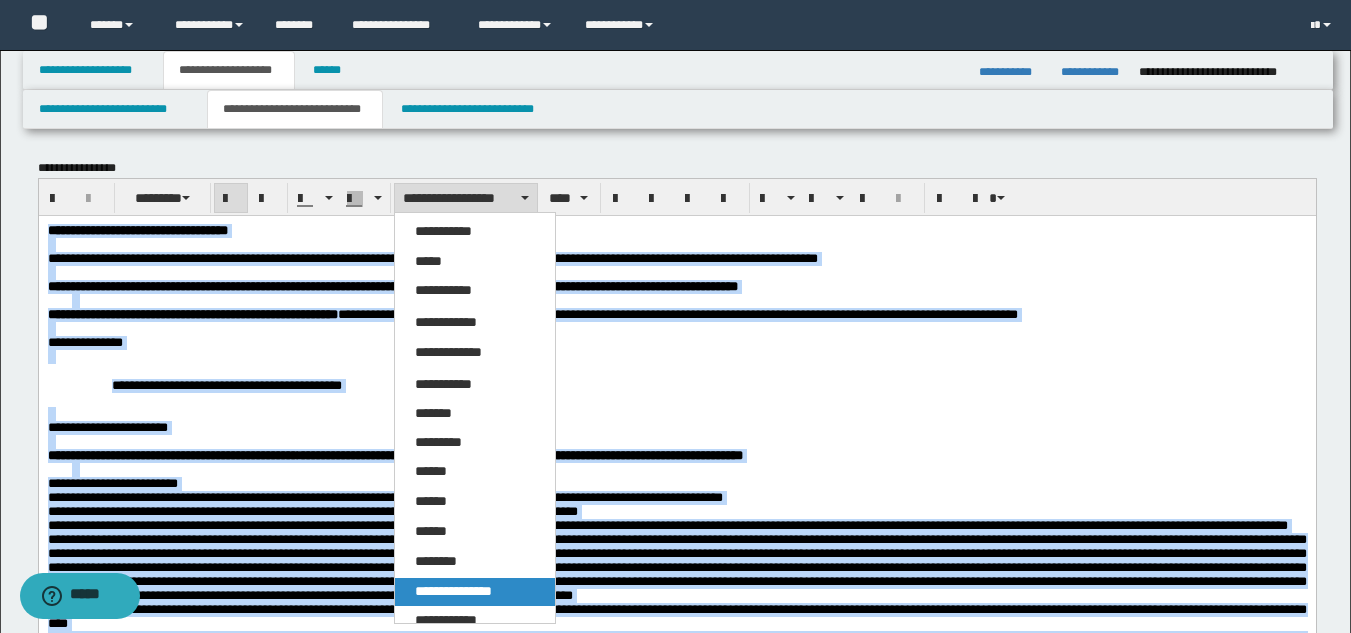 drag, startPoint x: 448, startPoint y: 597, endPoint x: 616, endPoint y: 136, distance: 490.6577 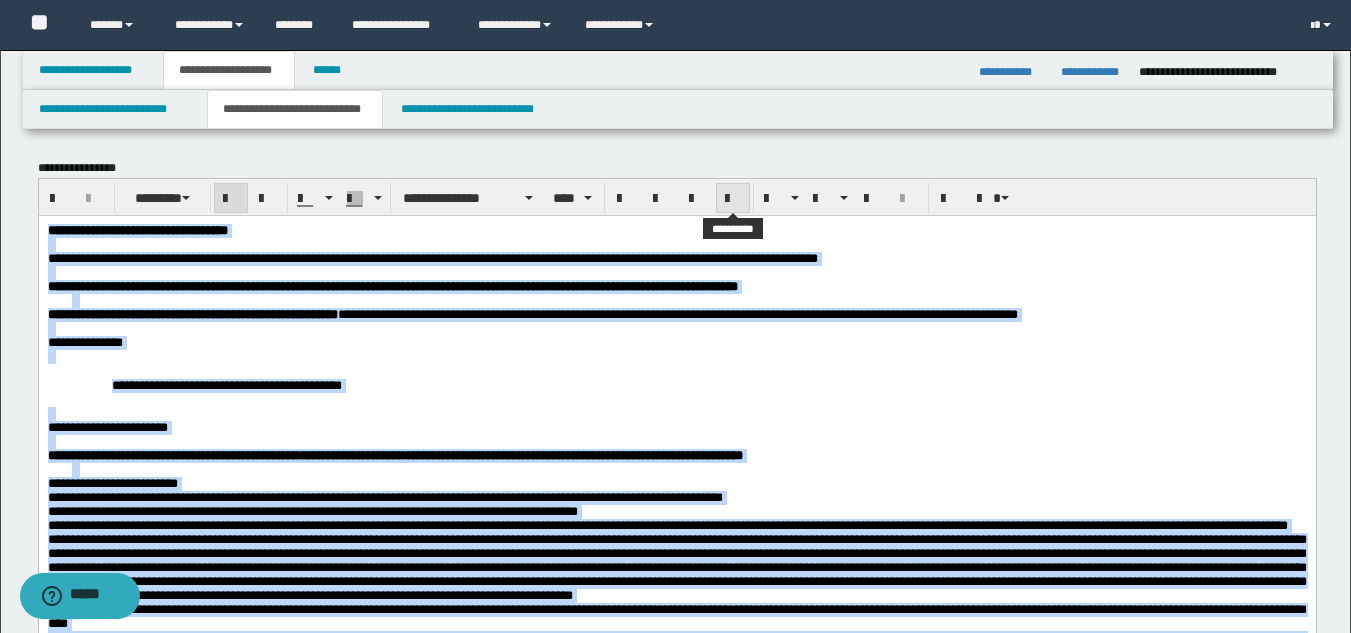 click at bounding box center [733, 198] 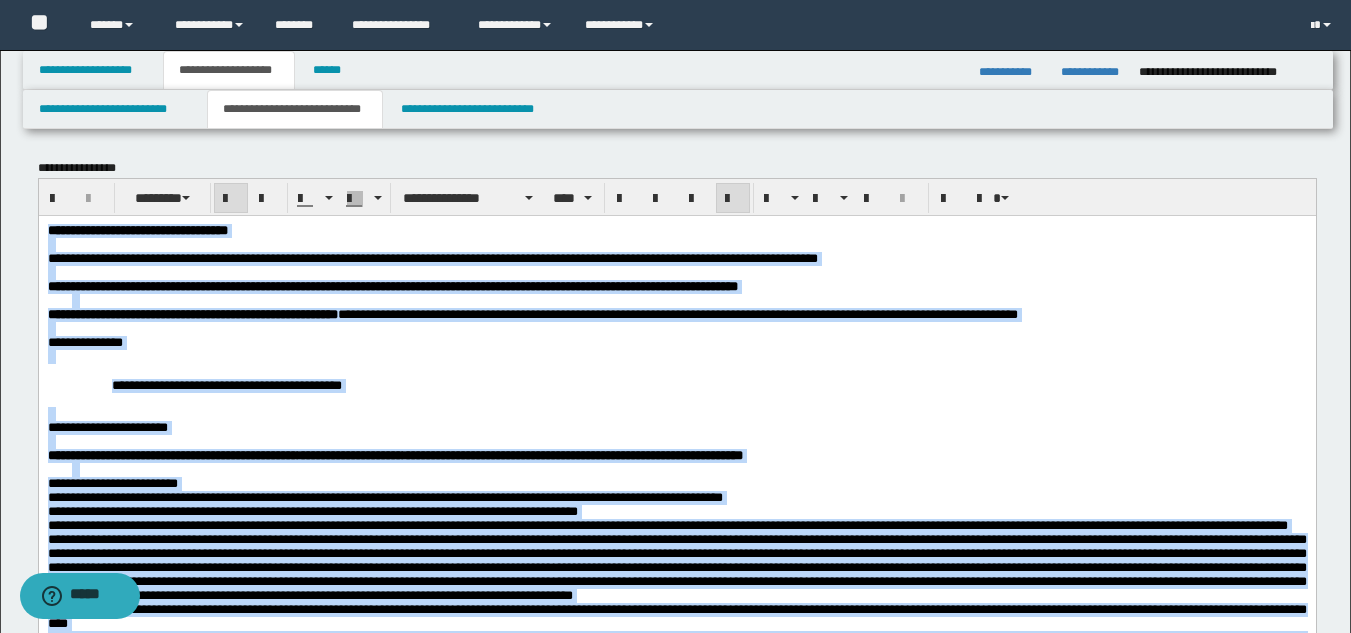 click on "**********" at bounding box center [676, 230] 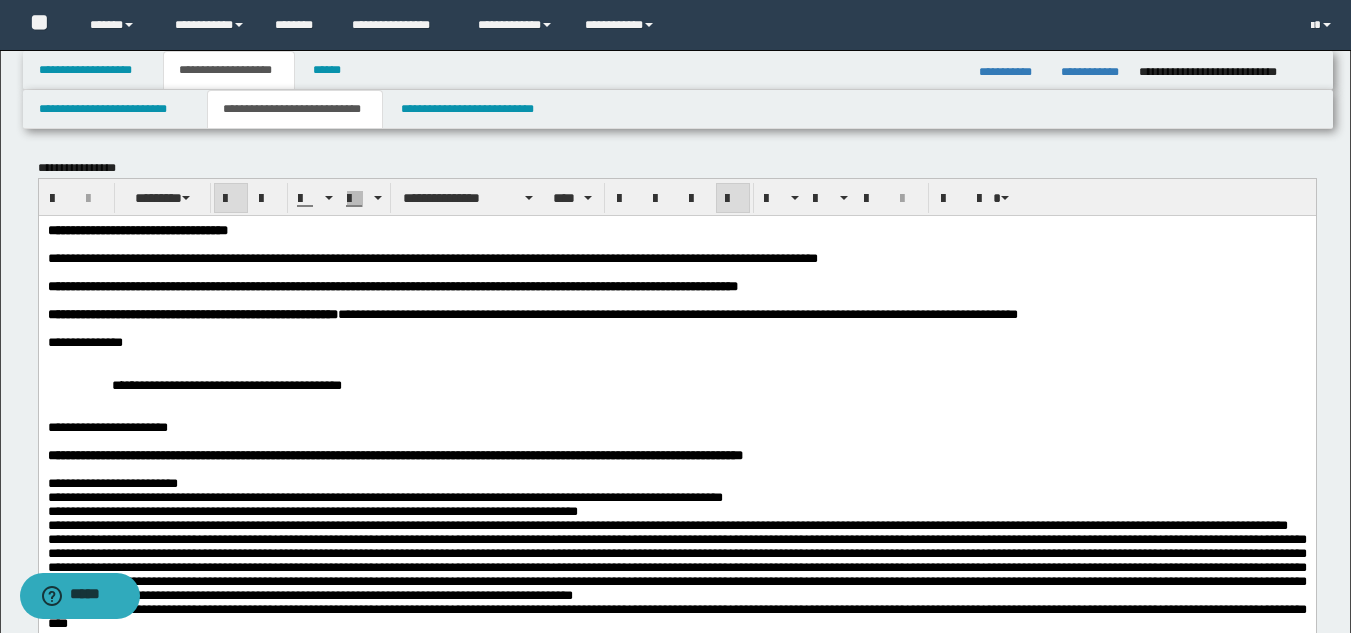 click on "**********" at bounding box center [676, 736] 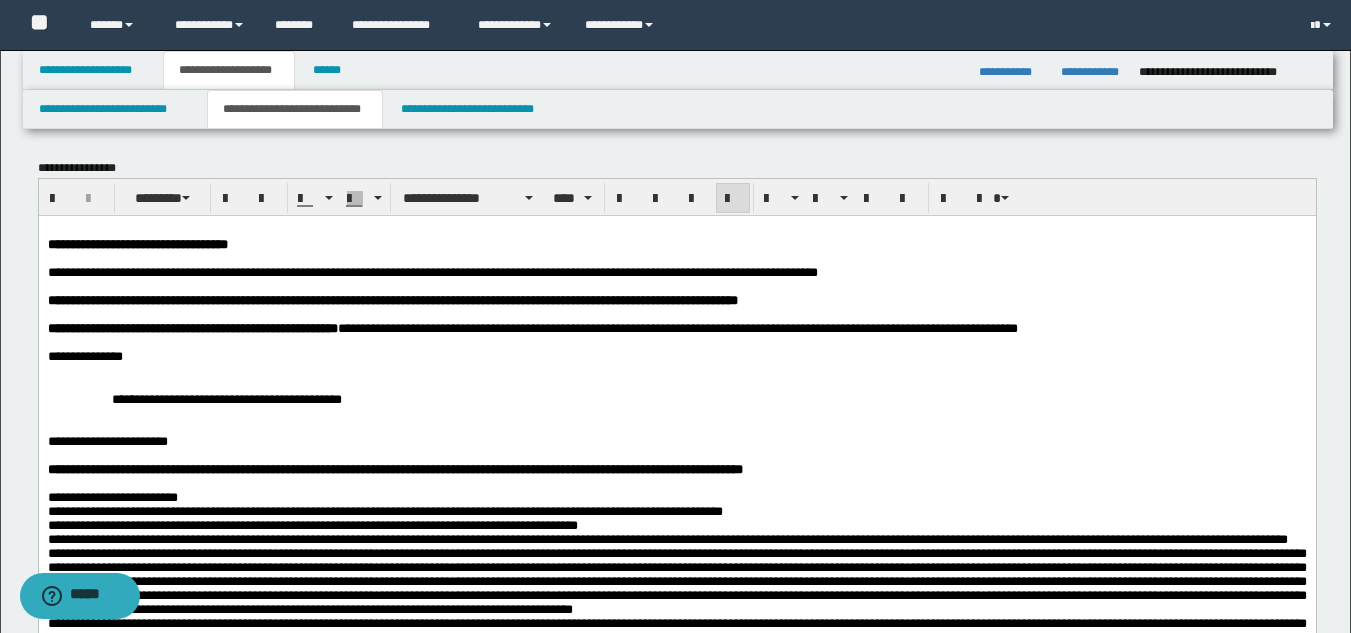 click on "**********" at bounding box center [432, 271] 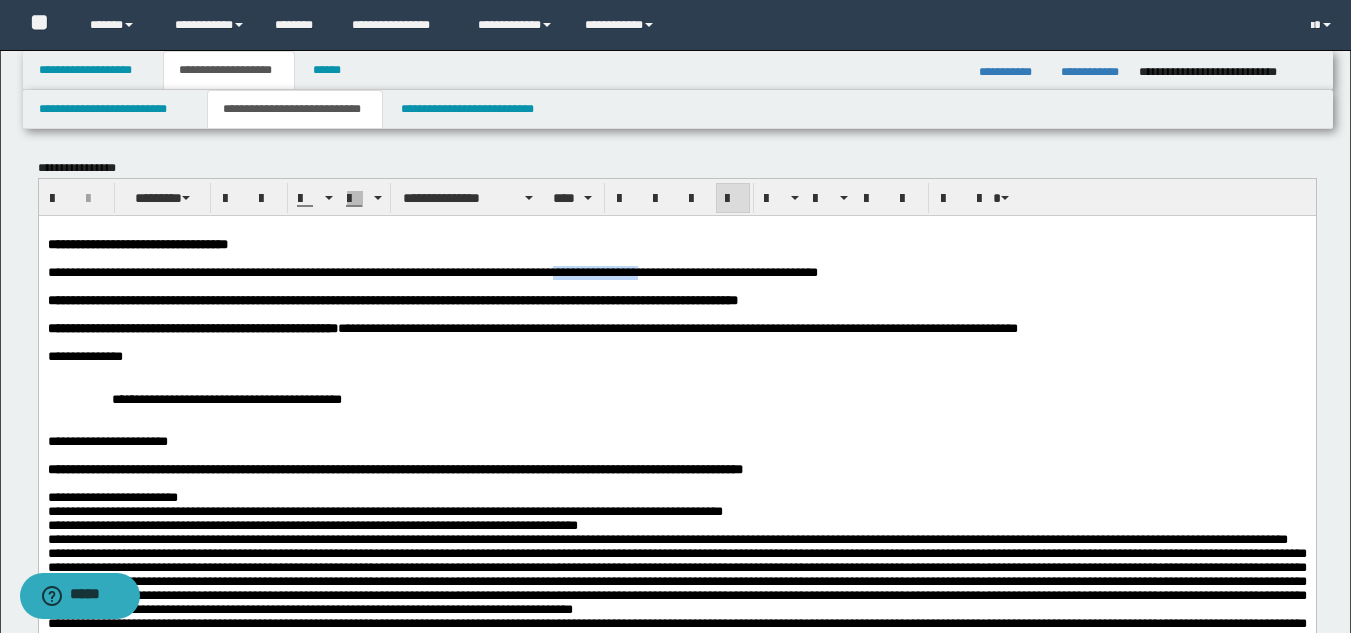 drag, startPoint x: 694, startPoint y: 281, endPoint x: 597, endPoint y: 281, distance: 97 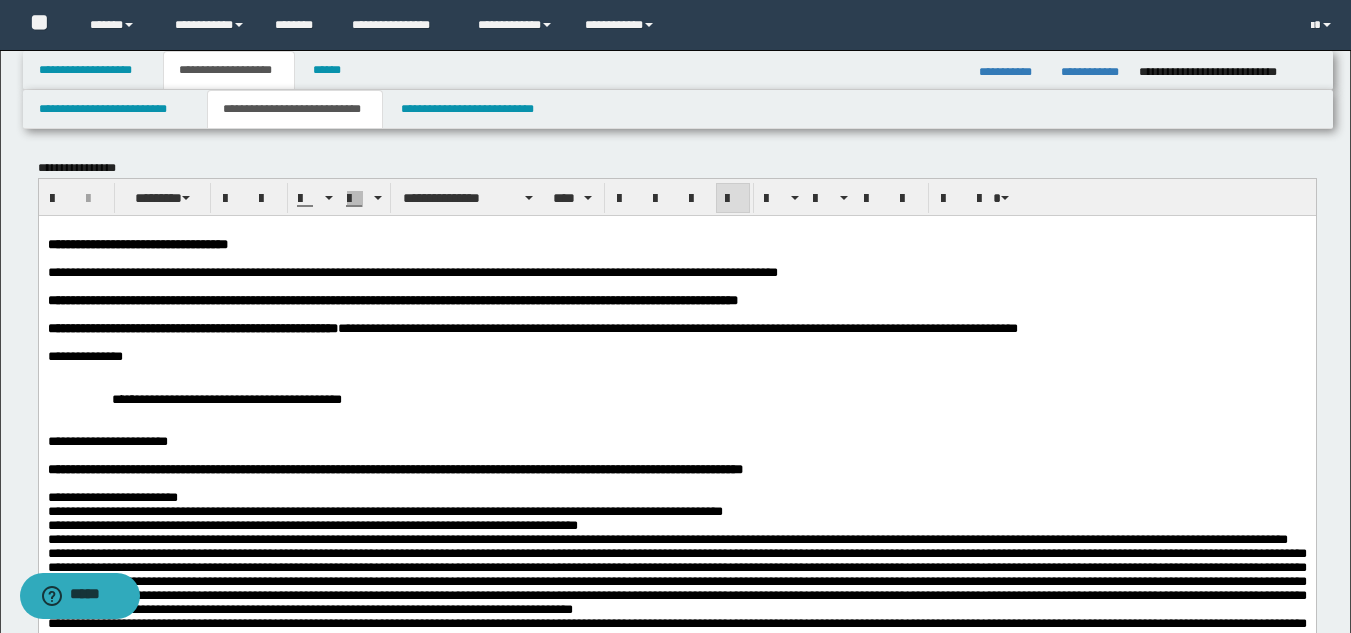 click on "**********" at bounding box center (676, 356) 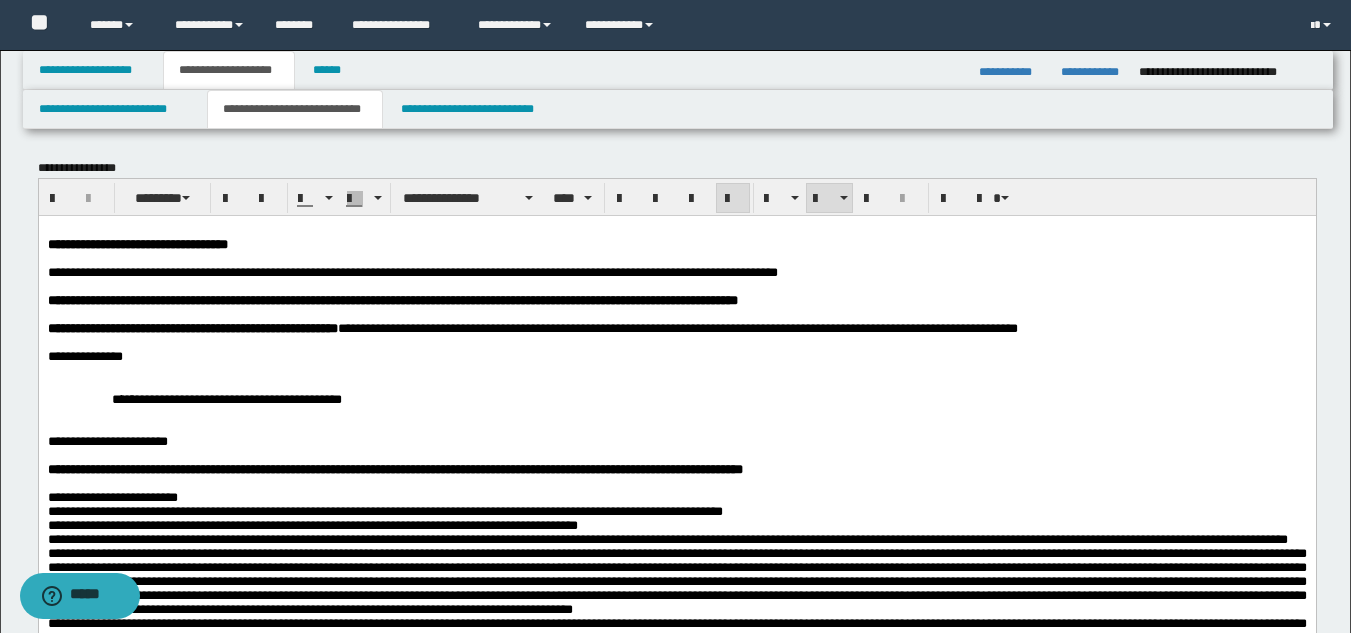 click on "**********" at bounding box center (676, 398) 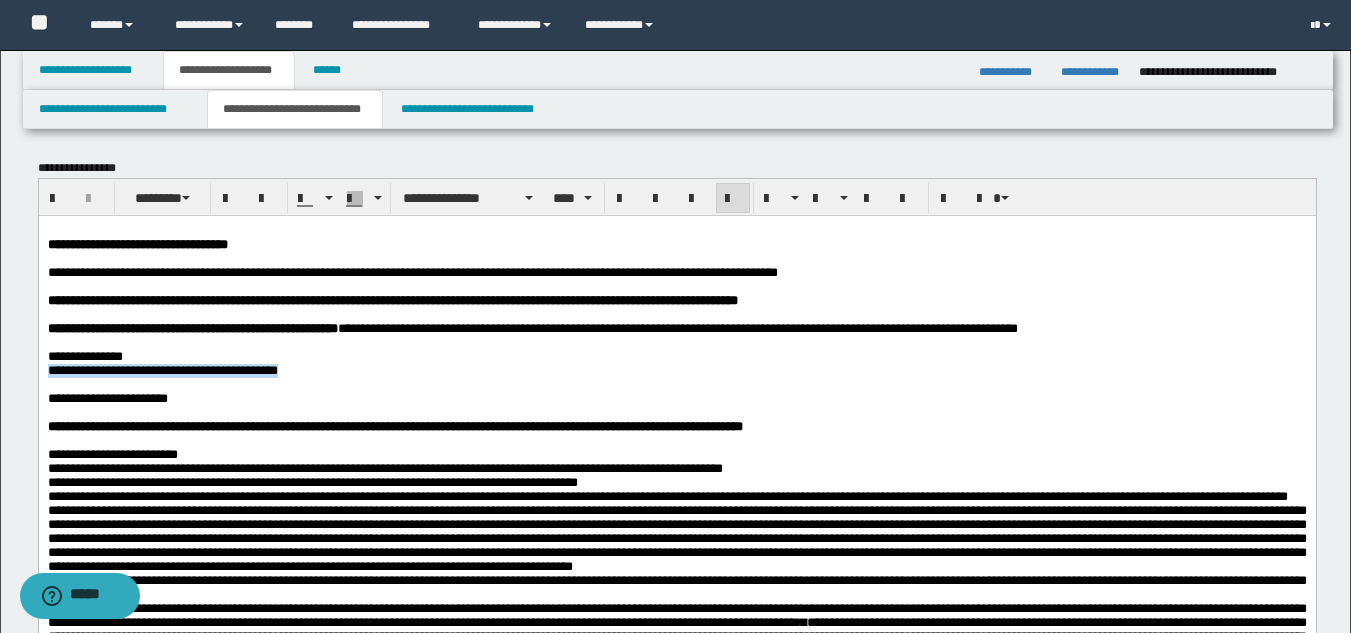drag, startPoint x: 402, startPoint y: 393, endPoint x: 12, endPoint y: 391, distance: 390.00513 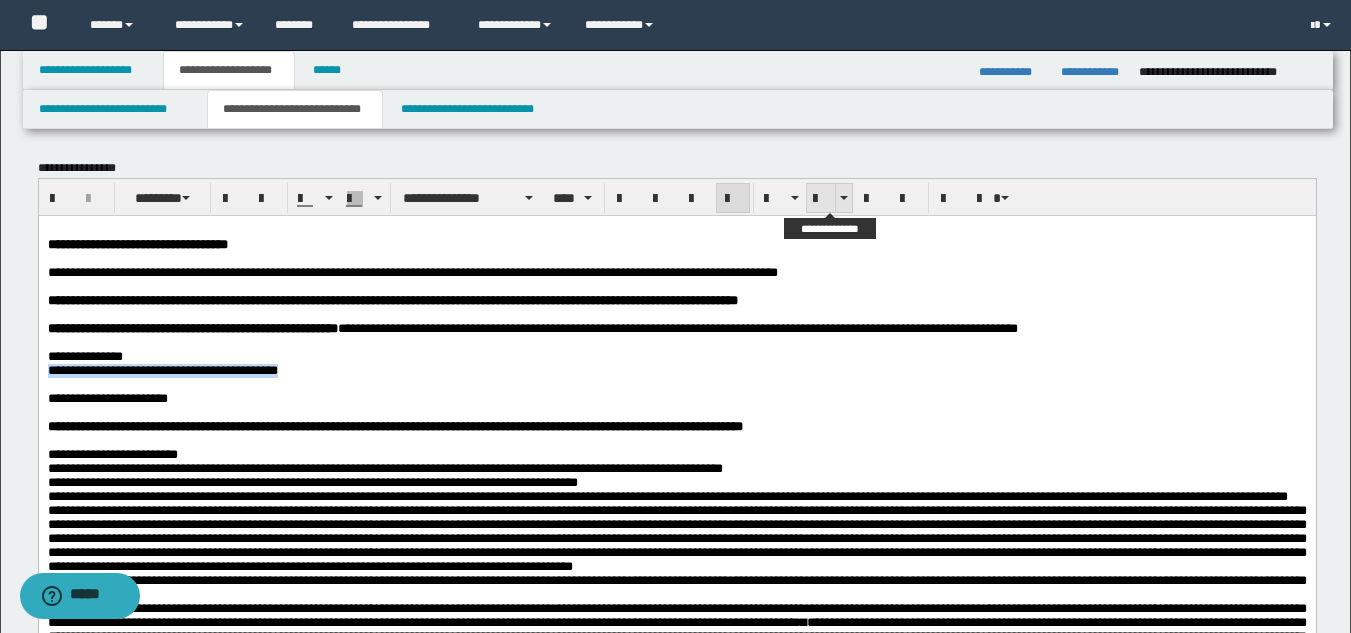 click at bounding box center [821, 198] 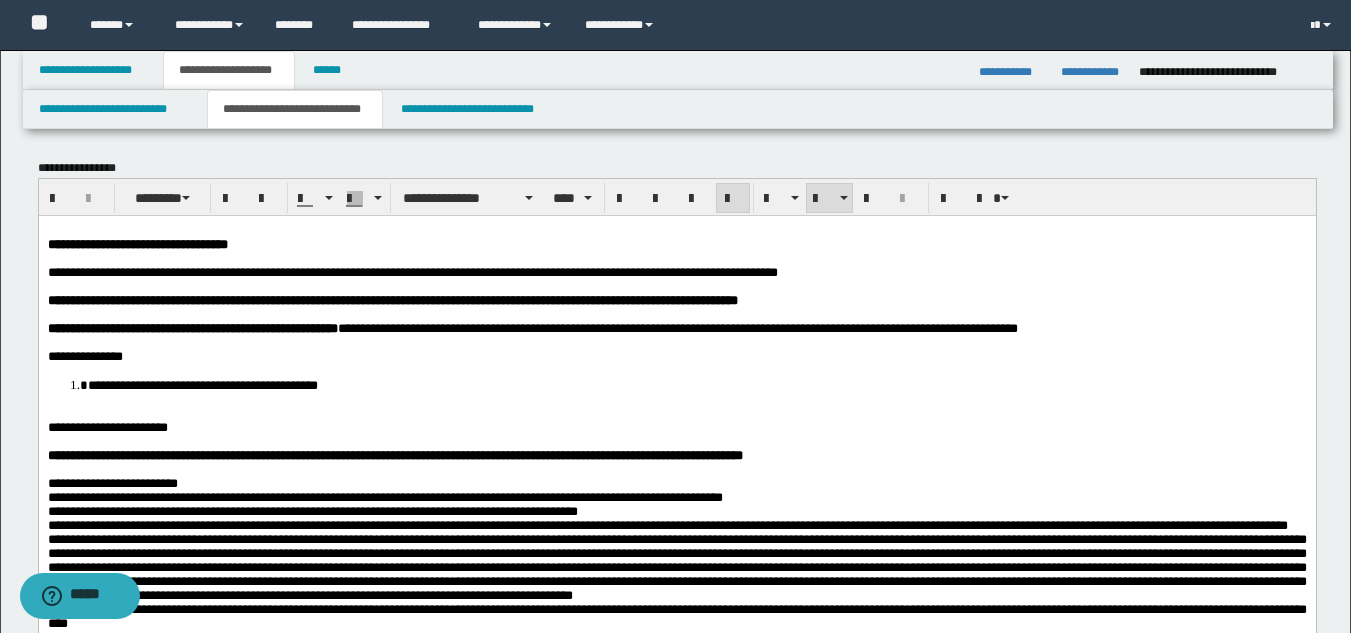 click on "**********" at bounding box center [107, 426] 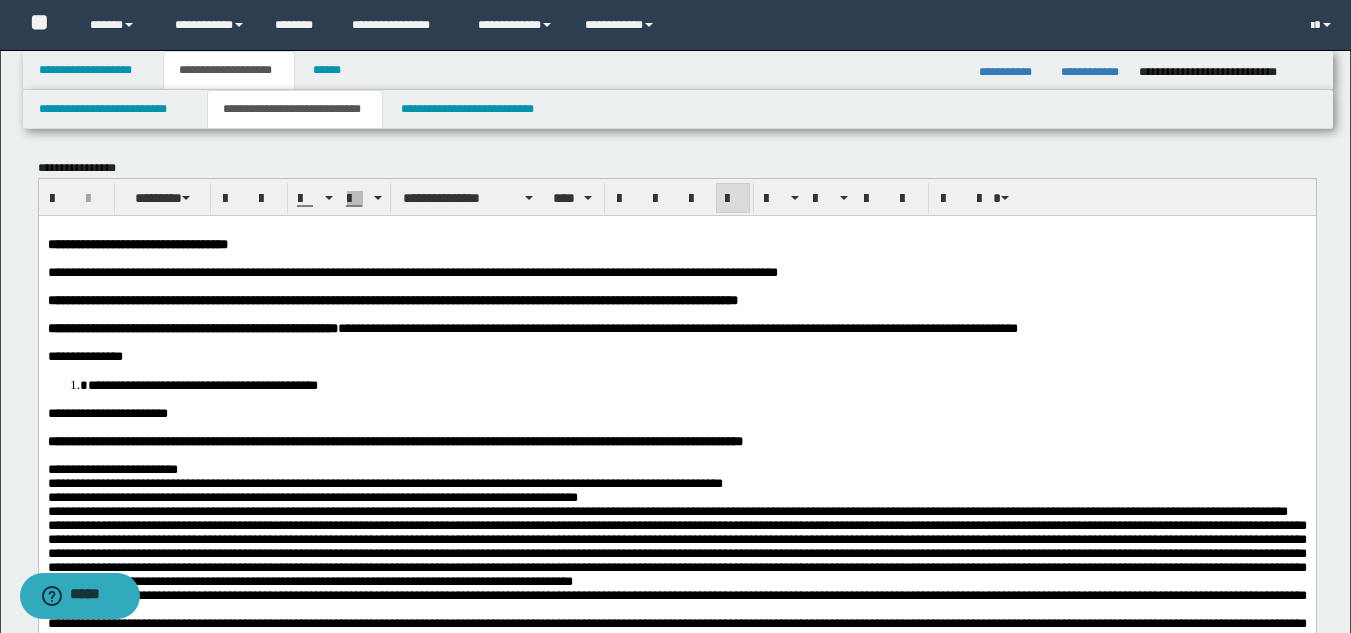 click at bounding box center (688, 455) 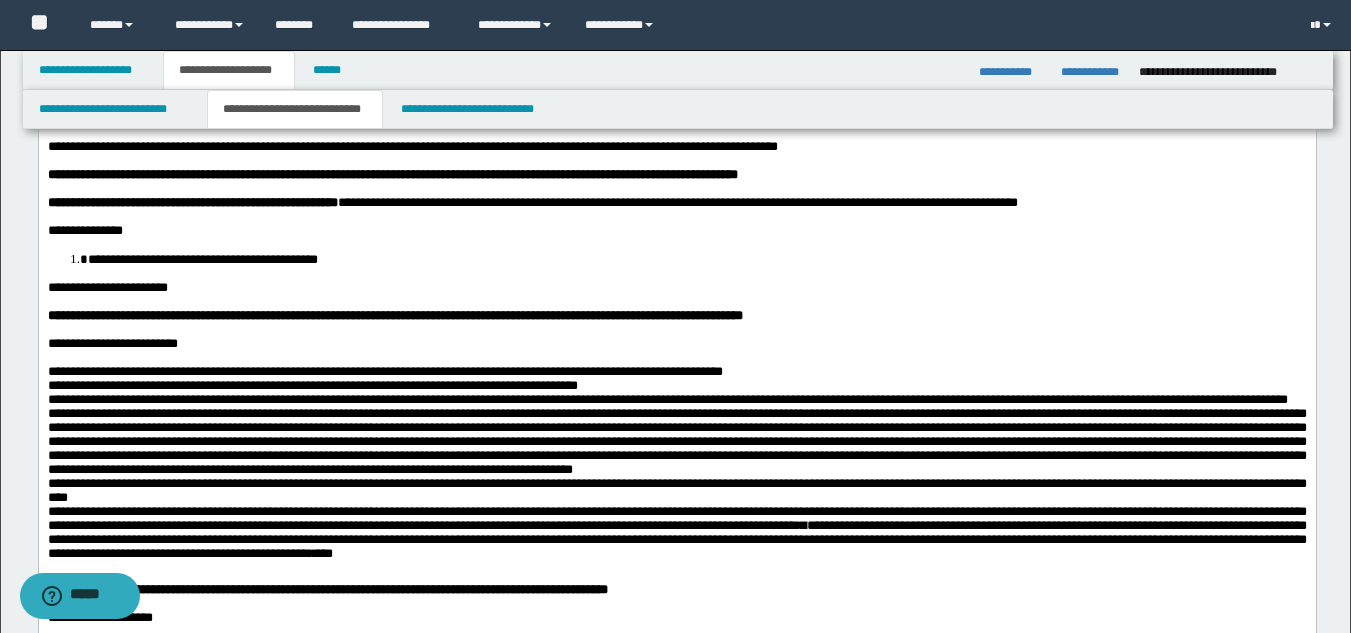 scroll, scrollTop: 300, scrollLeft: 0, axis: vertical 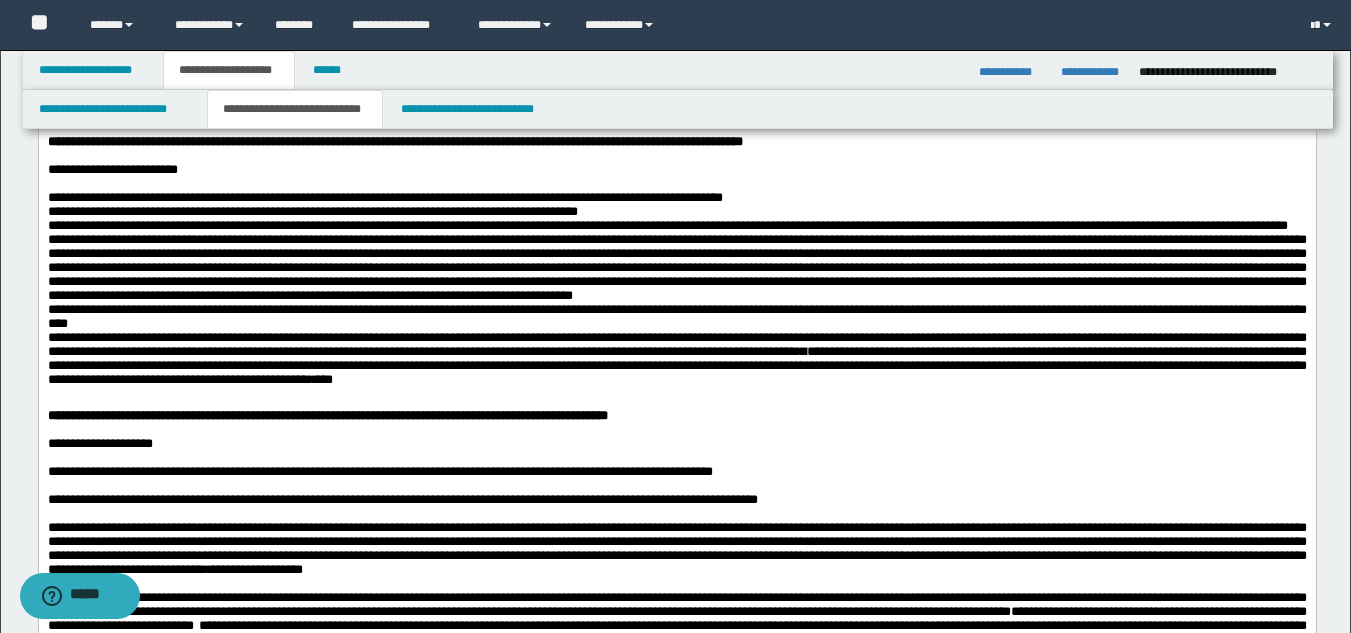 click on "**********" at bounding box center [676, 437] 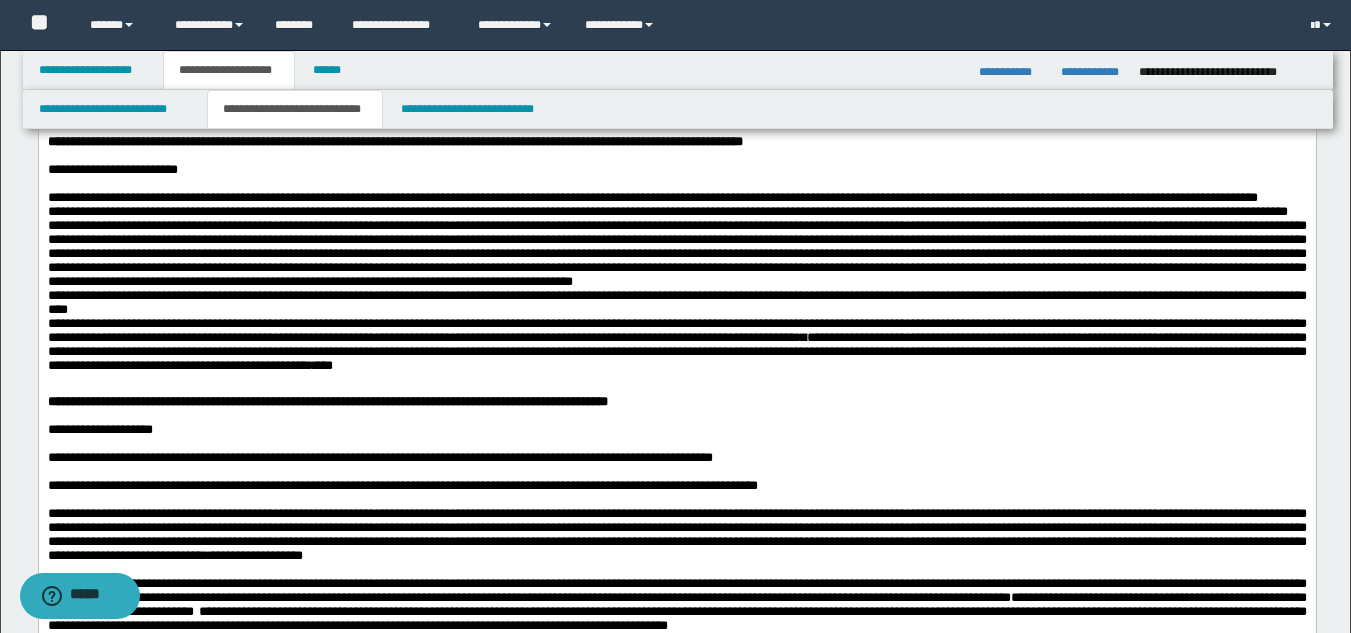click on "**********" at bounding box center [676, 198] 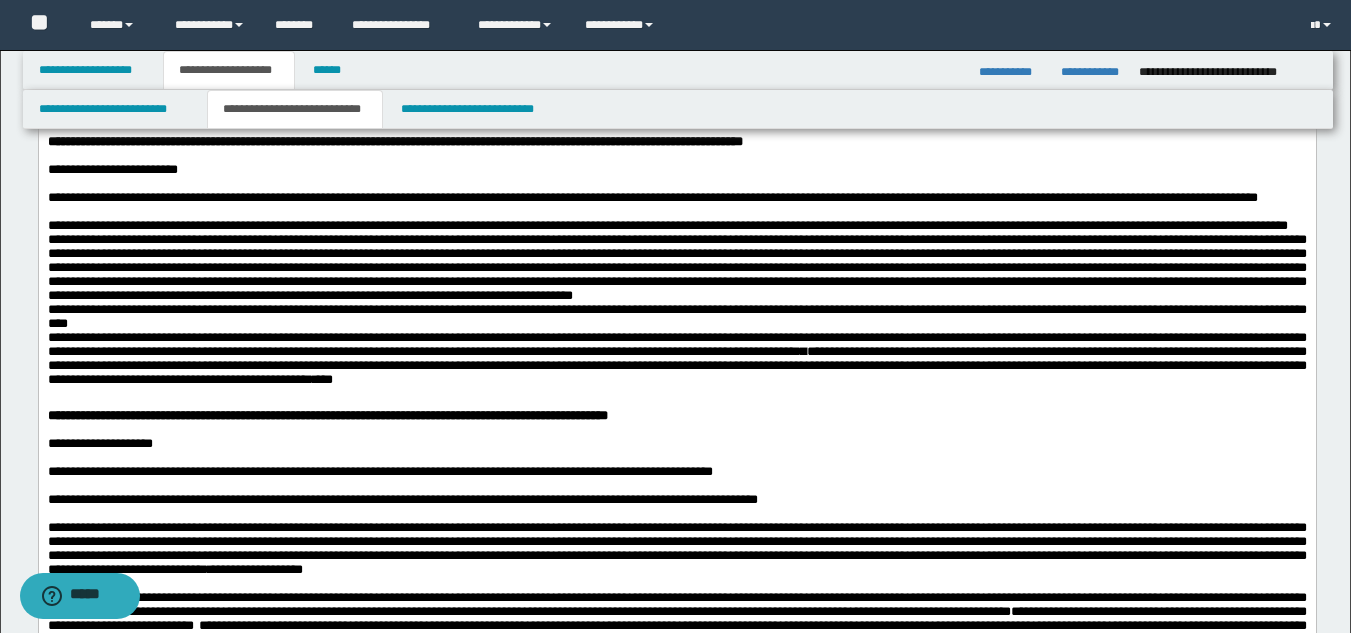 click on "**********" at bounding box center (676, 226) 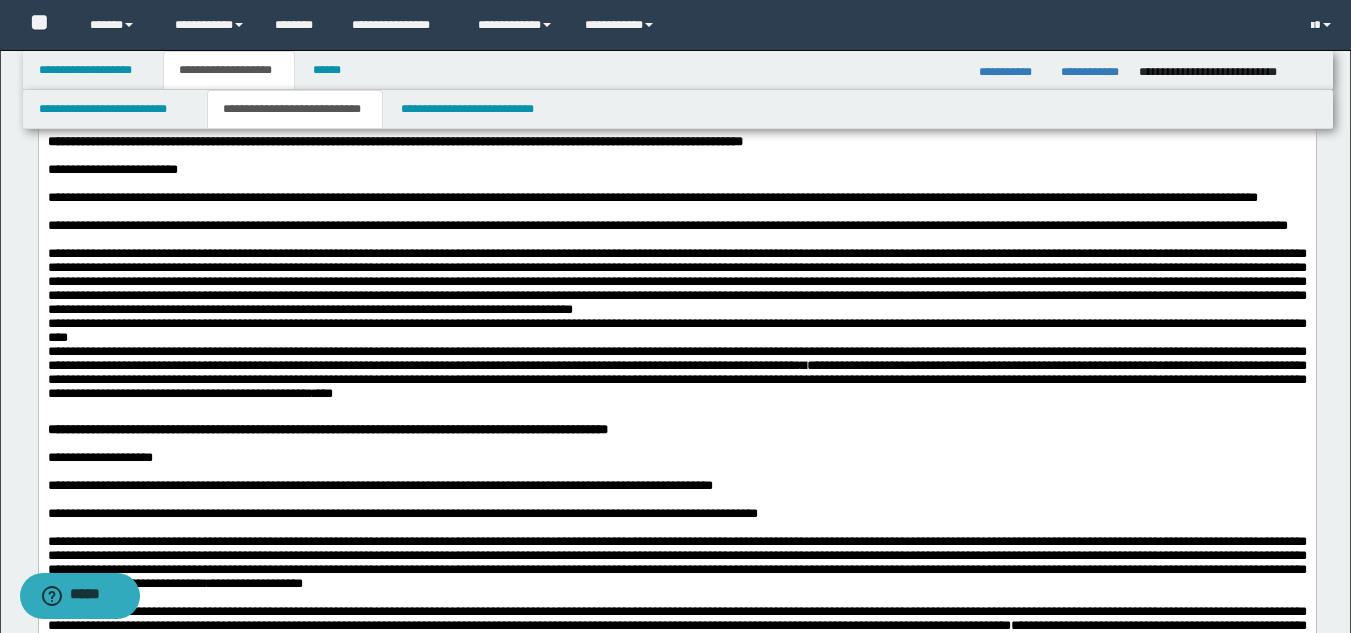click at bounding box center (676, 281) 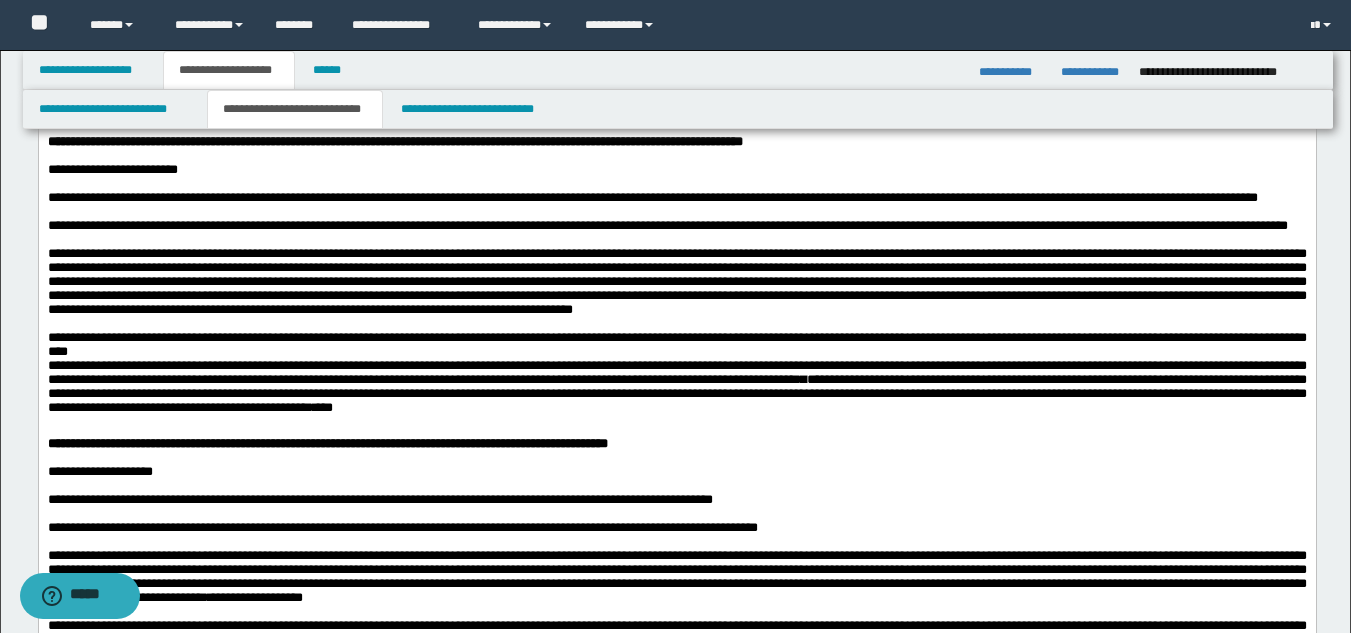 click on "**********" at bounding box center [676, 345] 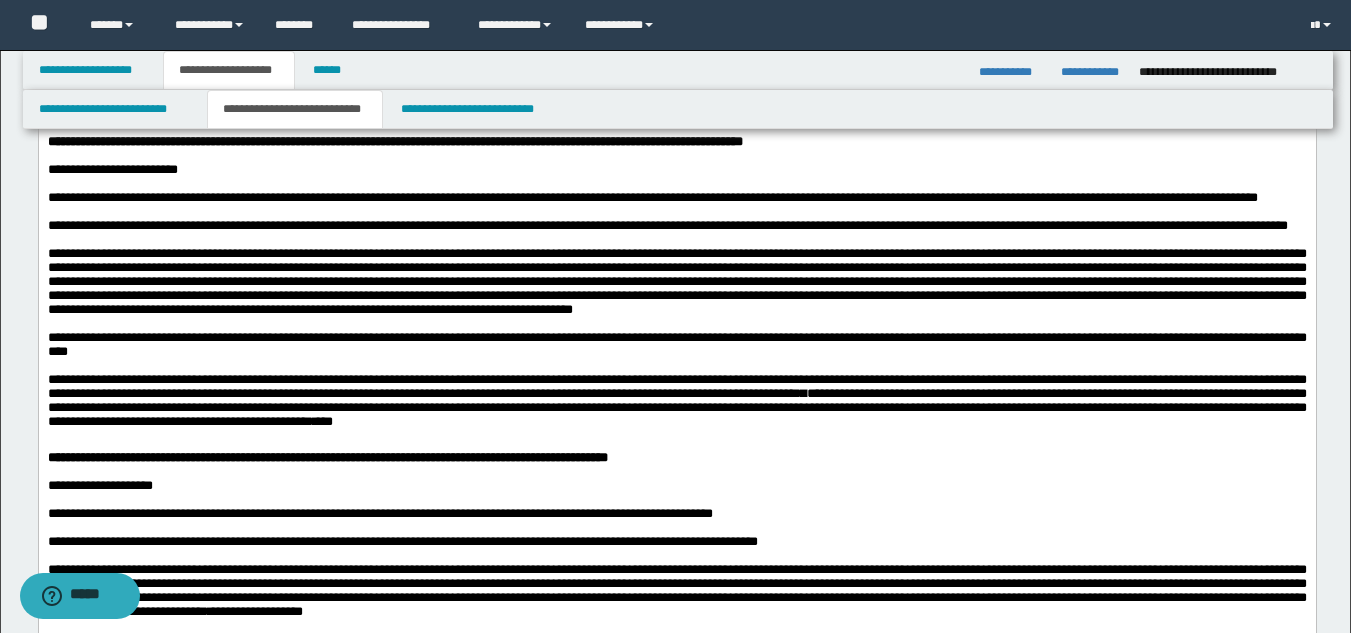 click at bounding box center [676, 281] 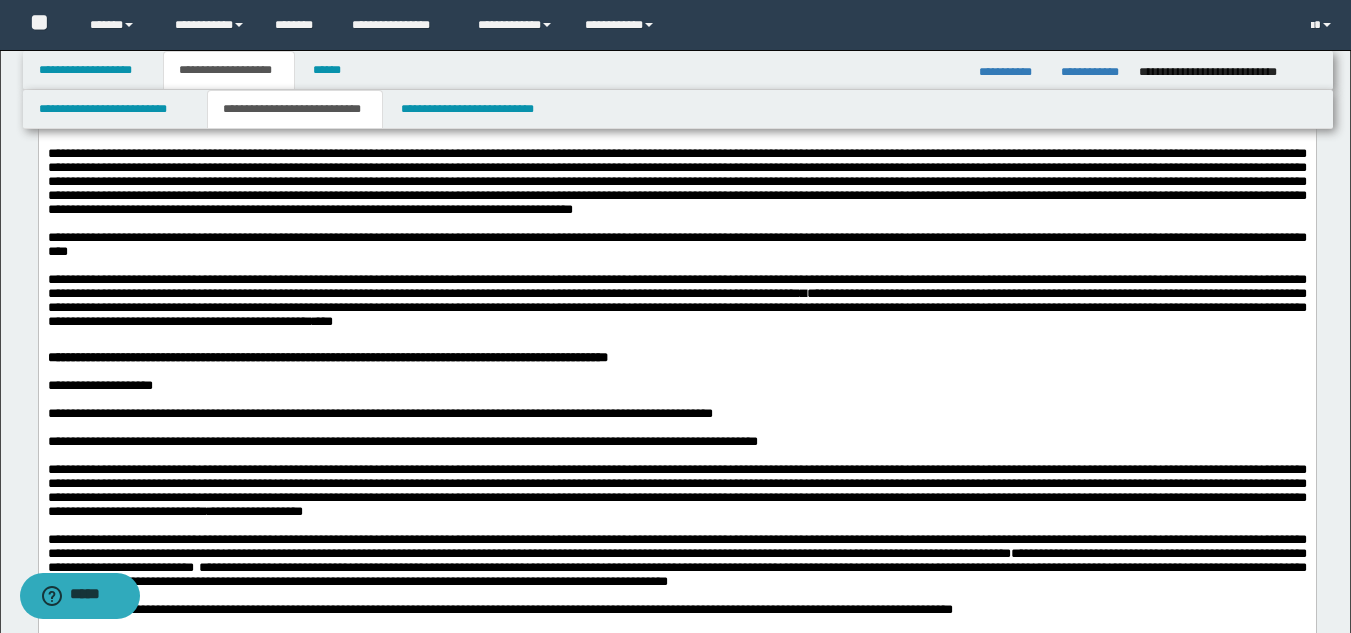 drag, startPoint x: 276, startPoint y: 370, endPoint x: 359, endPoint y: 402, distance: 88.95505 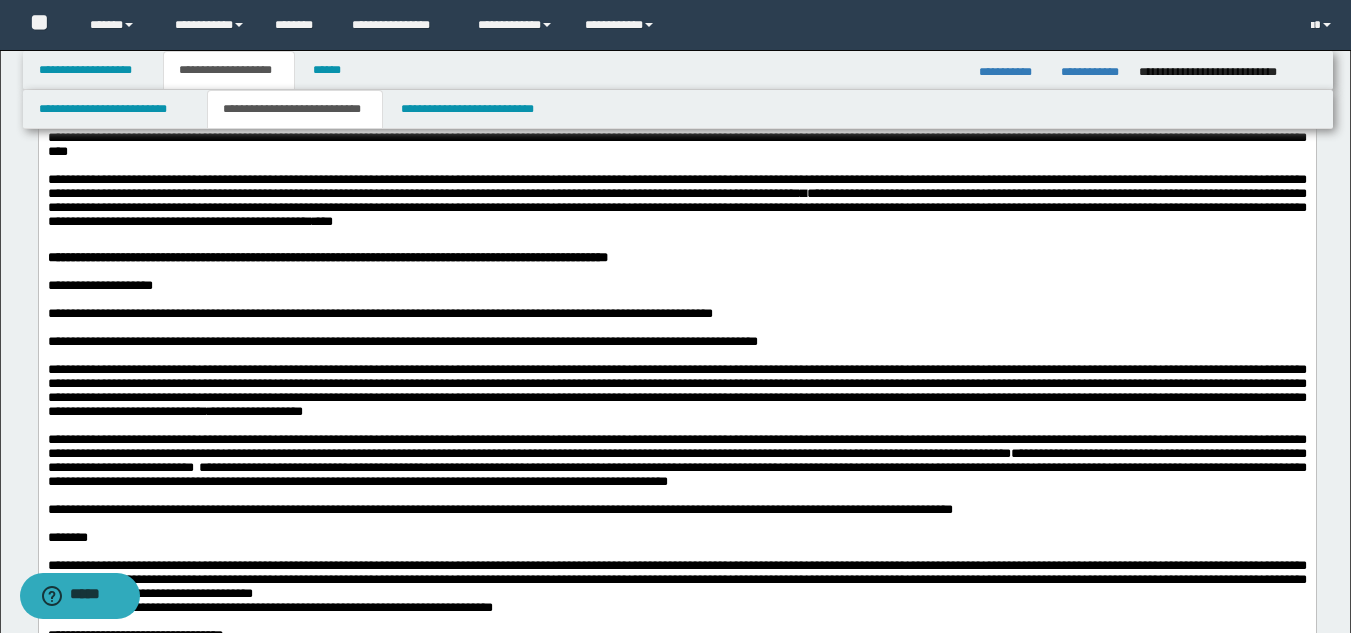 click at bounding box center (676, 300) 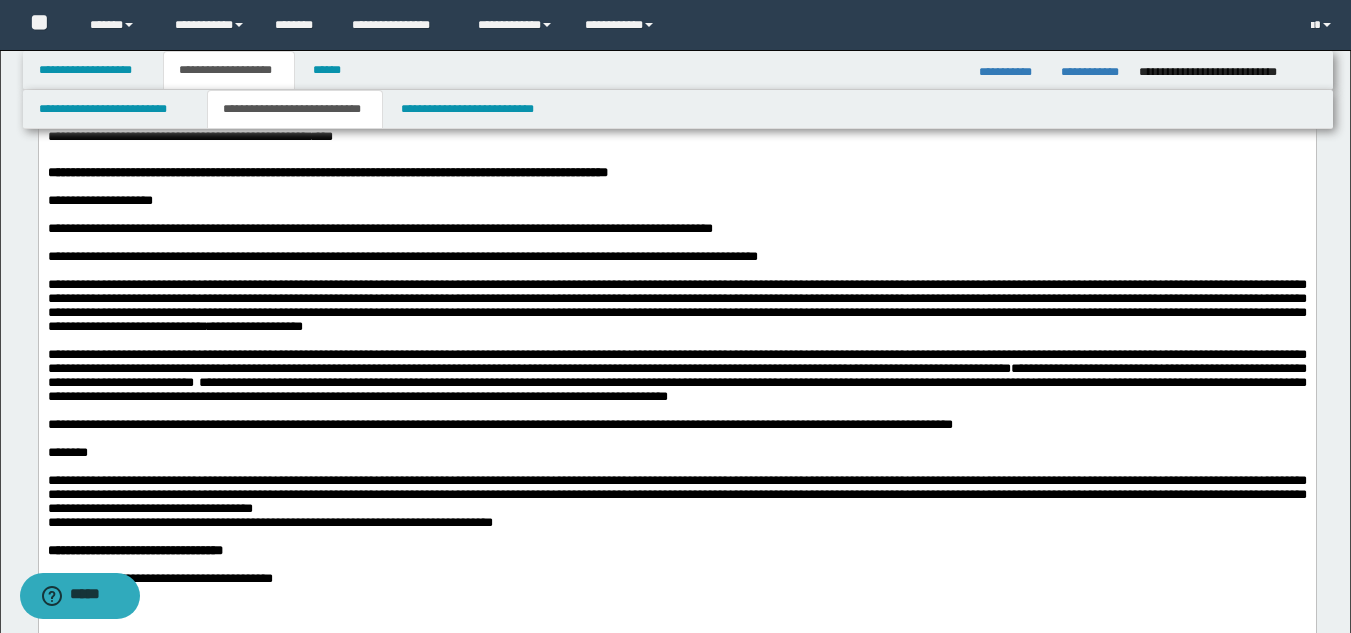 scroll, scrollTop: 700, scrollLeft: 0, axis: vertical 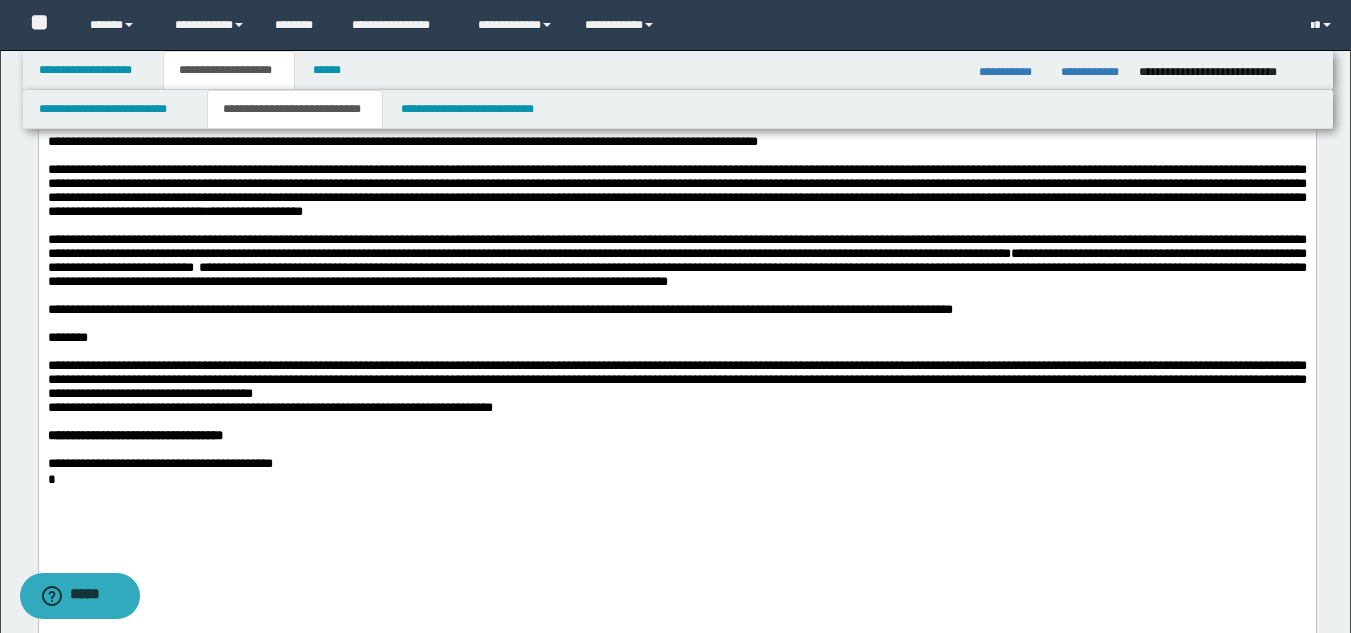 click on "**********" at bounding box center (676, 246) 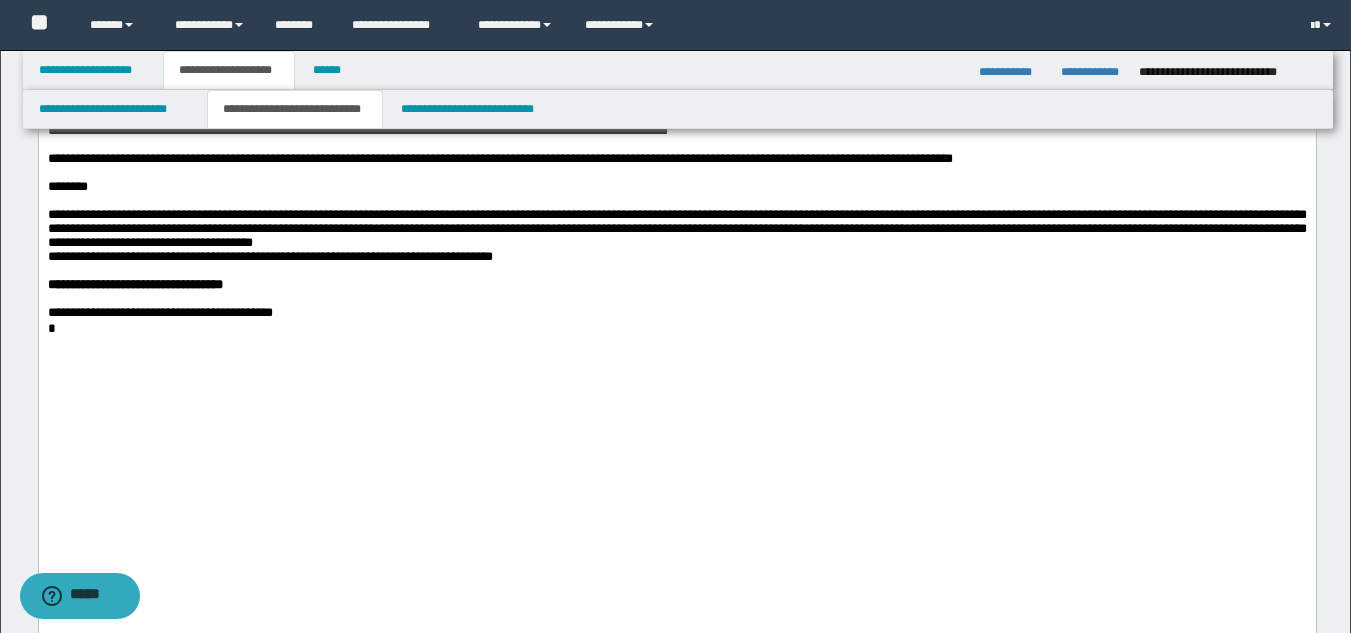 scroll, scrollTop: 900, scrollLeft: 0, axis: vertical 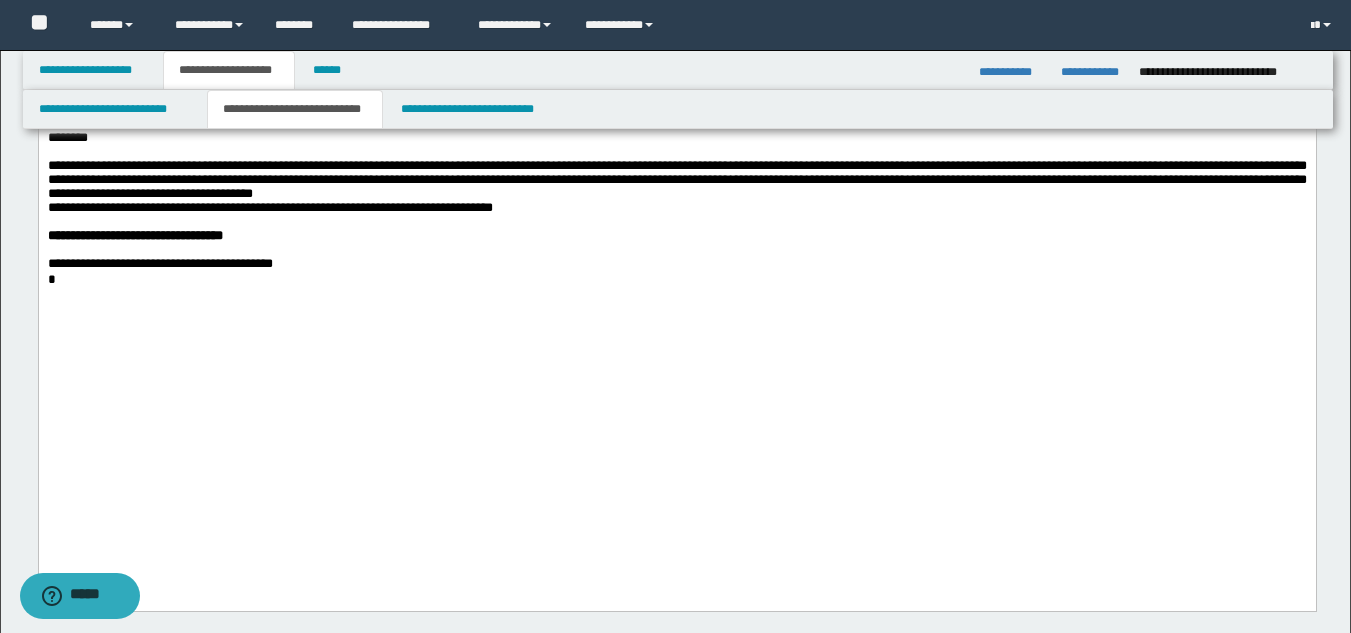 click on "**********" at bounding box center (676, 180) 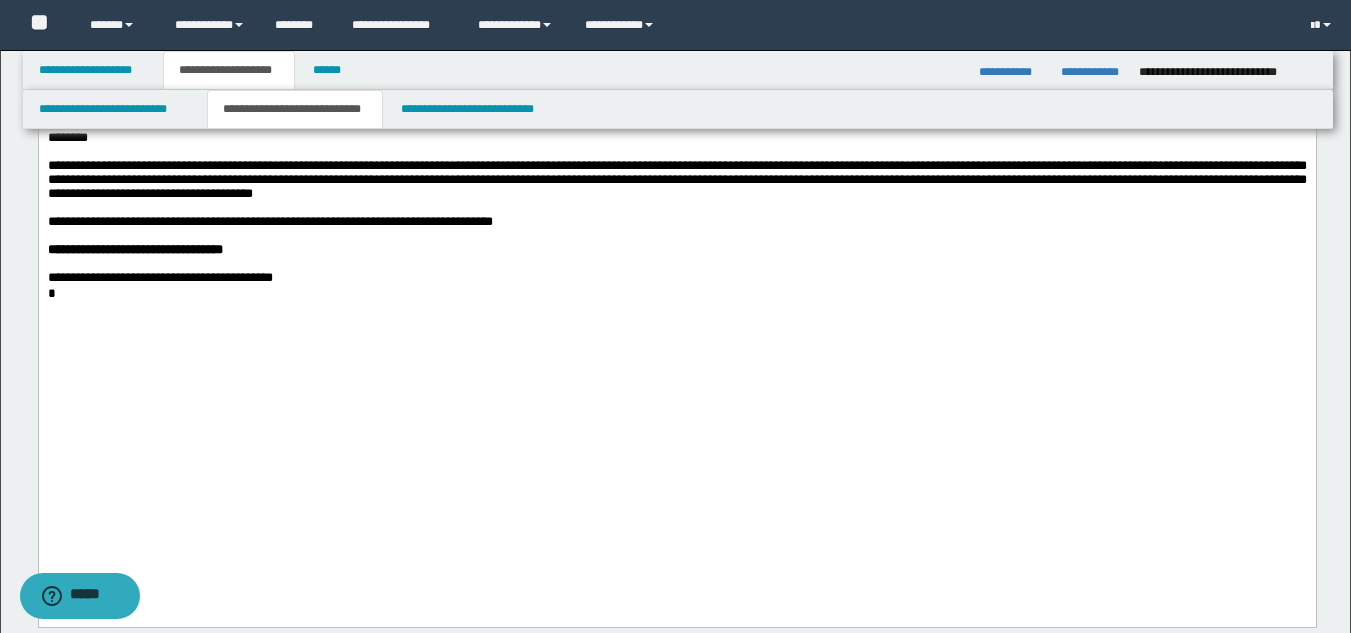 click on "**********" at bounding box center (232, 221) 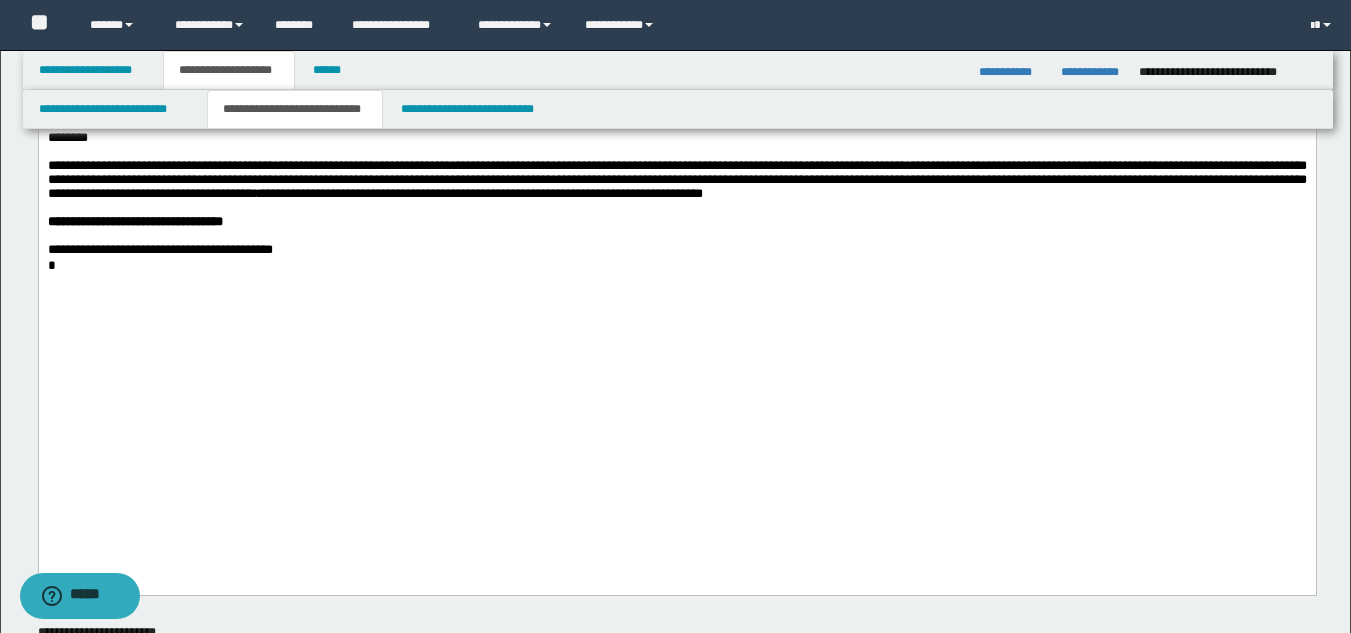click at bounding box center (676, 208) 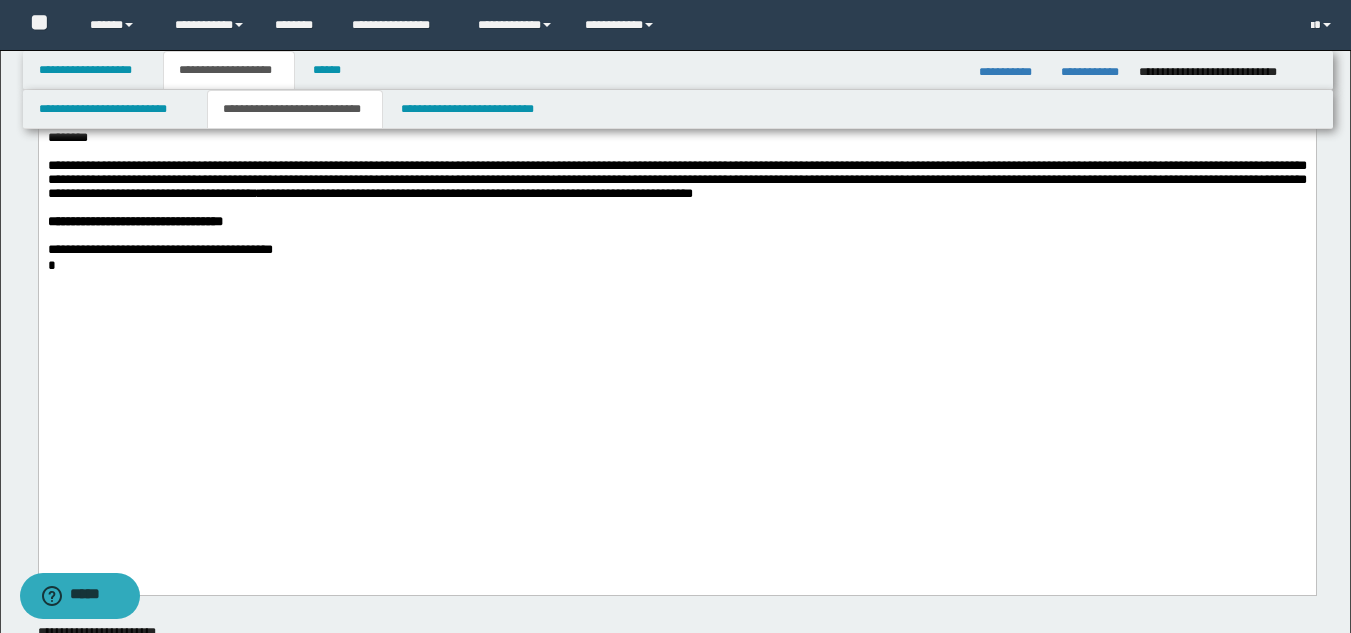 click on "**********" at bounding box center [676, 222] 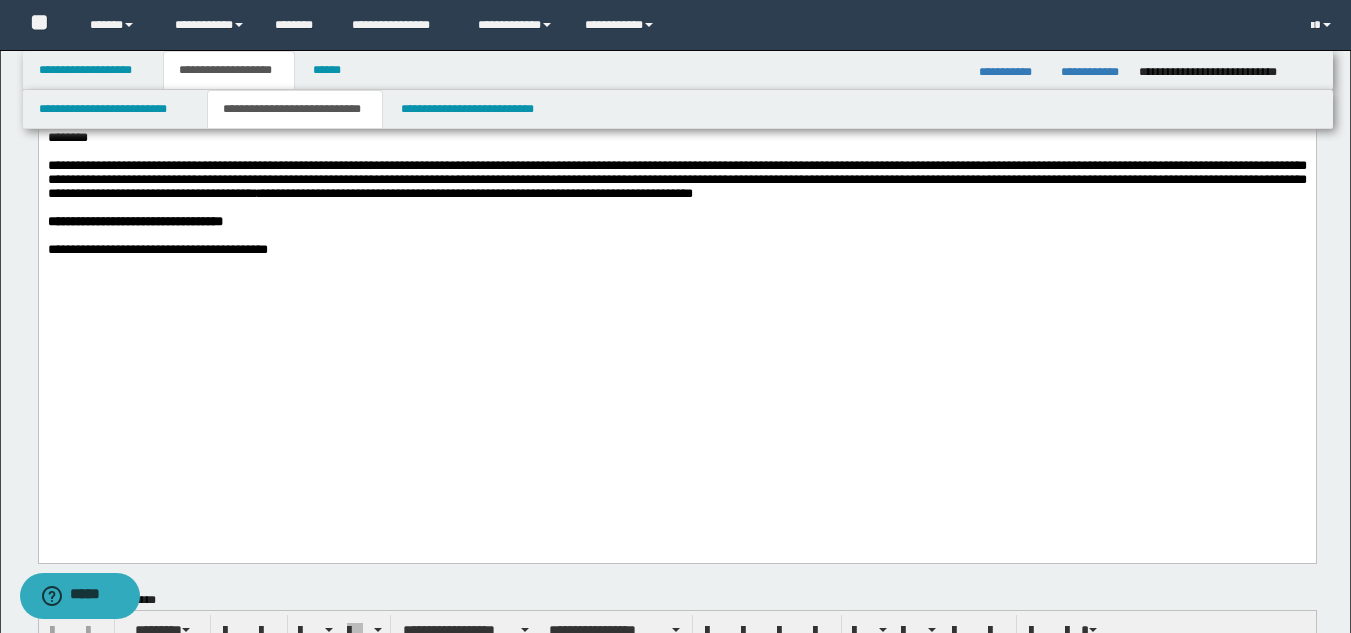 drag, startPoint x: 76, startPoint y: 467, endPoint x: 63, endPoint y: 489, distance: 25.553865 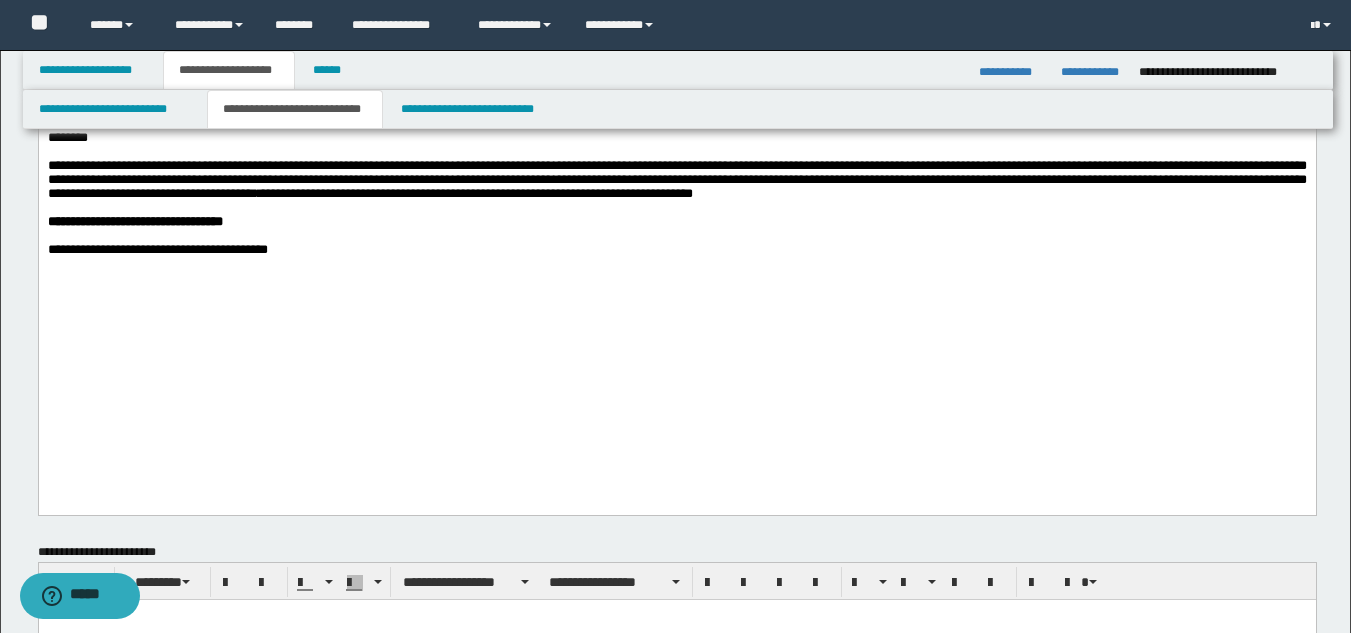 click on "**********" at bounding box center (676, -184) 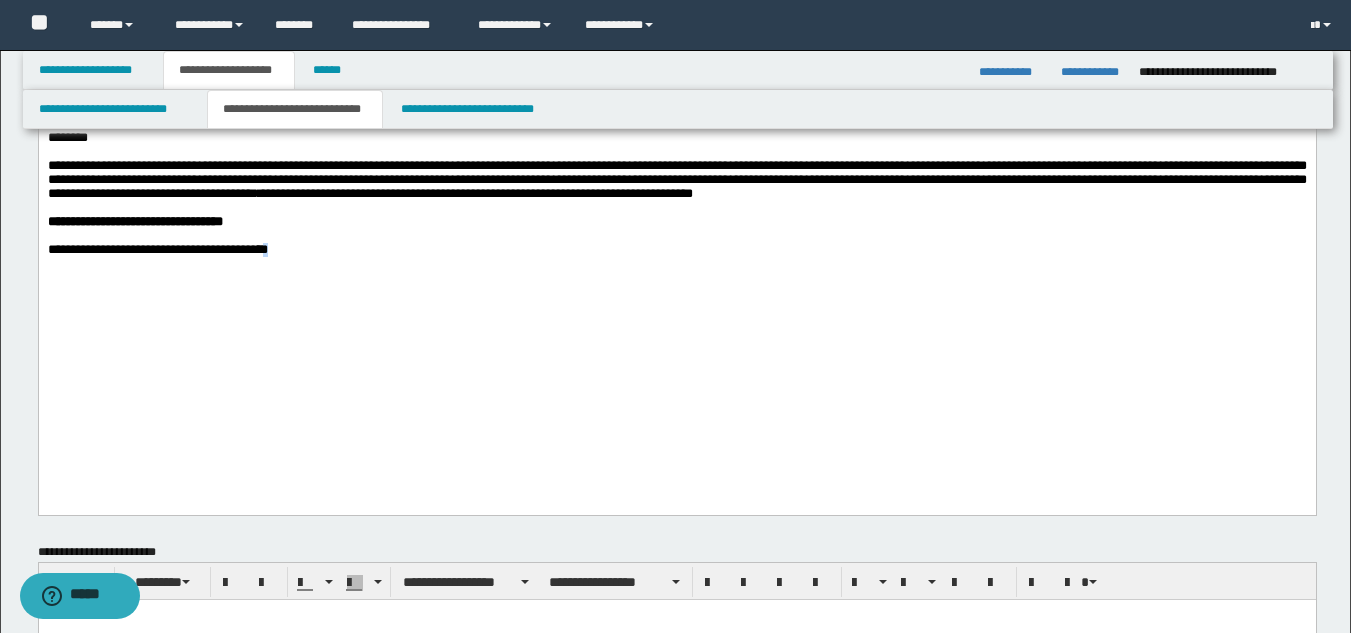 click on "**********" at bounding box center (676, -184) 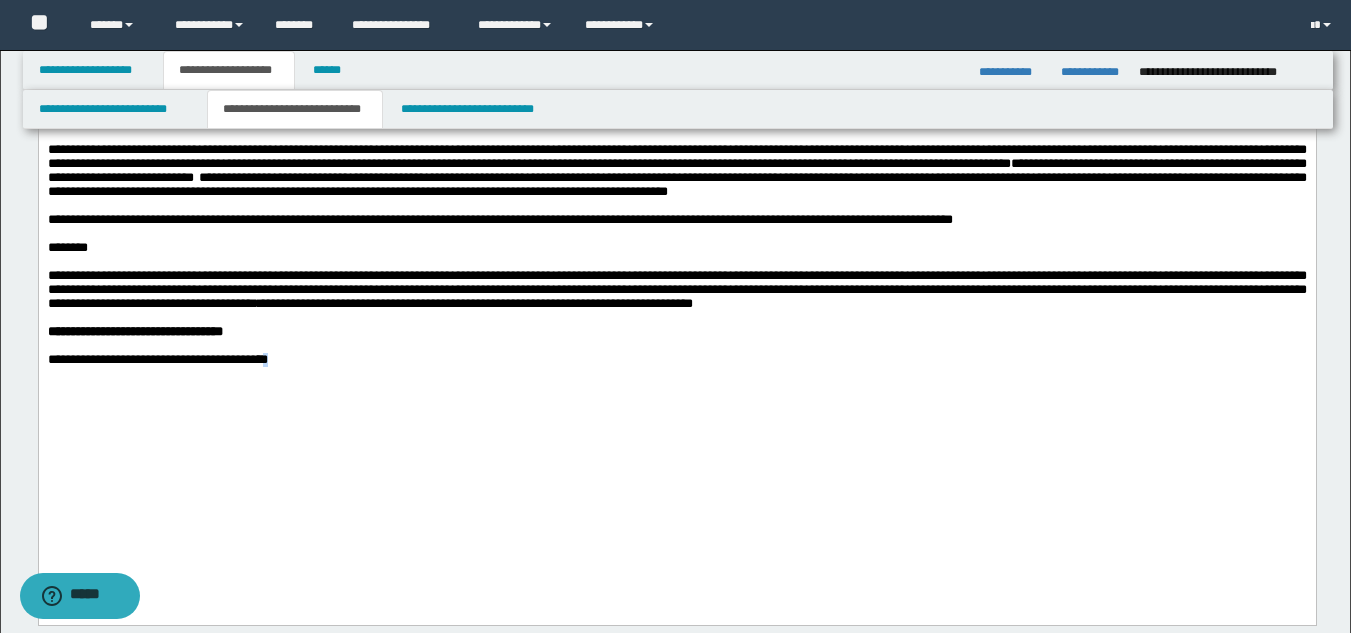 scroll, scrollTop: 600, scrollLeft: 0, axis: vertical 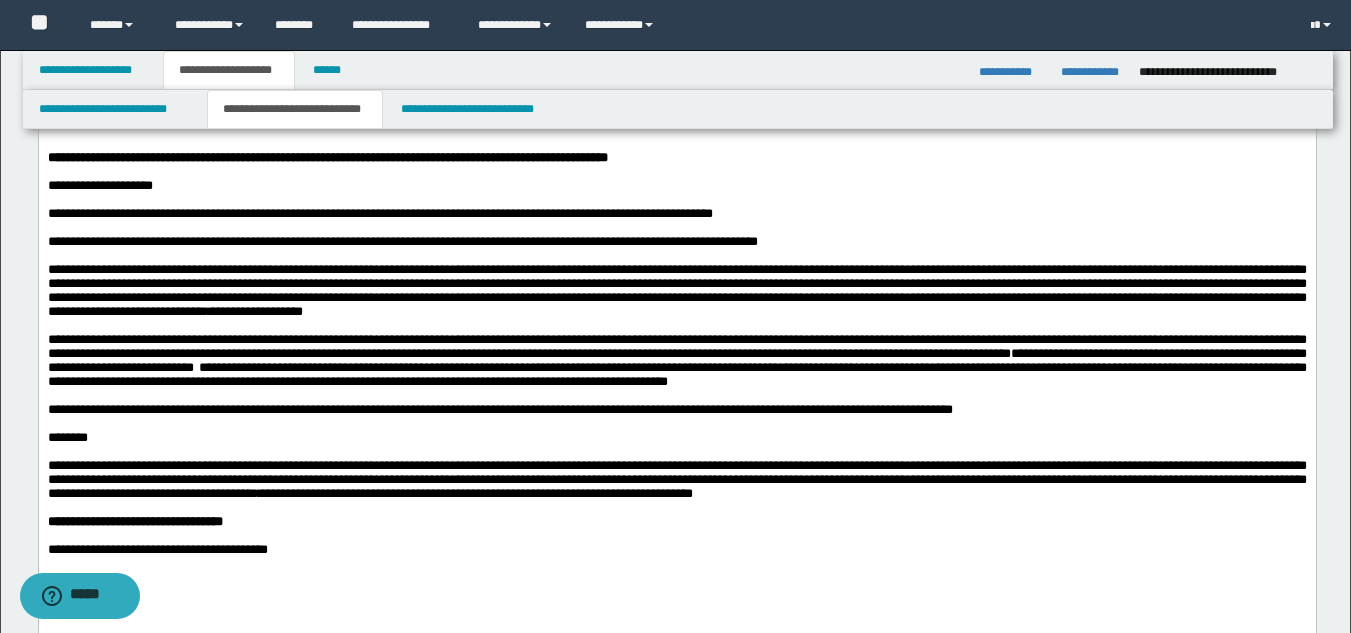 click on "**********" at bounding box center (676, 290) 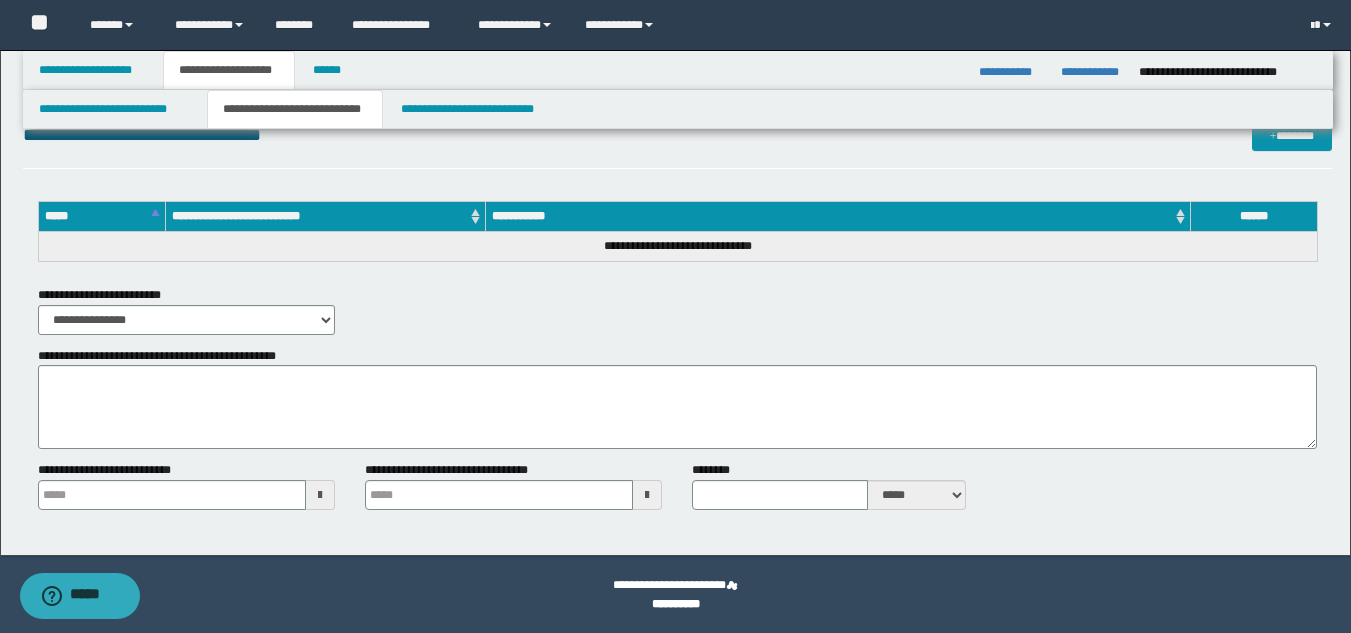 scroll, scrollTop: 2113, scrollLeft: 0, axis: vertical 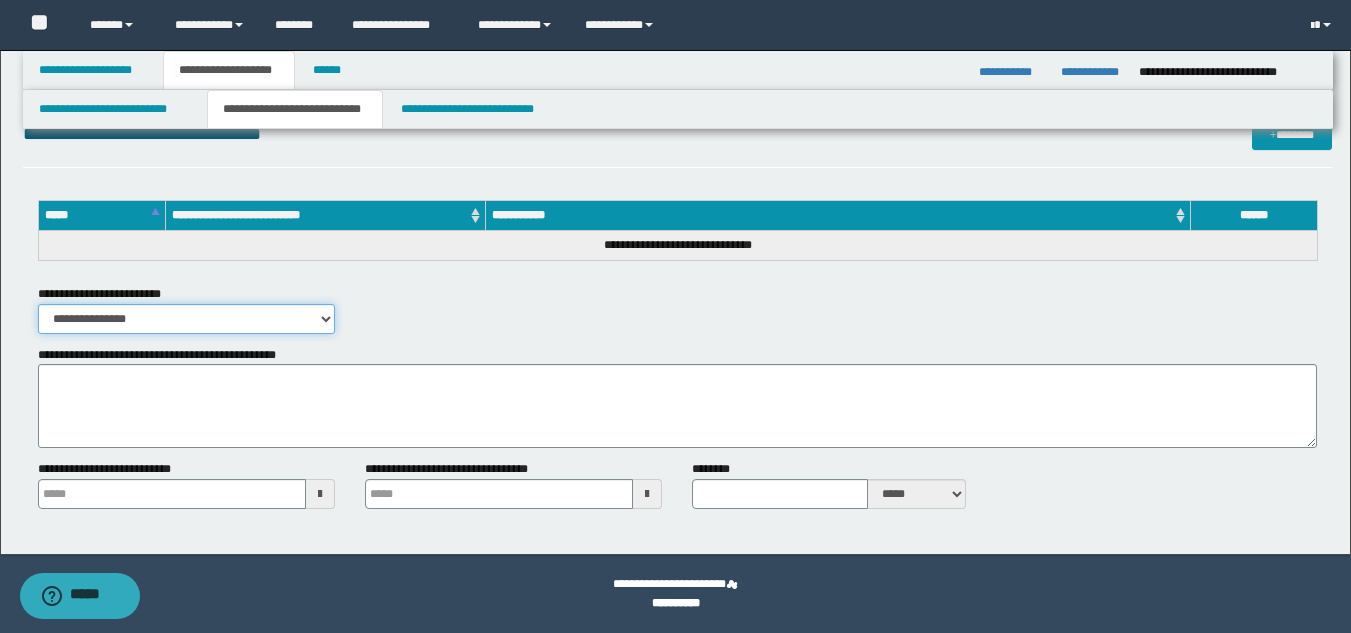 click on "**********" at bounding box center (186, 319) 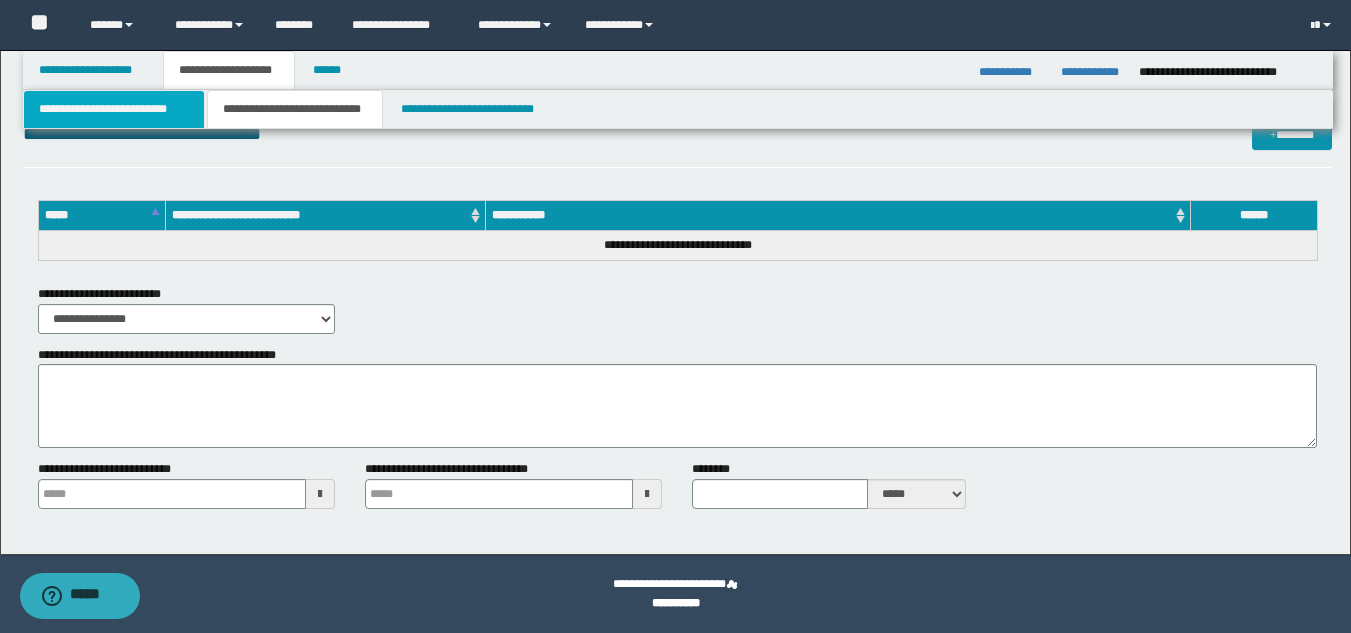 click on "**********" at bounding box center [114, 109] 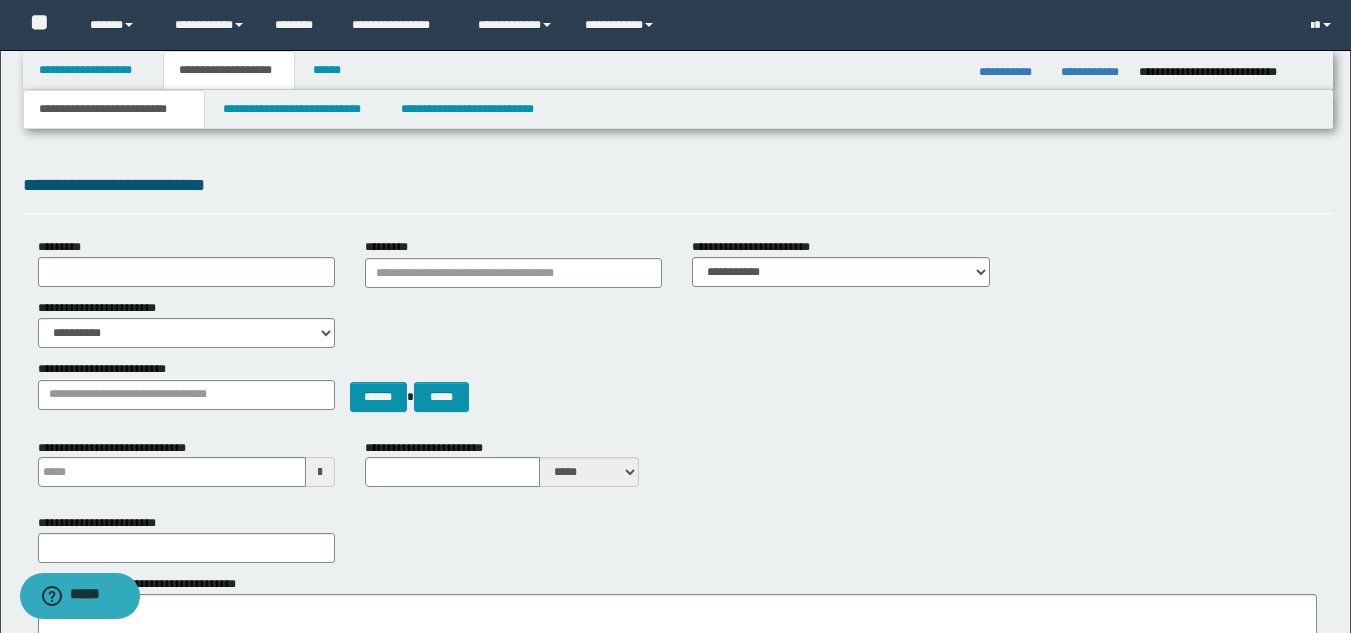 scroll, scrollTop: 0, scrollLeft: 0, axis: both 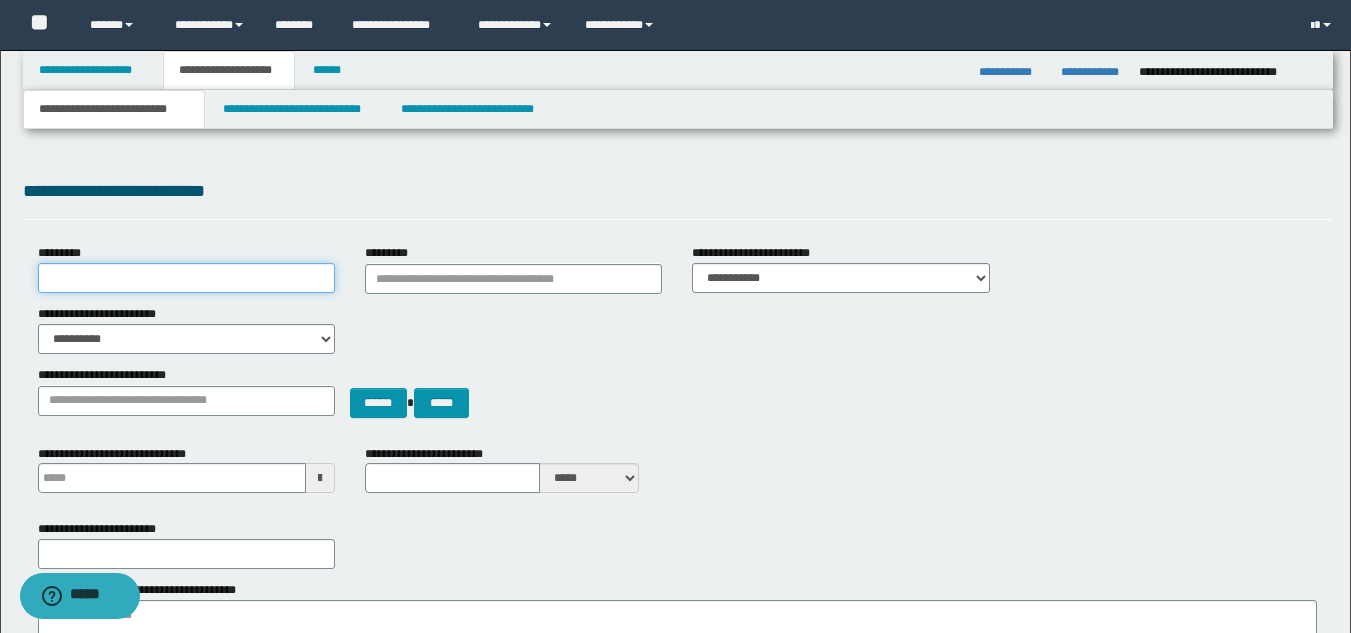 click on "*********" at bounding box center (186, 278) 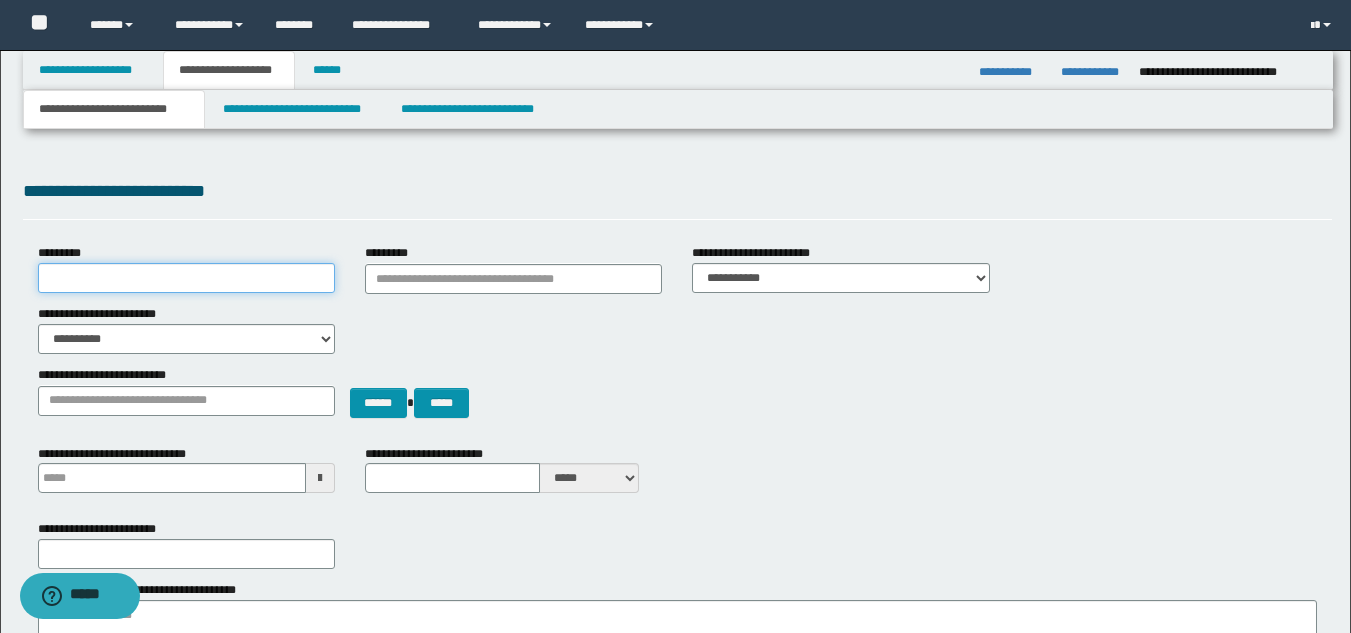 click on "*********" at bounding box center (186, 278) 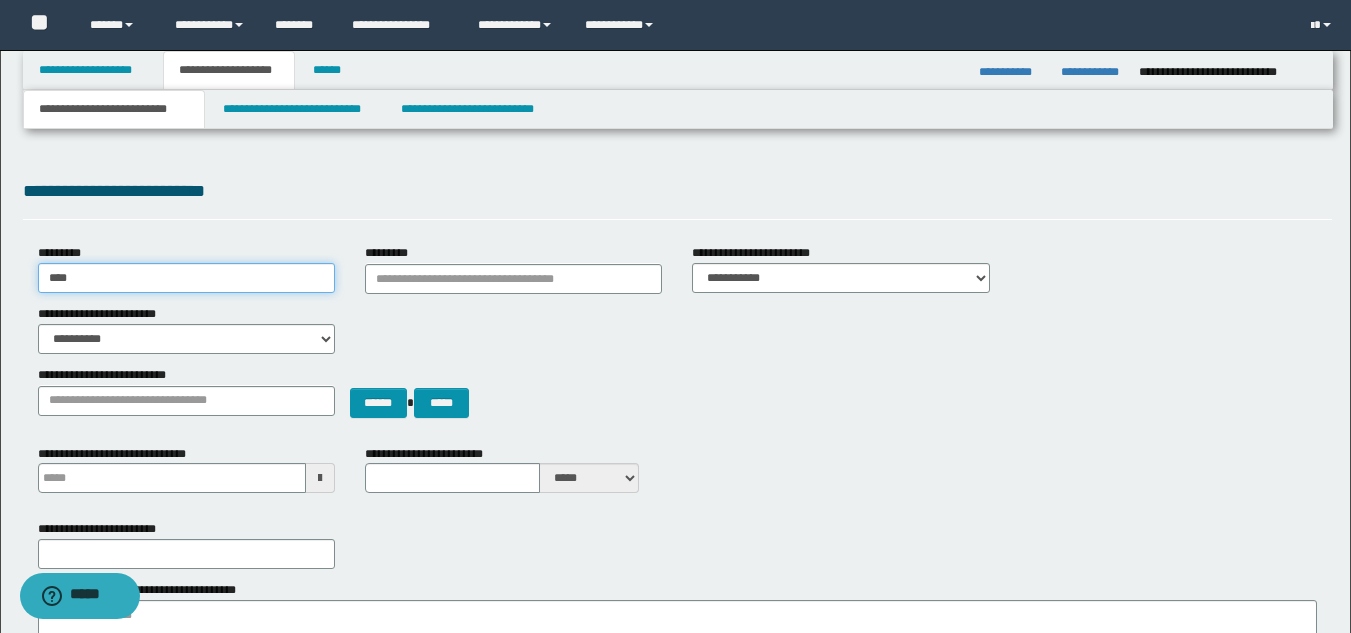 type on "**********" 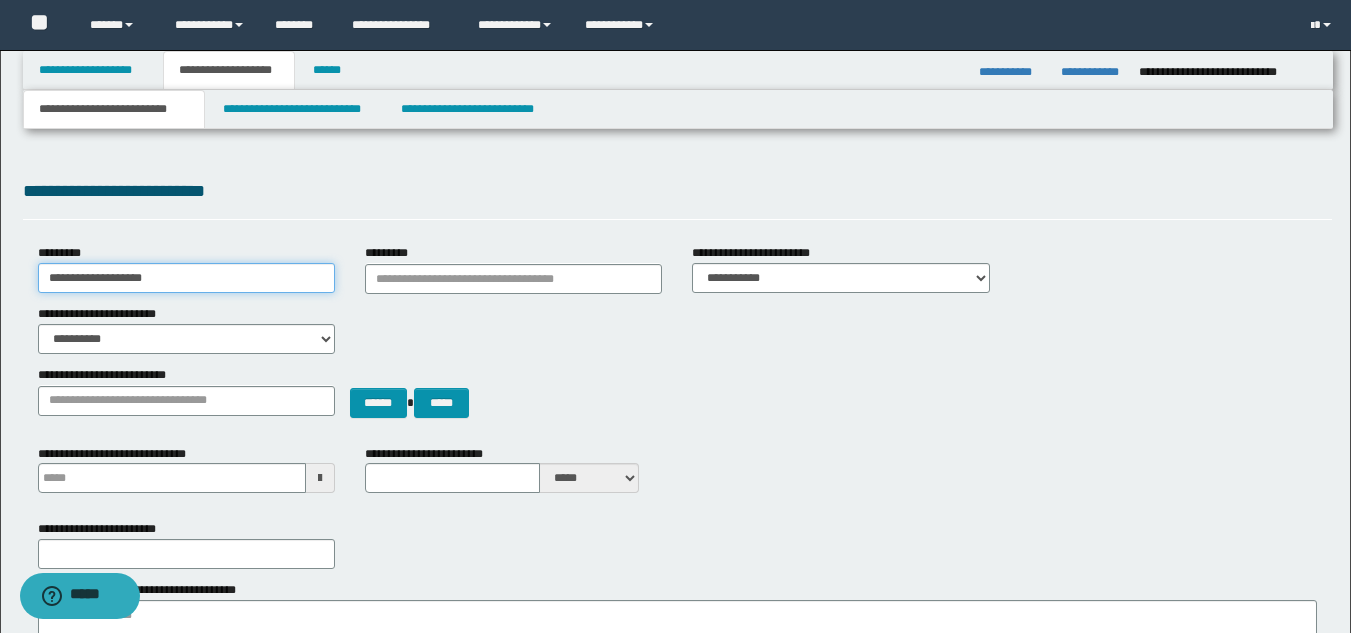 drag, startPoint x: 157, startPoint y: 273, endPoint x: 0, endPoint y: 280, distance: 157.15598 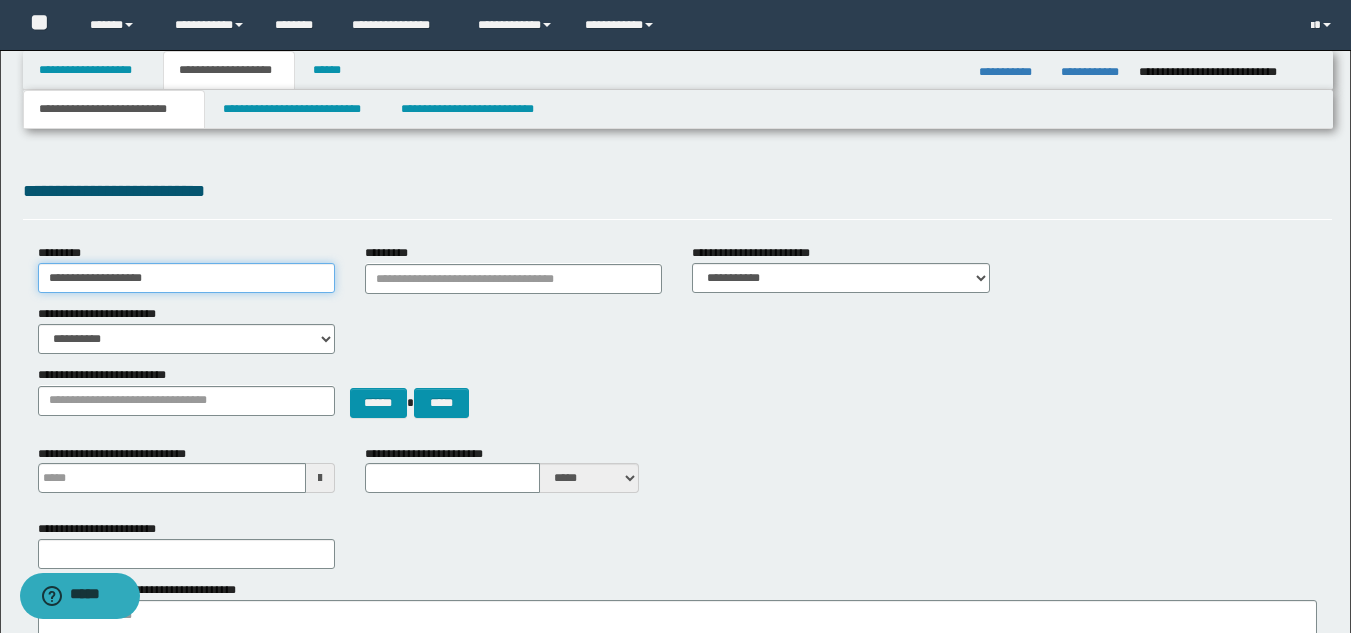 click on "**********" at bounding box center [675, 904] 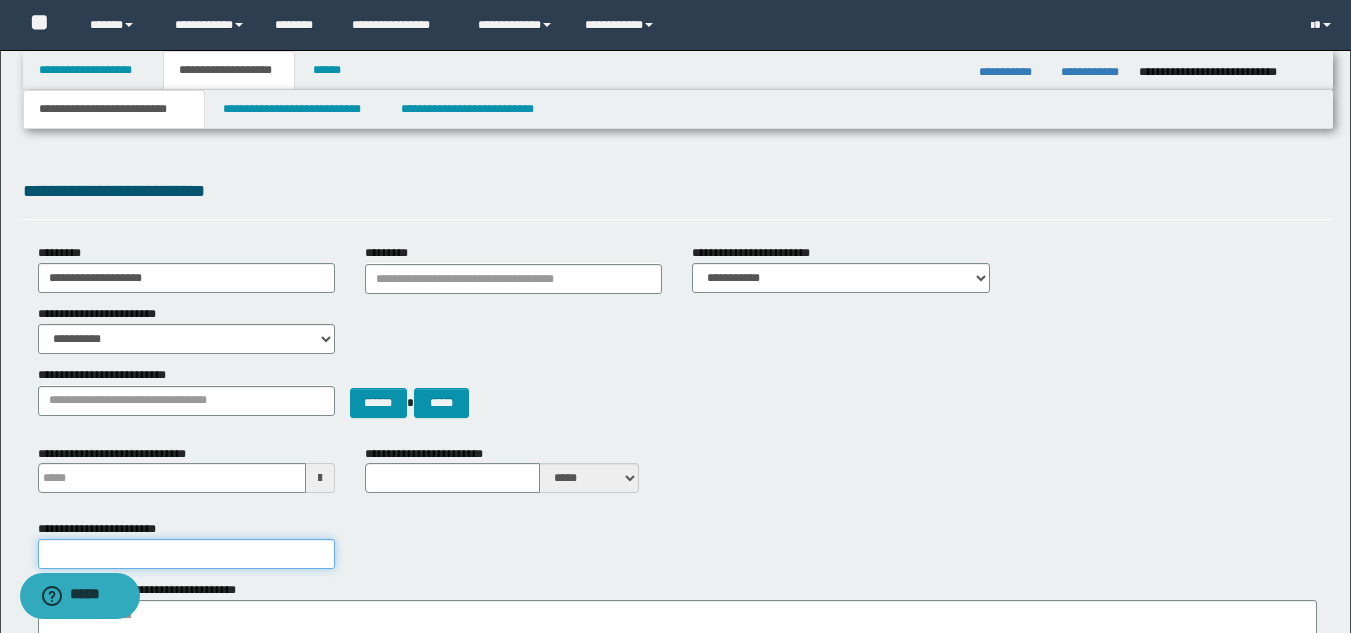 click on "**********" at bounding box center (186, 554) 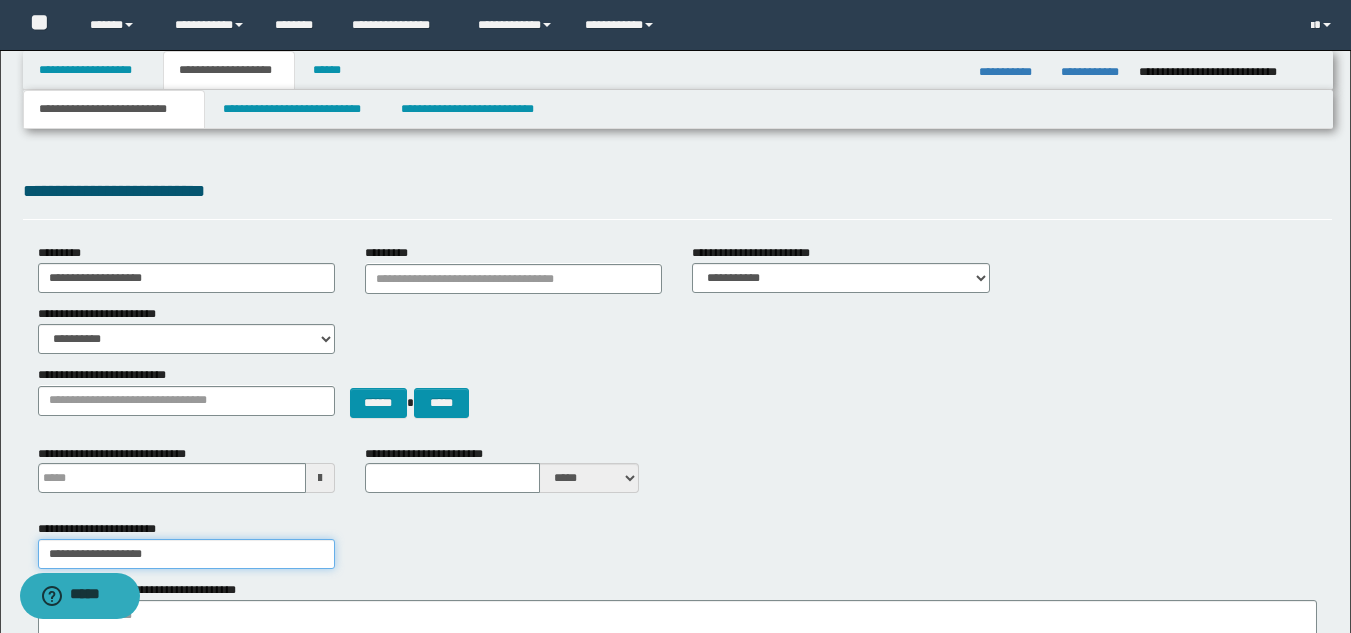 click on "**********" at bounding box center (186, 554) 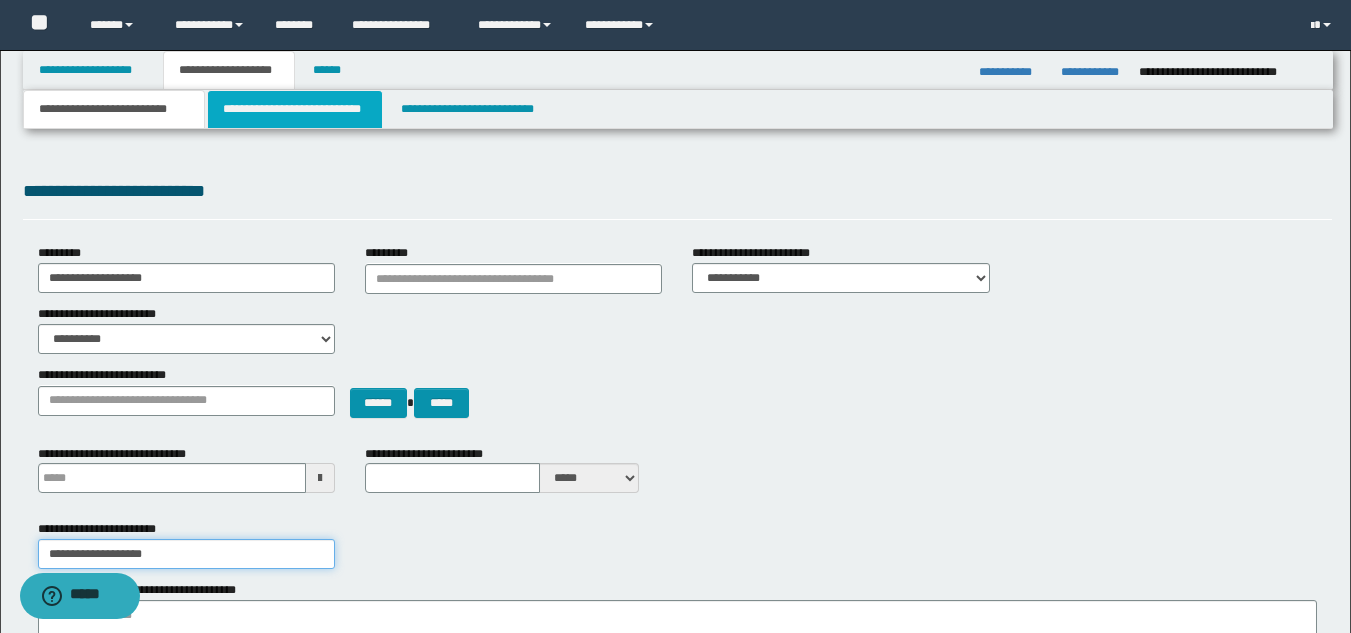 type on "**********" 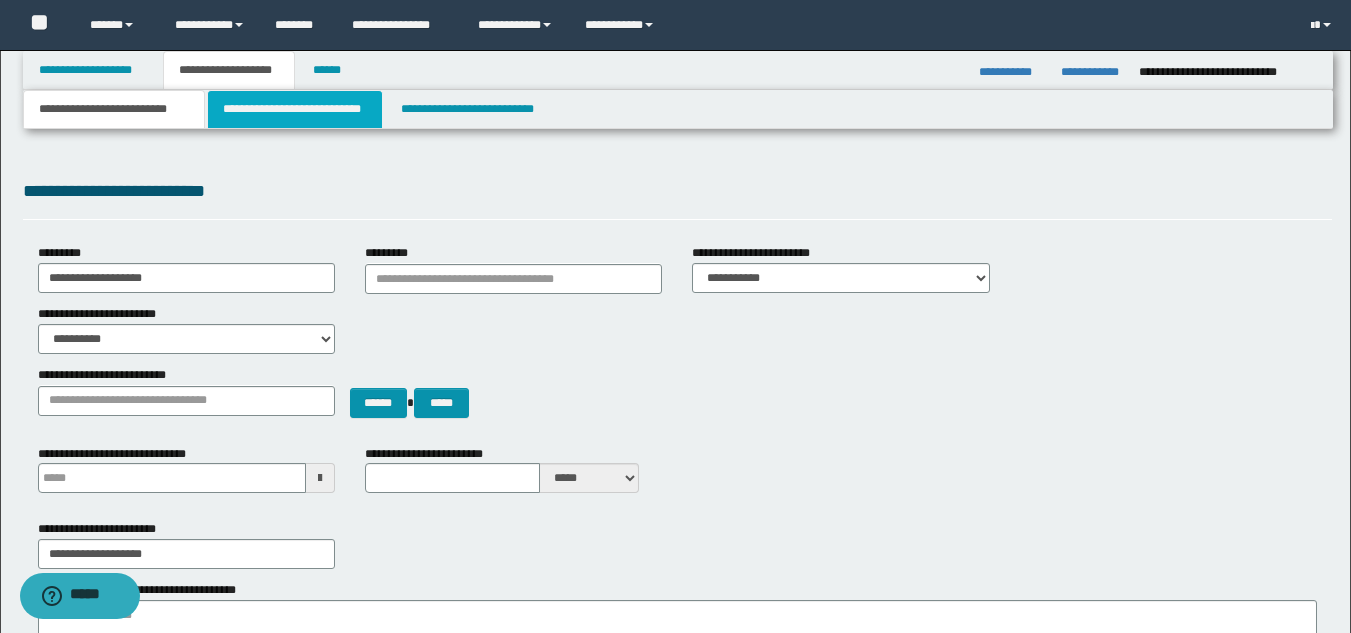 click on "**********" at bounding box center (295, 109) 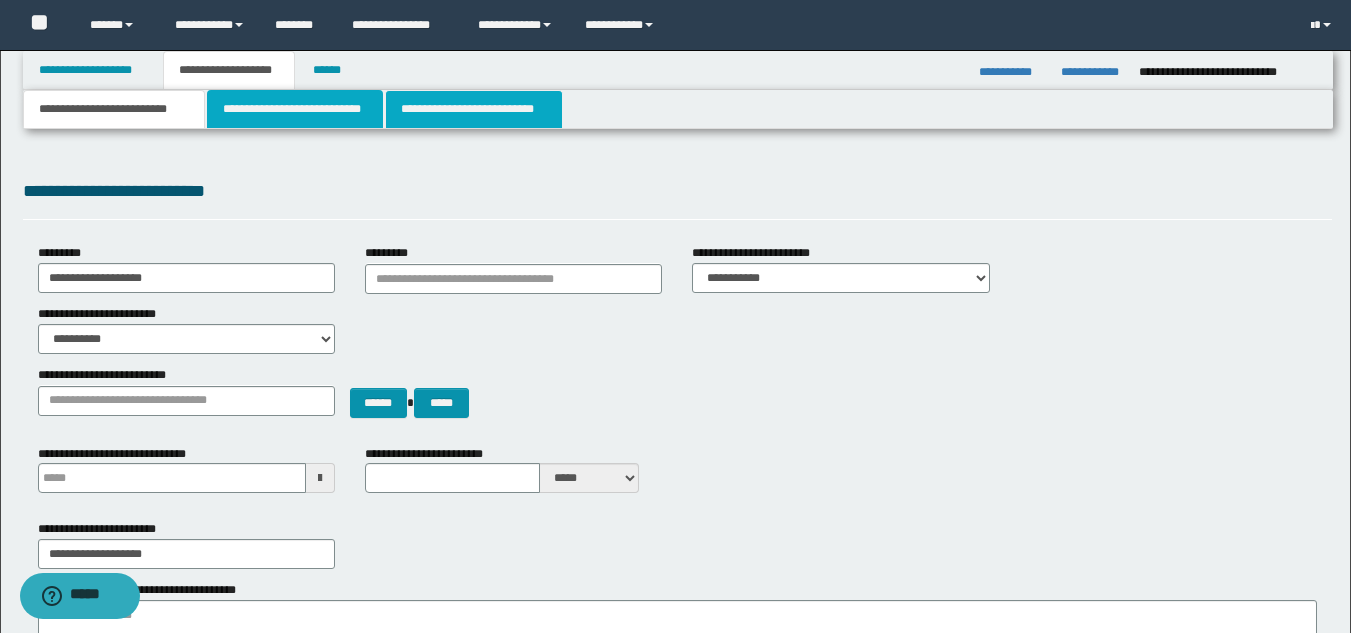 type 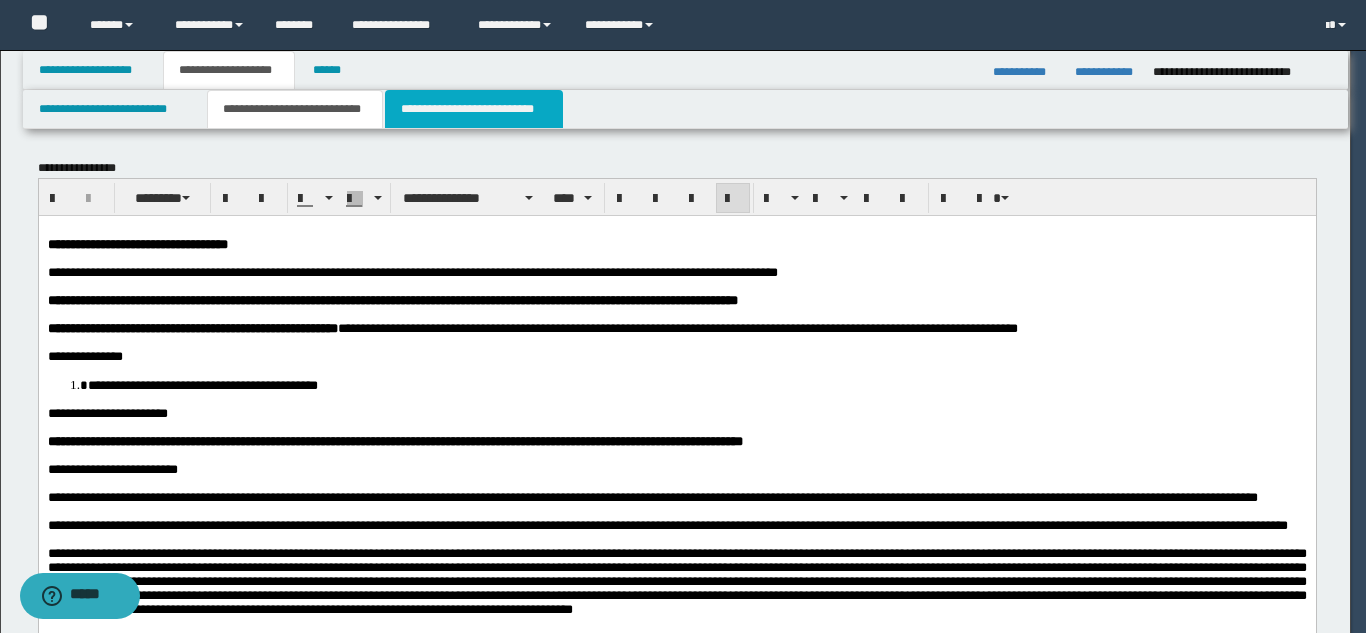 click on "**********" at bounding box center (474, 109) 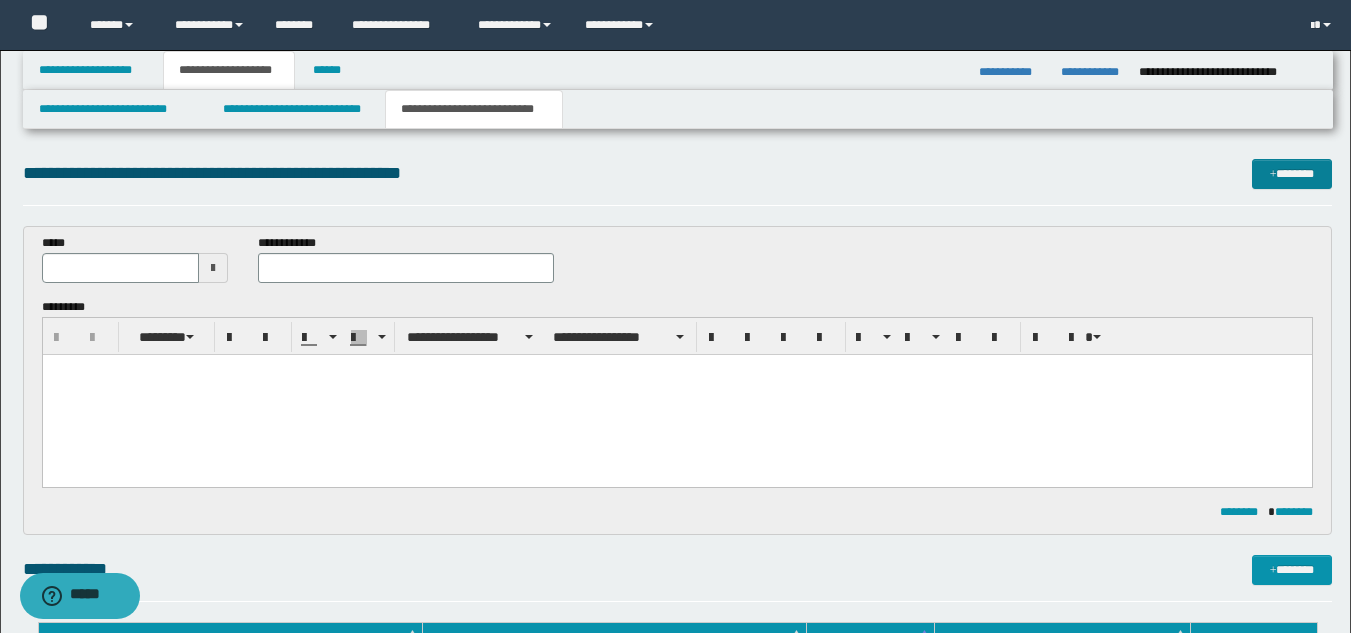 scroll, scrollTop: 0, scrollLeft: 0, axis: both 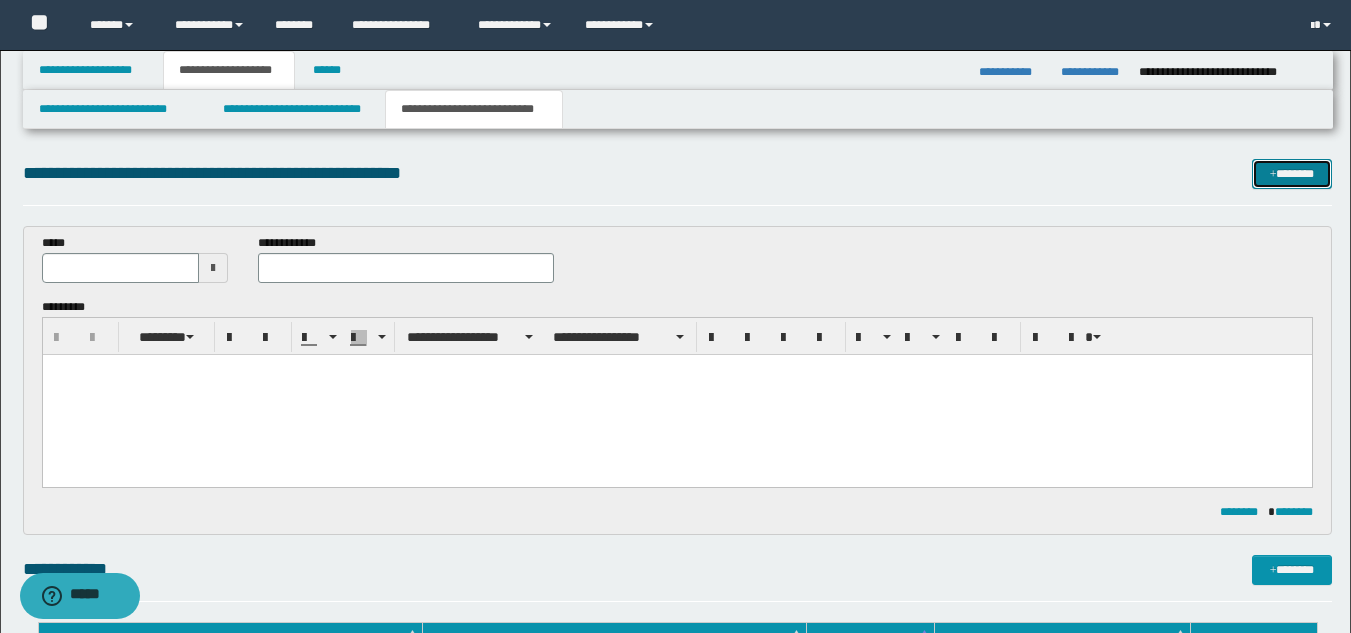 click on "*******" at bounding box center [1292, 174] 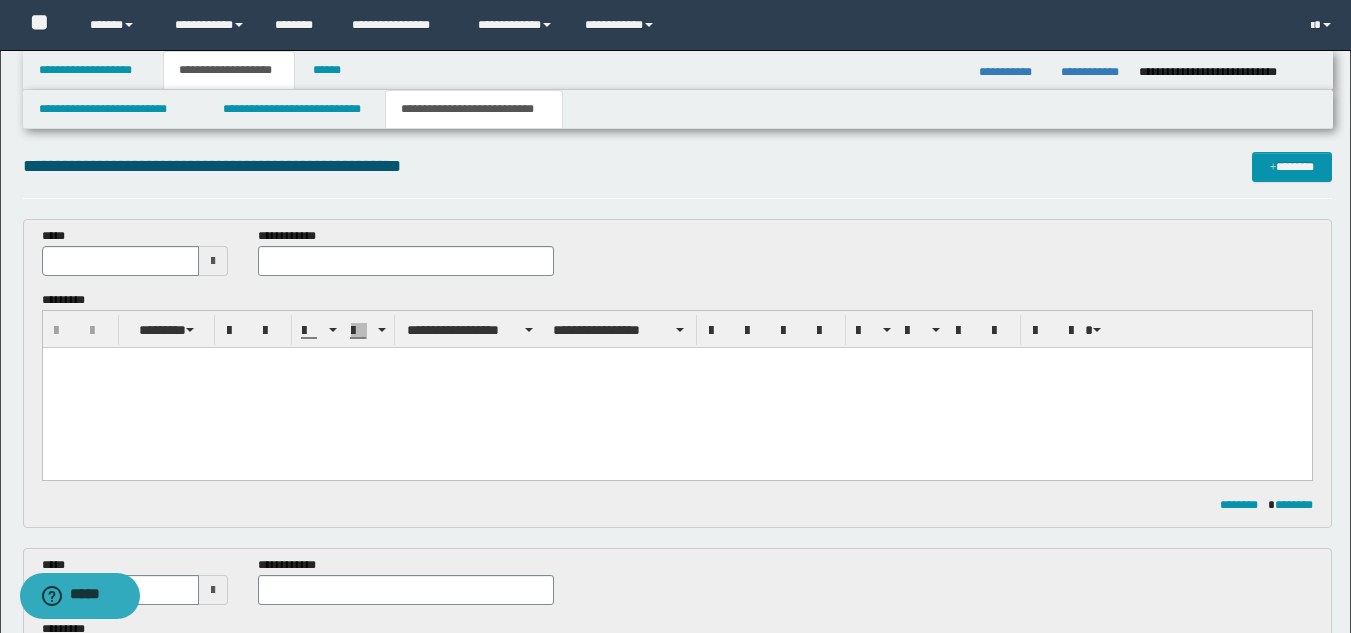 scroll, scrollTop: 0, scrollLeft: 0, axis: both 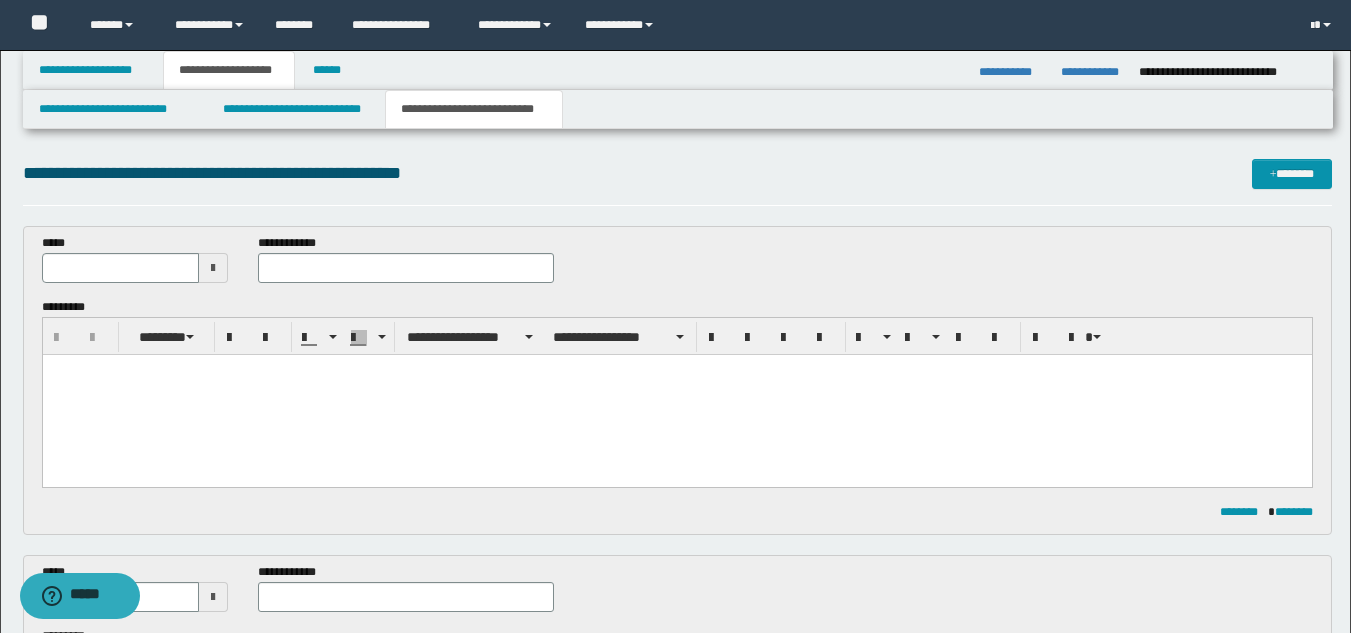 click at bounding box center [213, 268] 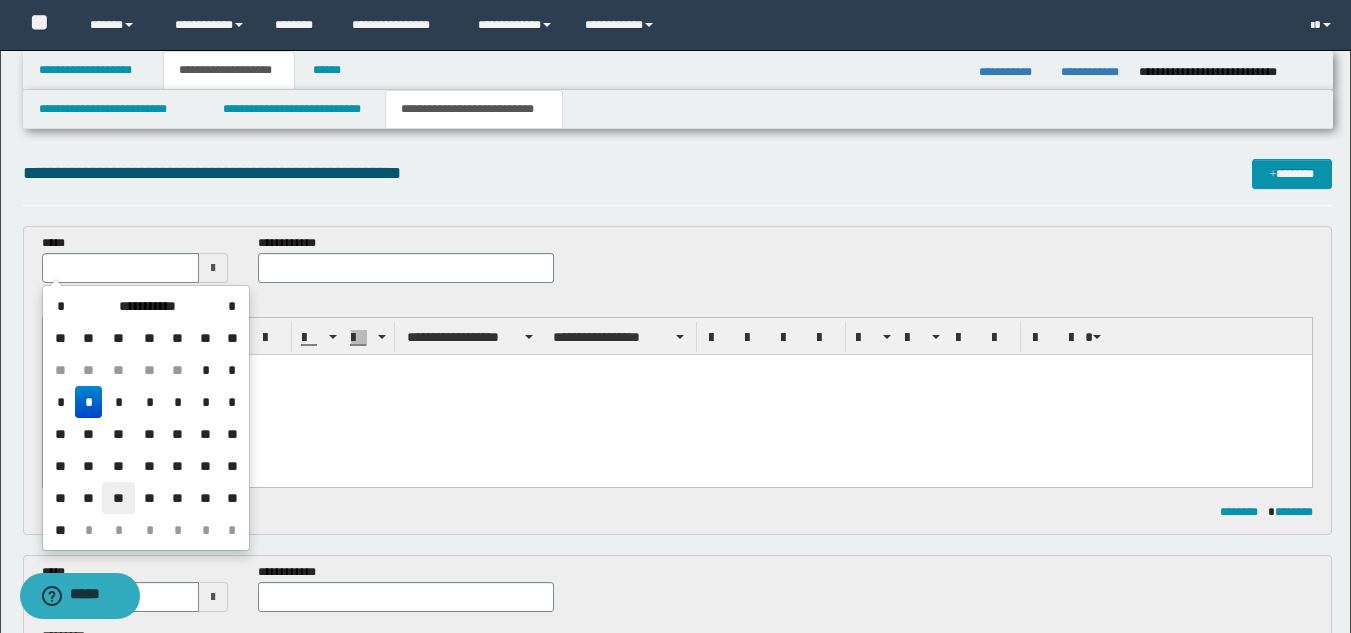 click on "**" at bounding box center [118, 498] 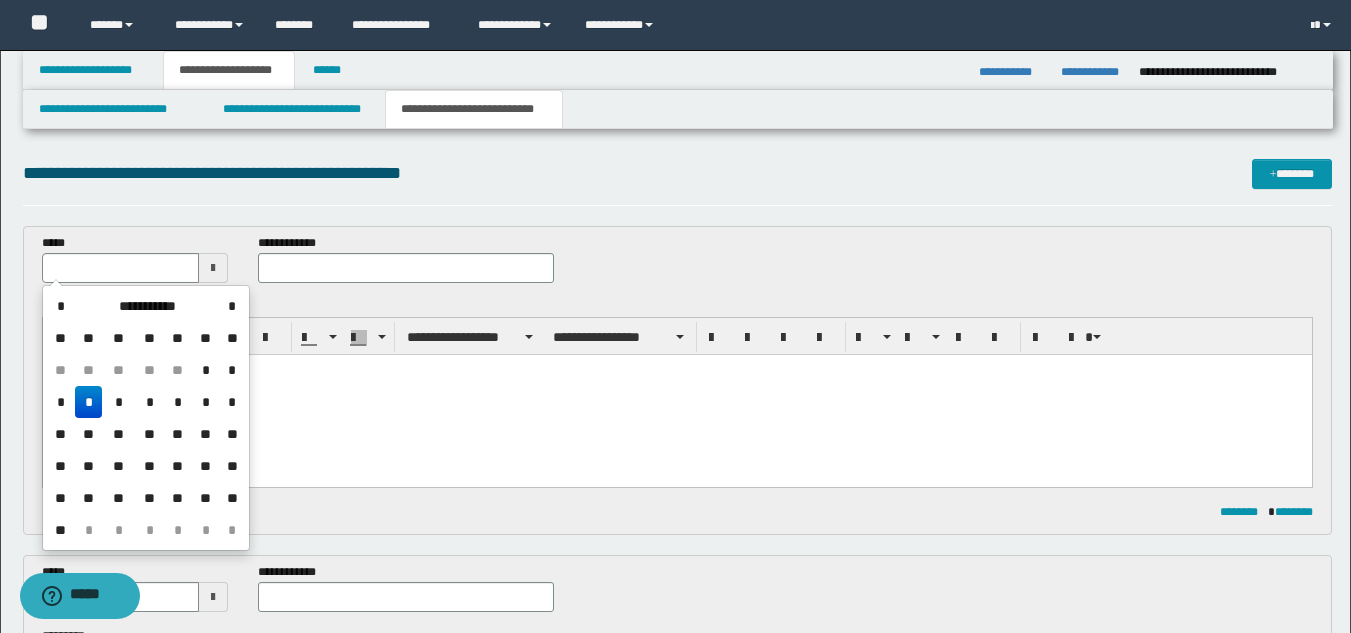 type on "**********" 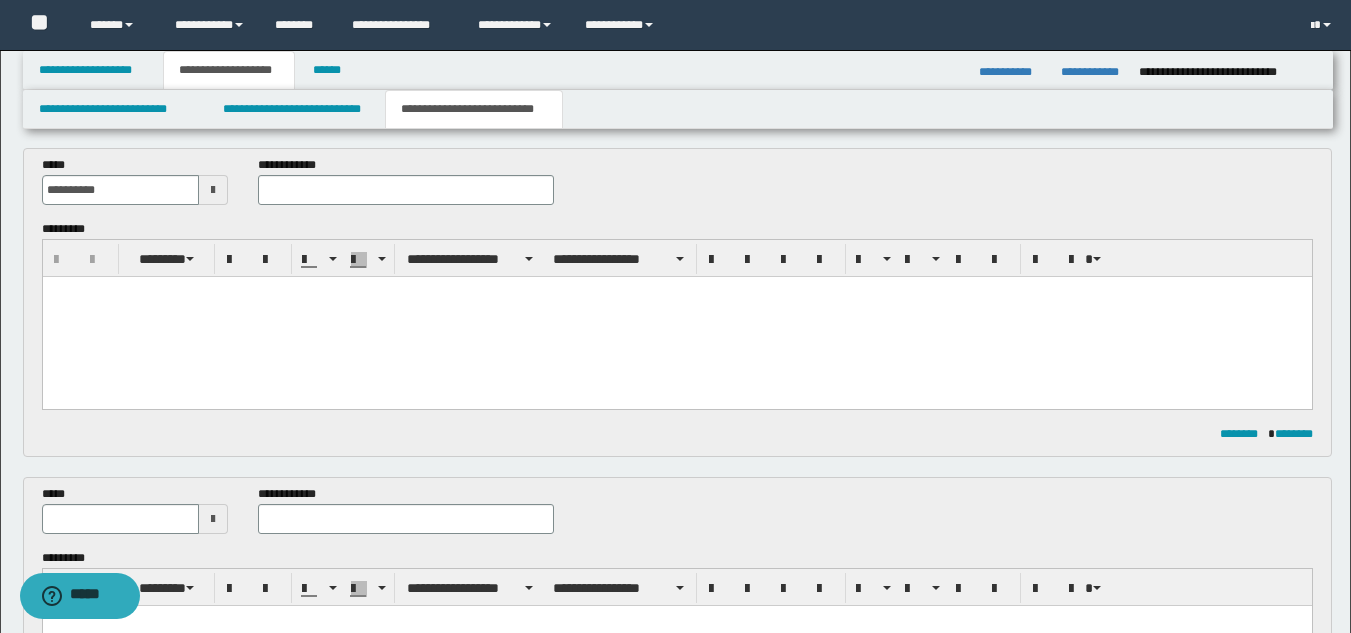scroll, scrollTop: 200, scrollLeft: 0, axis: vertical 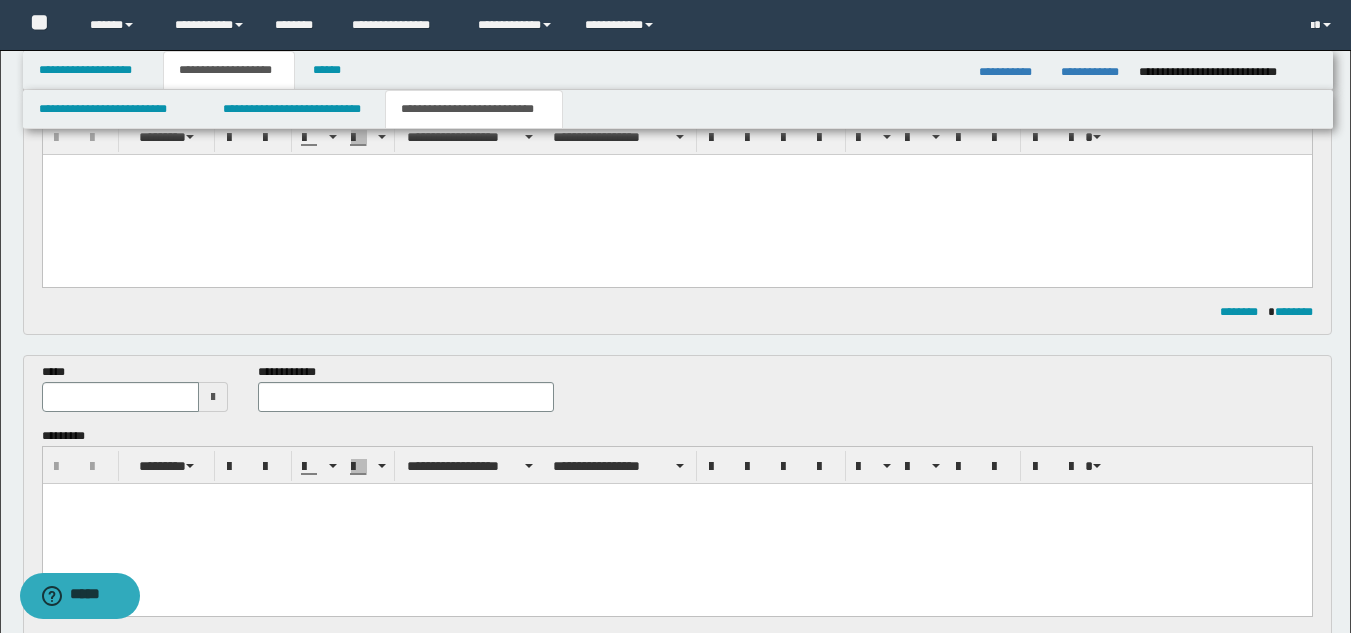 click at bounding box center (213, 397) 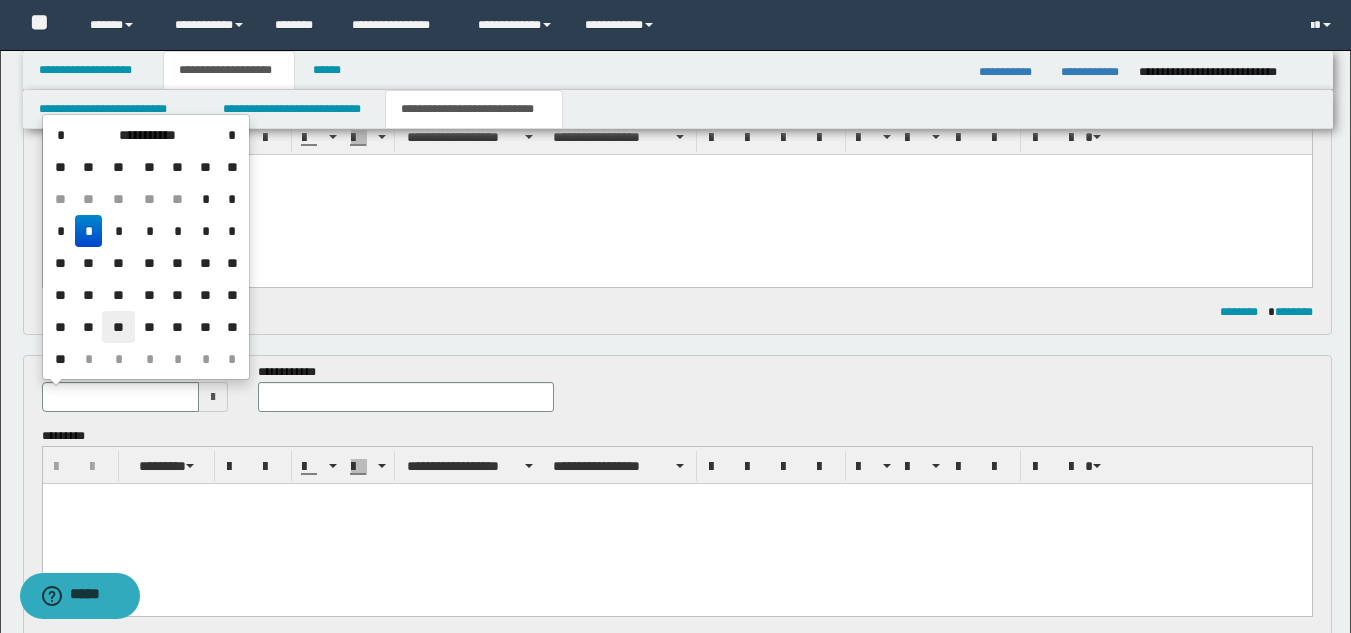 click on "**" at bounding box center (118, 327) 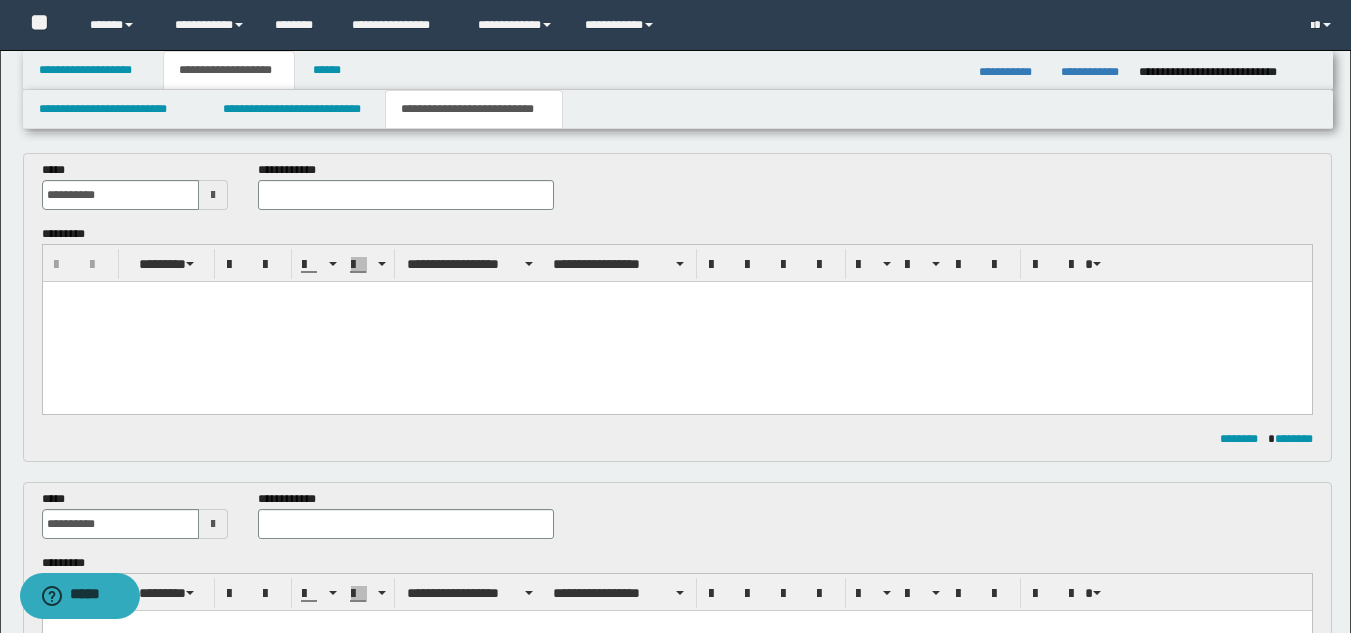 scroll, scrollTop: 0, scrollLeft: 0, axis: both 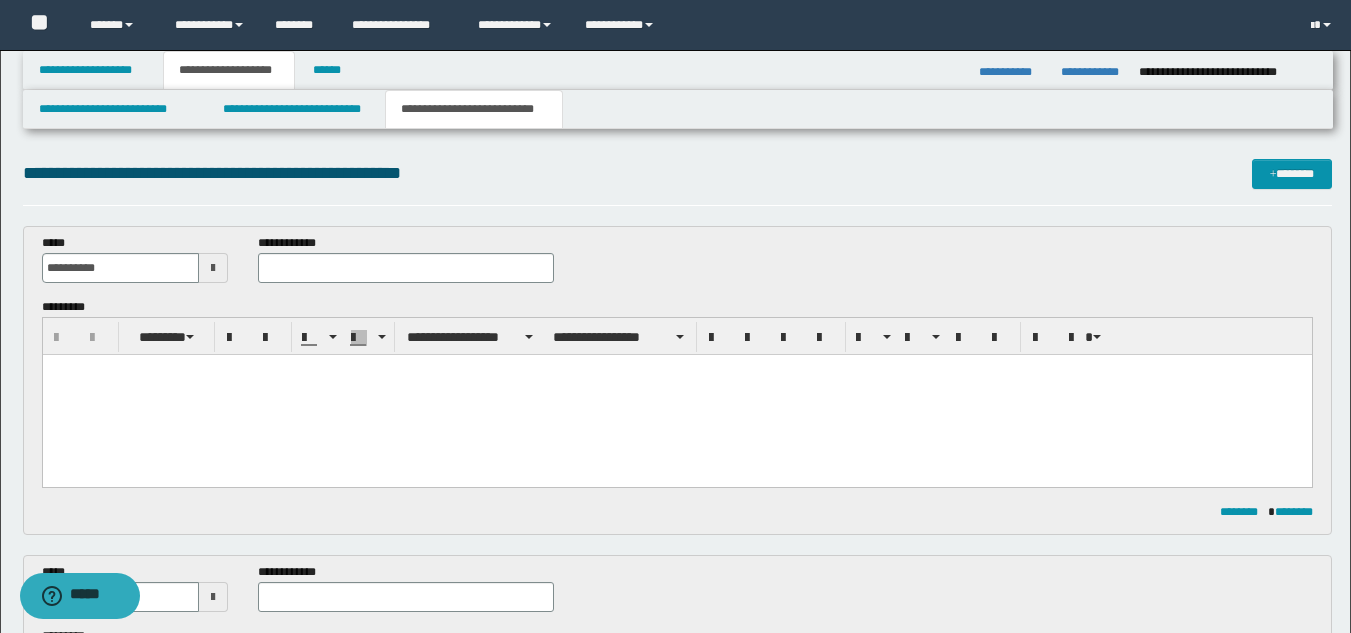 click on "**********" at bounding box center [405, 258] 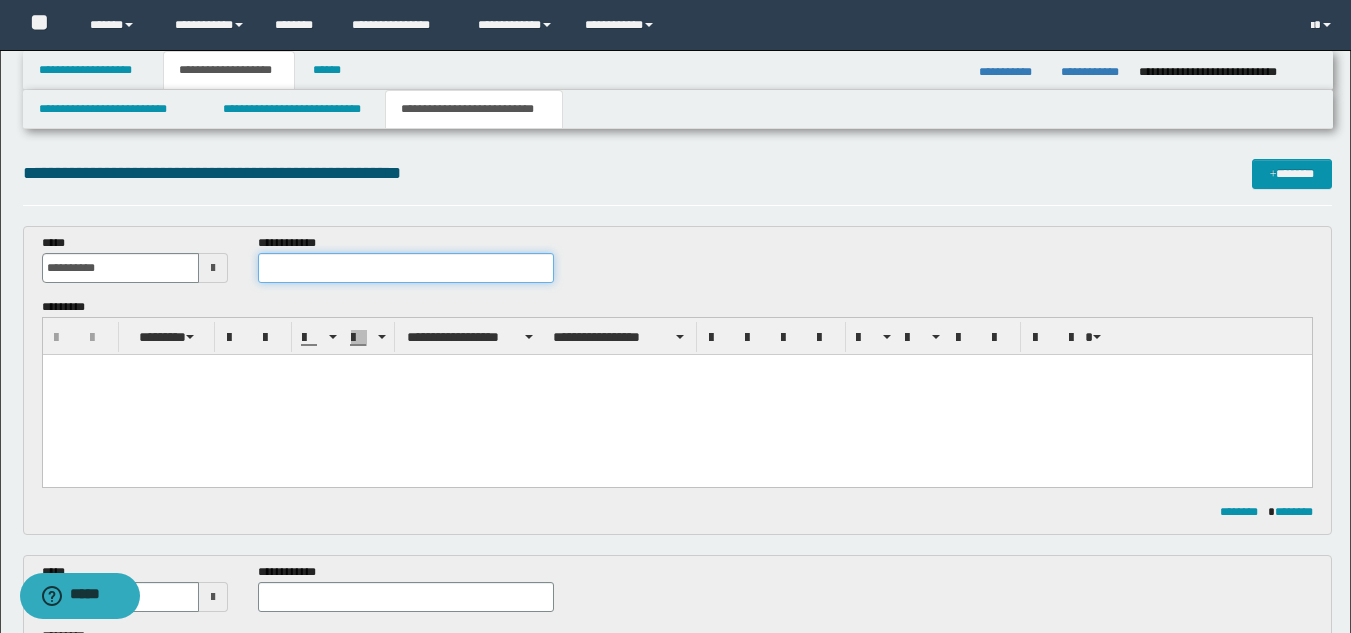 click at bounding box center (405, 268) 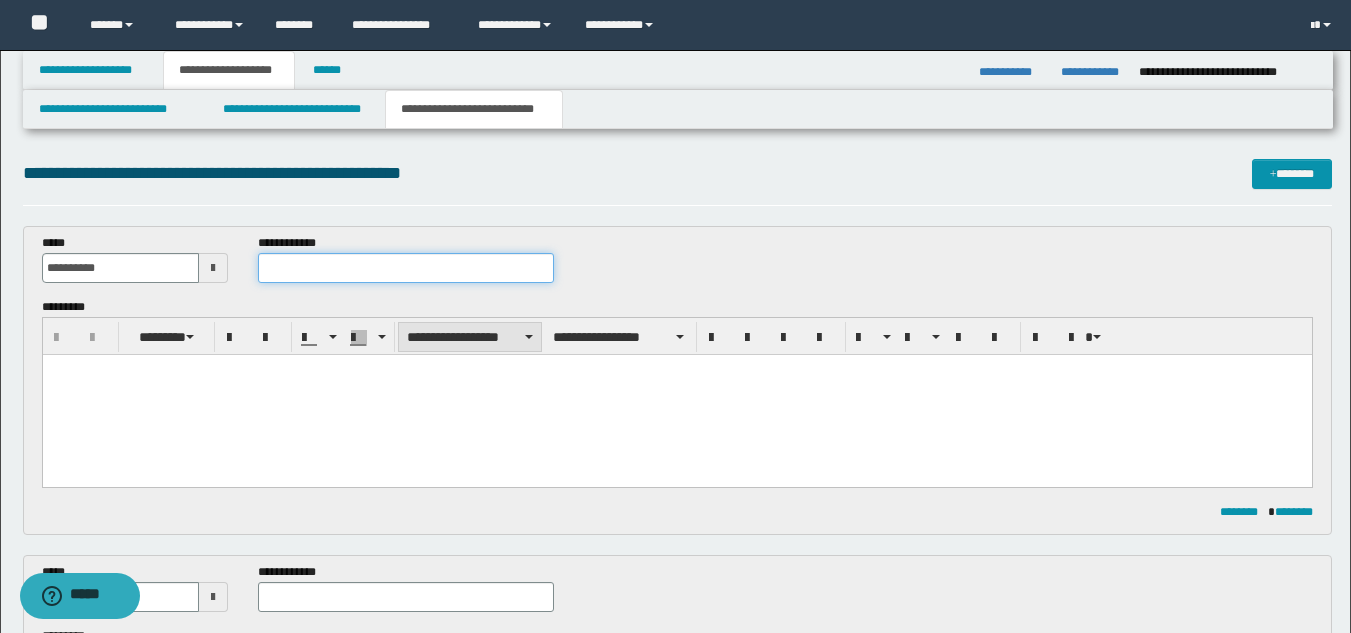paste on "**********" 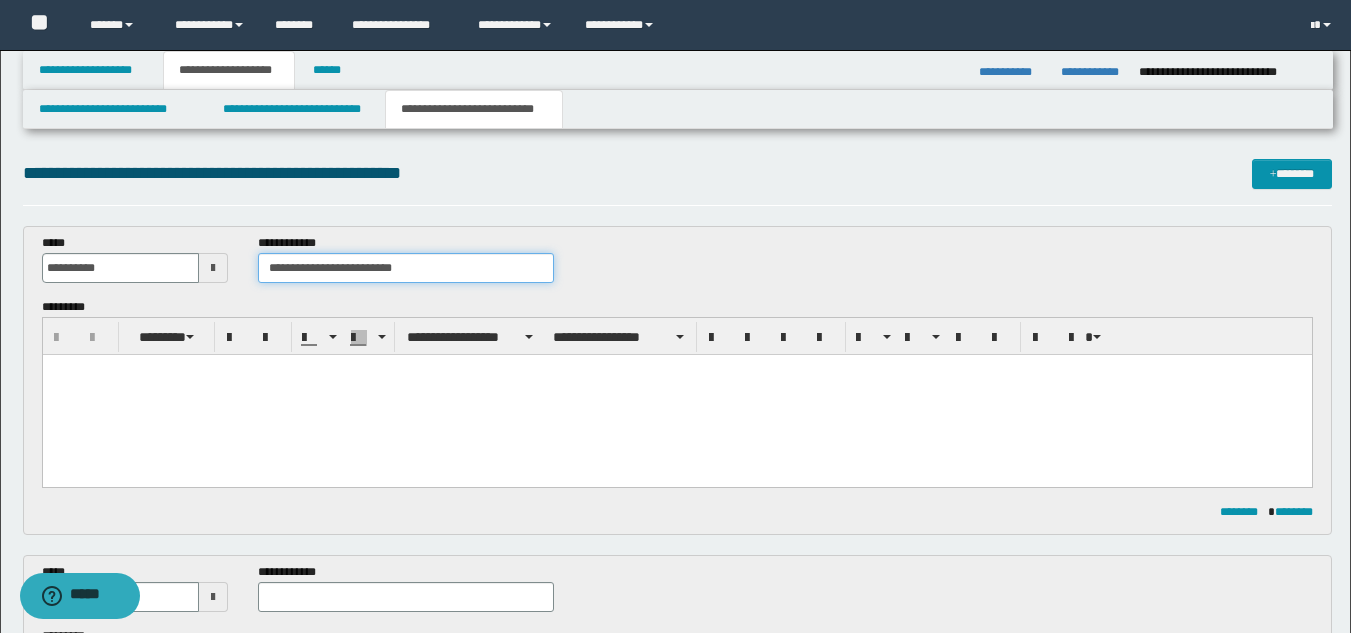 type on "**********" 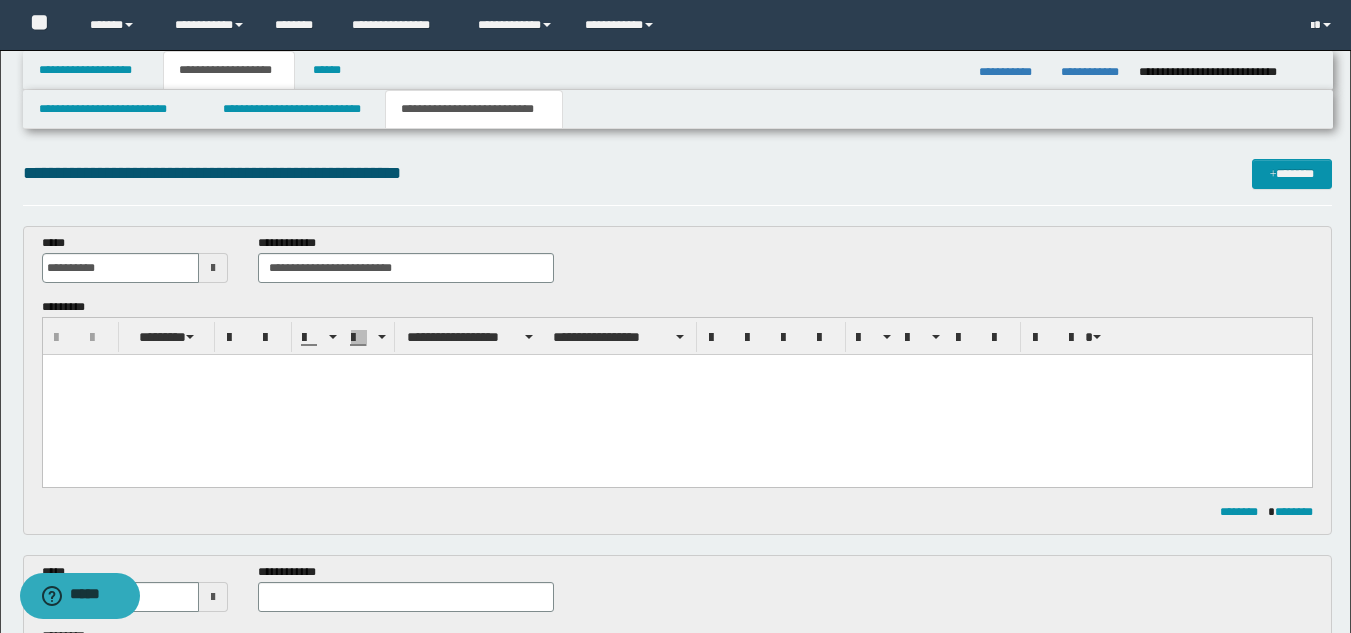 click at bounding box center [676, 395] 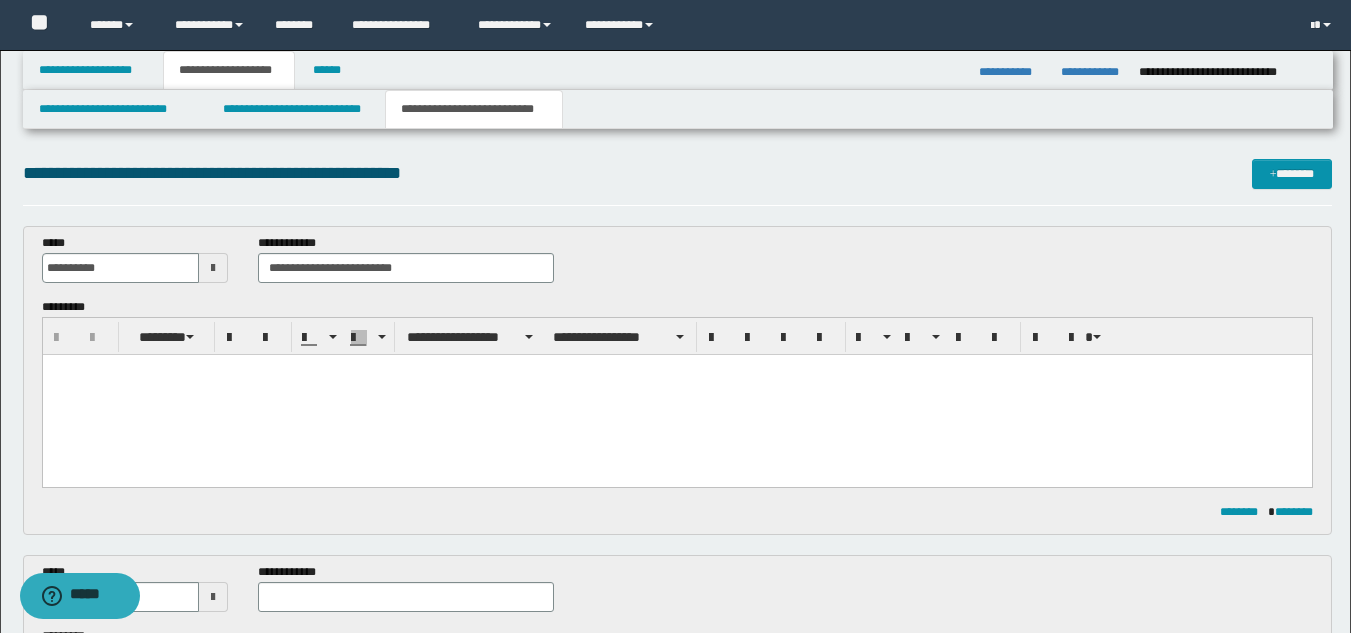 paste 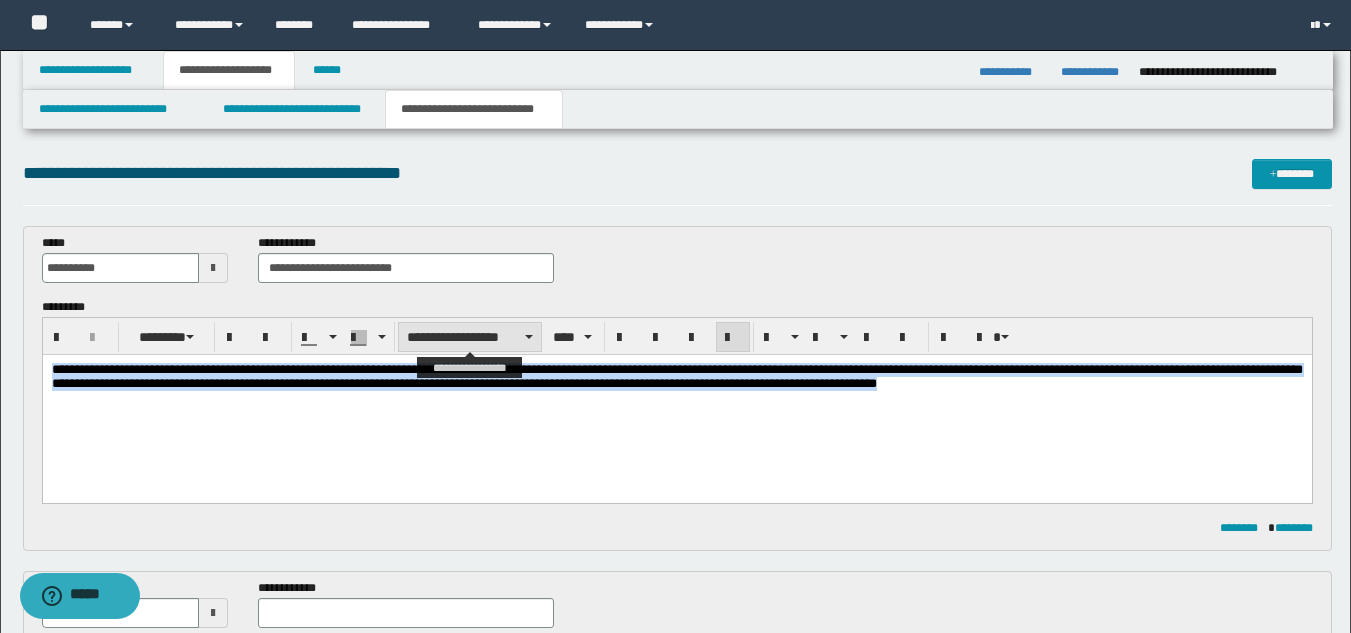 click on "**********" at bounding box center (470, 337) 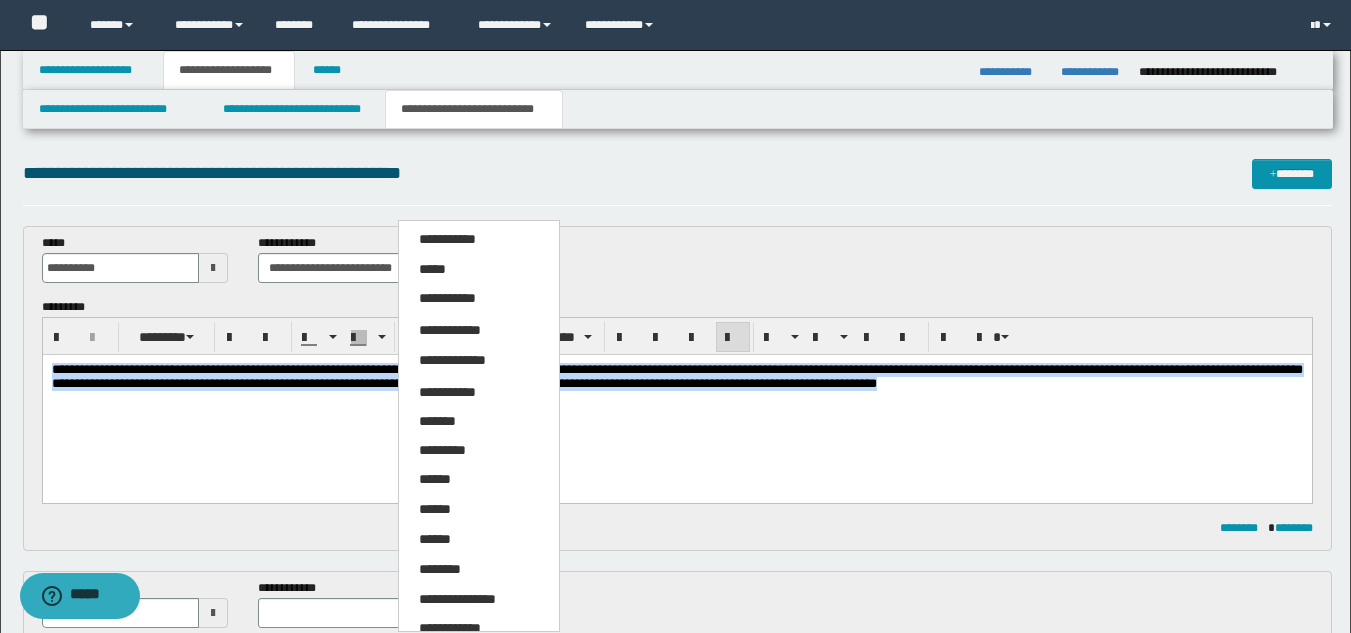 click on "**********" at bounding box center [479, 600] 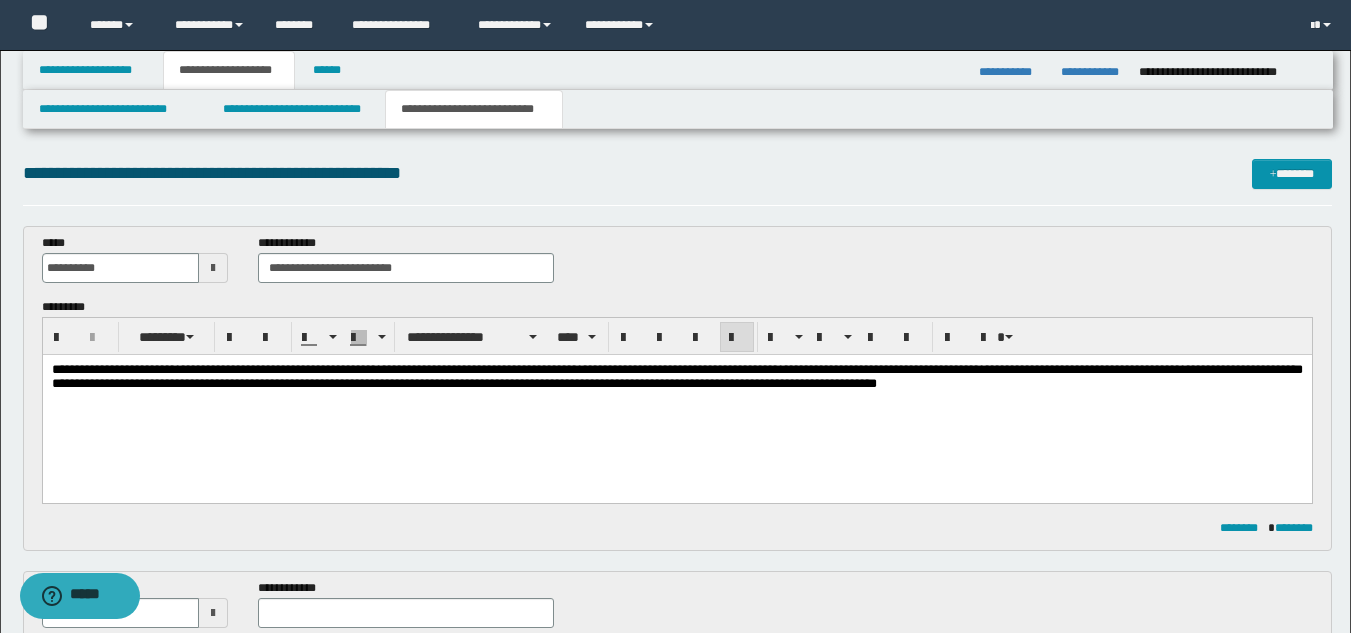 click at bounding box center (737, 338) 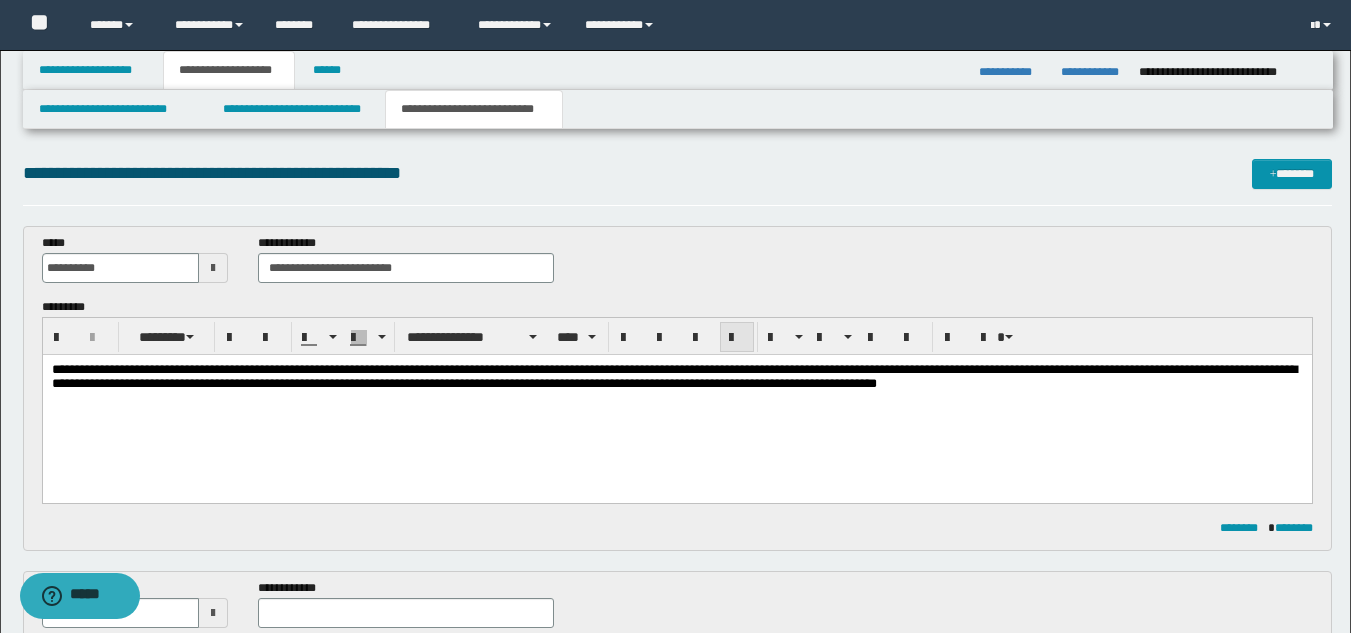 click at bounding box center [737, 338] 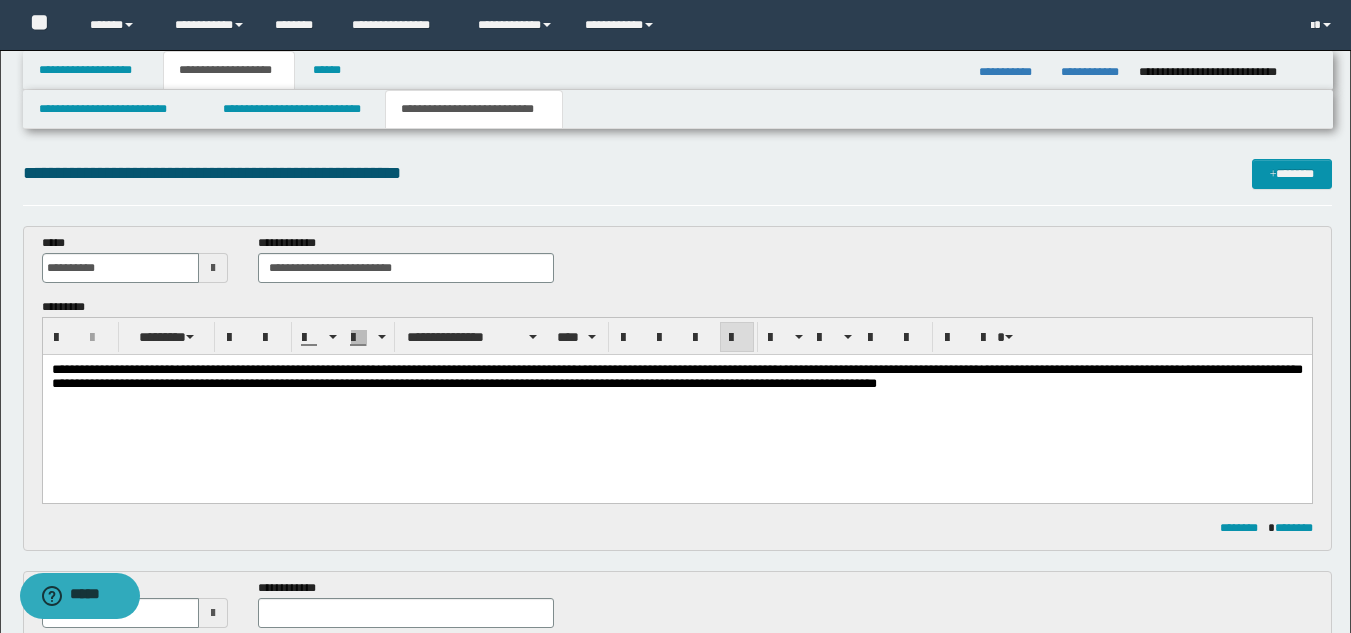 click on "**********" at bounding box center (676, 376) 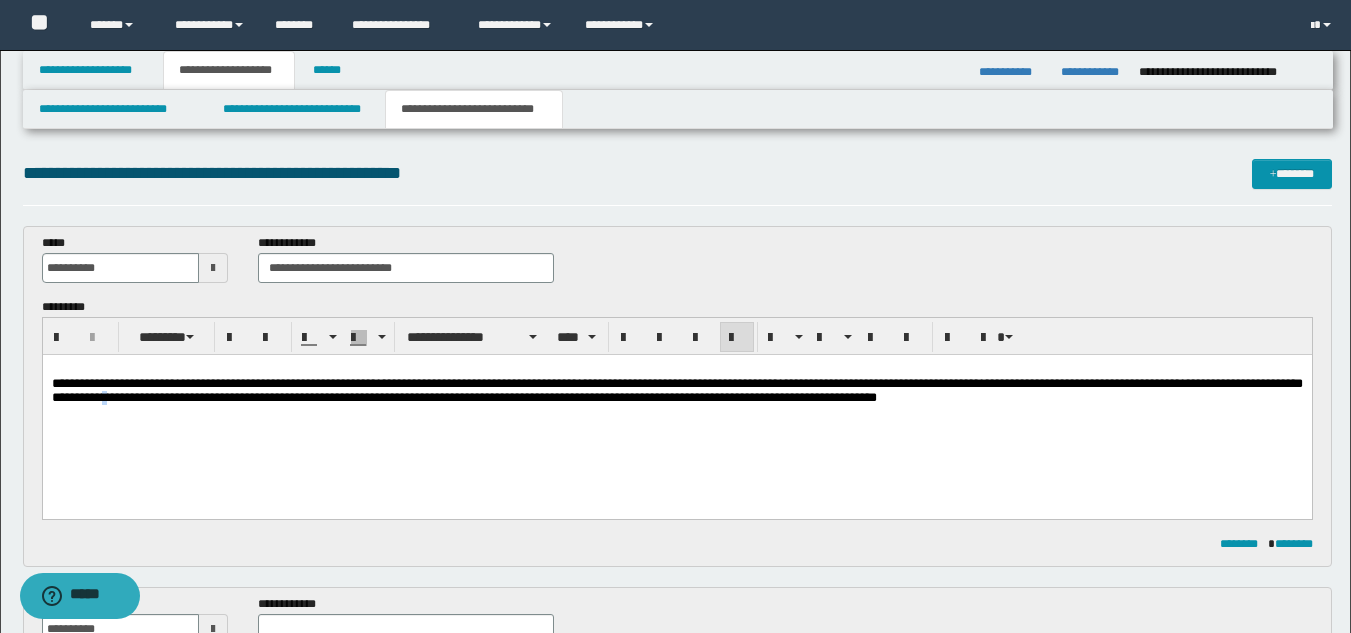drag, startPoint x: 207, startPoint y: 435, endPoint x: 349, endPoint y: 448, distance: 142.59383 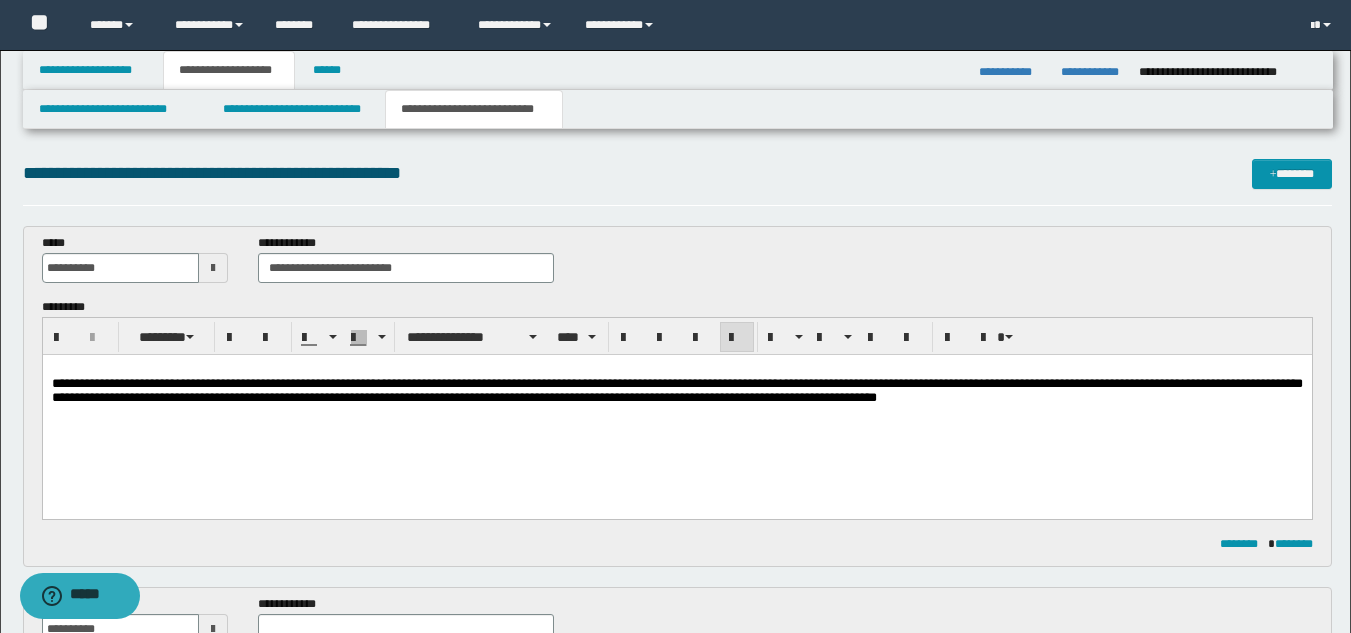 click on "**********" at bounding box center [676, 391] 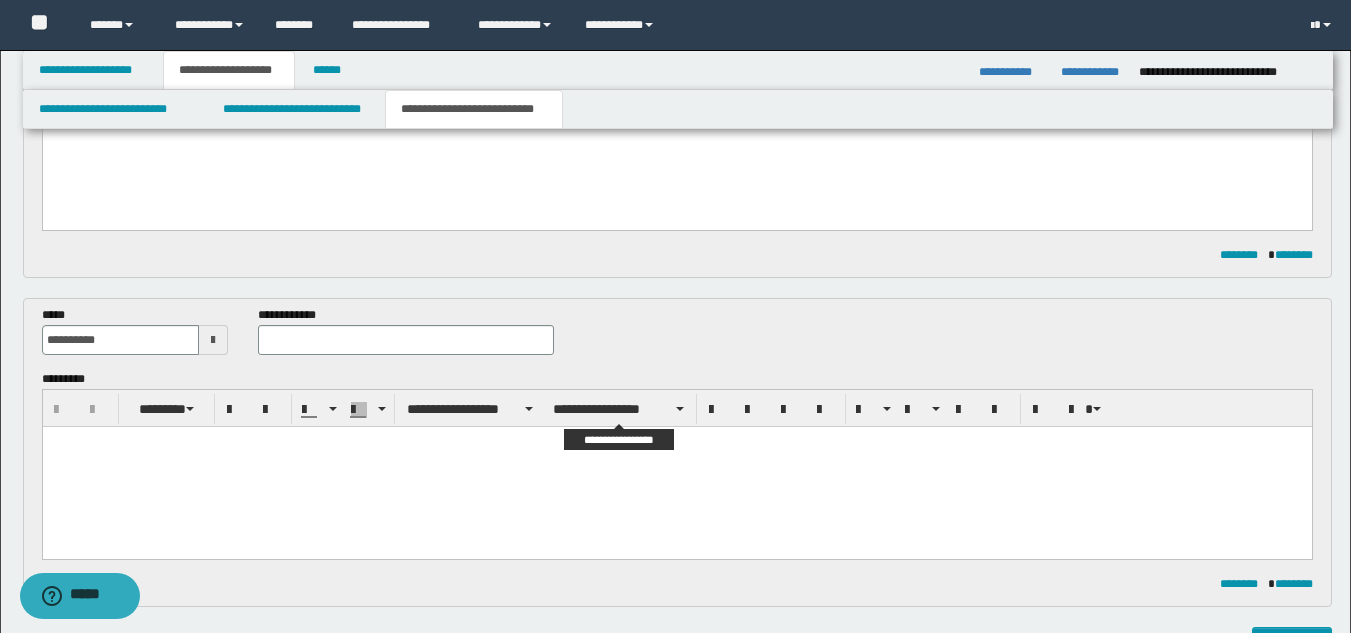 scroll, scrollTop: 300, scrollLeft: 0, axis: vertical 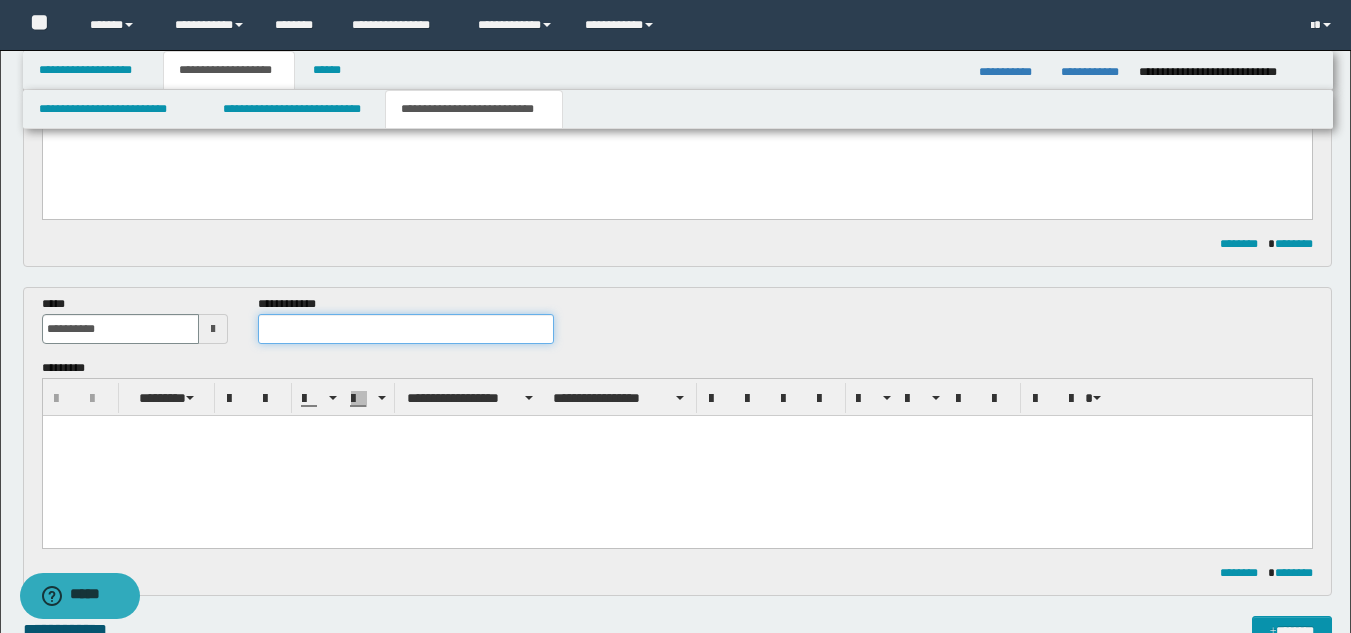 click at bounding box center (405, 329) 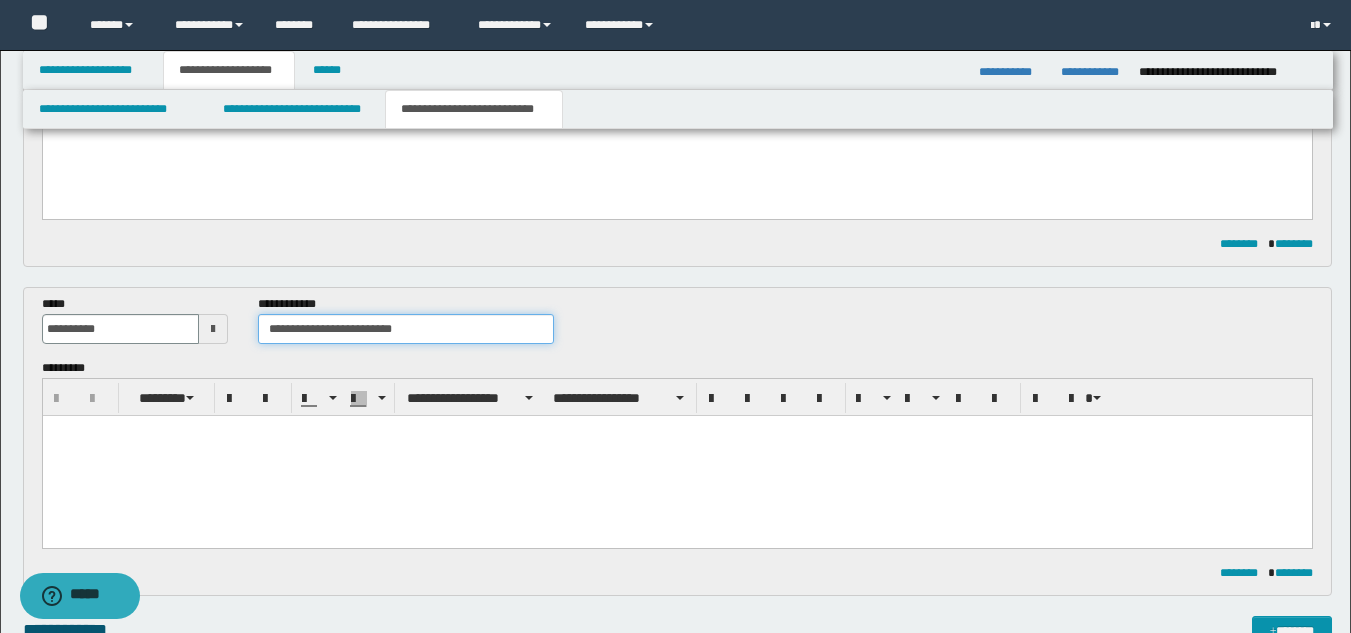 type on "**********" 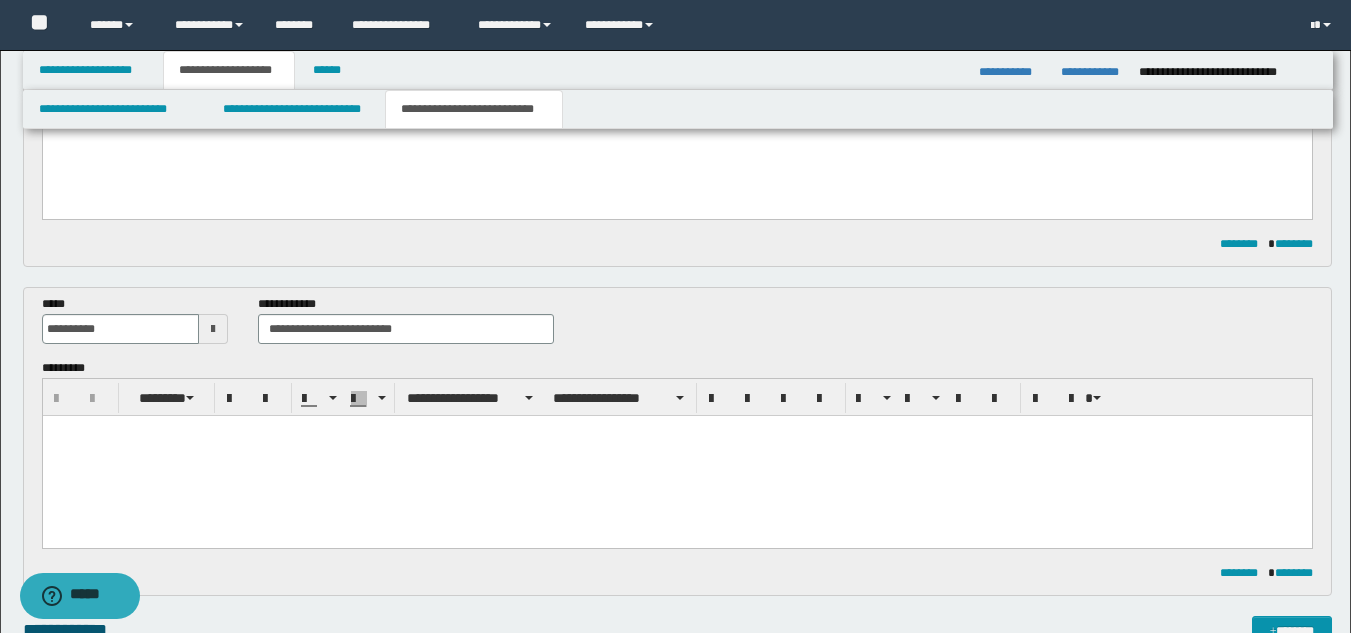 click at bounding box center (676, 455) 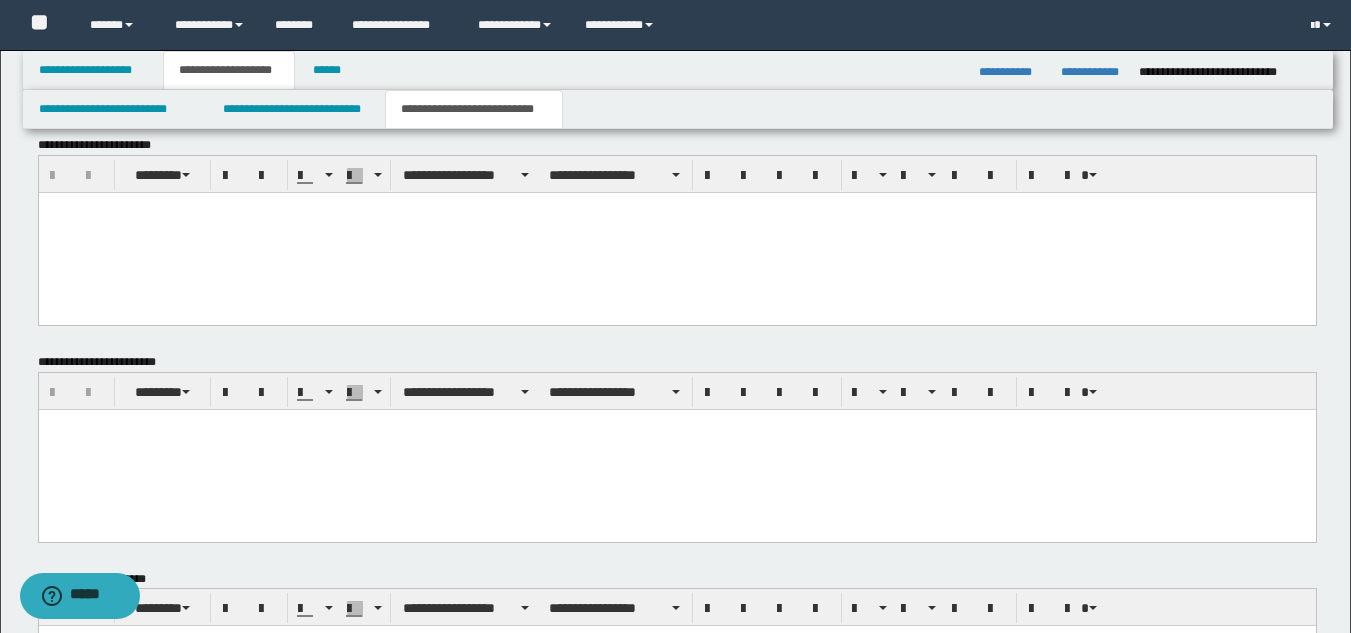 scroll, scrollTop: 1100, scrollLeft: 0, axis: vertical 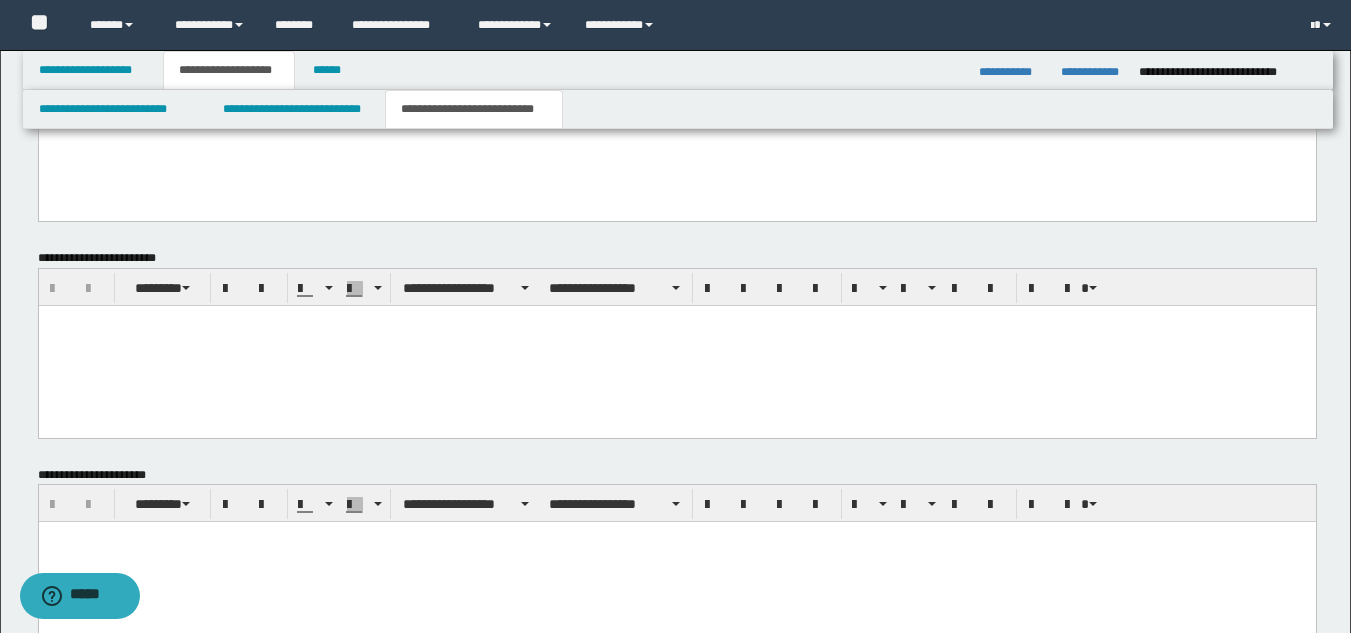click at bounding box center [676, 562] 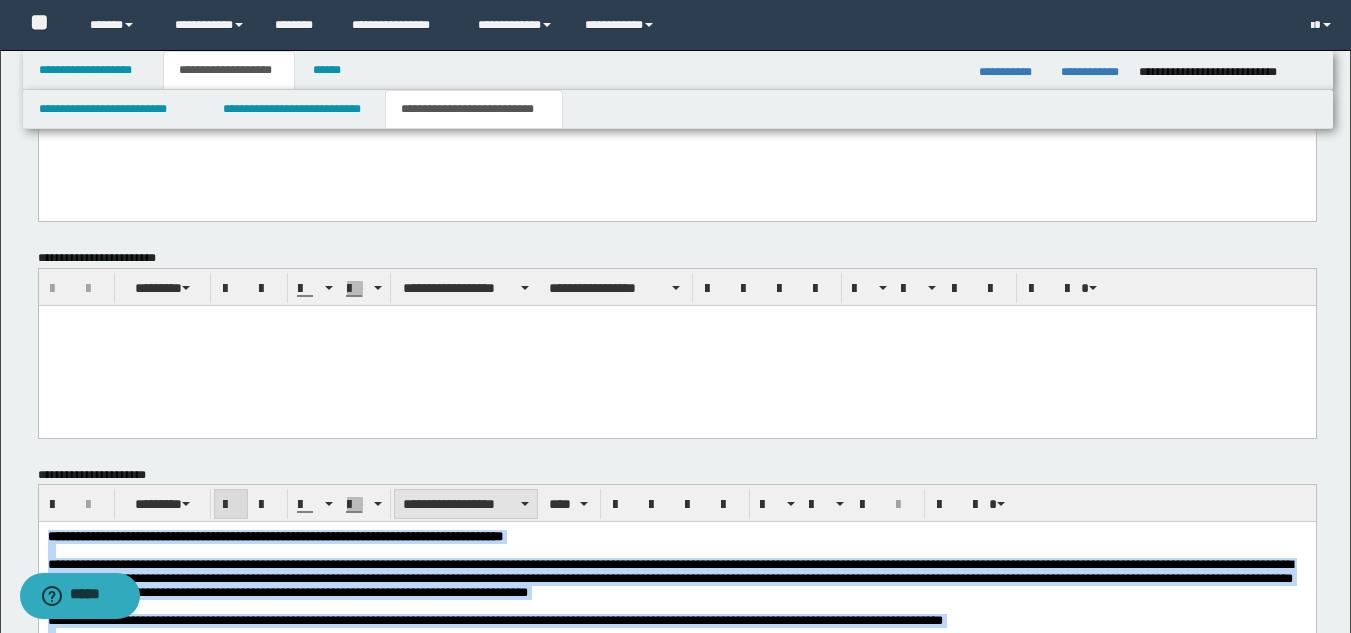 click on "**********" at bounding box center [466, 504] 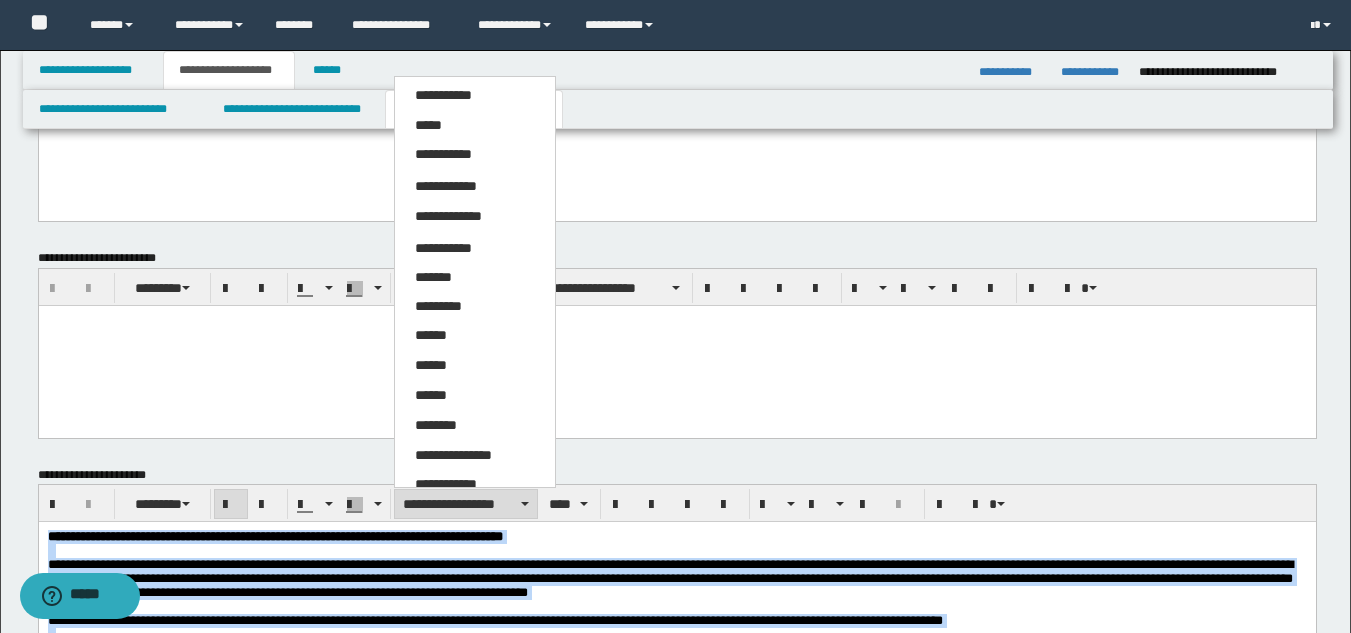 click on "**********" at bounding box center (453, 455) 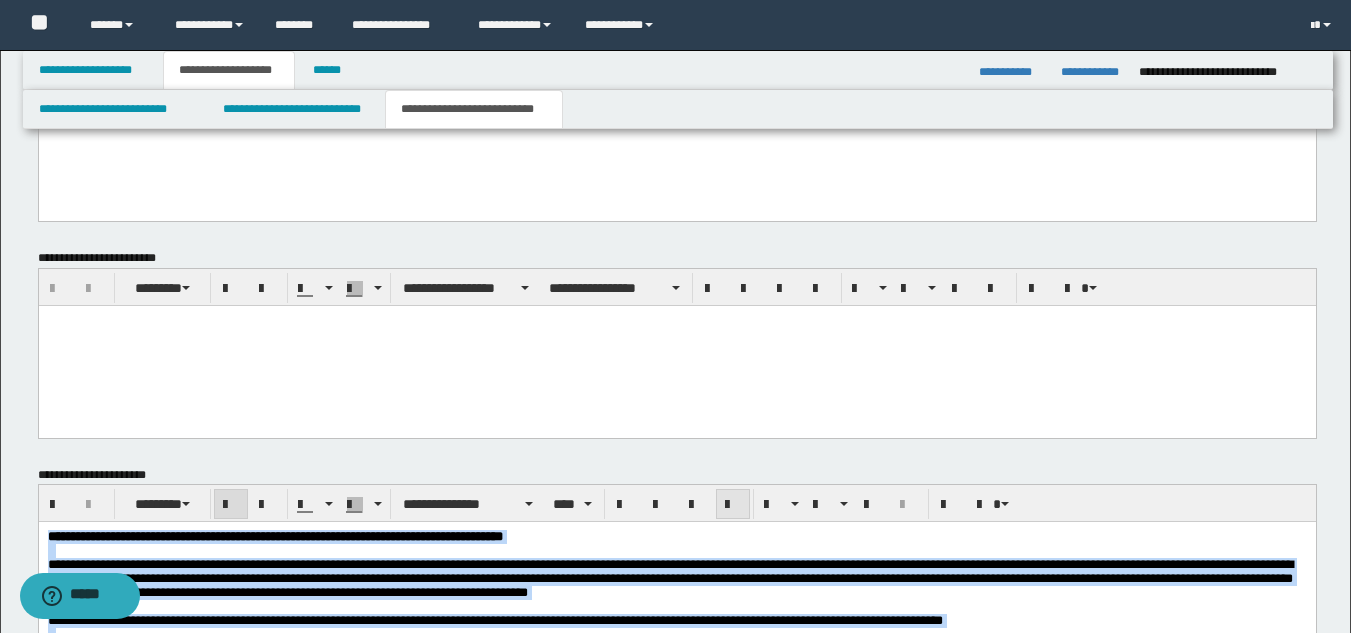 click at bounding box center [733, 504] 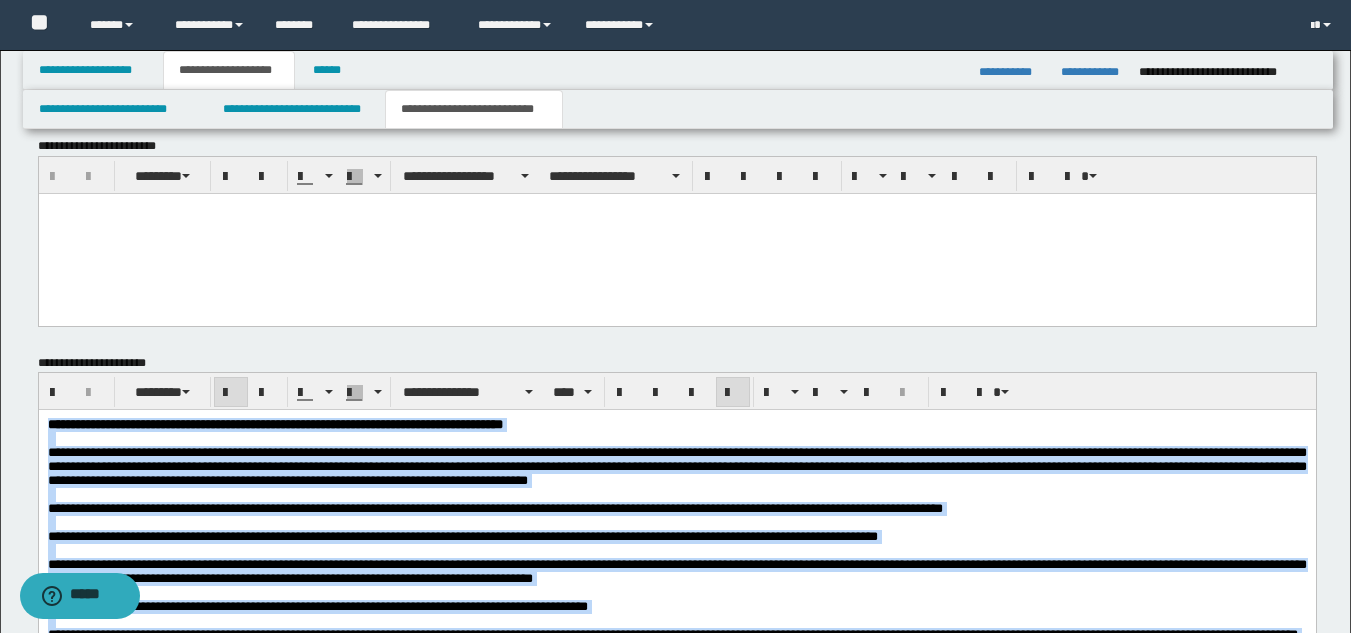 scroll, scrollTop: 1600, scrollLeft: 0, axis: vertical 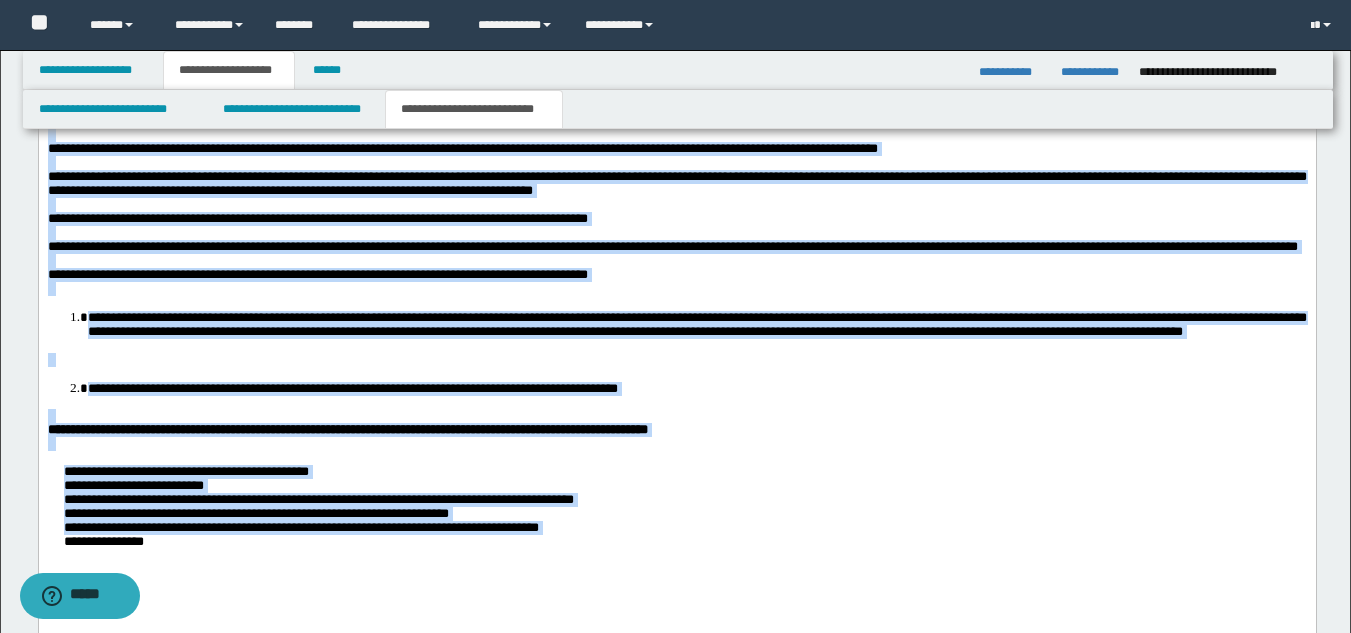 click on "**********" at bounding box center (676, 183) 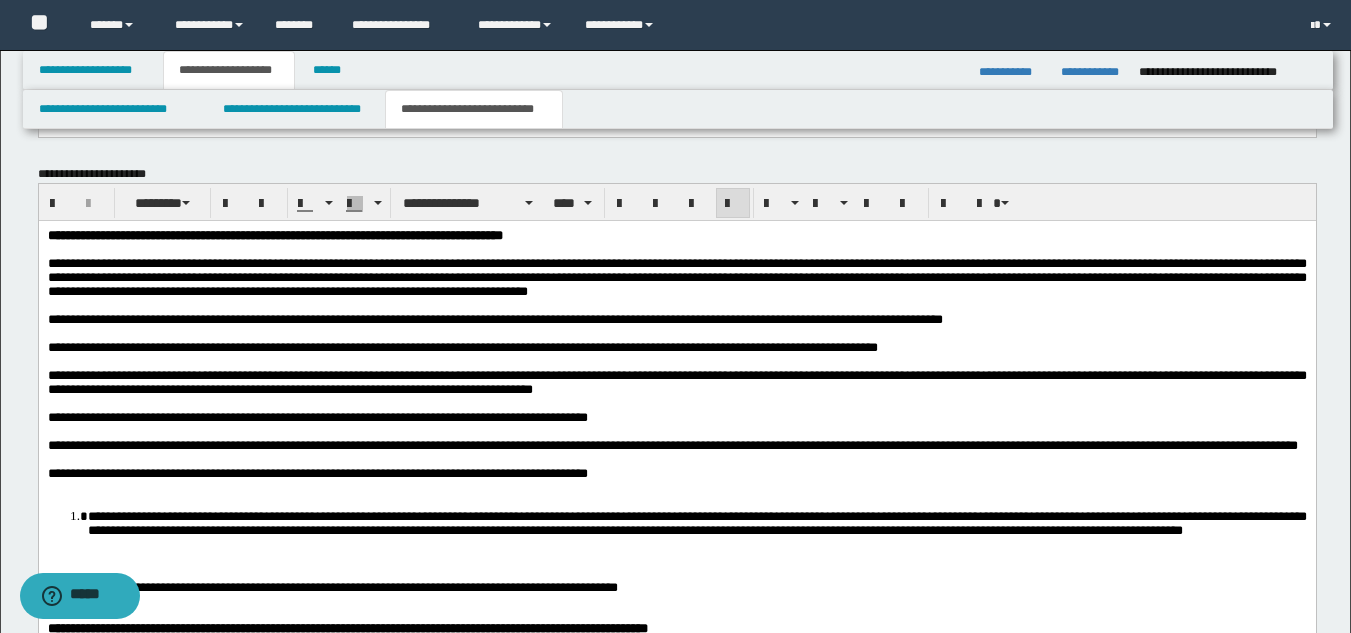 scroll, scrollTop: 1400, scrollLeft: 0, axis: vertical 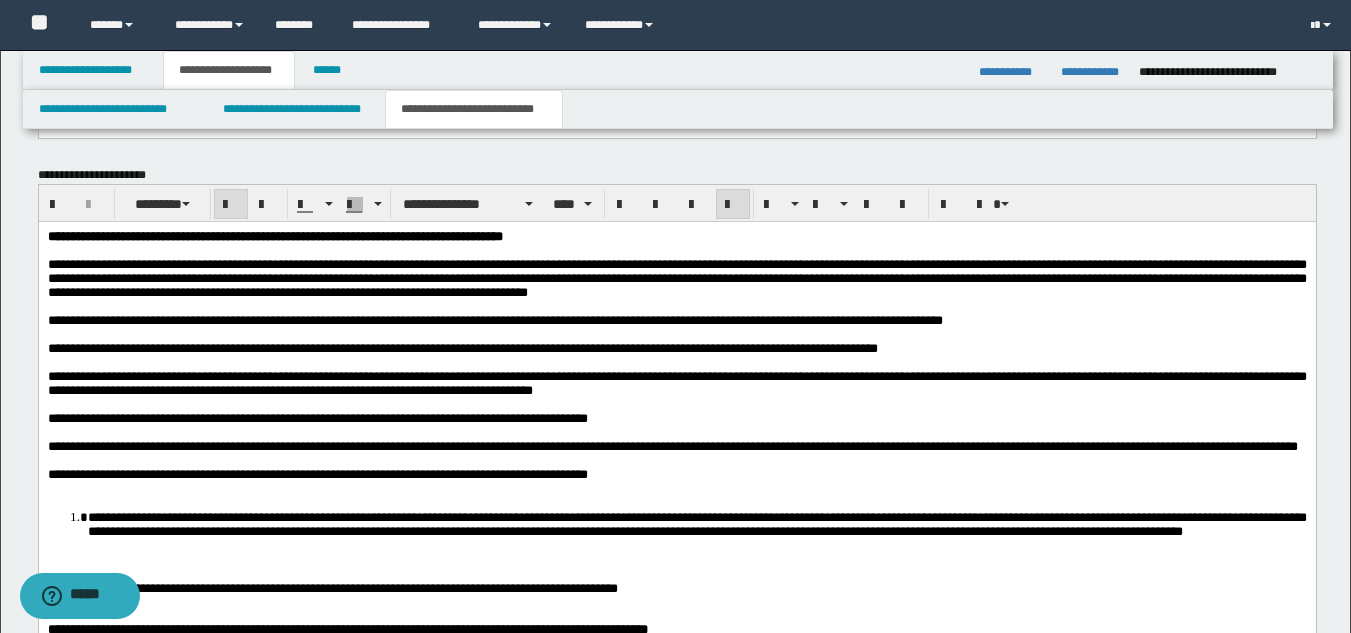 click on "**********" at bounding box center (274, 236) 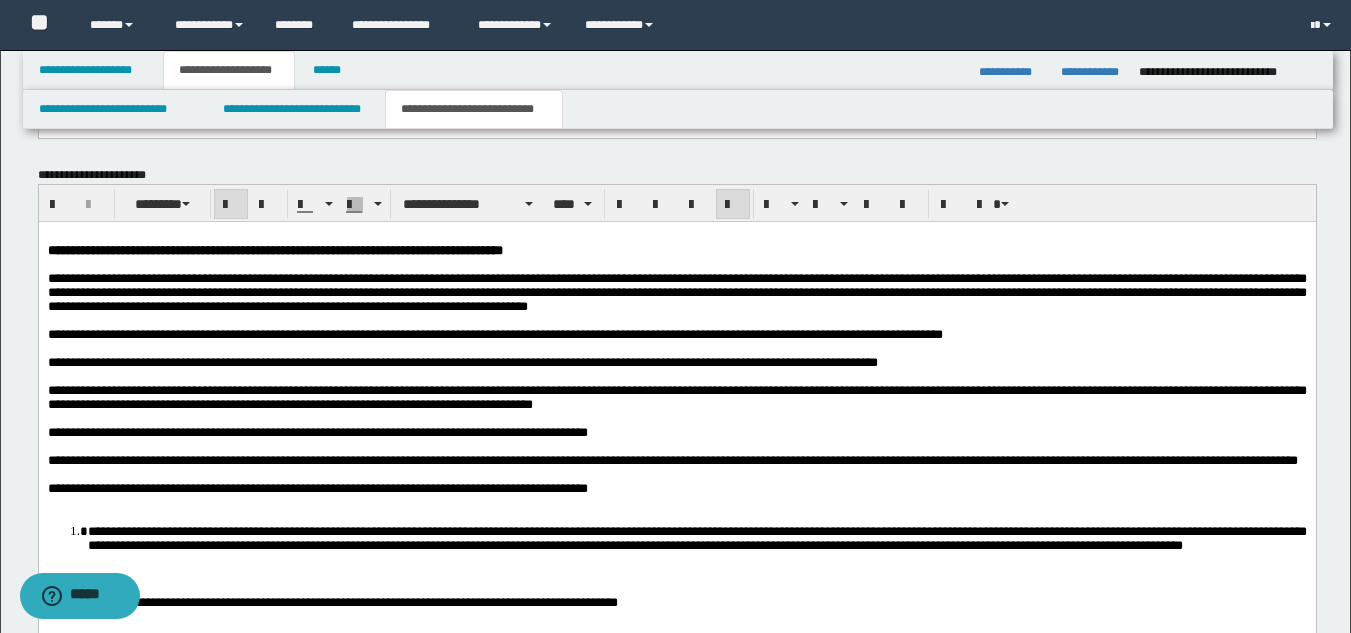 scroll, scrollTop: 1700, scrollLeft: 0, axis: vertical 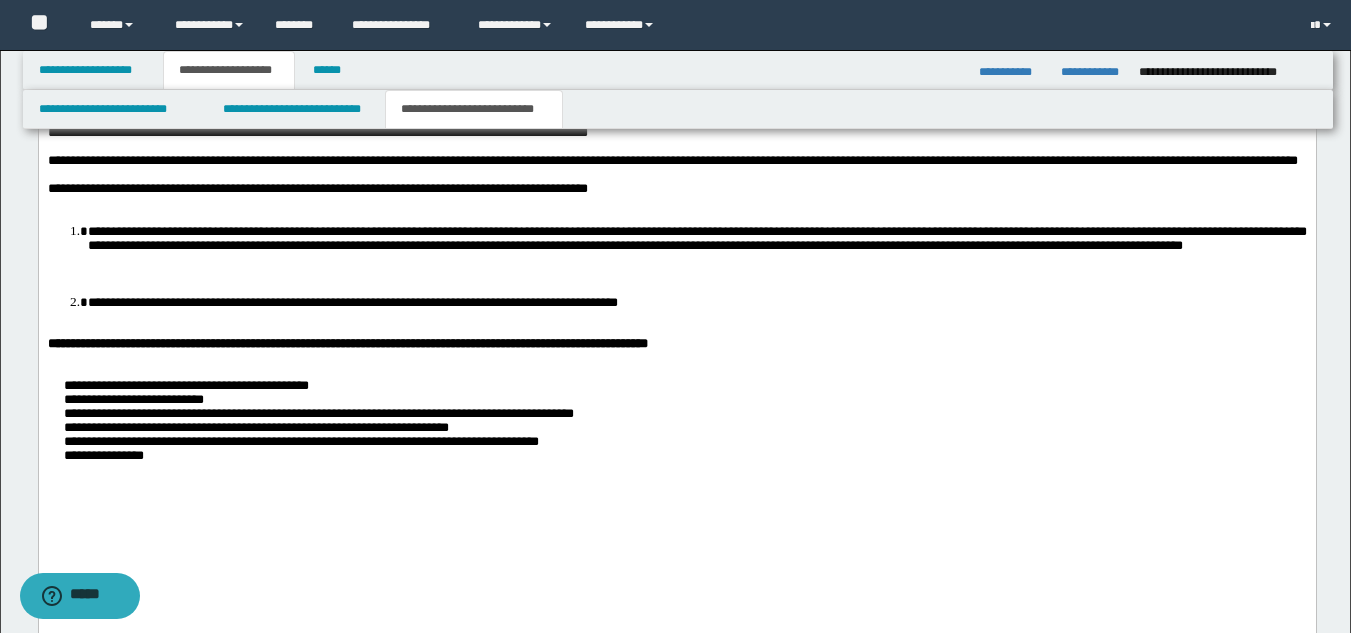 click on "**********" at bounding box center (696, 239) 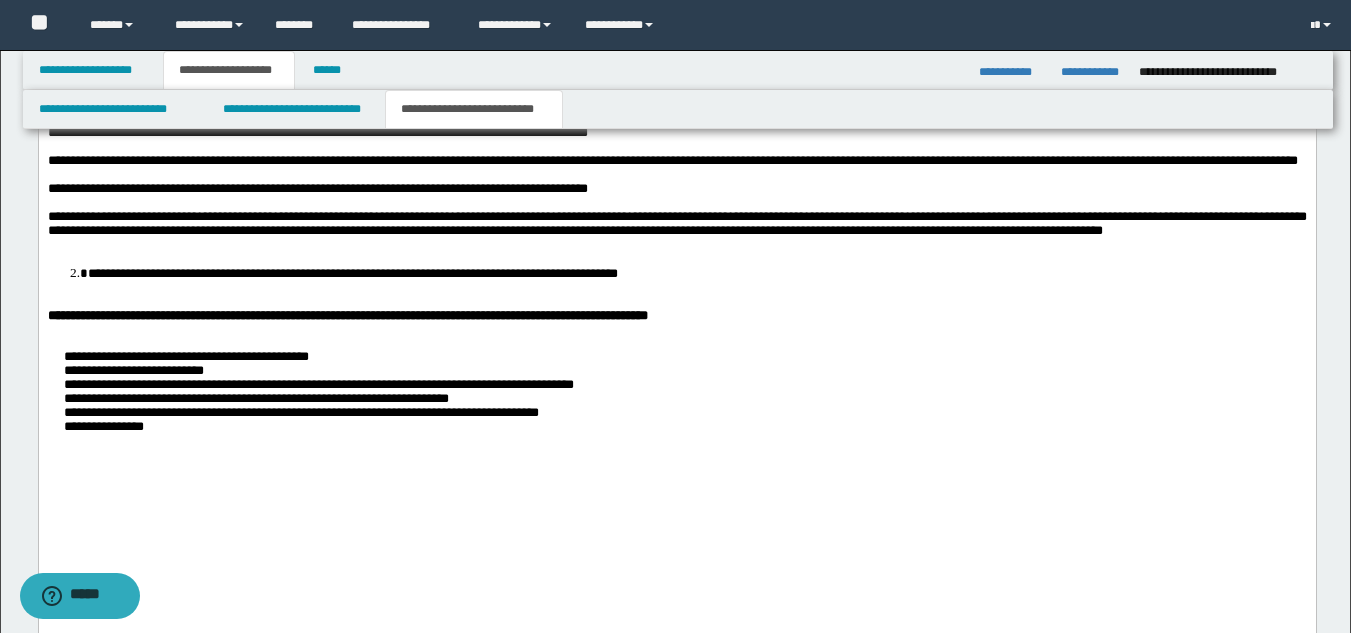 click on "**********" at bounding box center [352, 274] 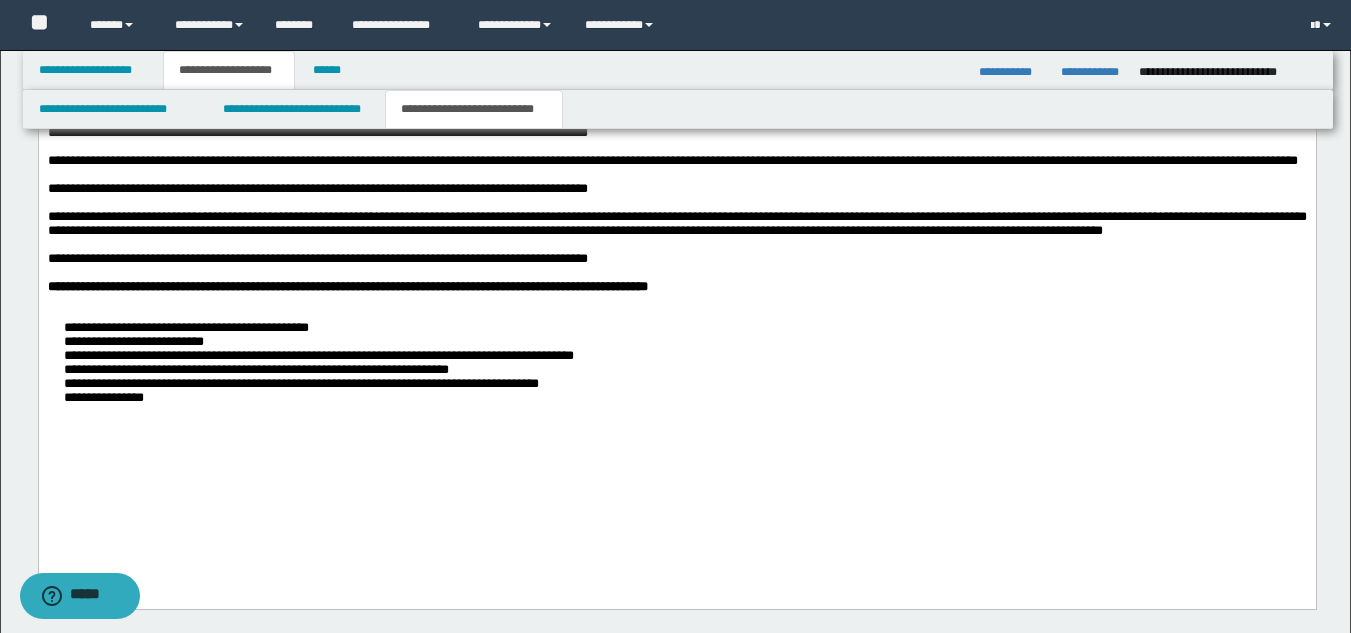 click on "**********" at bounding box center [676, 364] 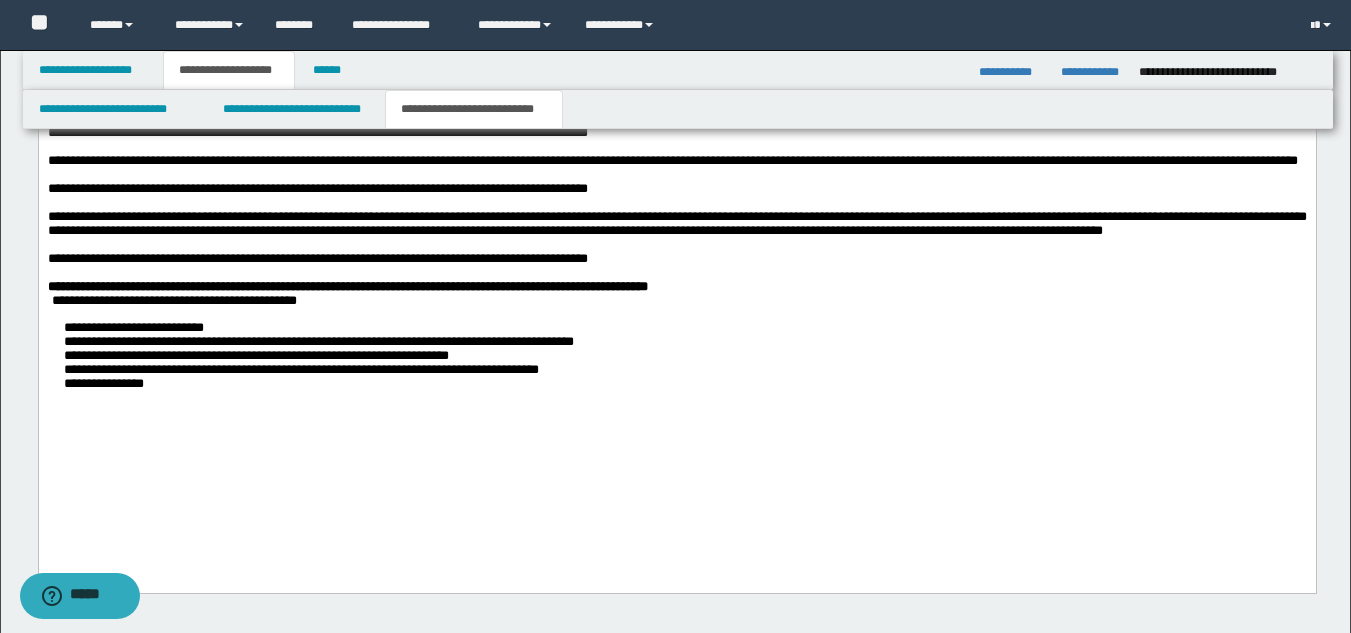 click on "**********" at bounding box center [676, 357] 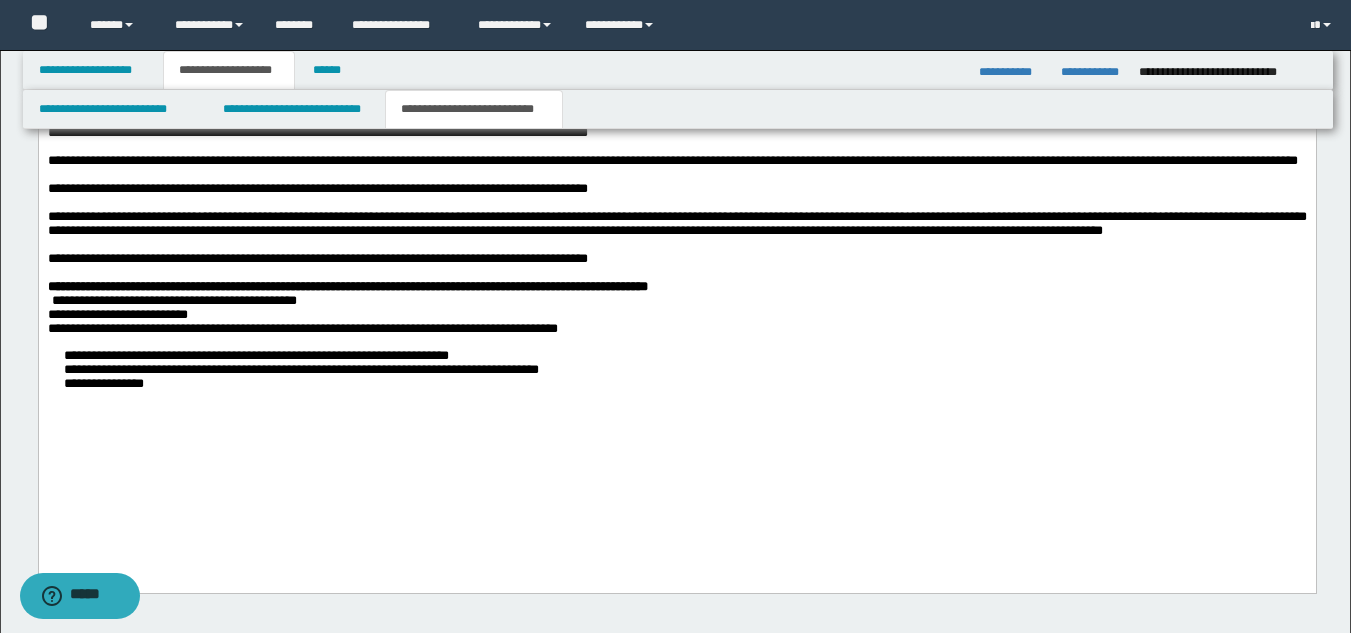 click on "**********" at bounding box center (676, 371) 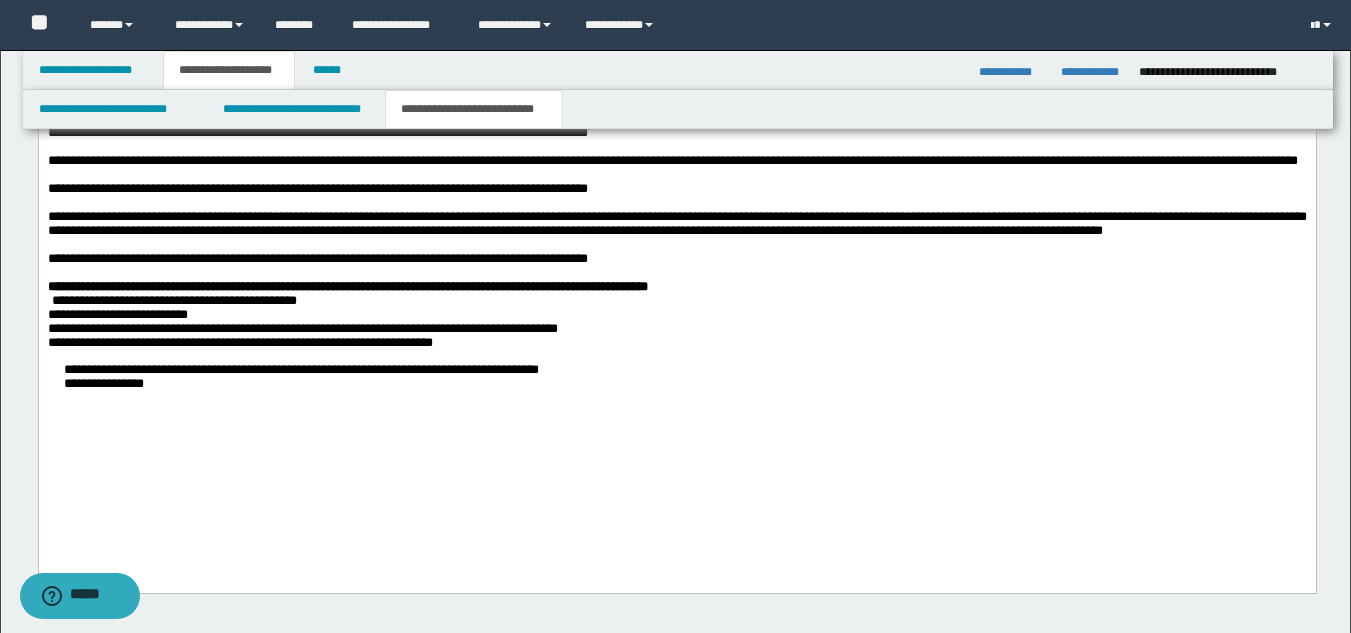 click on "**********" at bounding box center (676, 193) 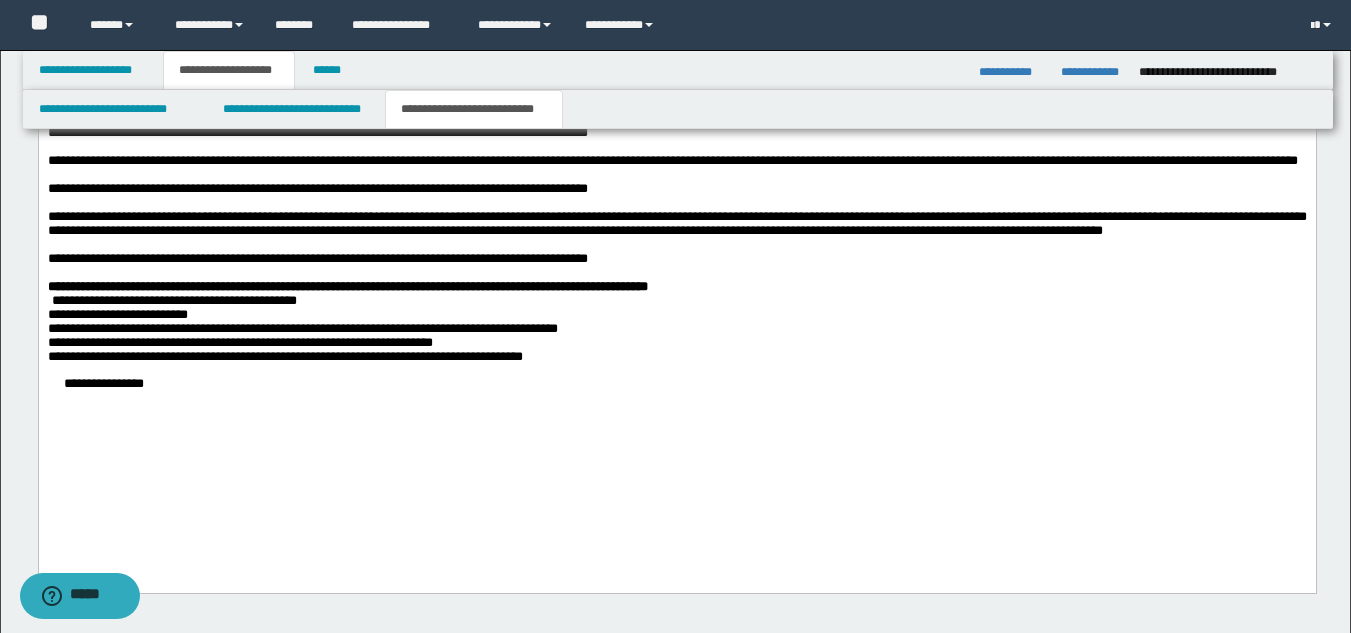 click on "**********" at bounding box center [676, 385] 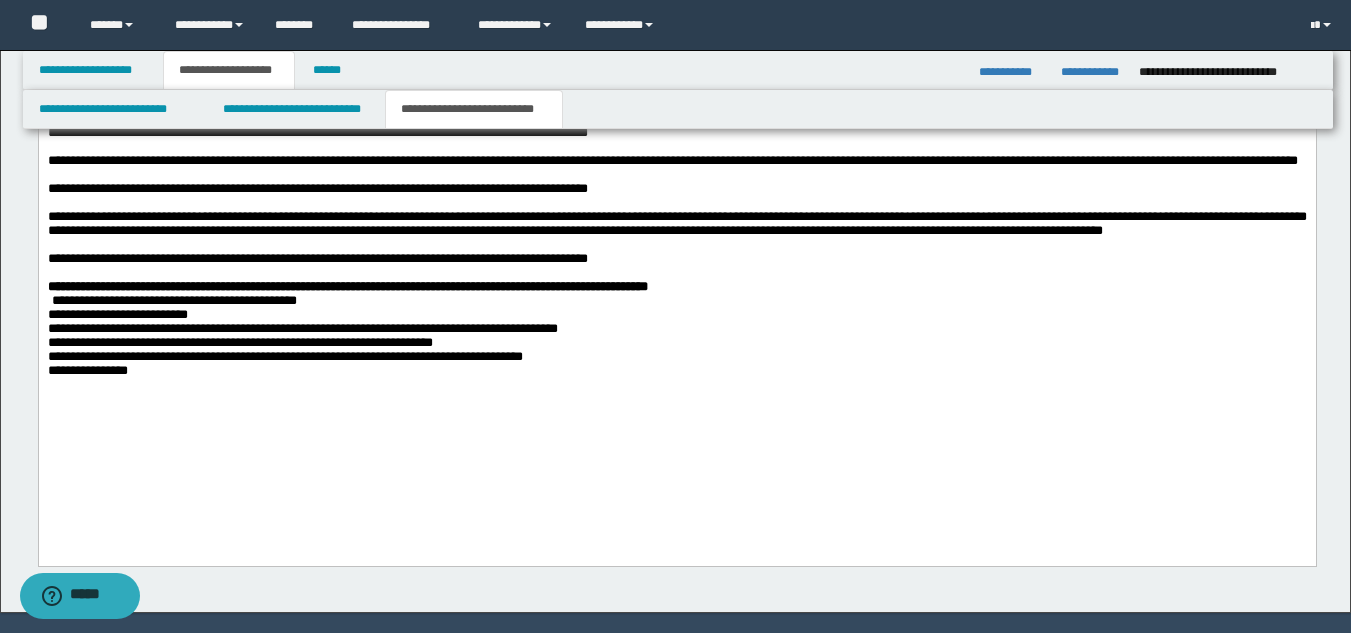 click on "**********" at bounding box center [676, 180] 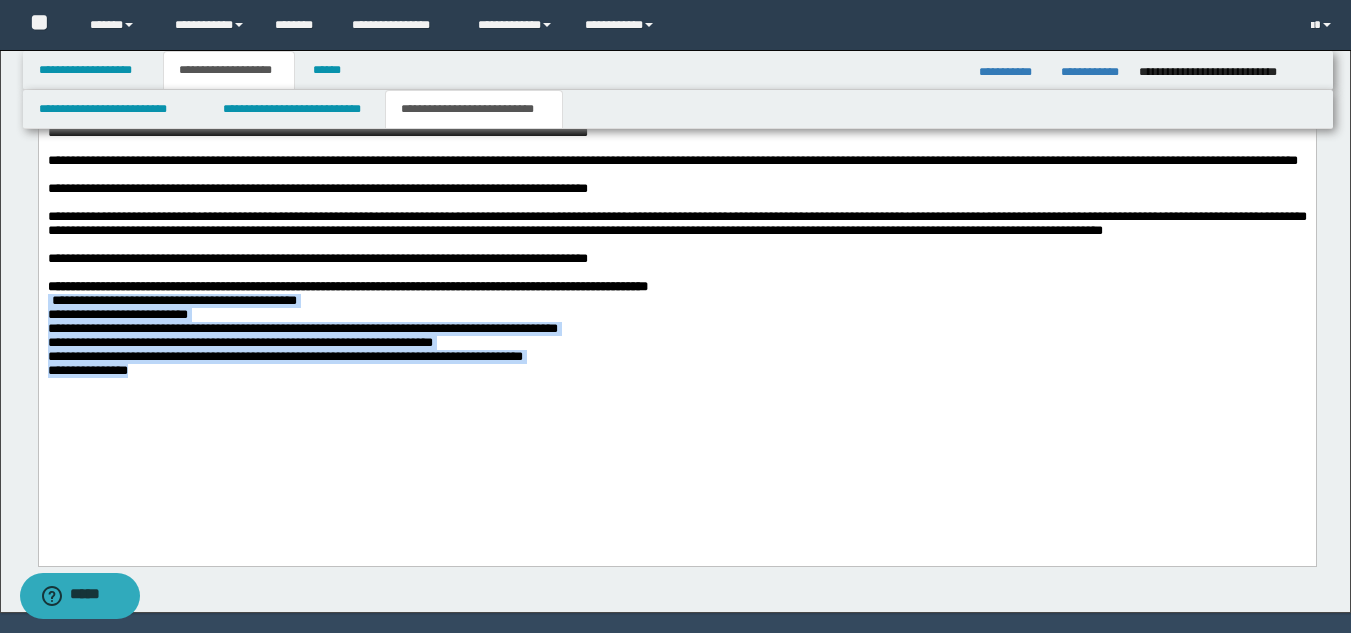 drag, startPoint x: 152, startPoint y: 457, endPoint x: 44, endPoint y: 371, distance: 138.05795 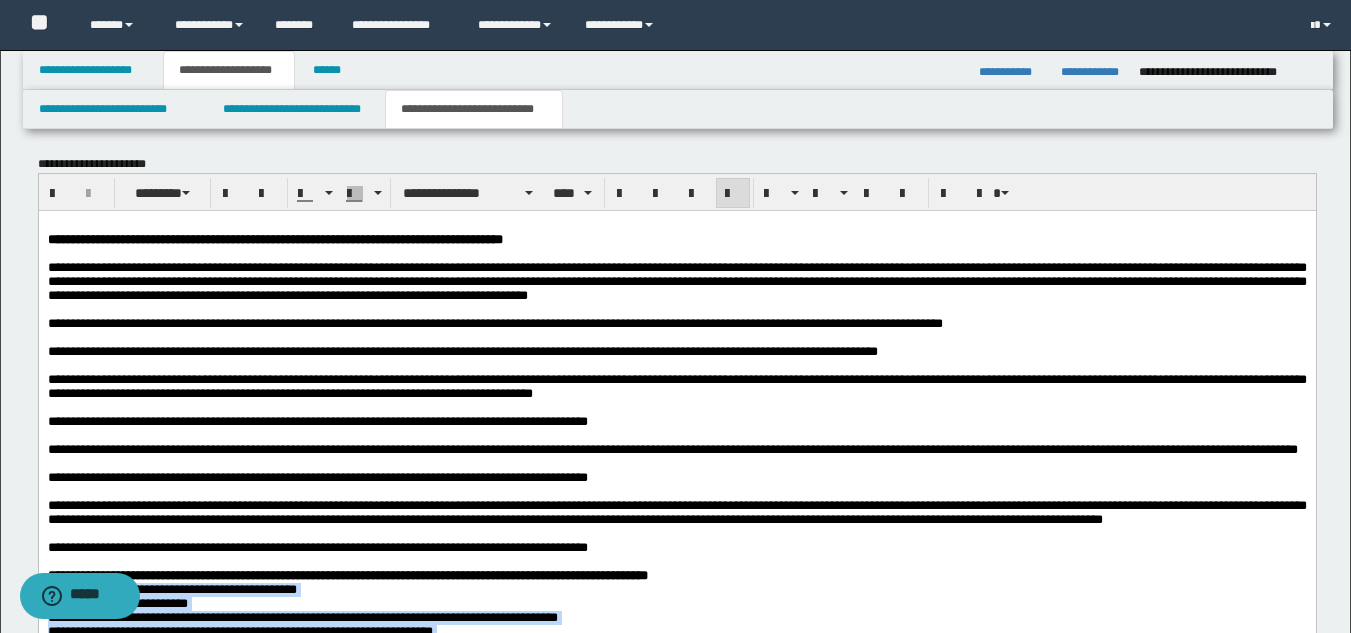 scroll, scrollTop: 1400, scrollLeft: 0, axis: vertical 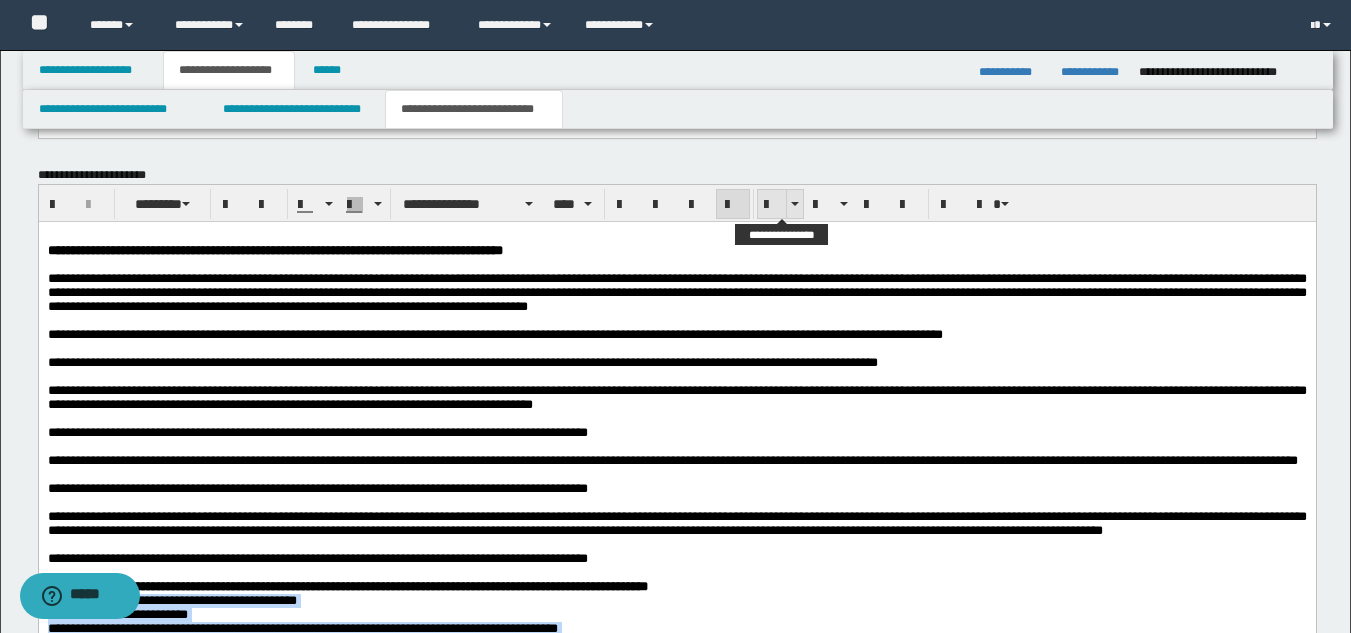 click at bounding box center (772, 205) 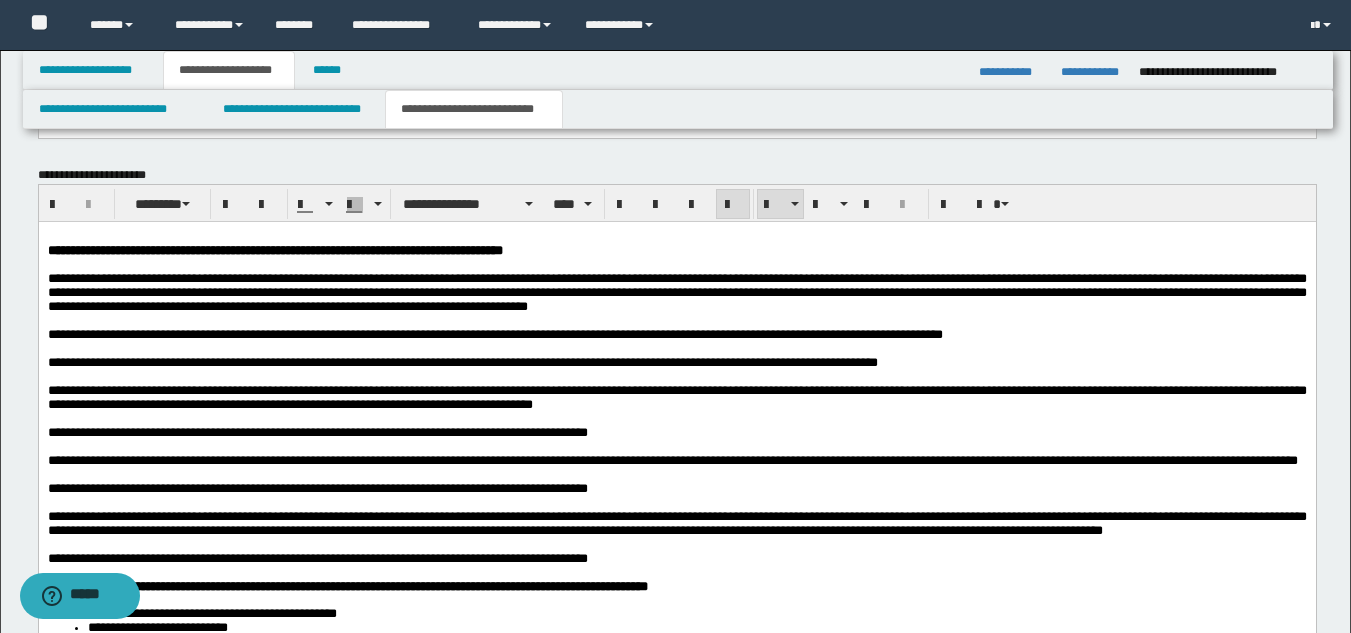 scroll, scrollTop: 1785, scrollLeft: 0, axis: vertical 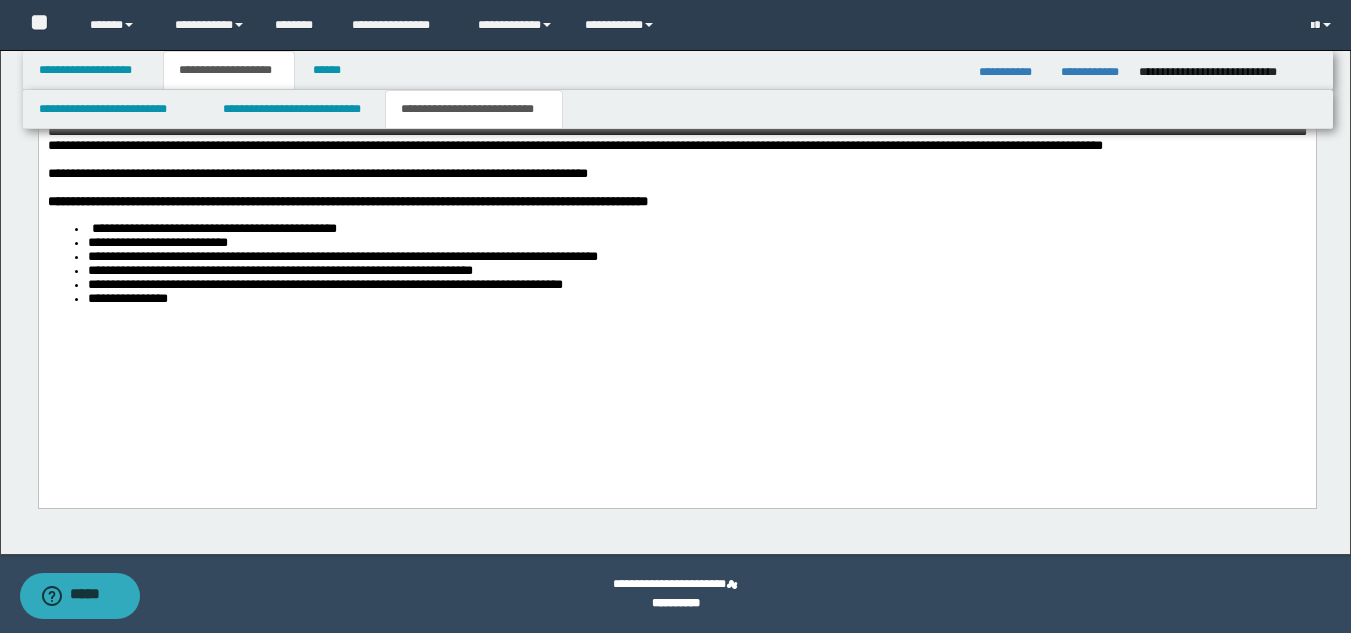 click on "**********" at bounding box center [676, 108] 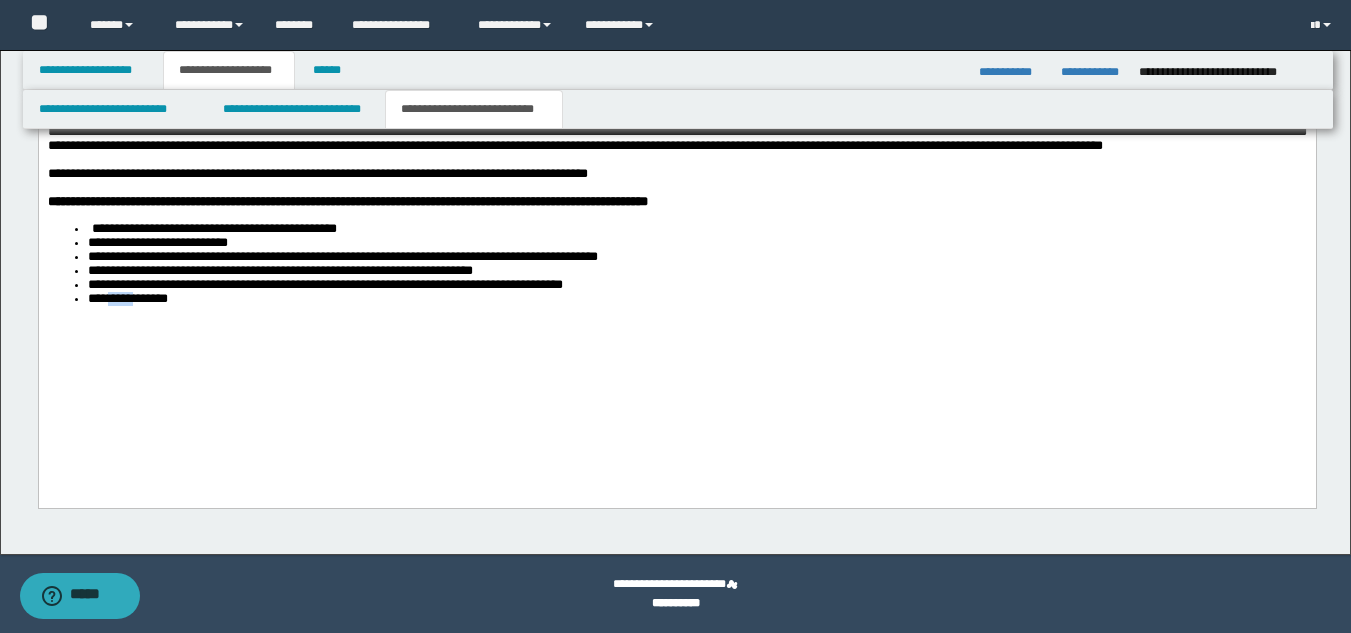 click on "**********" at bounding box center [676, 108] 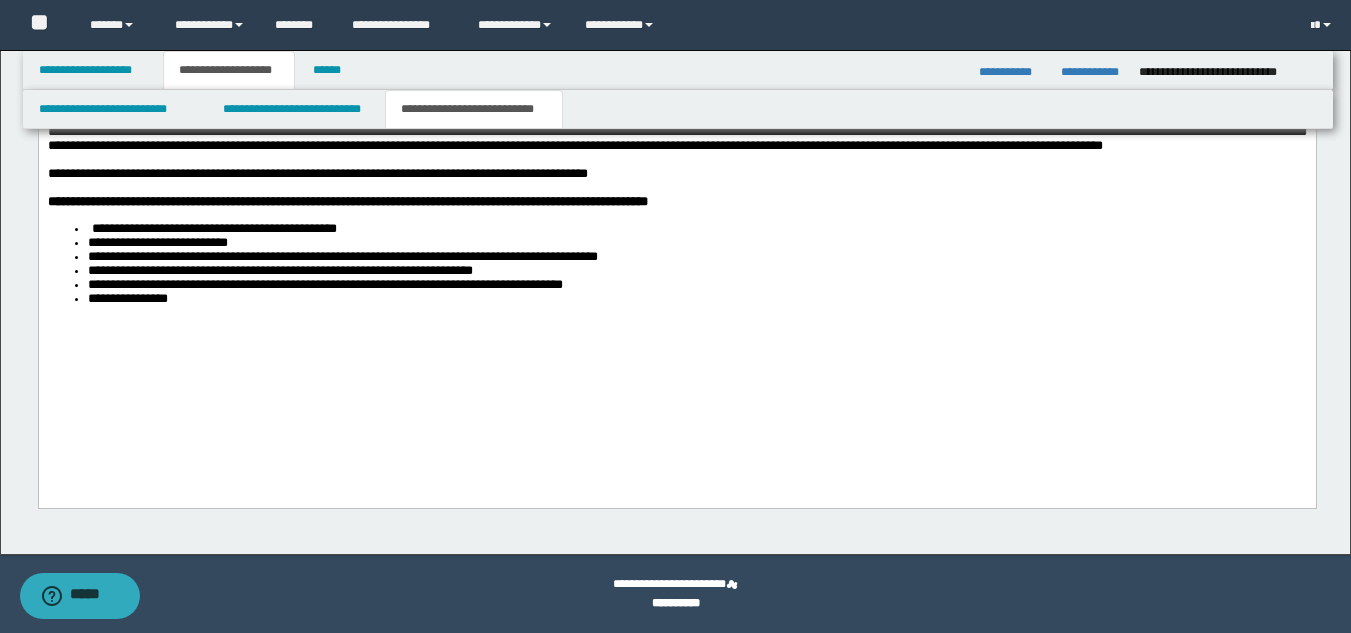 click on "**********" at bounding box center [696, 300] 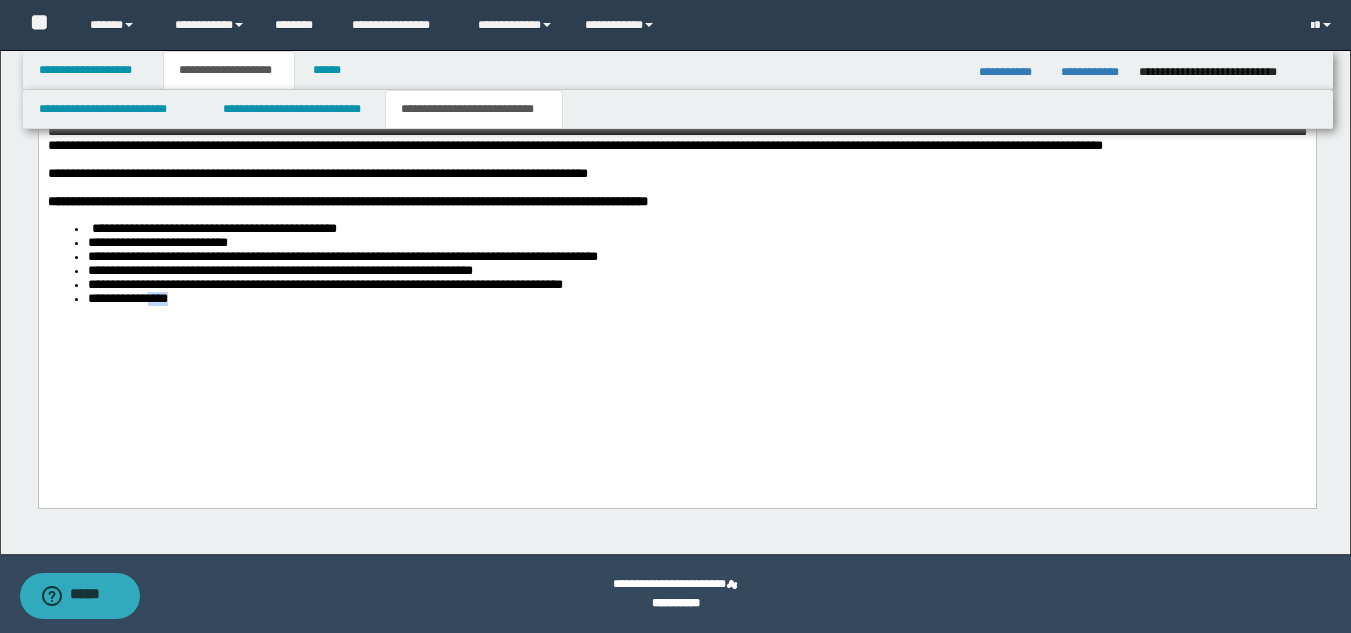 drag, startPoint x: 177, startPoint y: 443, endPoint x: 221, endPoint y: 413, distance: 53.25411 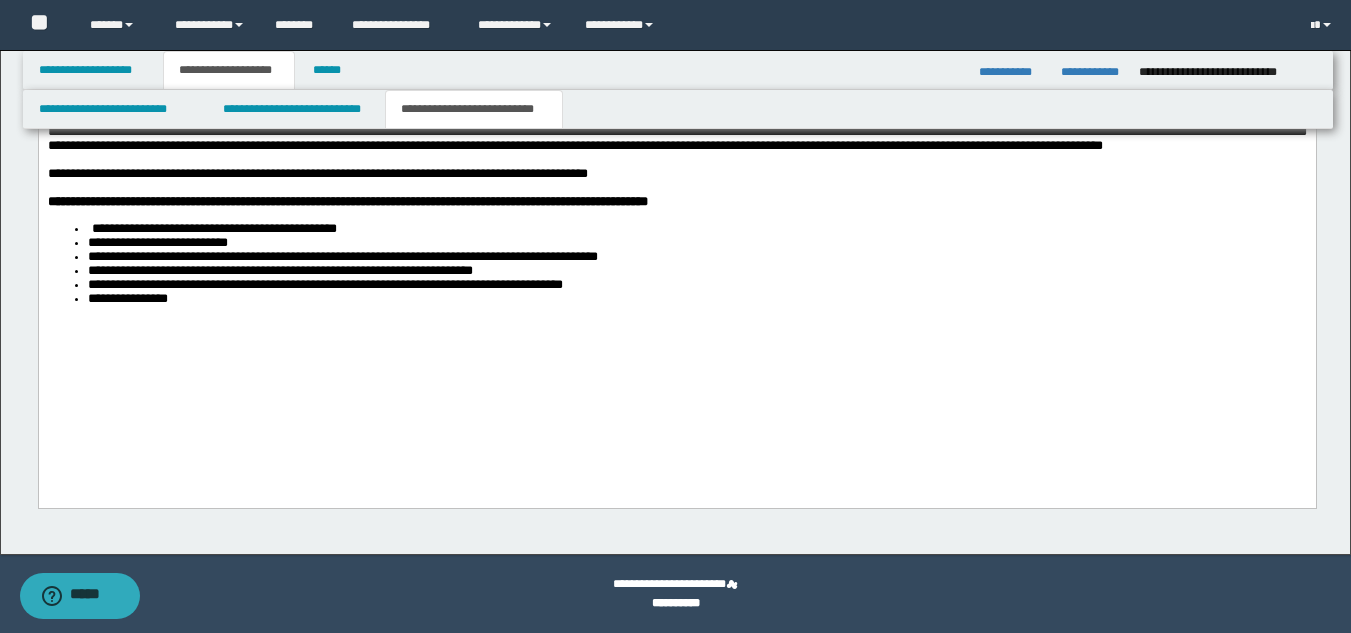 click on "**********" at bounding box center [676, 108] 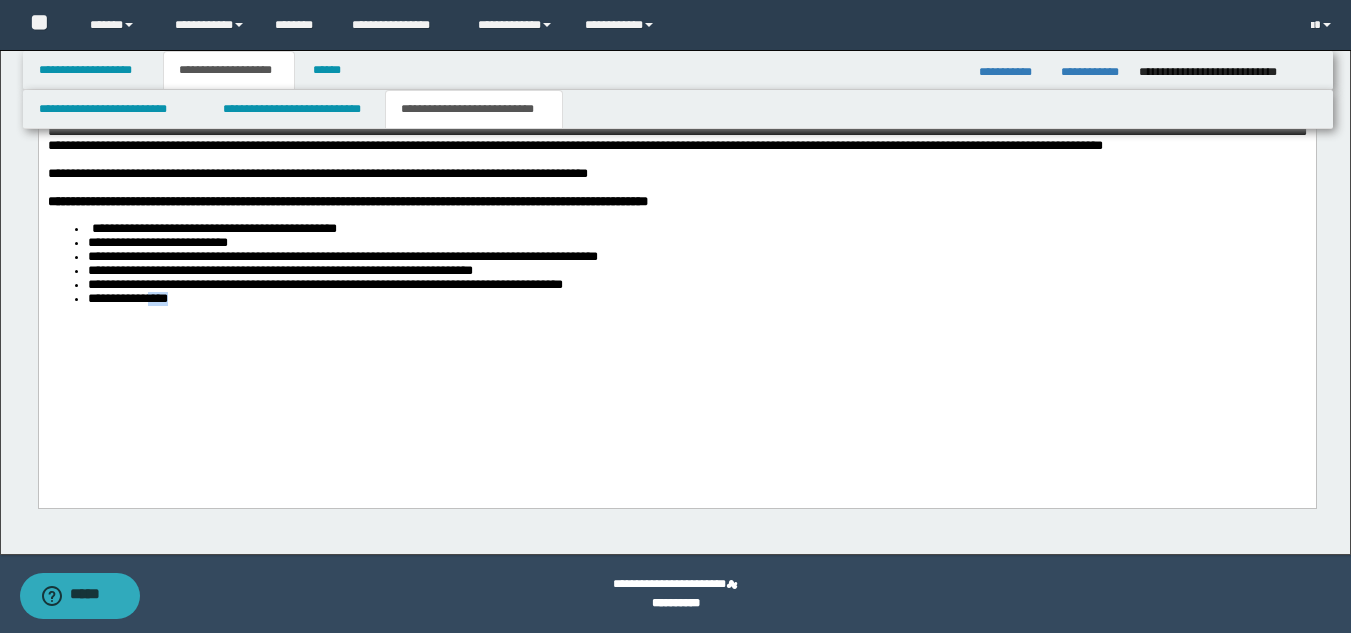click on "**********" at bounding box center (676, 108) 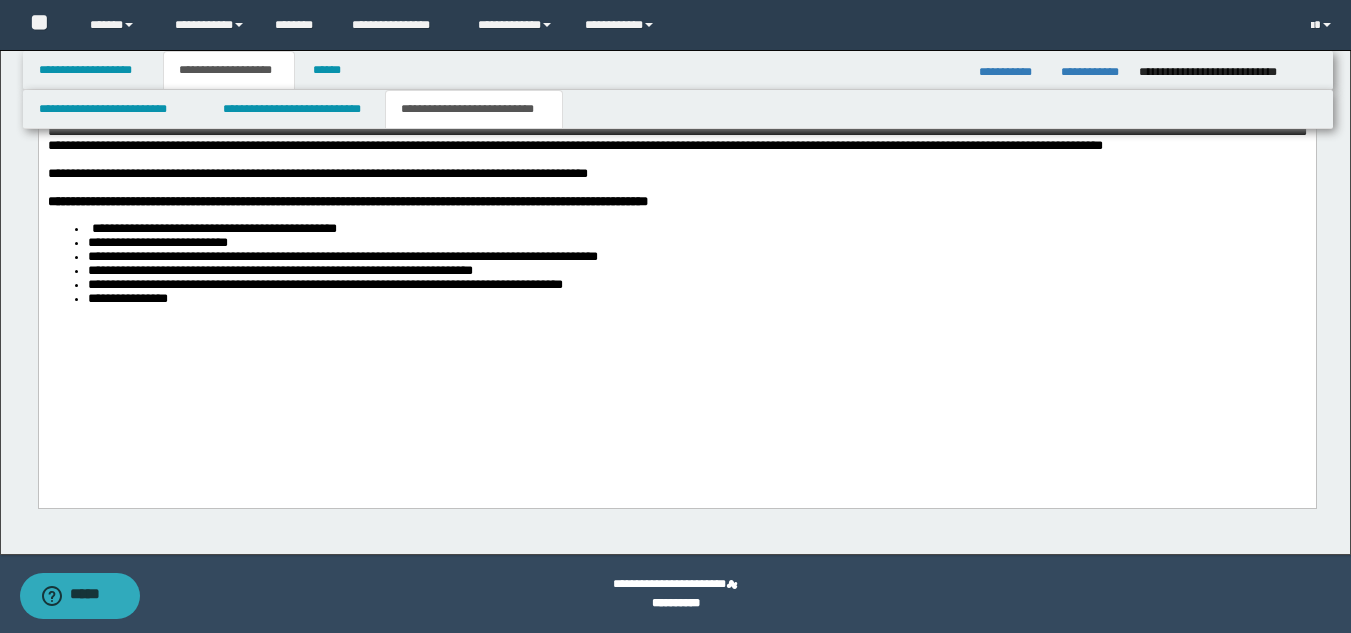 click on "**********" at bounding box center (676, 108) 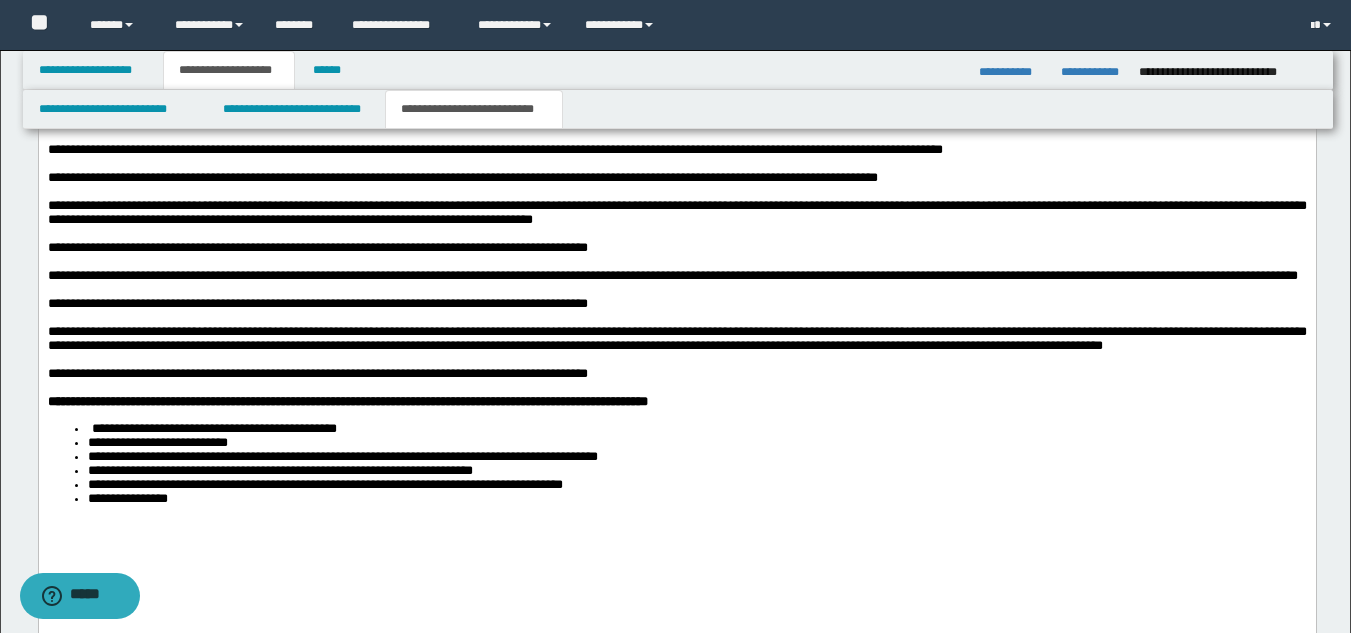 click at bounding box center (676, 360) 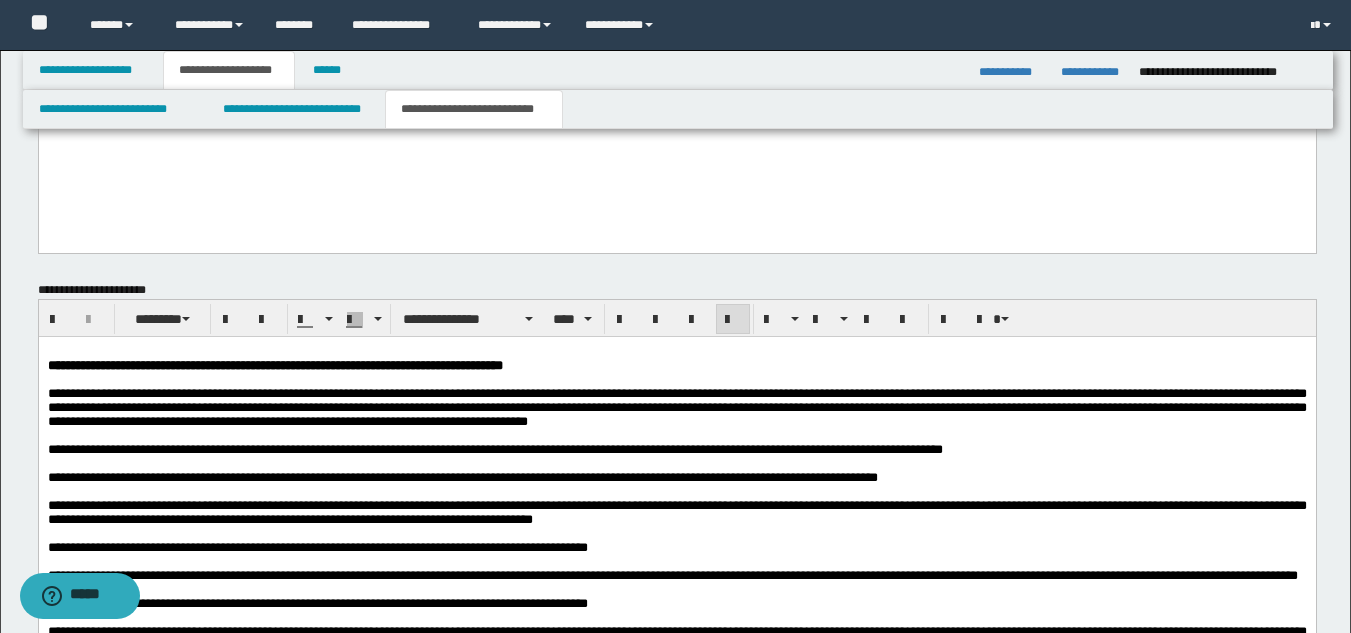 click at bounding box center [676, 436] 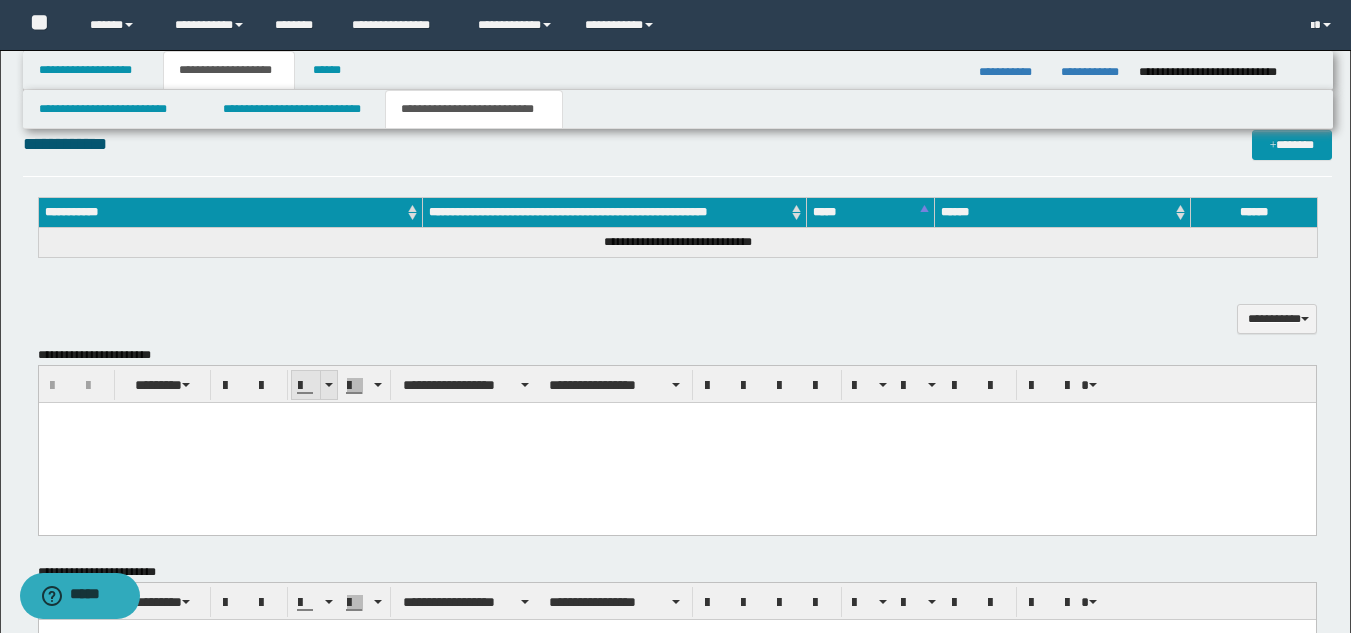scroll, scrollTop: 785, scrollLeft: 0, axis: vertical 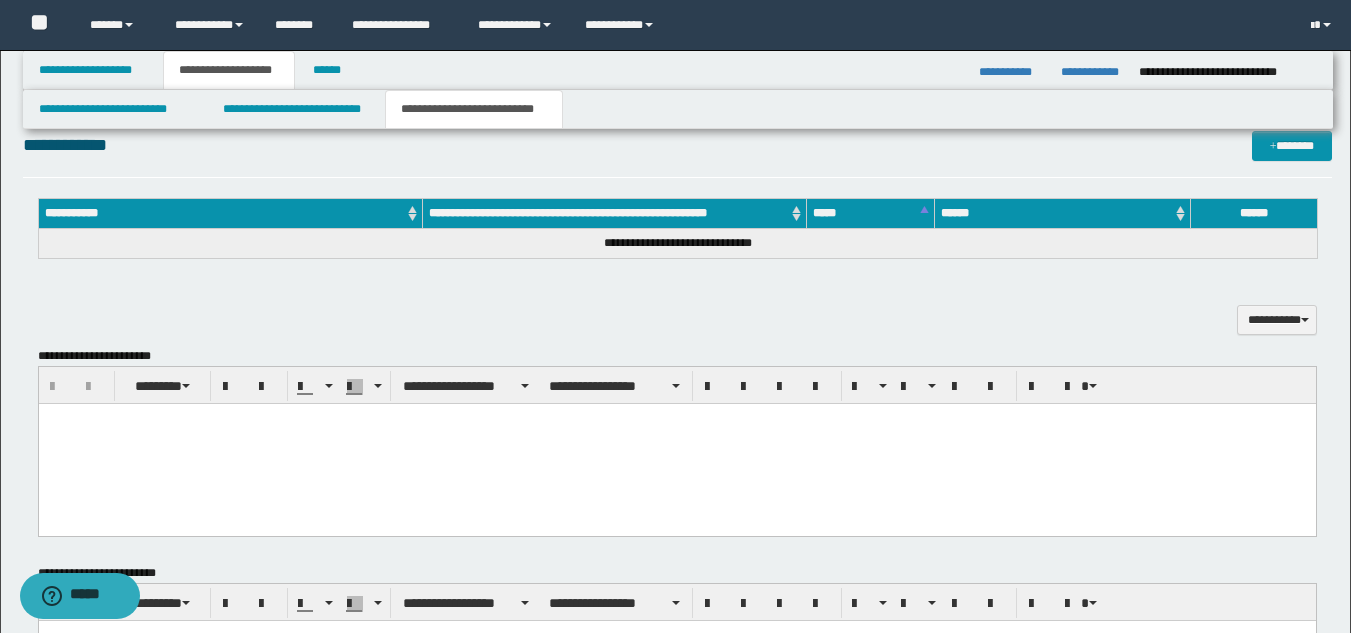 click at bounding box center (676, 443) 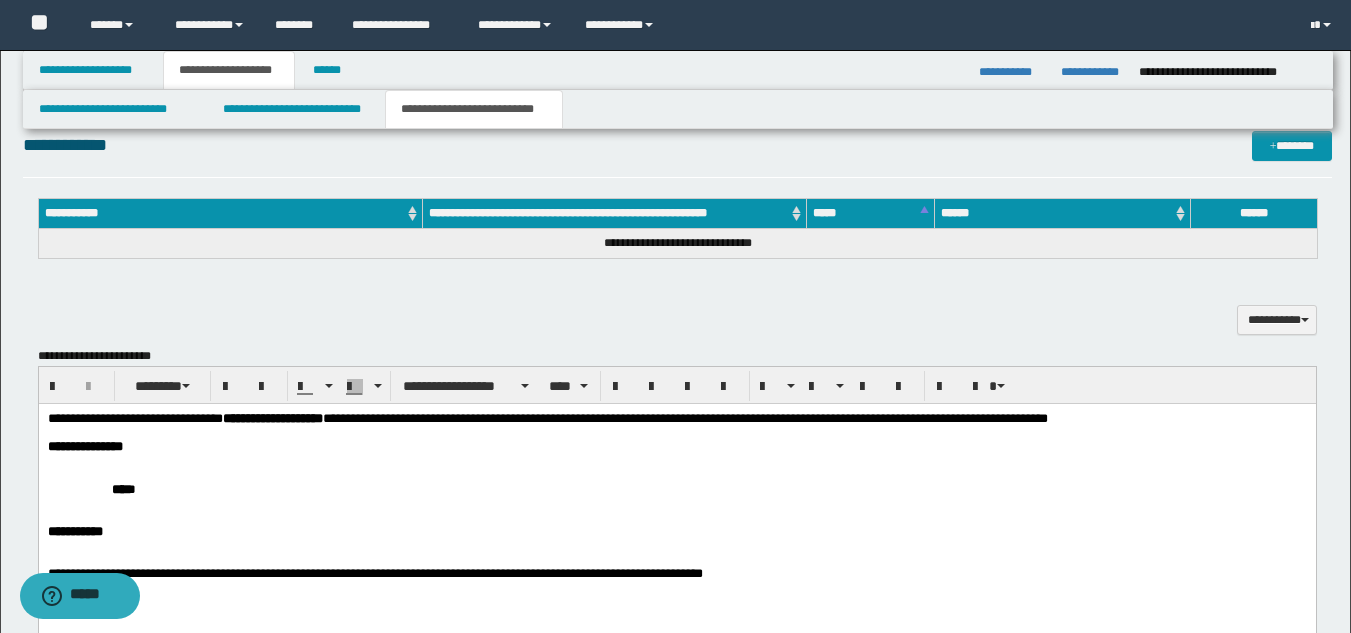 click on "**********" at bounding box center (84, 445) 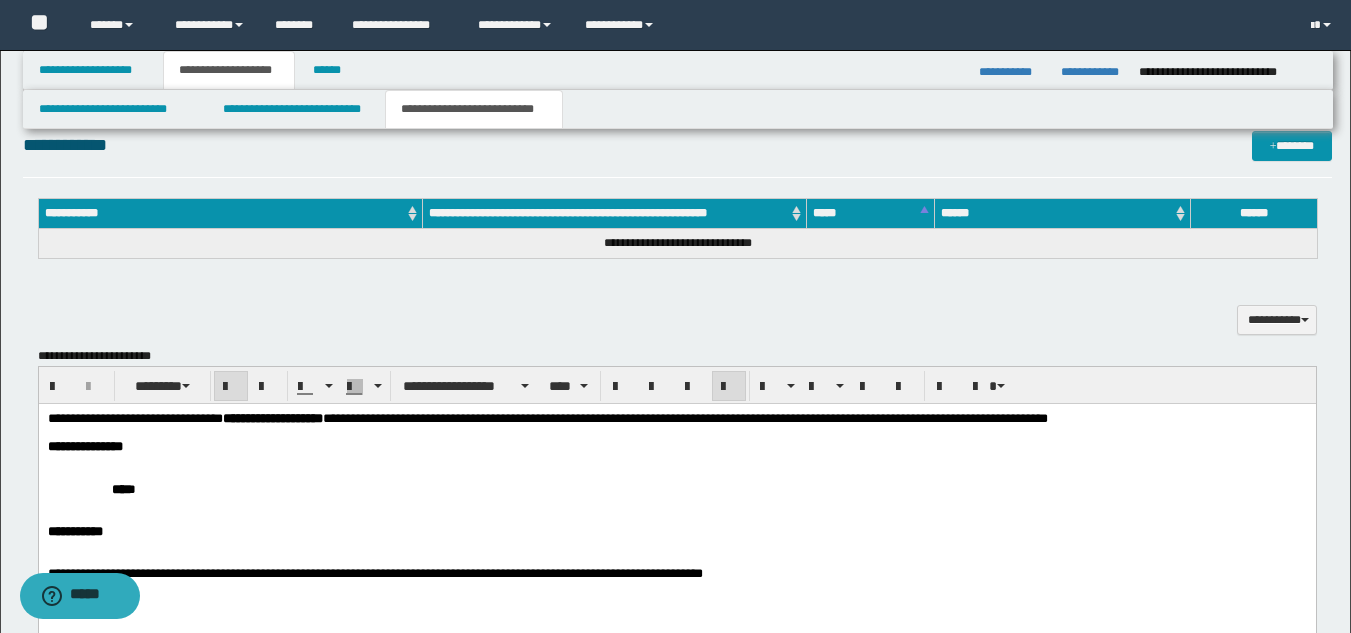 click on "**********" at bounding box center [676, 534] 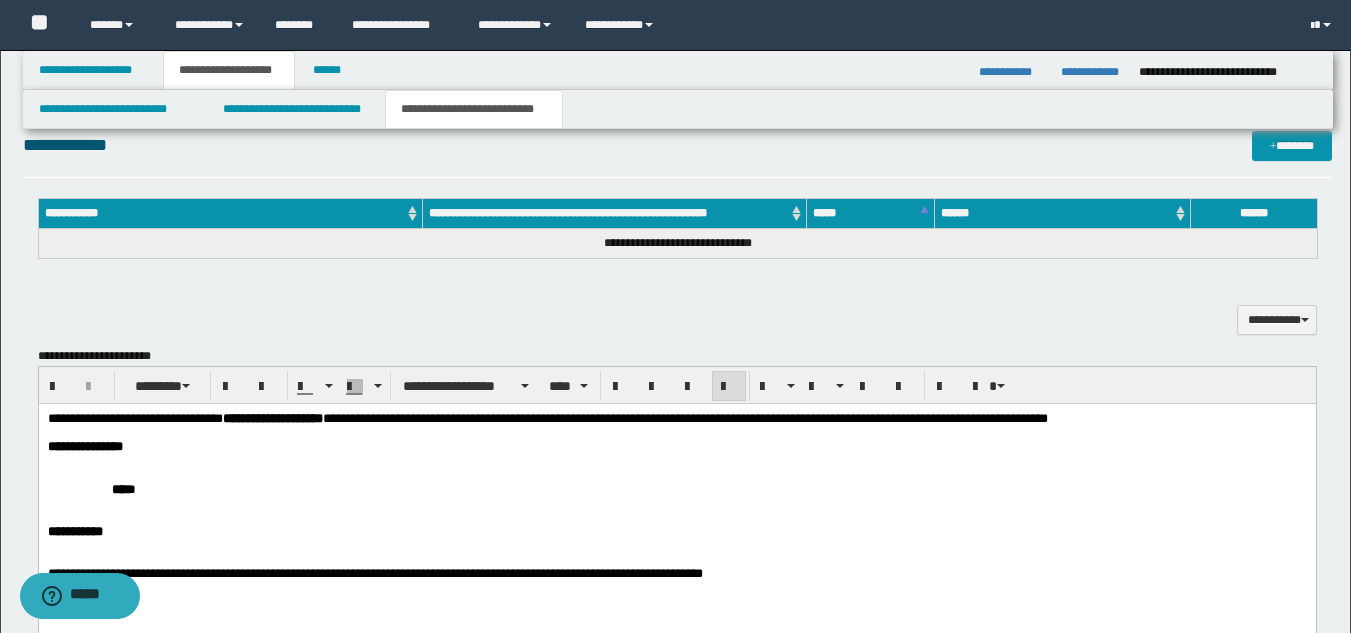 click on "**********" at bounding box center [547, 417] 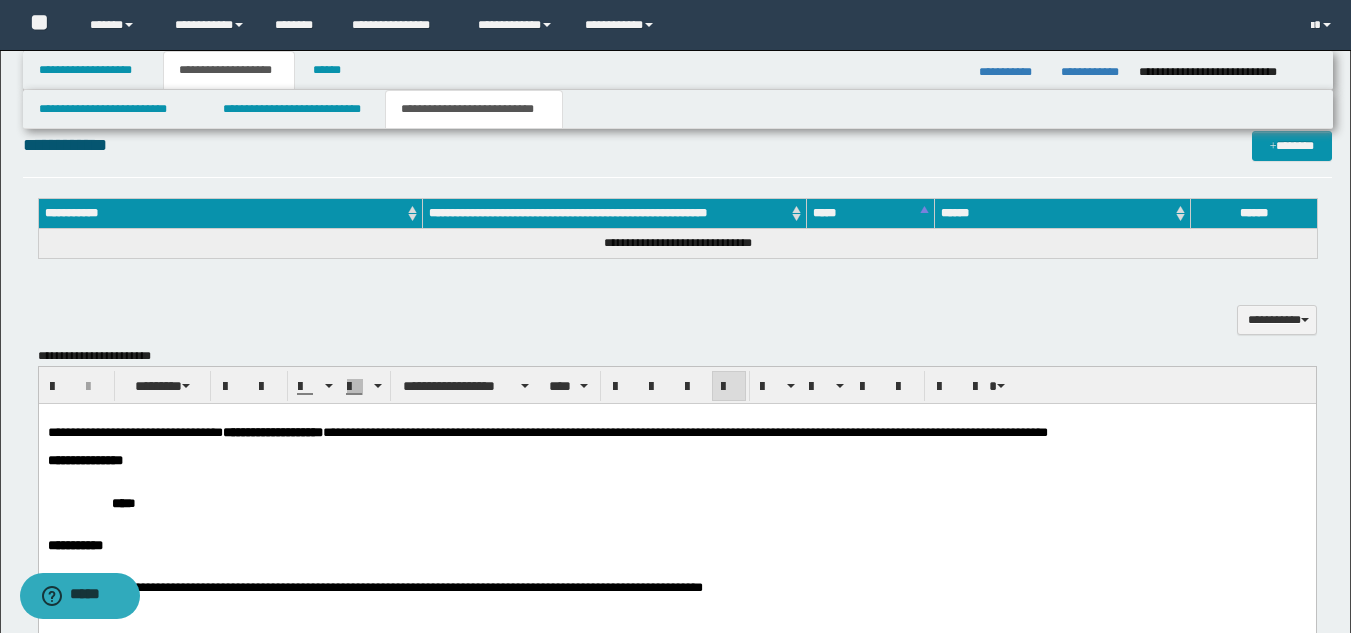 click on "**********" at bounding box center [676, 460] 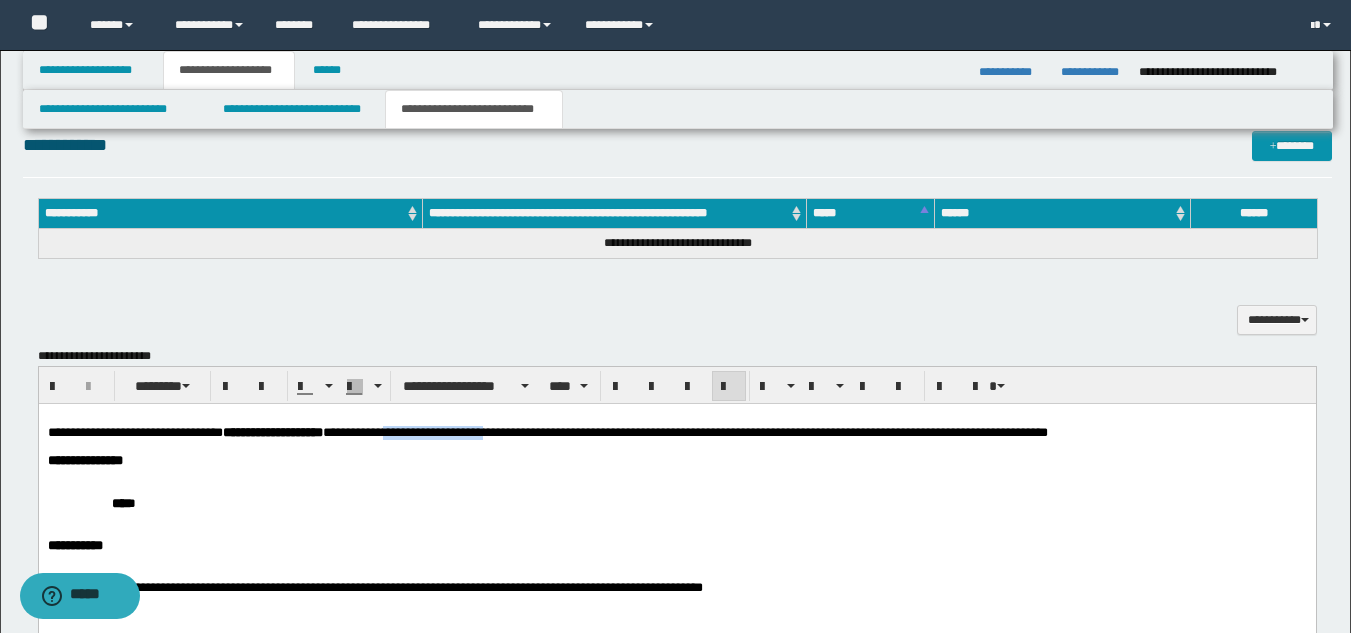drag, startPoint x: 469, startPoint y: 431, endPoint x: 587, endPoint y: 432, distance: 118.004234 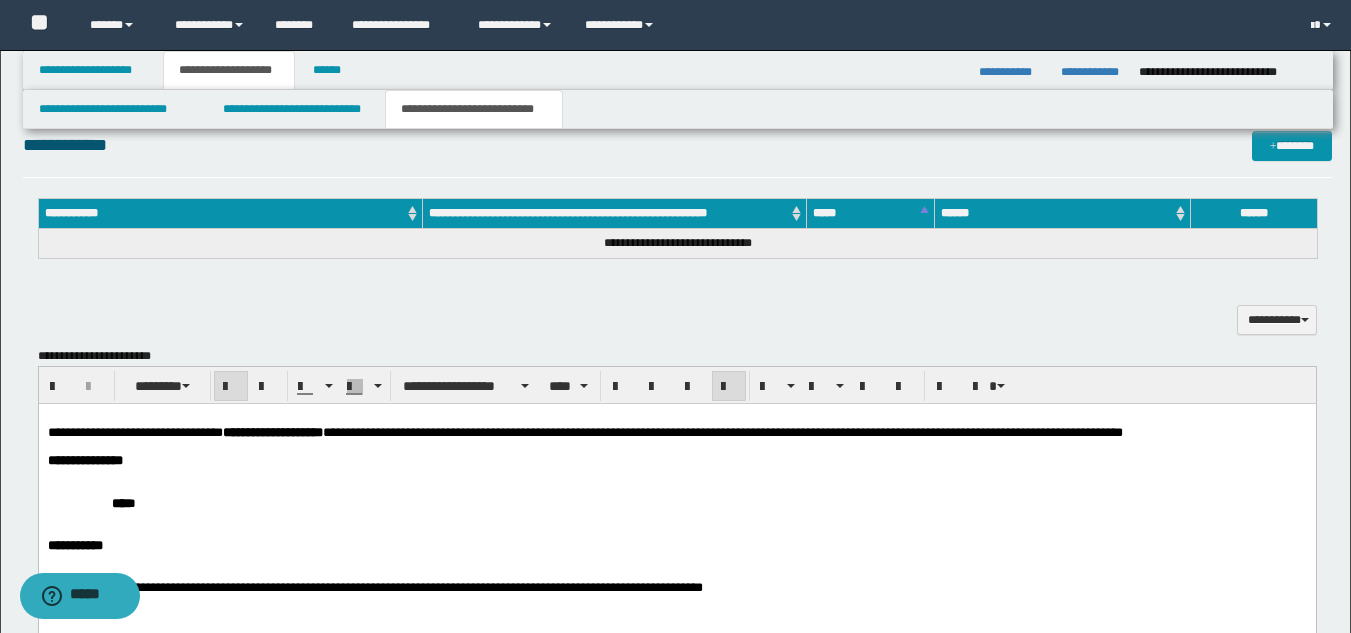 click on "**********" at bounding box center (676, 460) 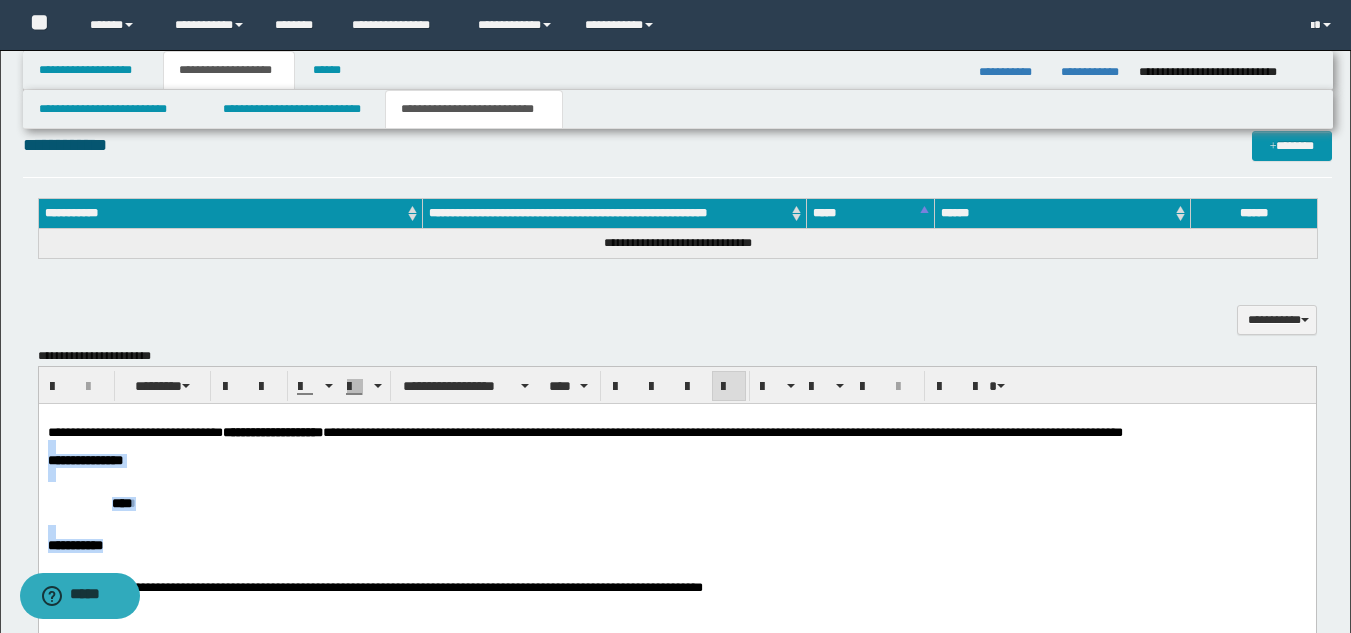 drag, startPoint x: 137, startPoint y: 556, endPoint x: 41, endPoint y: 456, distance: 138.62178 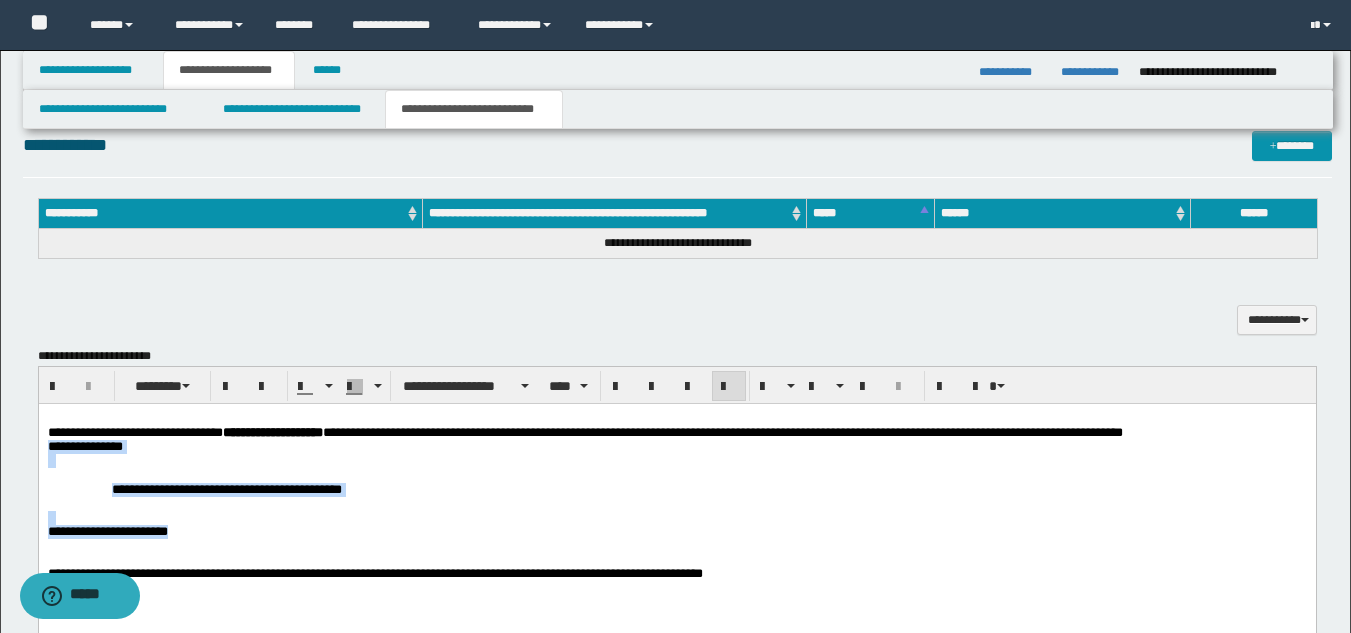 drag, startPoint x: 258, startPoint y: 543, endPoint x: 42, endPoint y: 452, distance: 234.38643 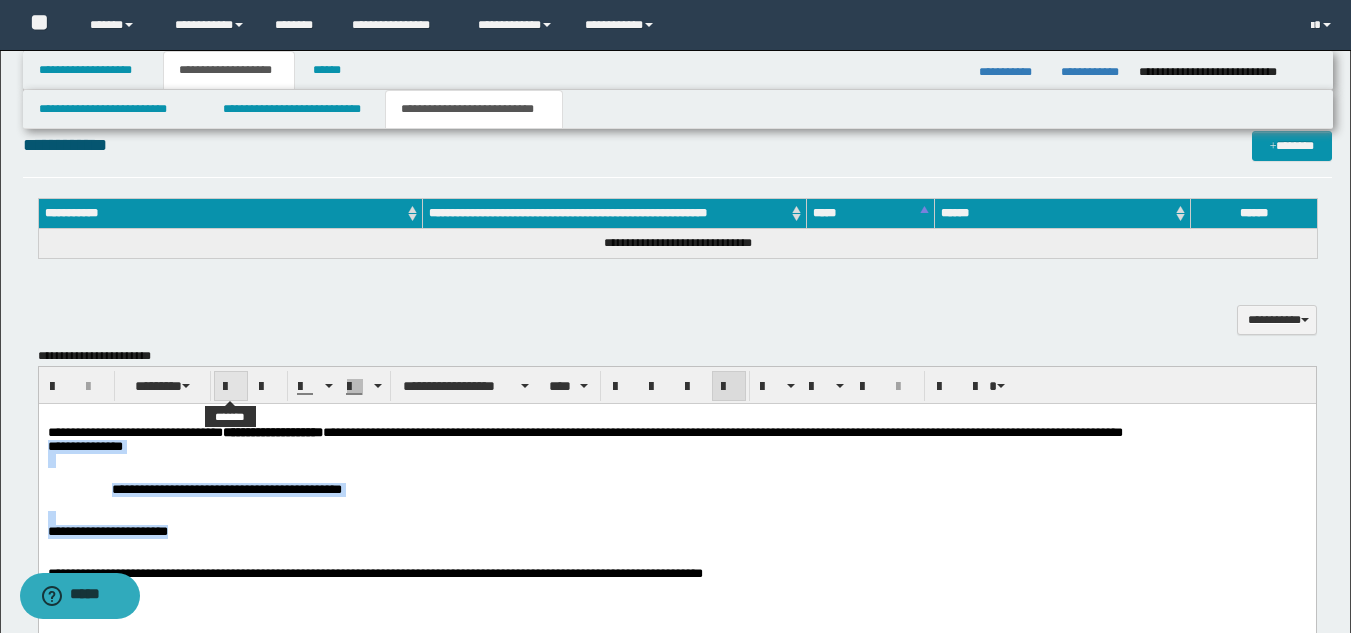 click at bounding box center [231, 387] 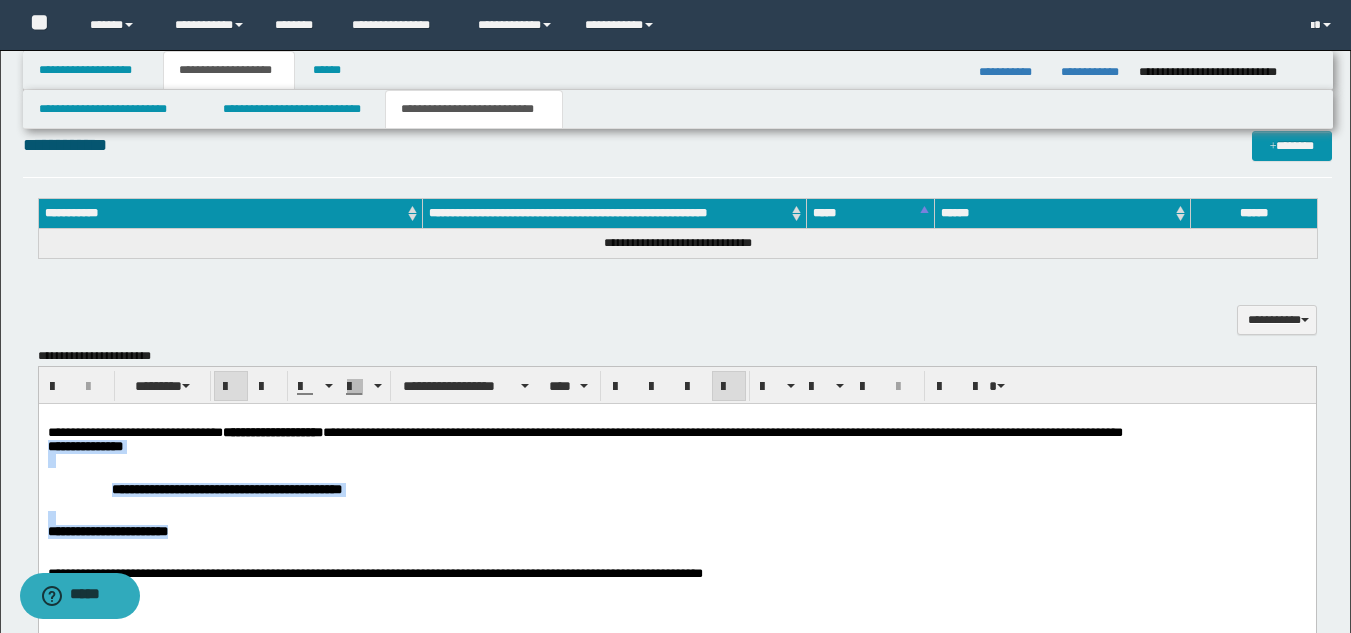 click at bounding box center [676, 517] 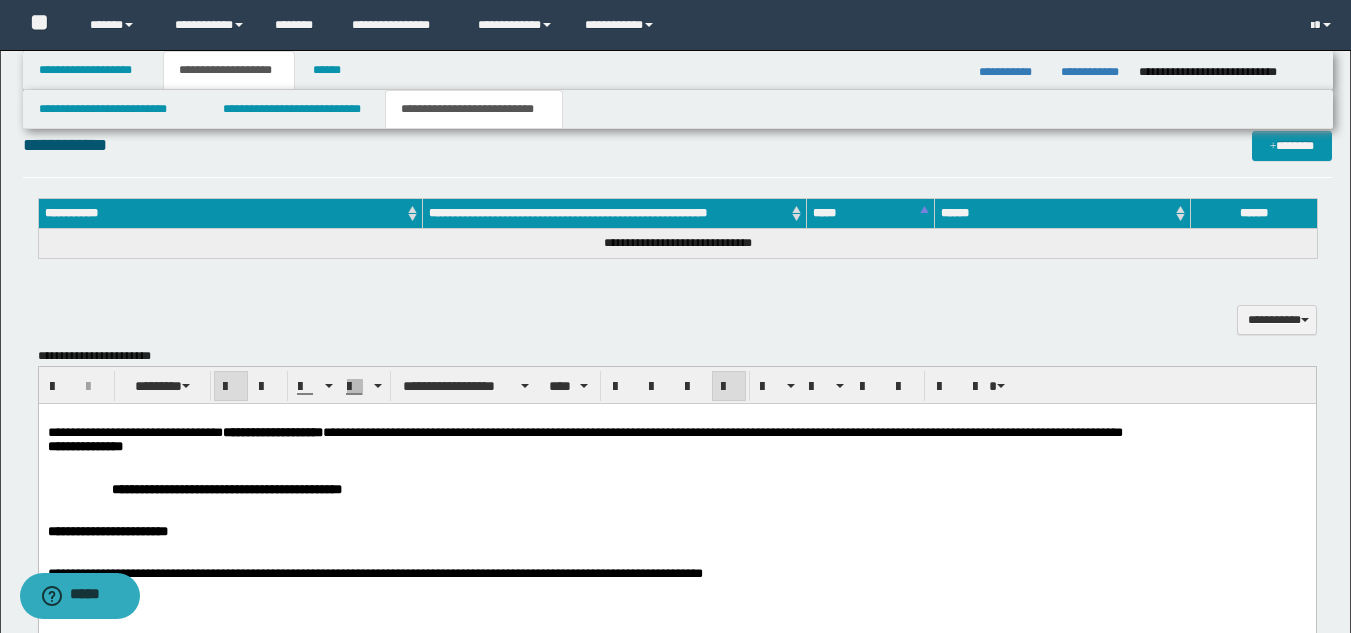 click on "**********" at bounding box center [84, 445] 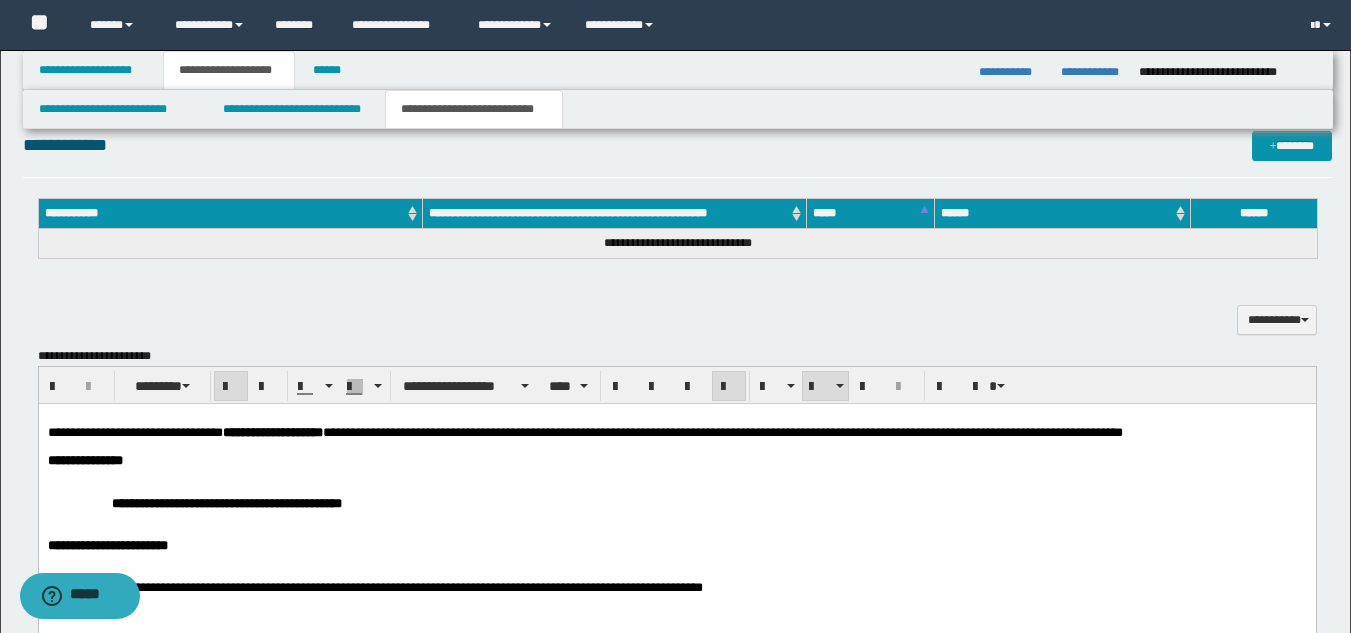 click on "**********" at bounding box center (676, 502) 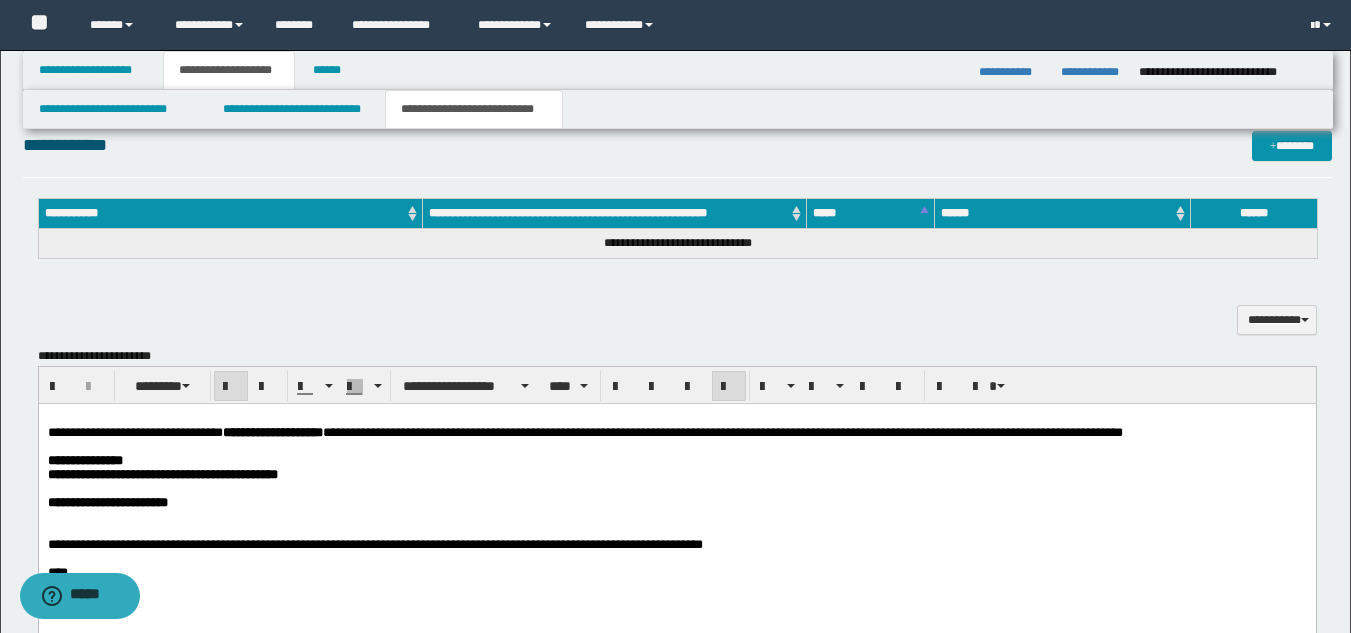 click on "**********" at bounding box center [676, 520] 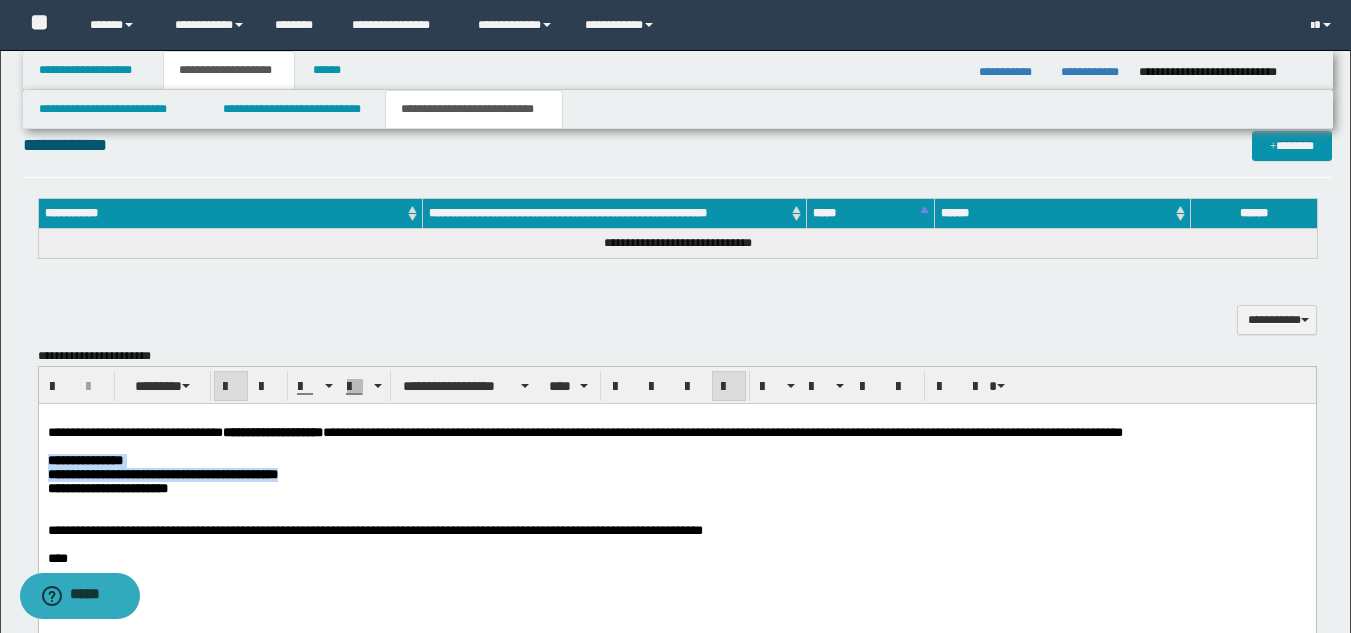 drag, startPoint x: 356, startPoint y: 480, endPoint x: 42, endPoint y: 876, distance: 505.38303 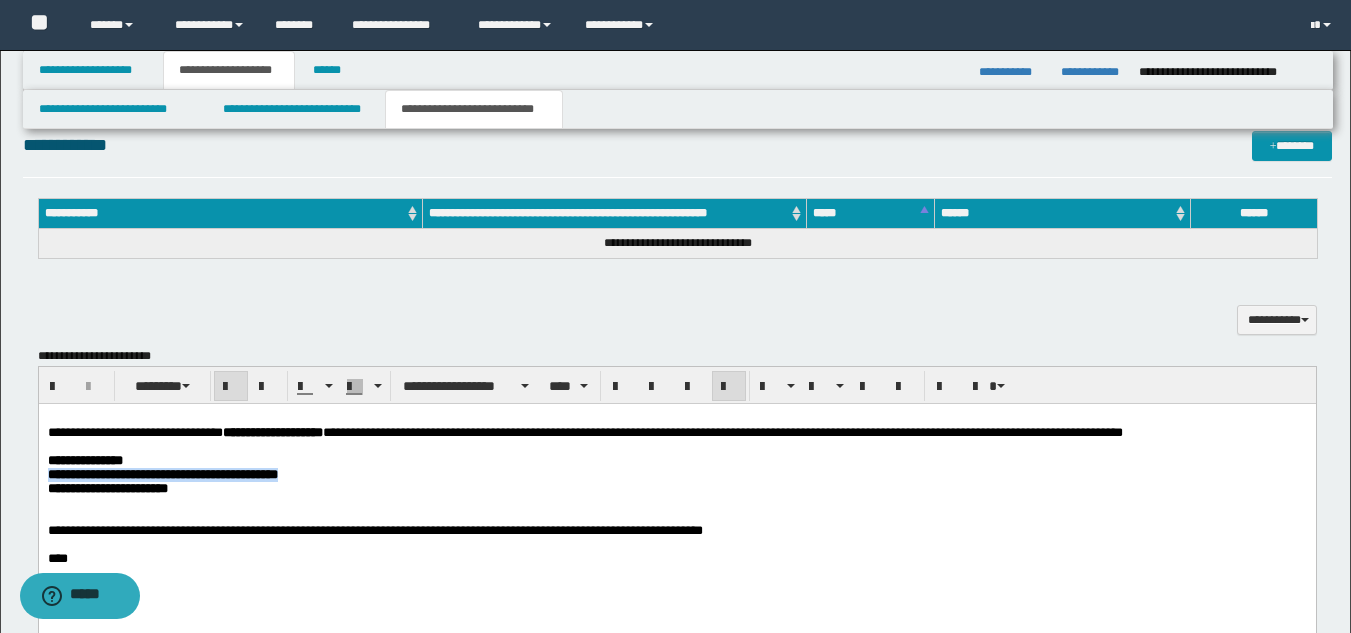 drag, startPoint x: 345, startPoint y: 481, endPoint x: 16, endPoint y: 478, distance: 329.01367 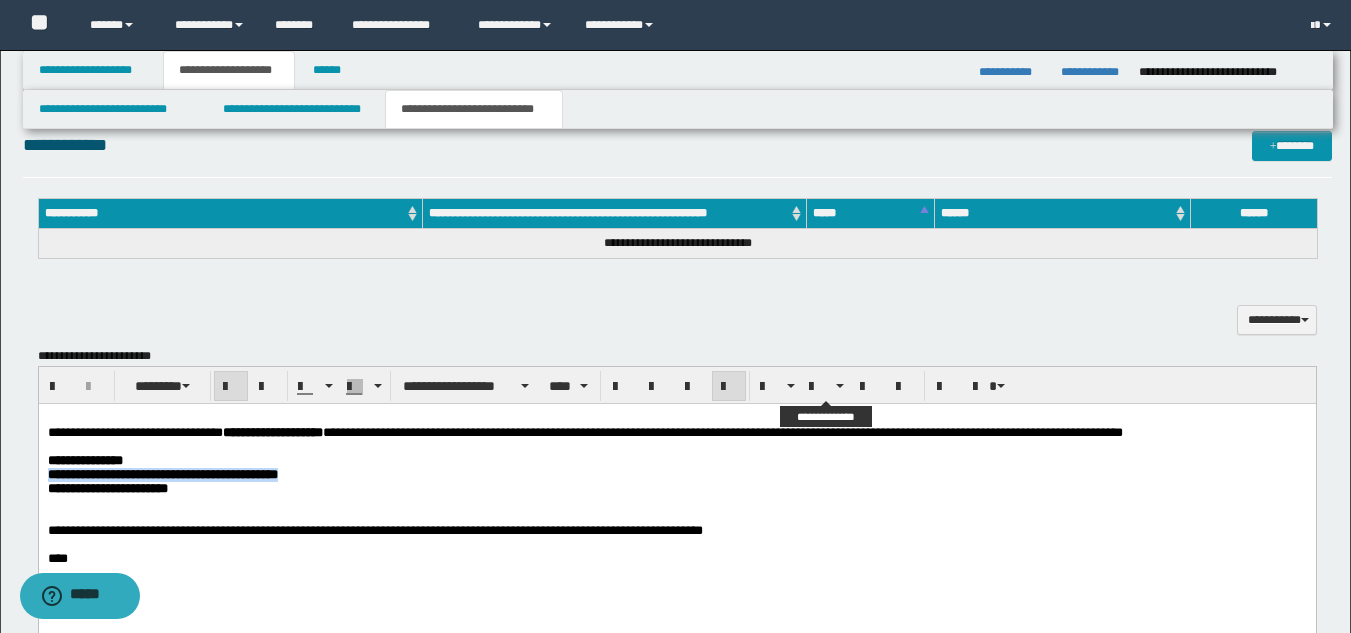 drag, startPoint x: 809, startPoint y: 388, endPoint x: 767, endPoint y: 406, distance: 45.694637 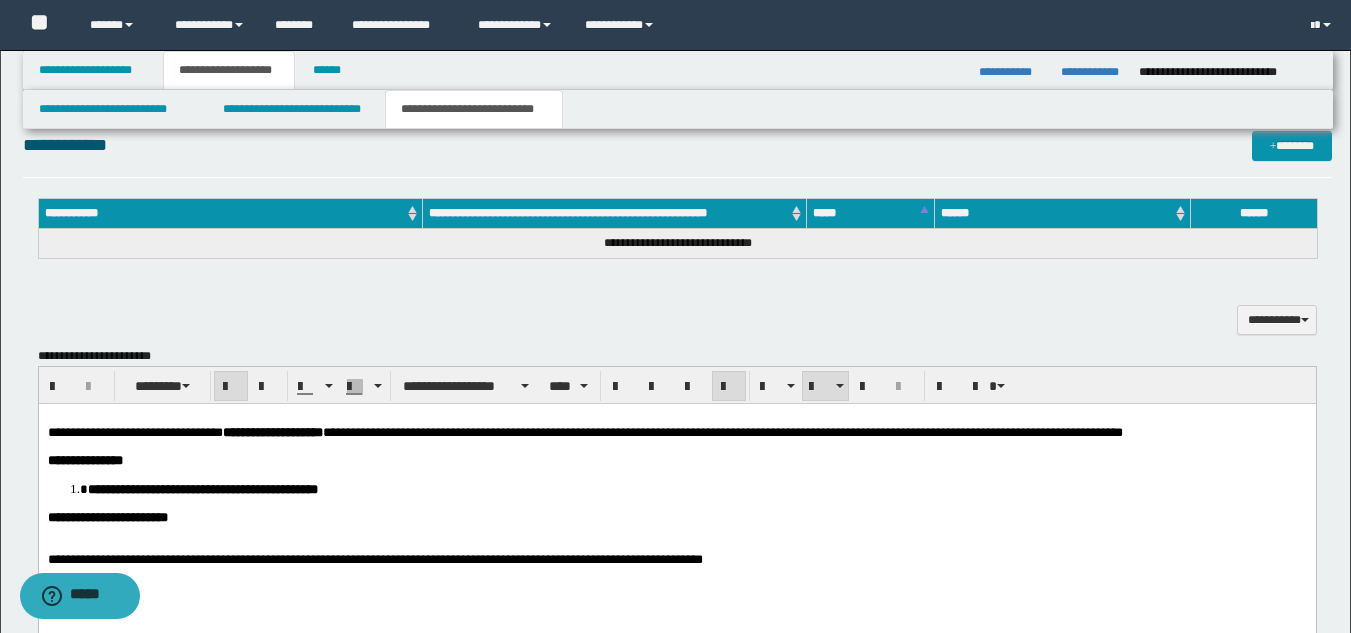 click on "**********" at bounding box center (676, 517) 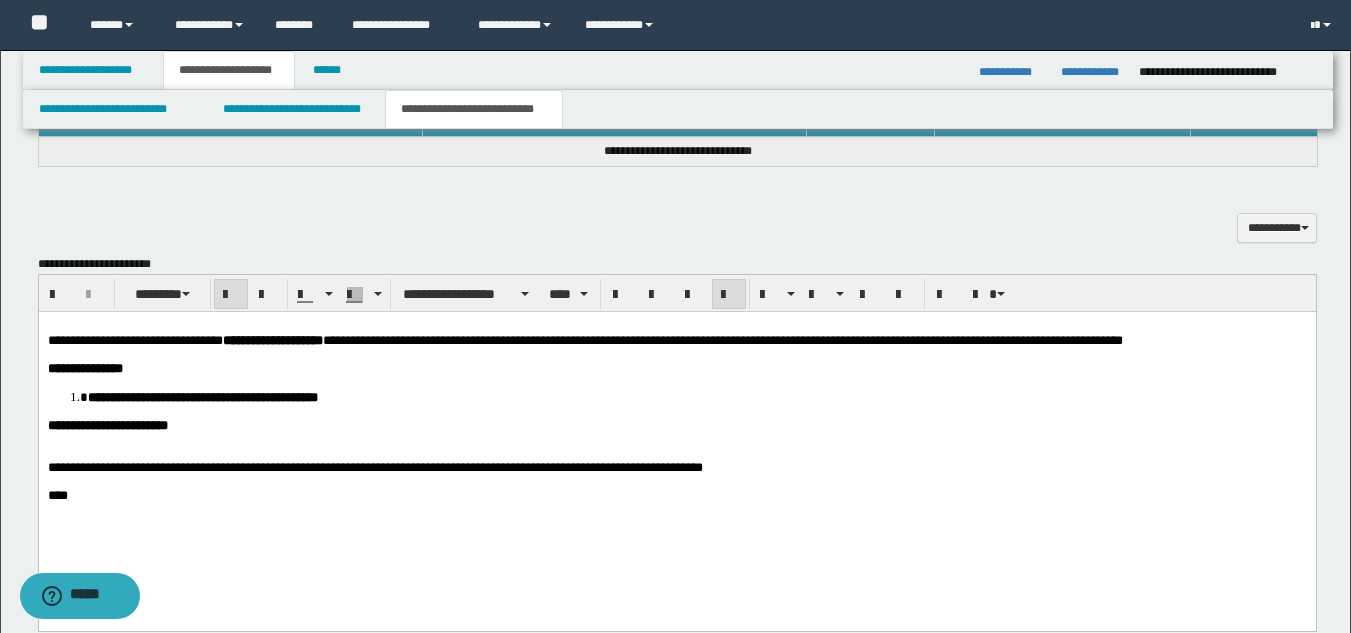 scroll, scrollTop: 985, scrollLeft: 0, axis: vertical 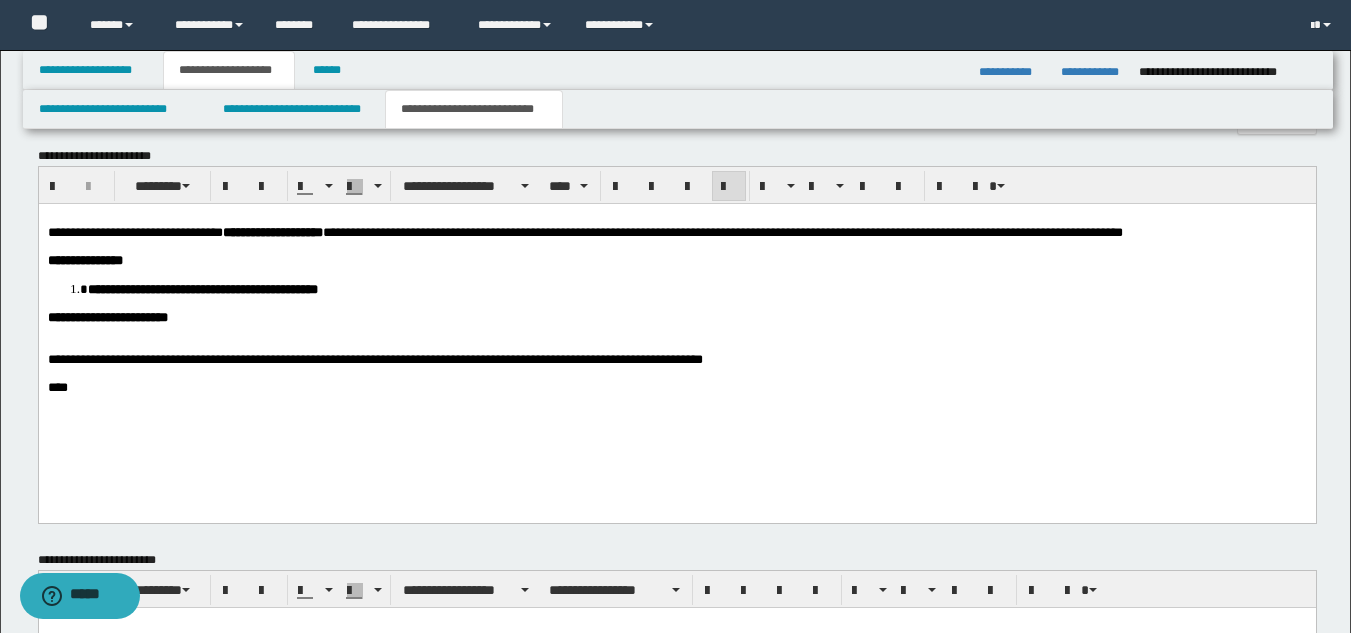 click on "**********" at bounding box center (374, 358) 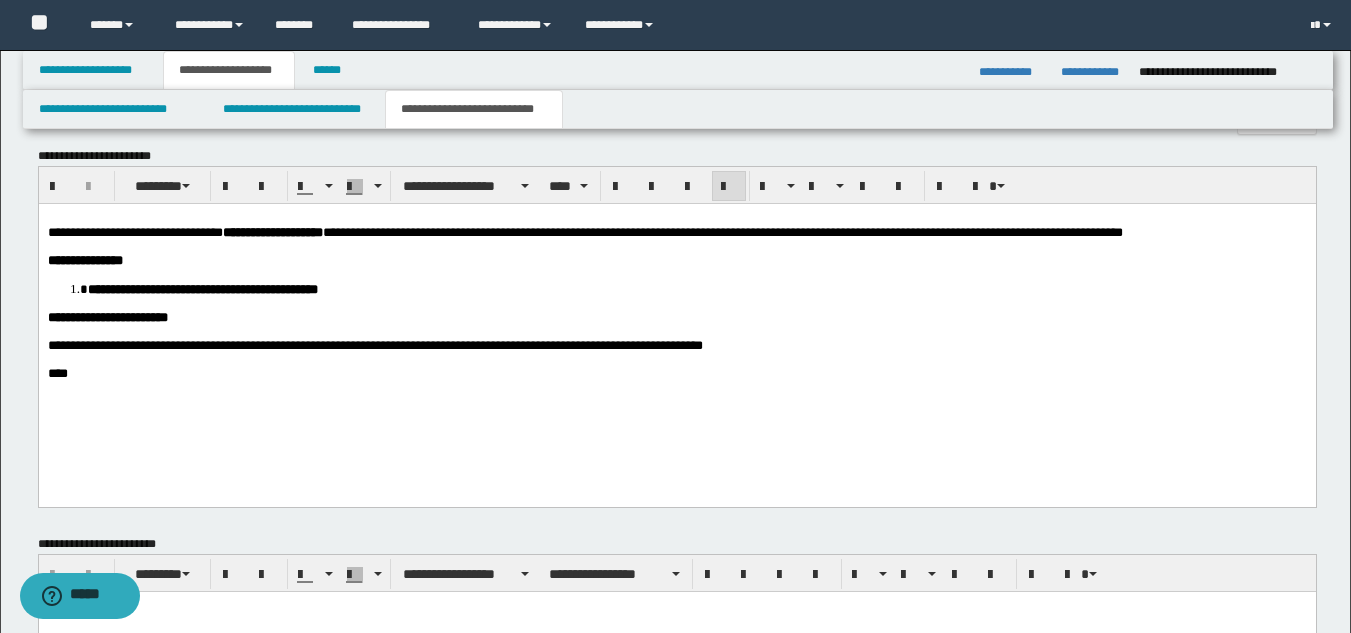 click on "**********" at bounding box center (676, 320) 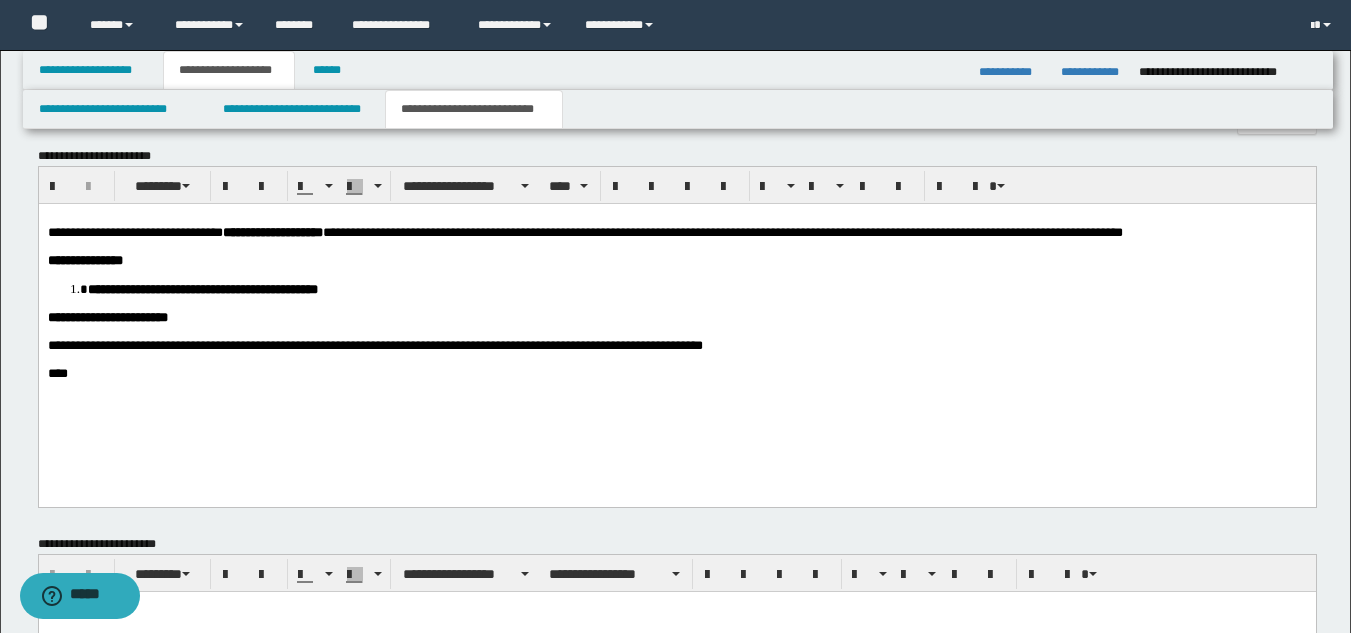 click on "**********" at bounding box center [676, 320] 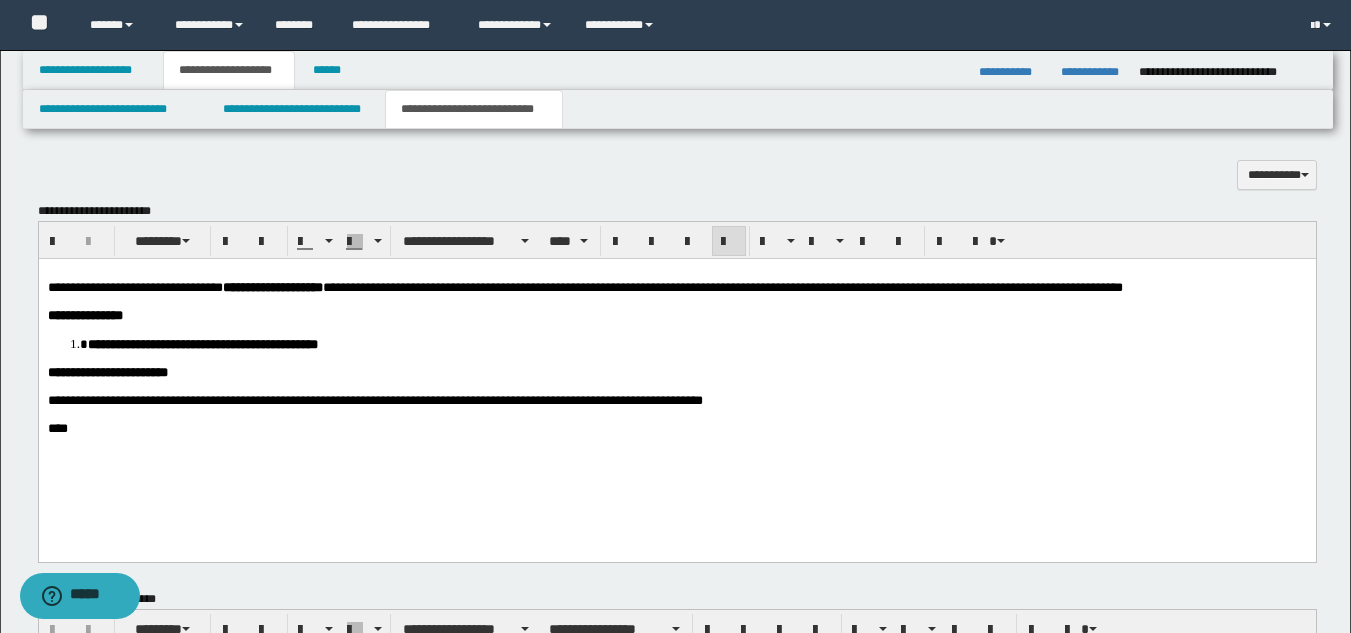 scroll, scrollTop: 885, scrollLeft: 0, axis: vertical 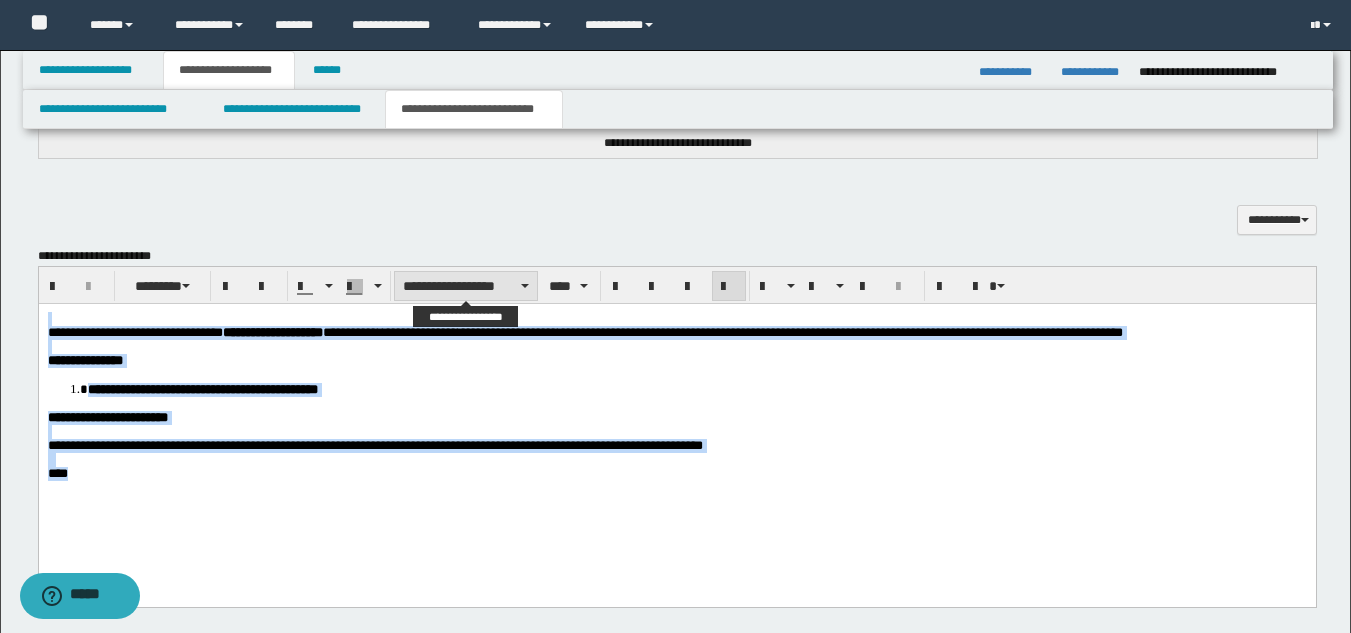 click on "**********" at bounding box center (466, 286) 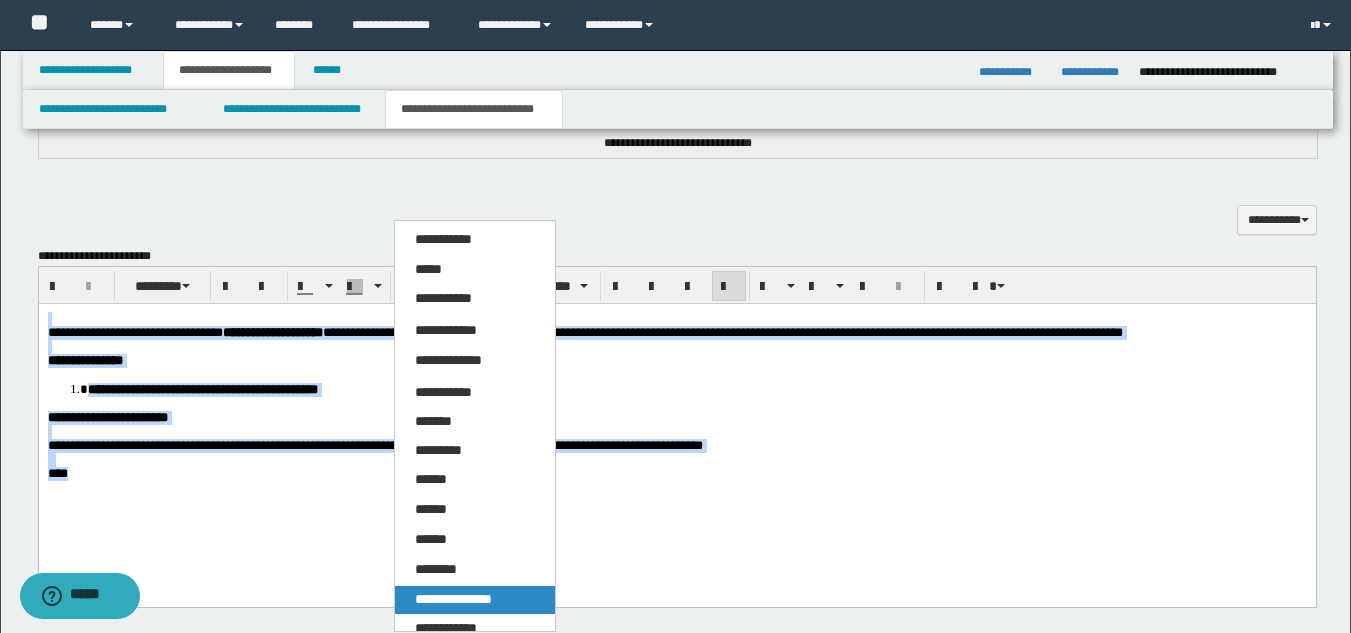 drag, startPoint x: 445, startPoint y: 597, endPoint x: 409, endPoint y: 292, distance: 307.11725 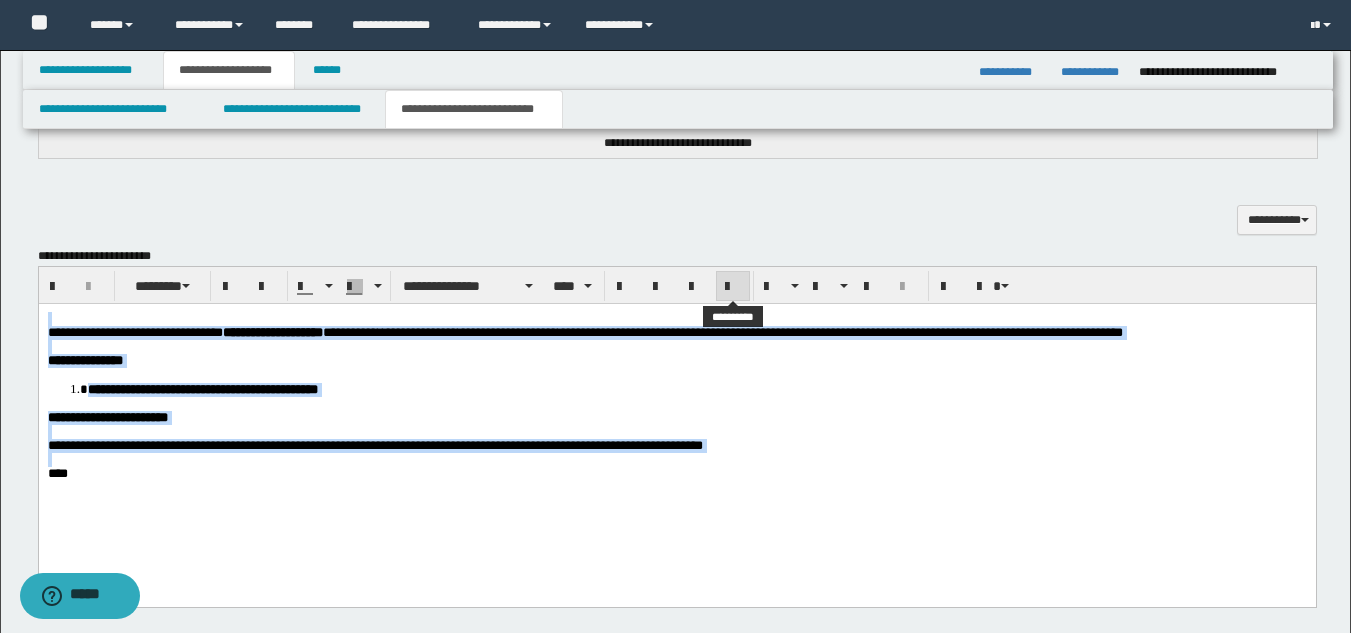 click at bounding box center [733, 287] 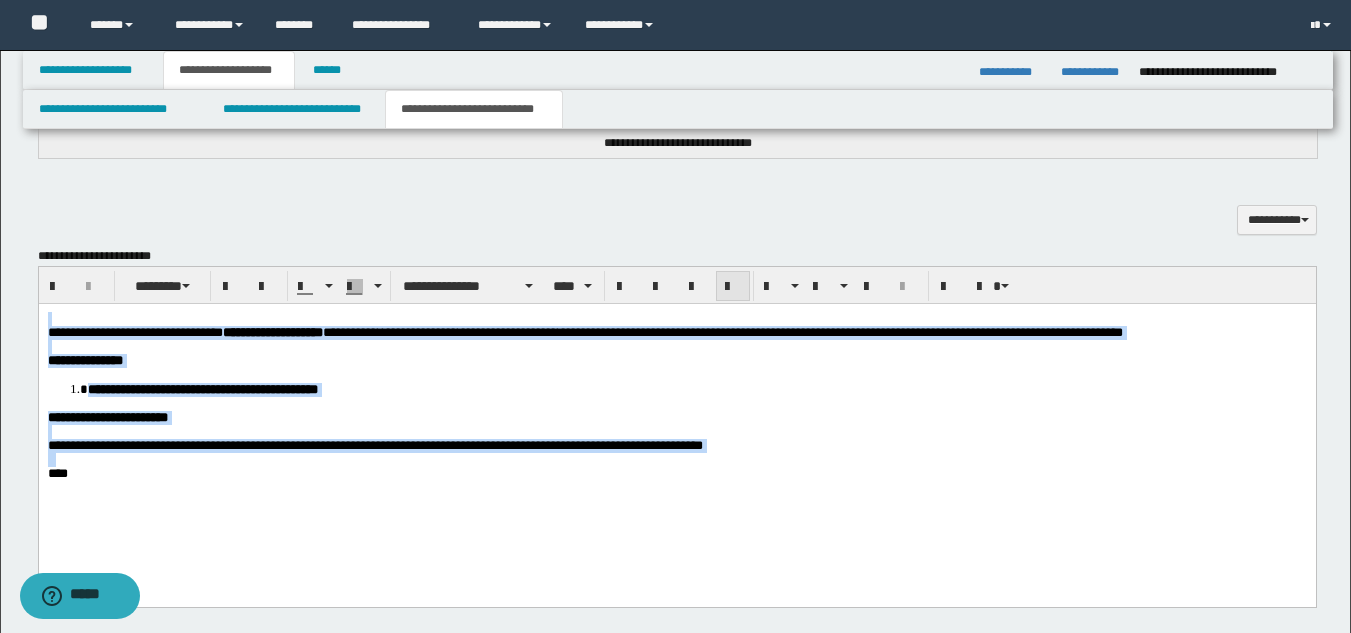 click at bounding box center (733, 287) 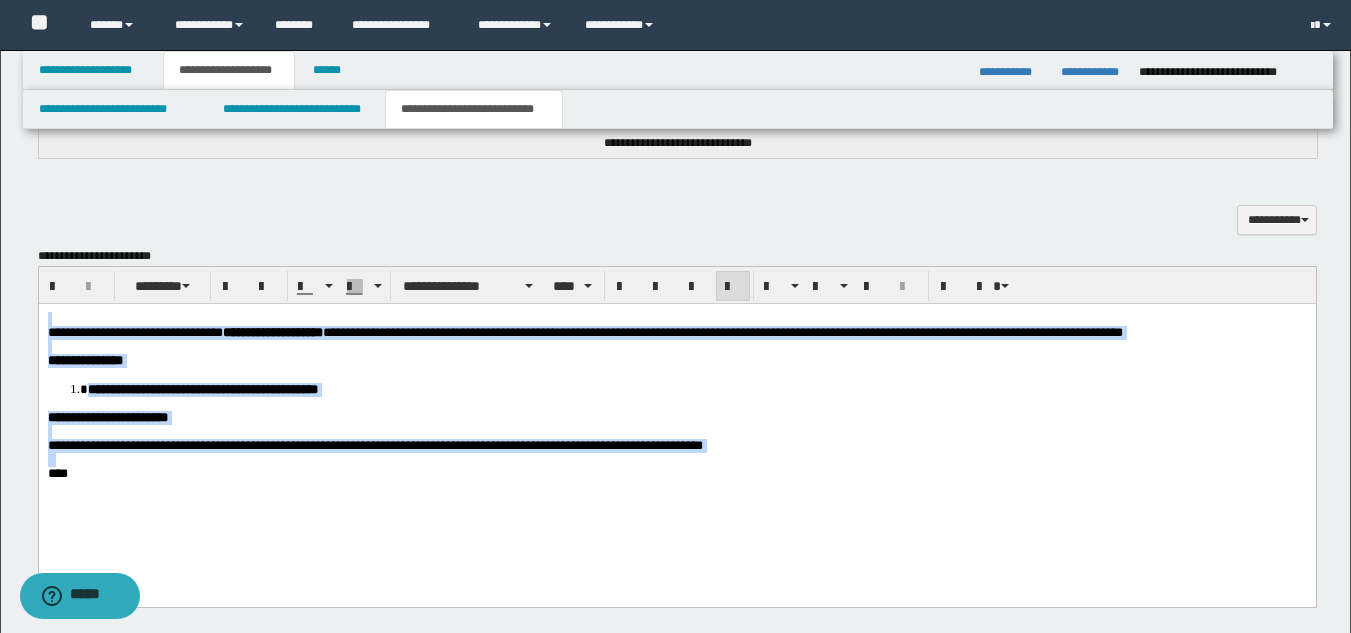 click on "**********" at bounding box center (676, 360) 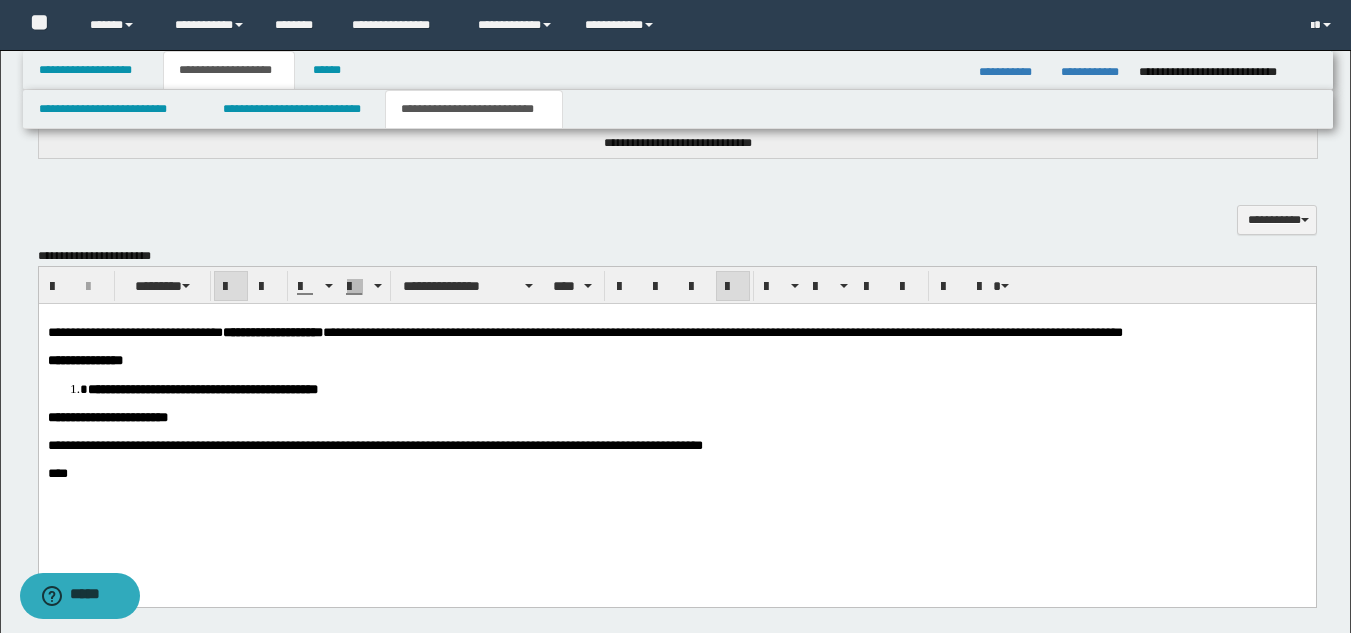 click on "**********" at bounding box center (676, 420) 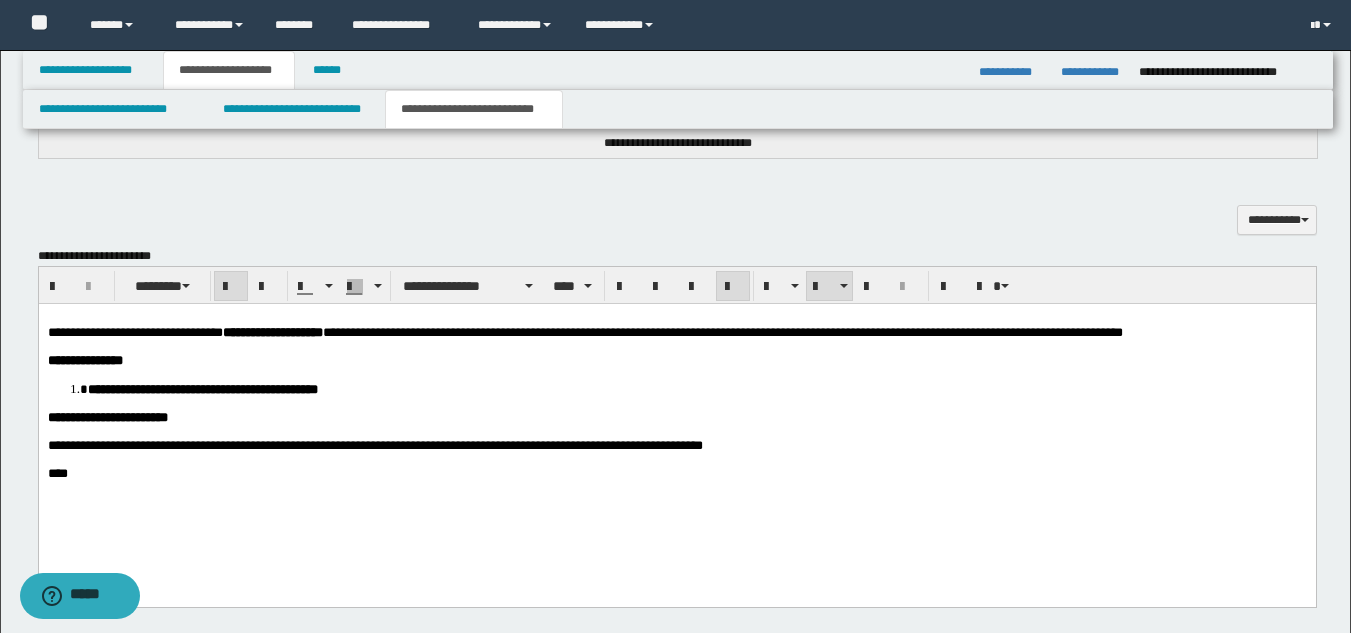drag, startPoint x: 731, startPoint y: 384, endPoint x: 735, endPoint y: 399, distance: 15.524175 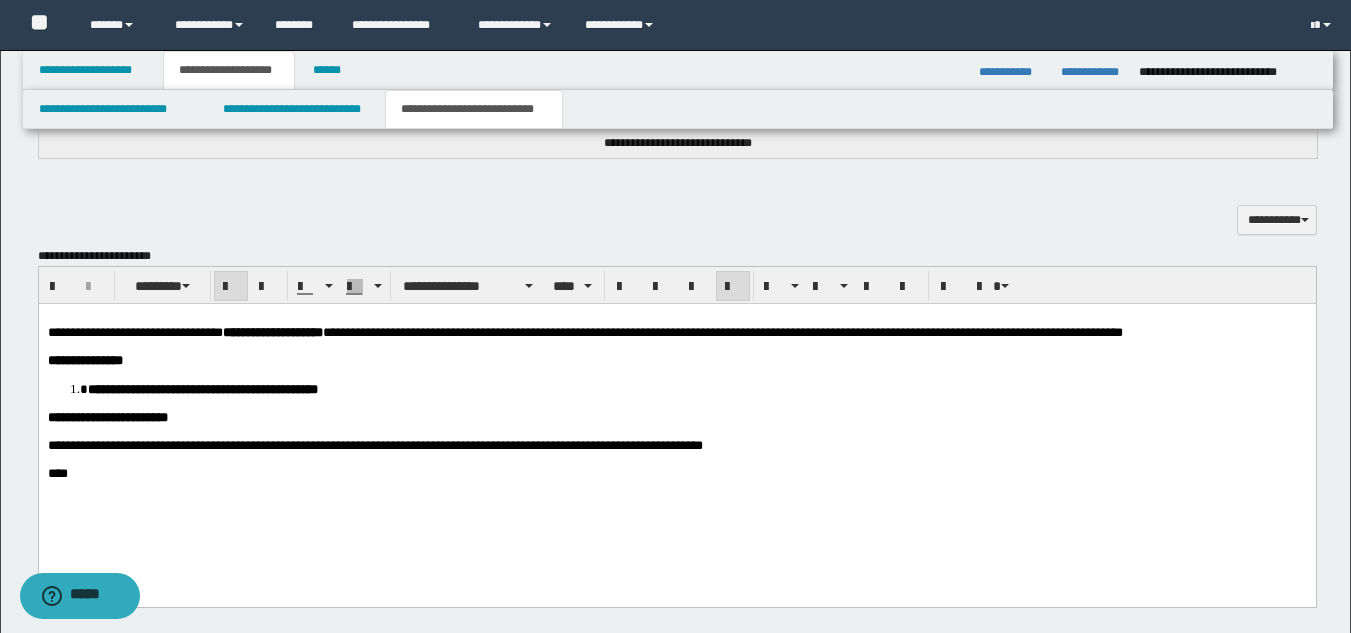scroll, scrollTop: 985, scrollLeft: 0, axis: vertical 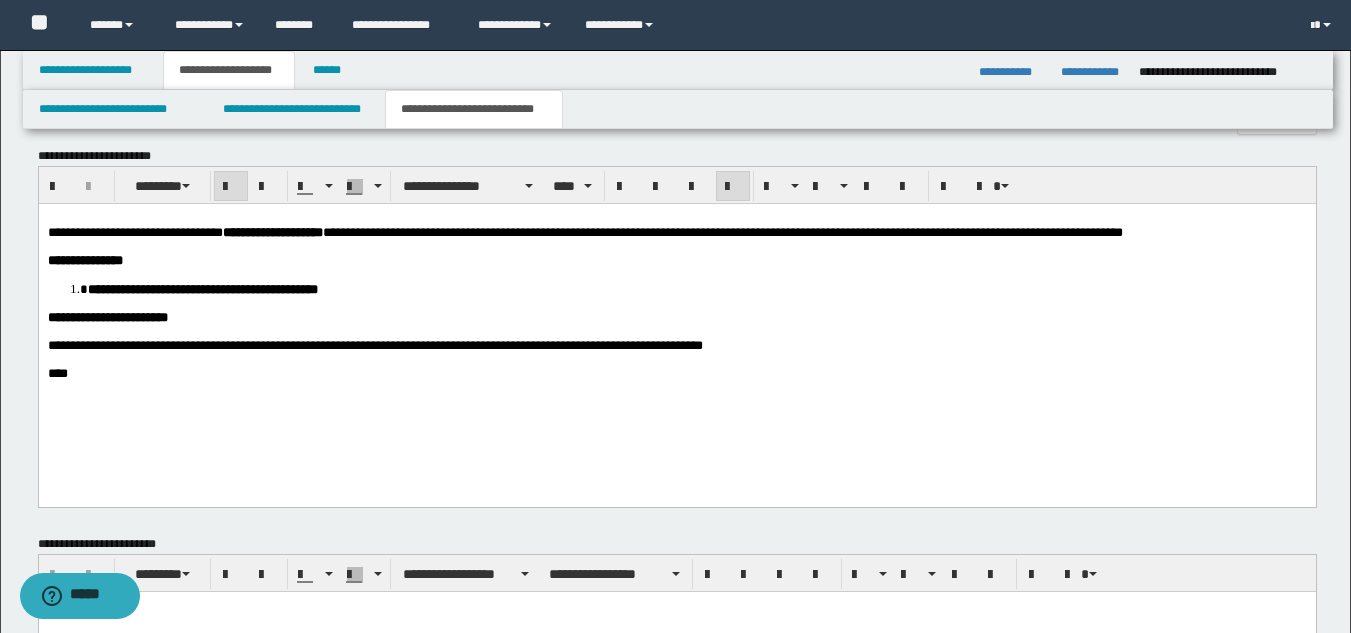 click on "**********" at bounding box center [676, 320] 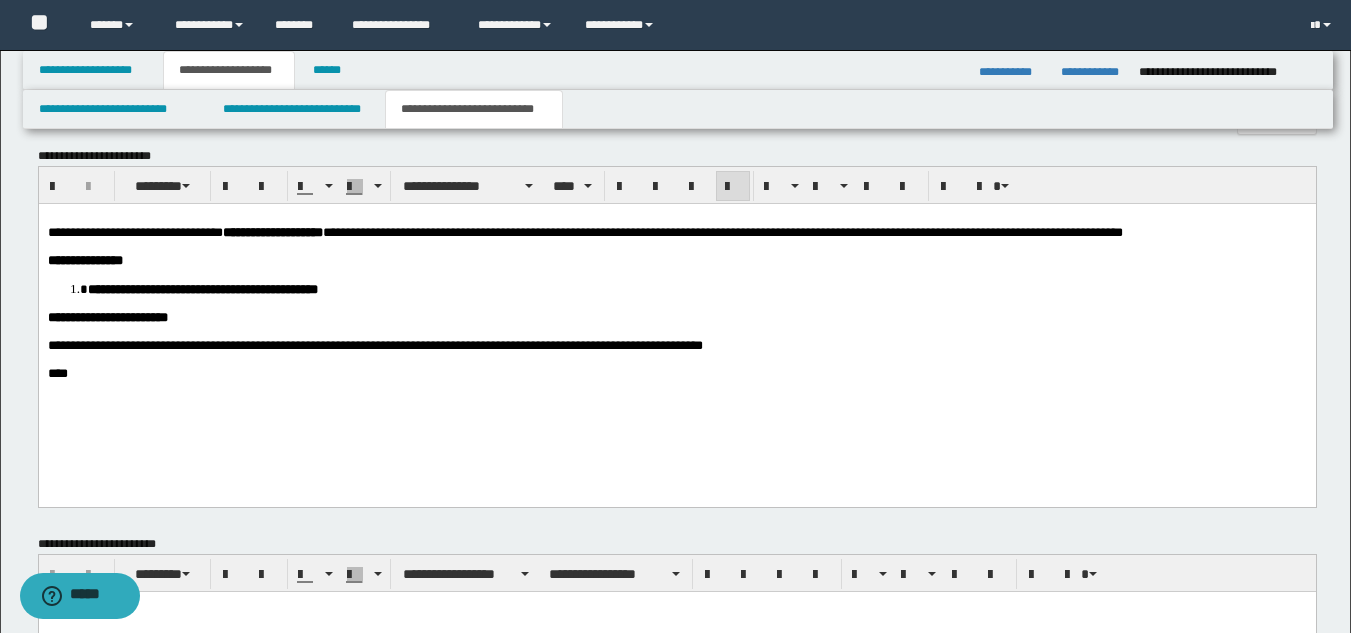 click on "**********" at bounding box center [676, 320] 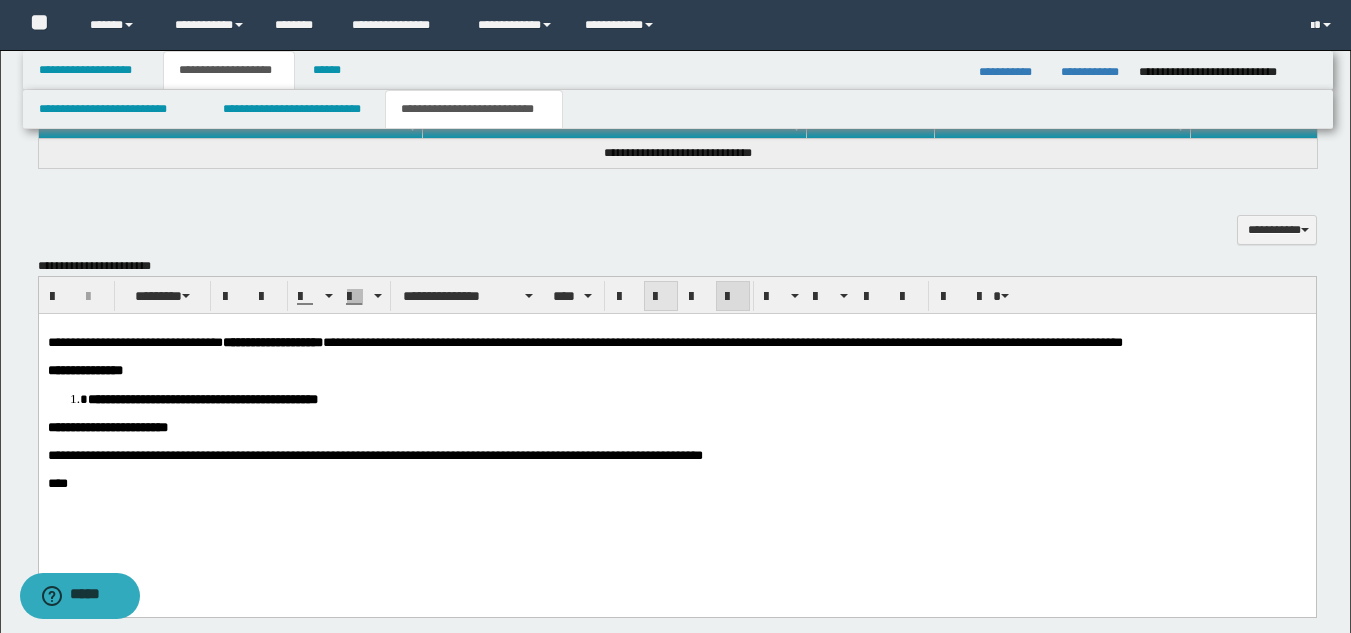 scroll, scrollTop: 785, scrollLeft: 0, axis: vertical 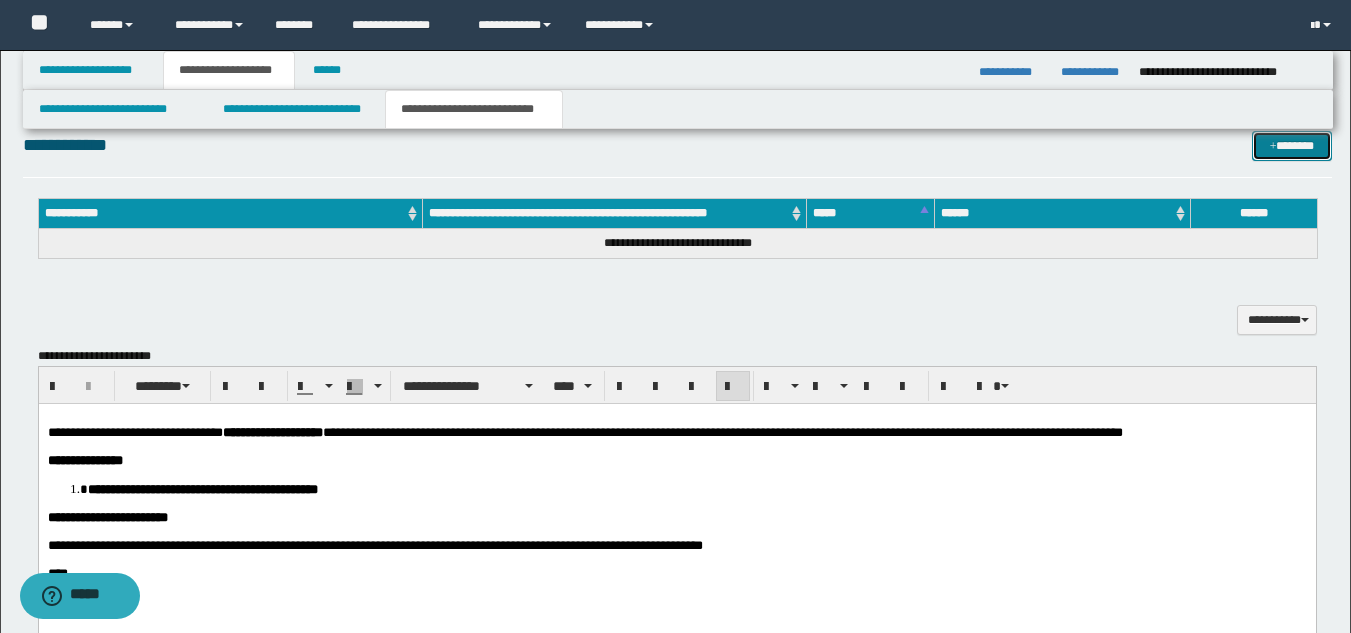 click on "*******" at bounding box center (1292, 146) 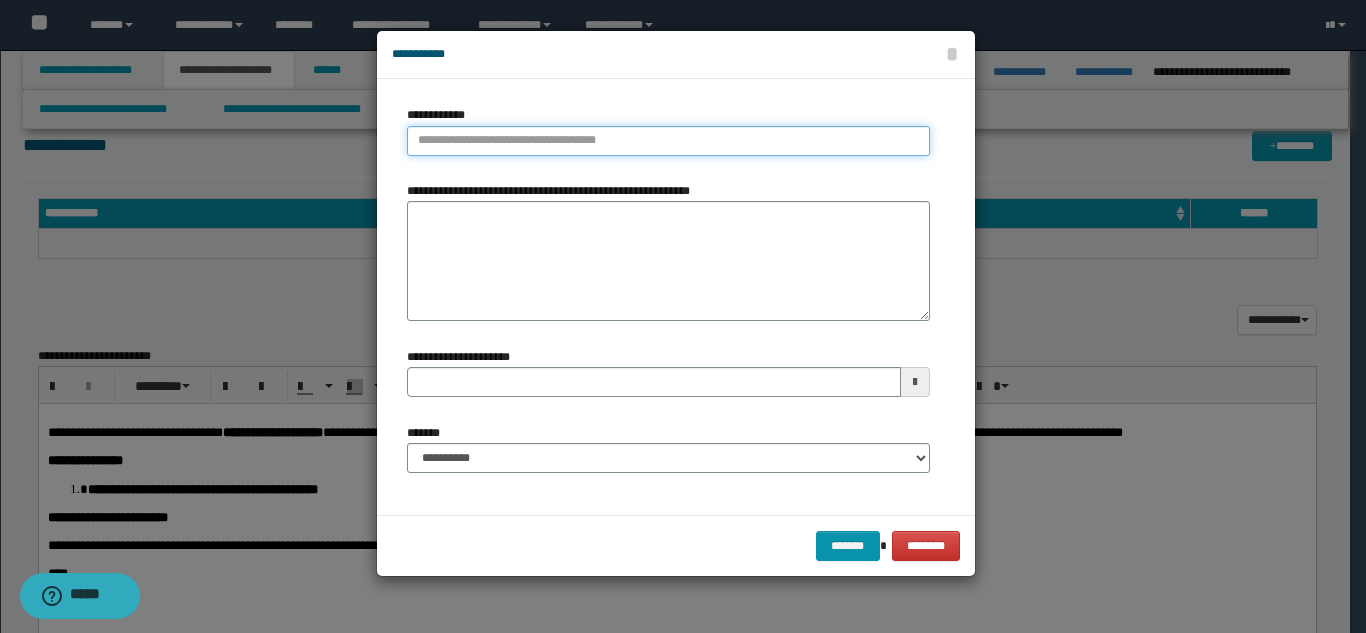 click on "**********" at bounding box center [668, 141] 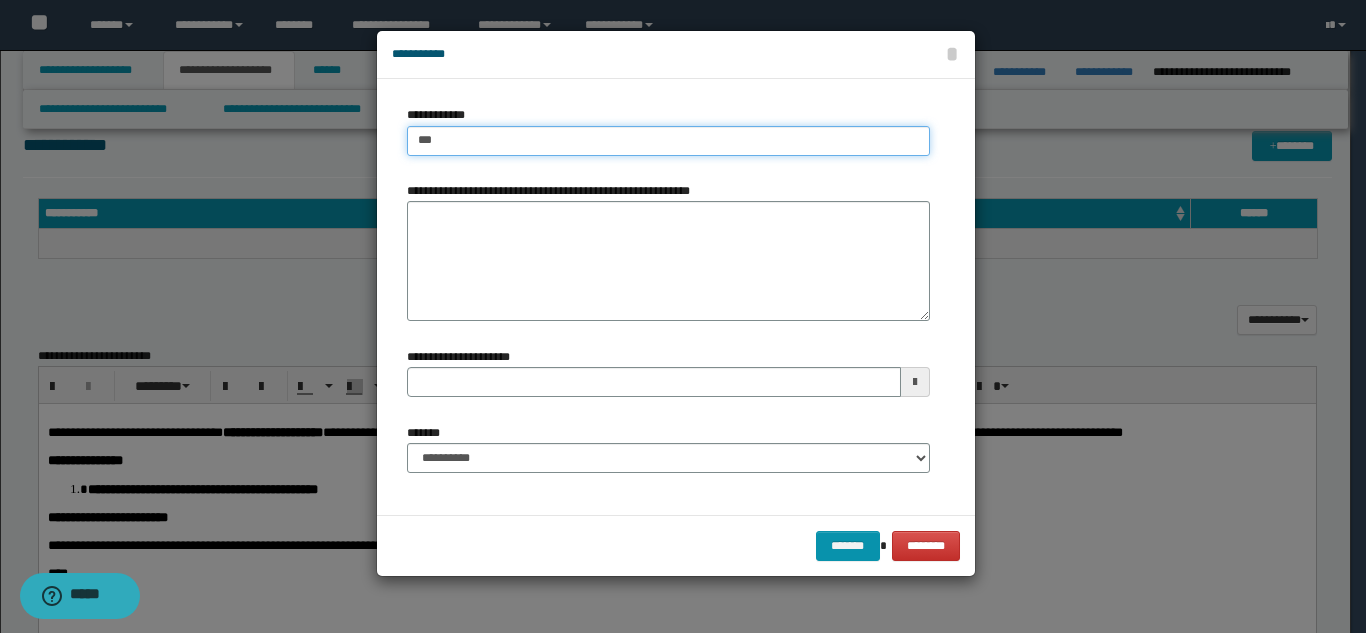 type on "****" 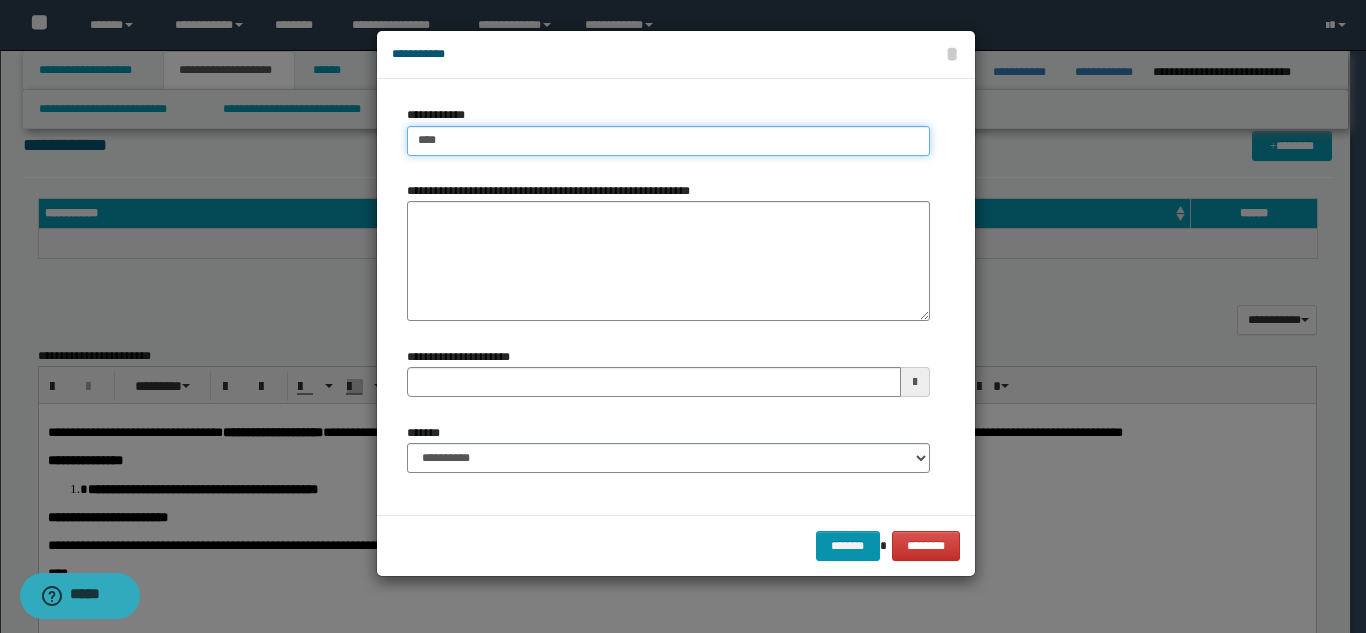 type on "****" 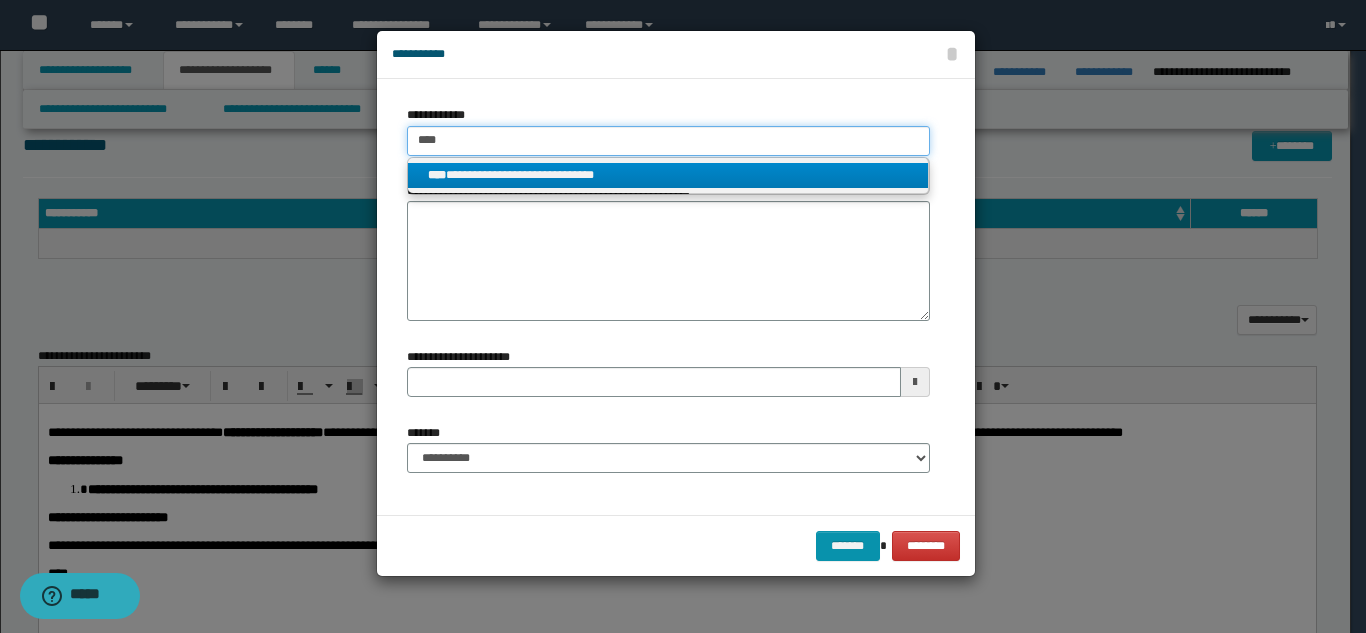 type on "****" 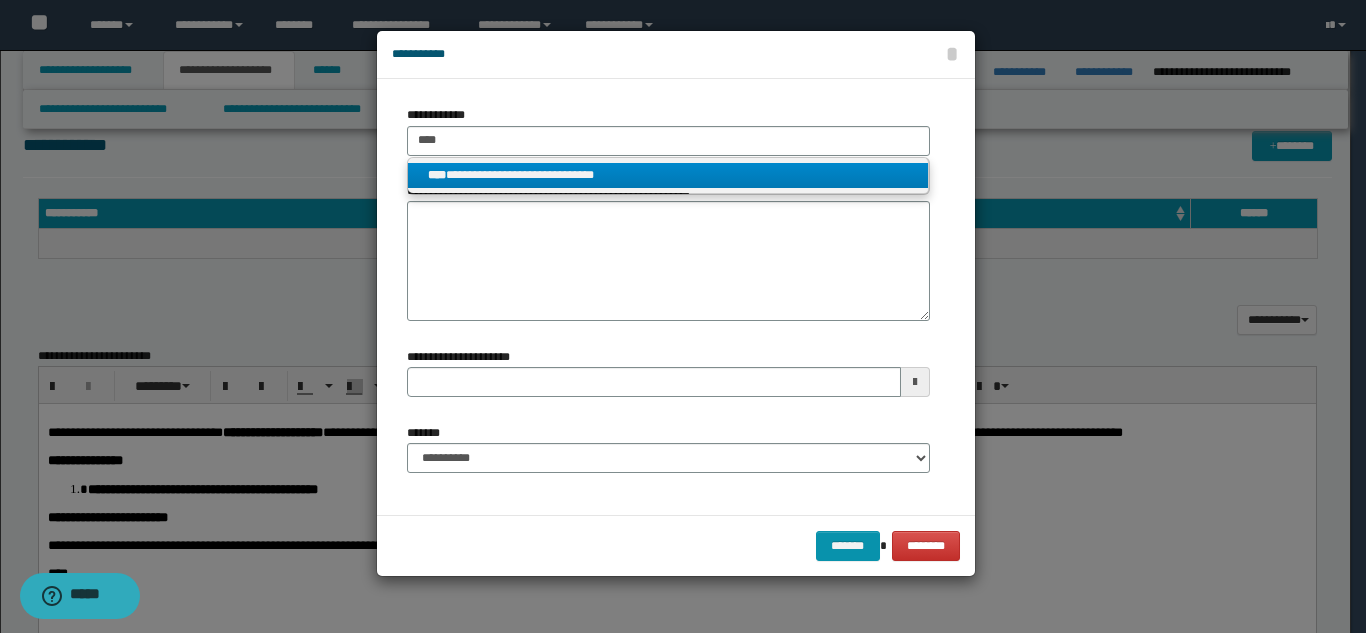 click on "**********" at bounding box center (668, 175) 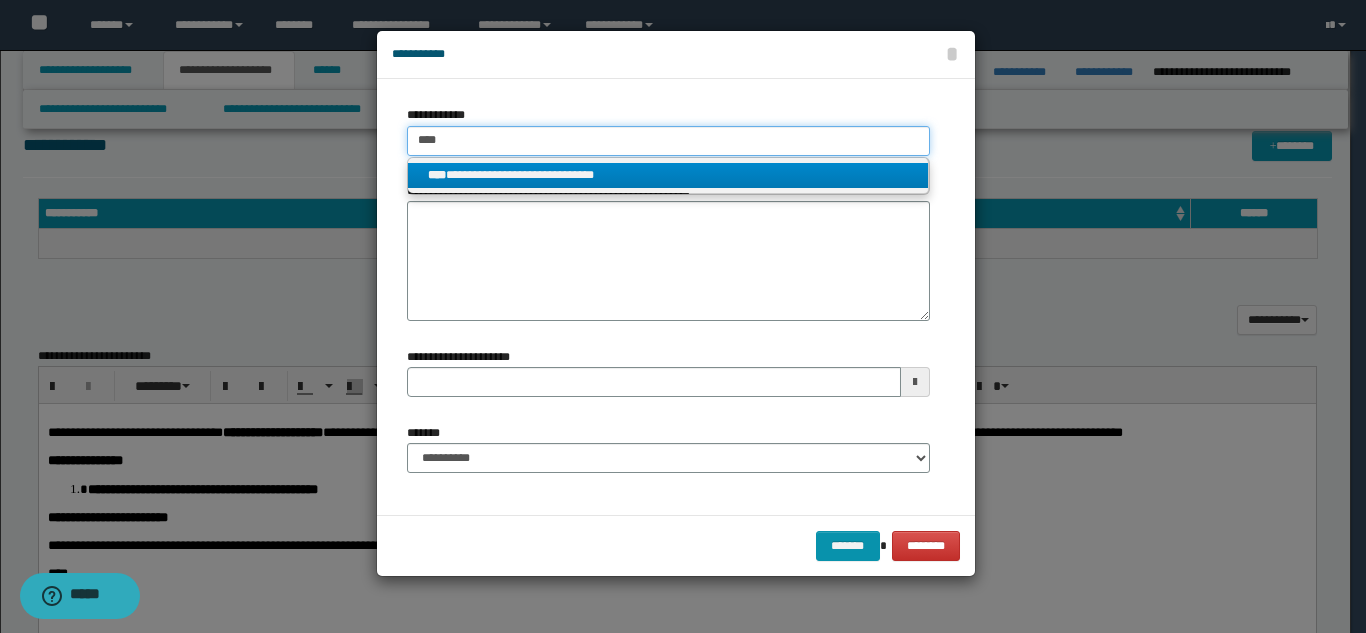 type 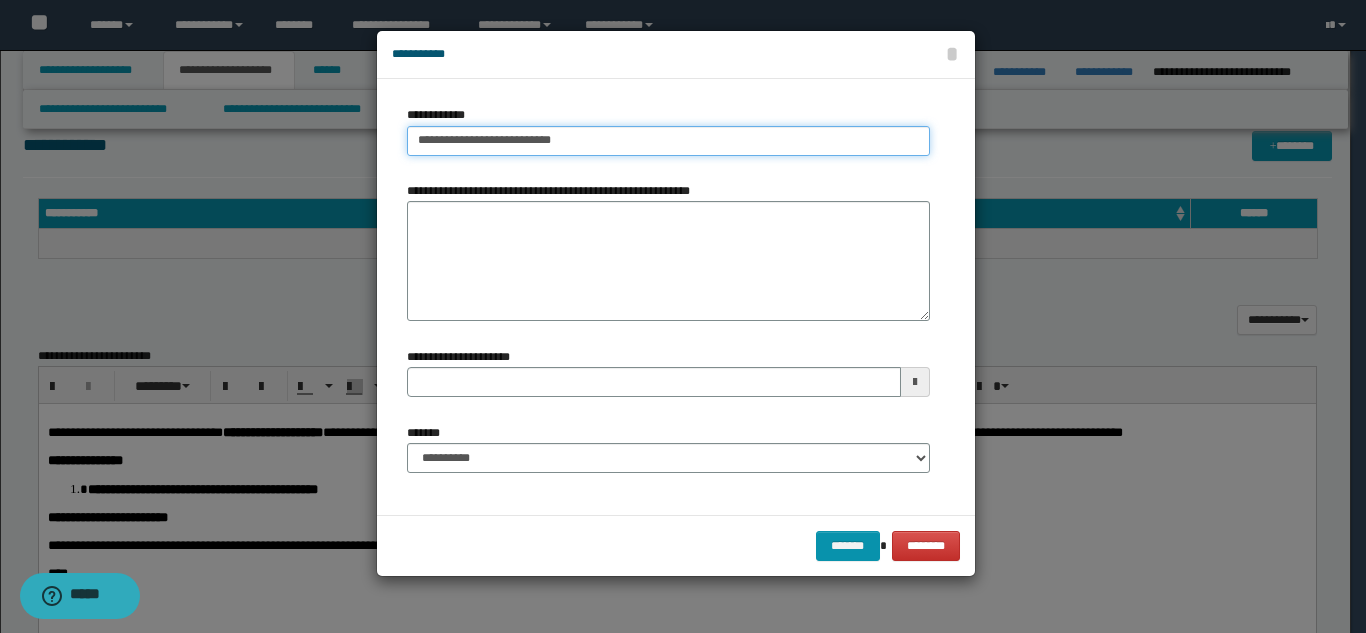 type on "**********" 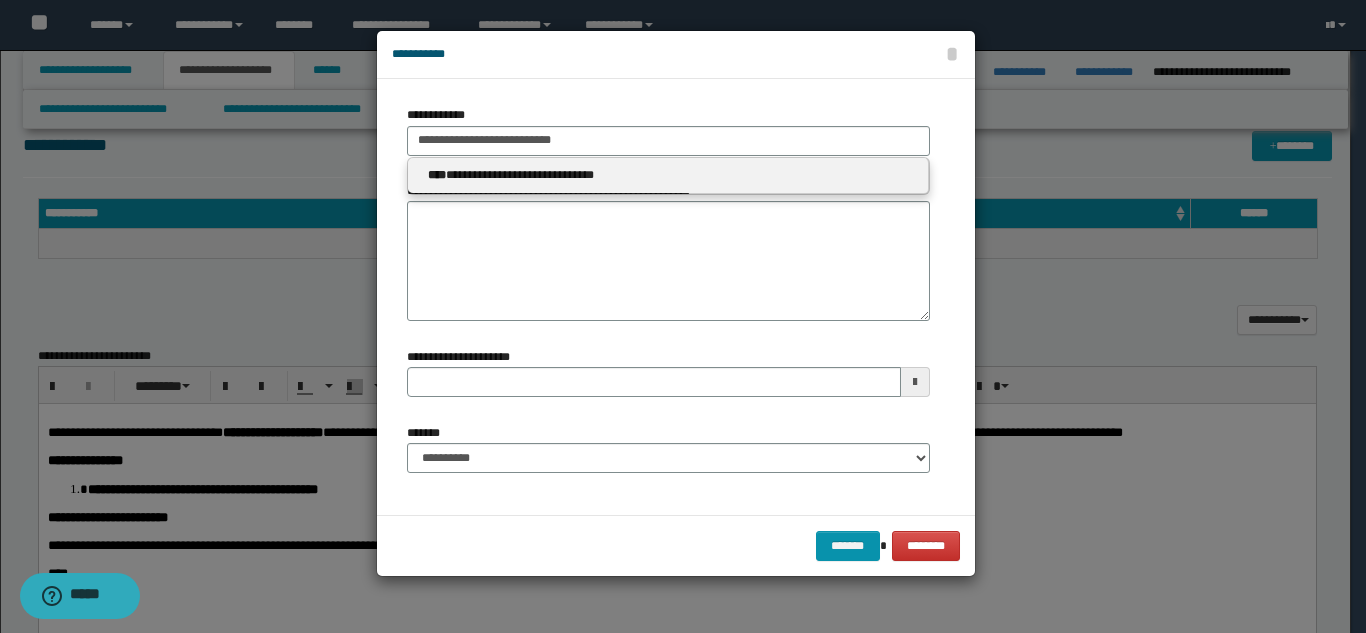 type 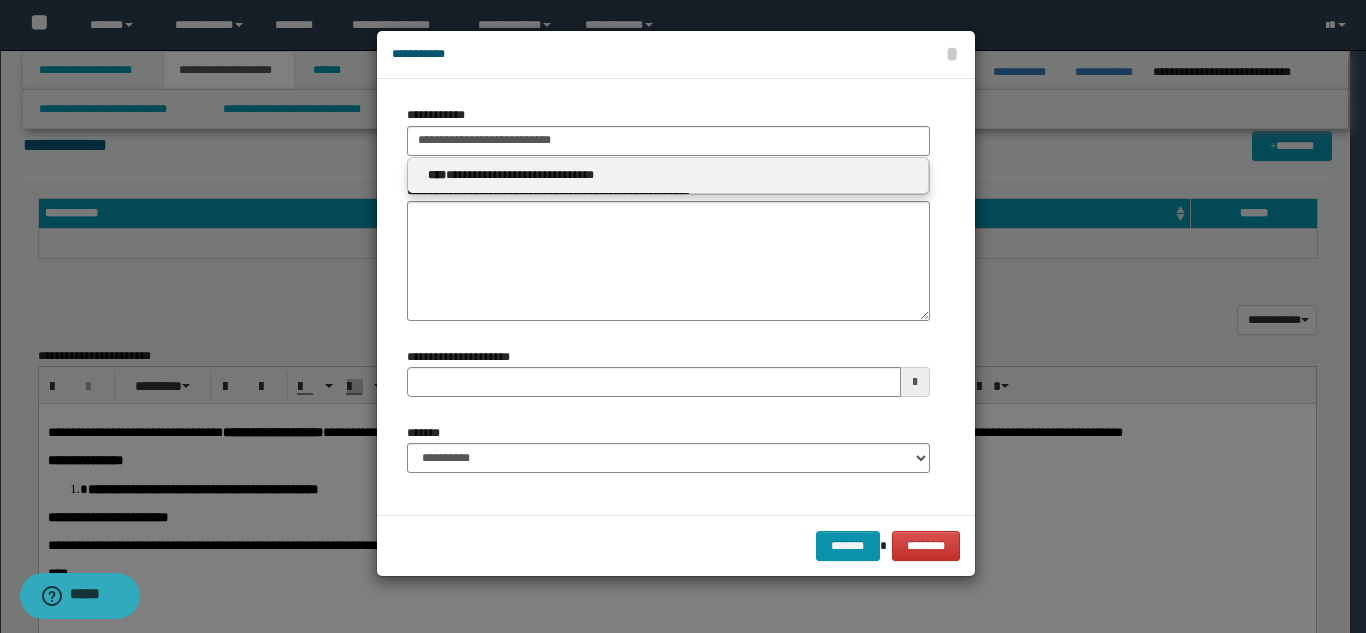 click at bounding box center [683, 316] 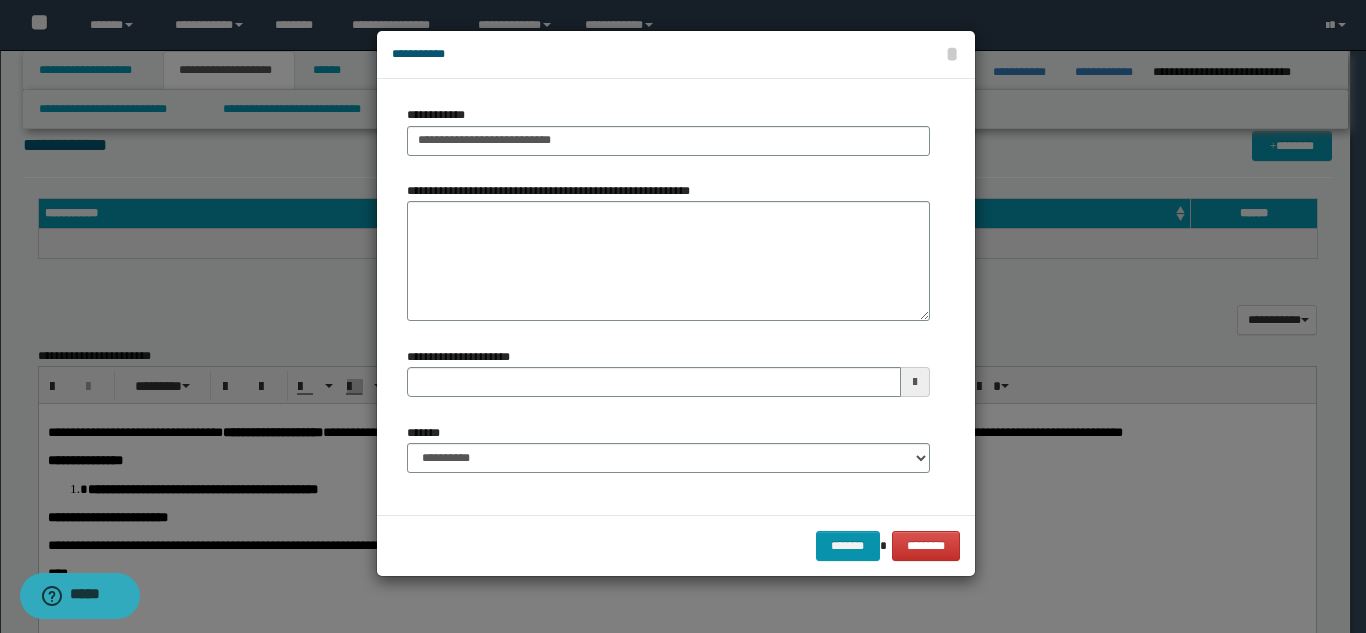 type 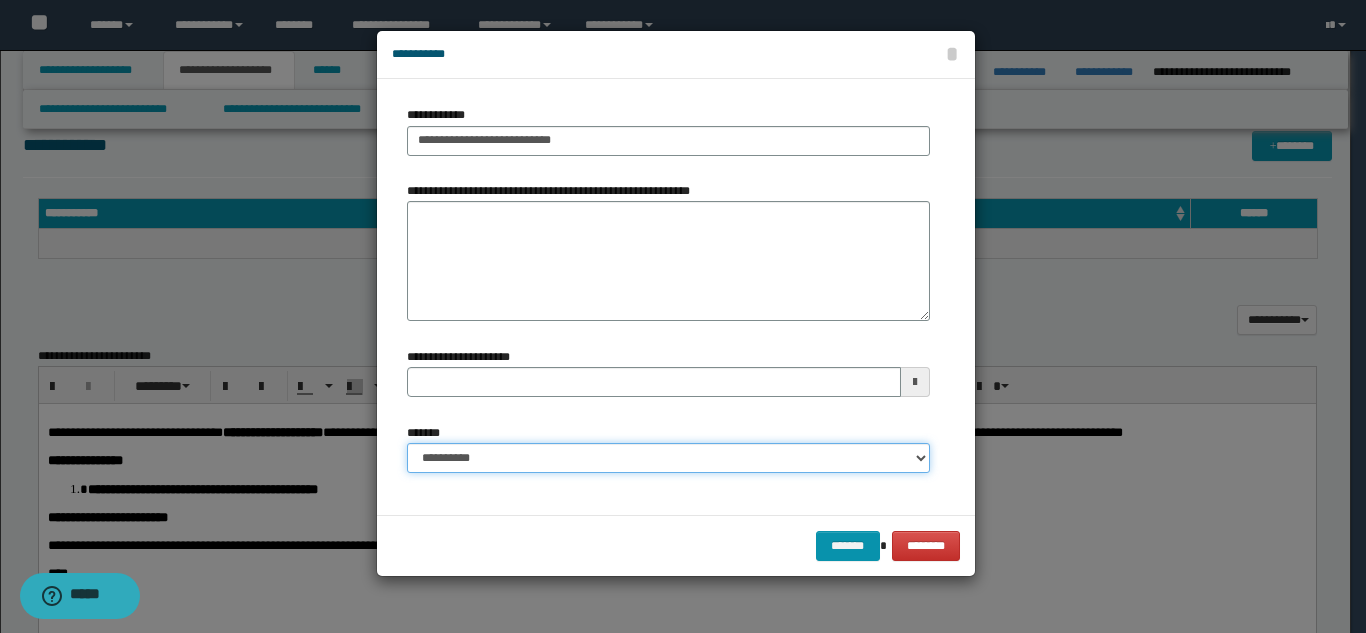 click on "**********" at bounding box center [668, 458] 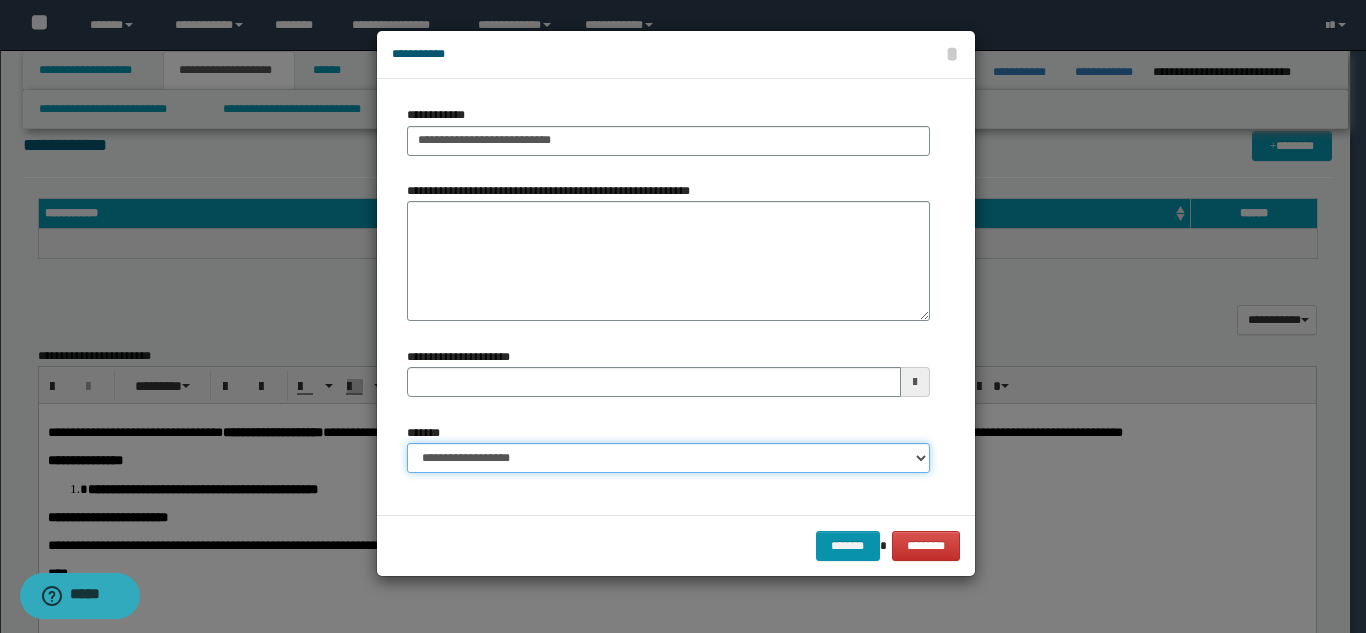 type 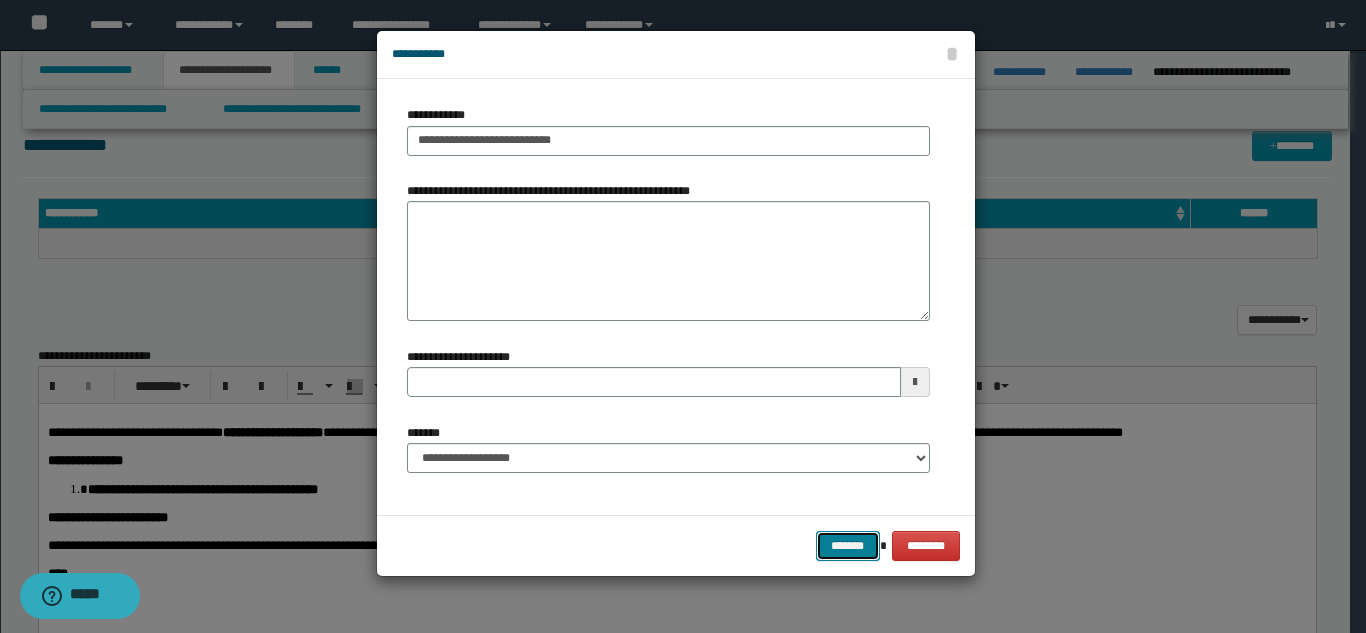 click on "*******" at bounding box center [848, 546] 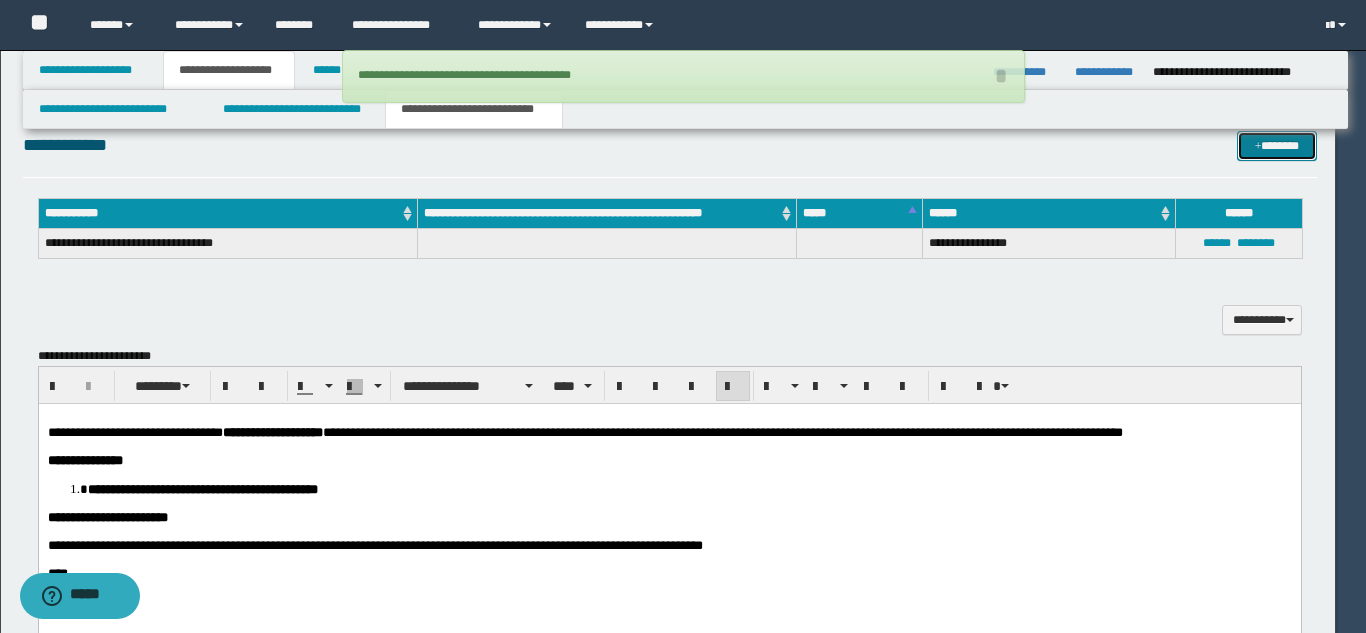 type 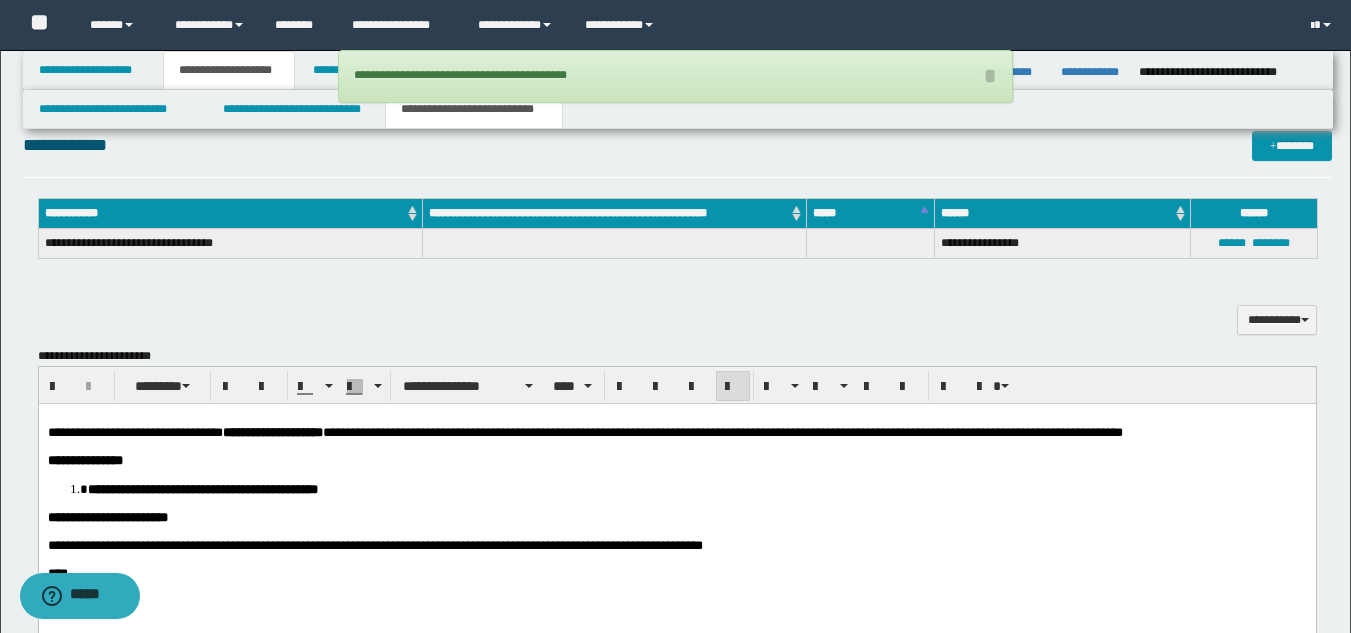 click on "**********" at bounding box center (677, 309) 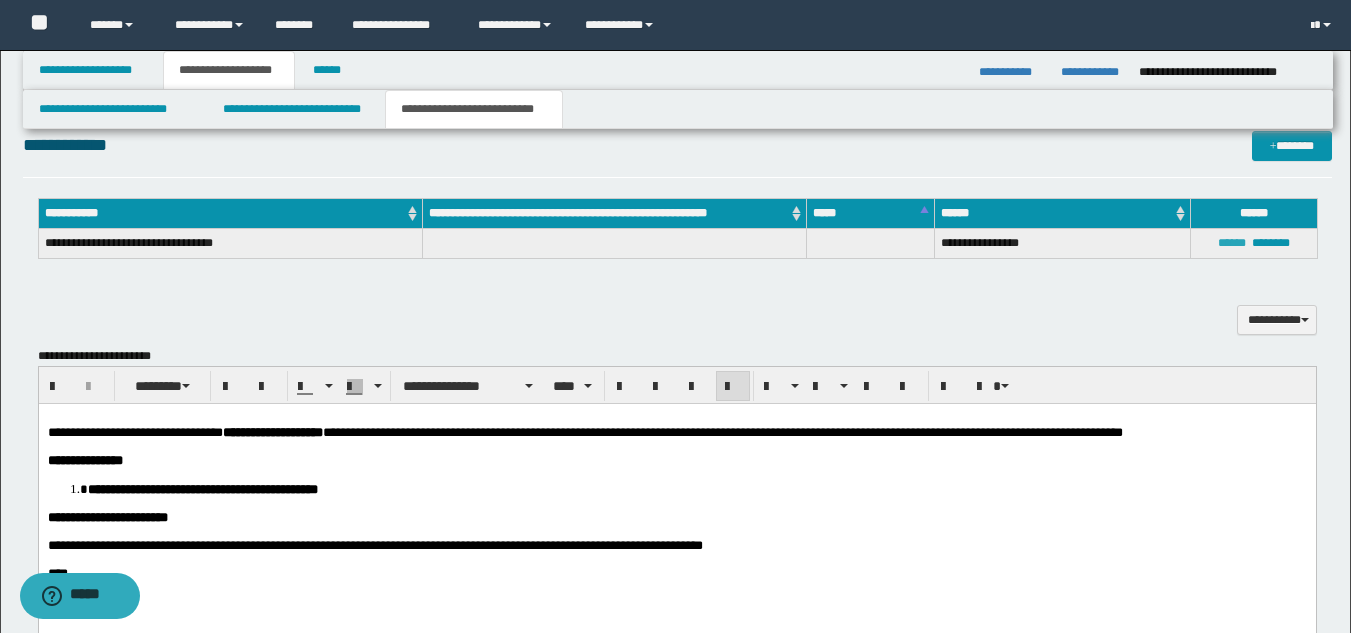 click on "******" at bounding box center (1232, 243) 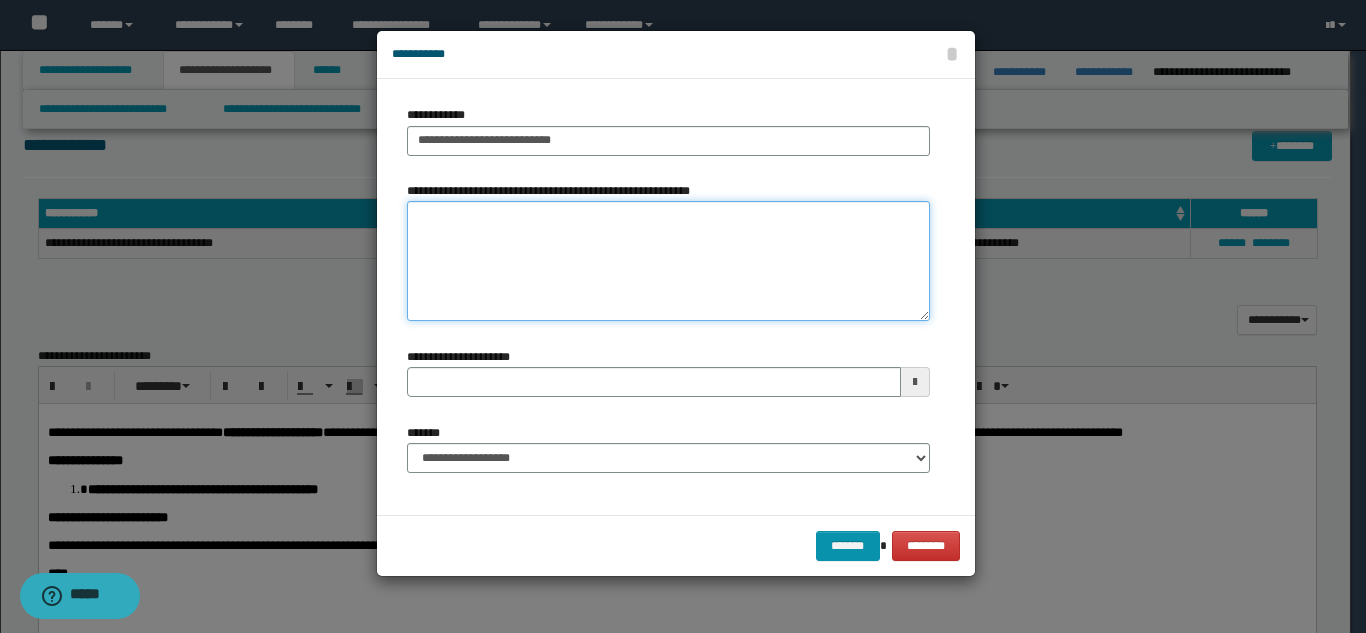 click on "**********" at bounding box center [668, 261] 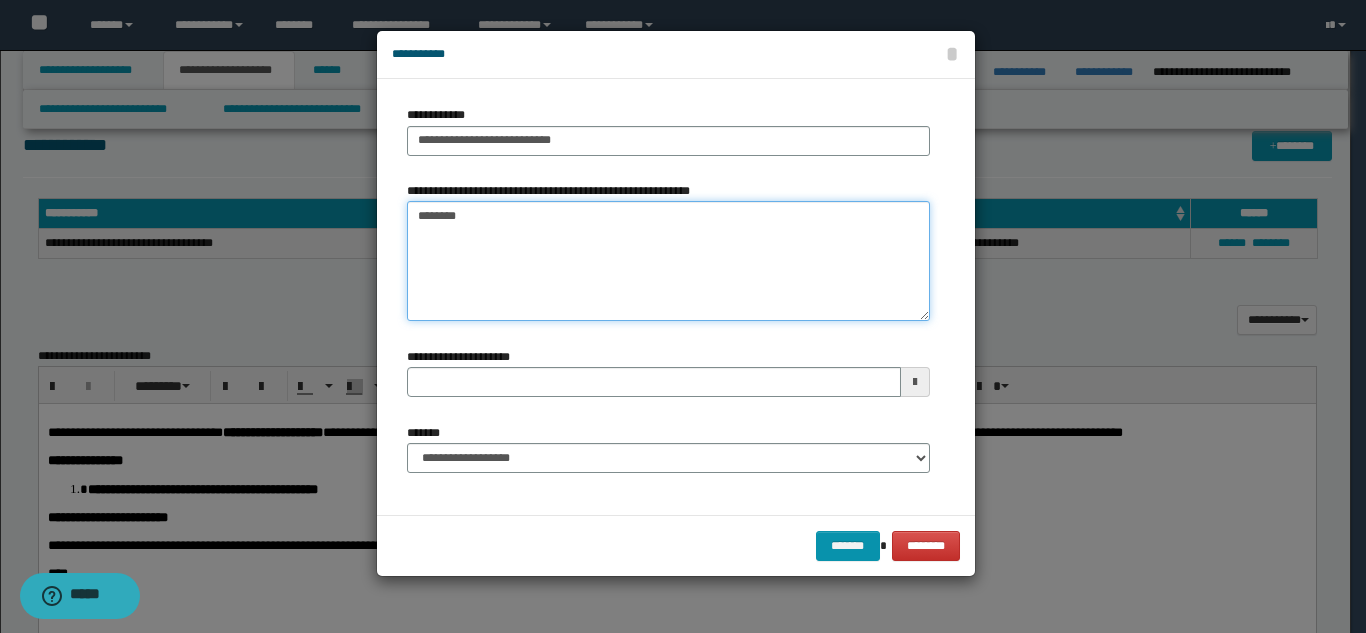 type on "*********" 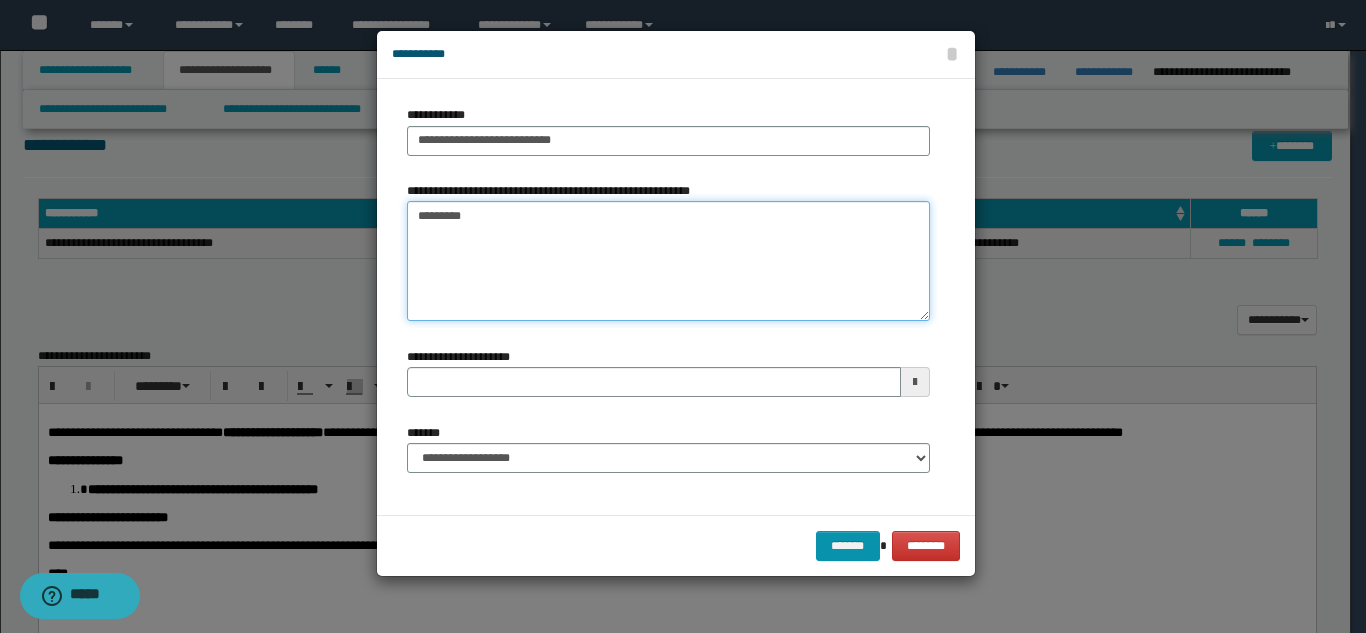 type 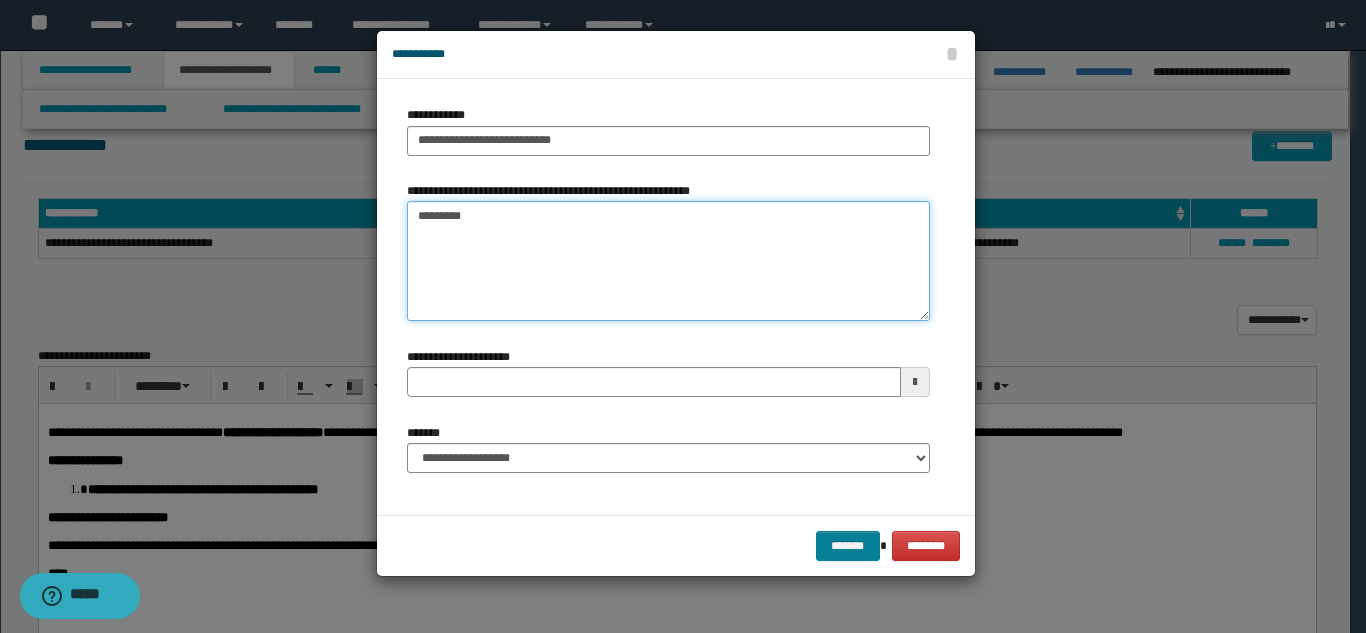 type on "*********" 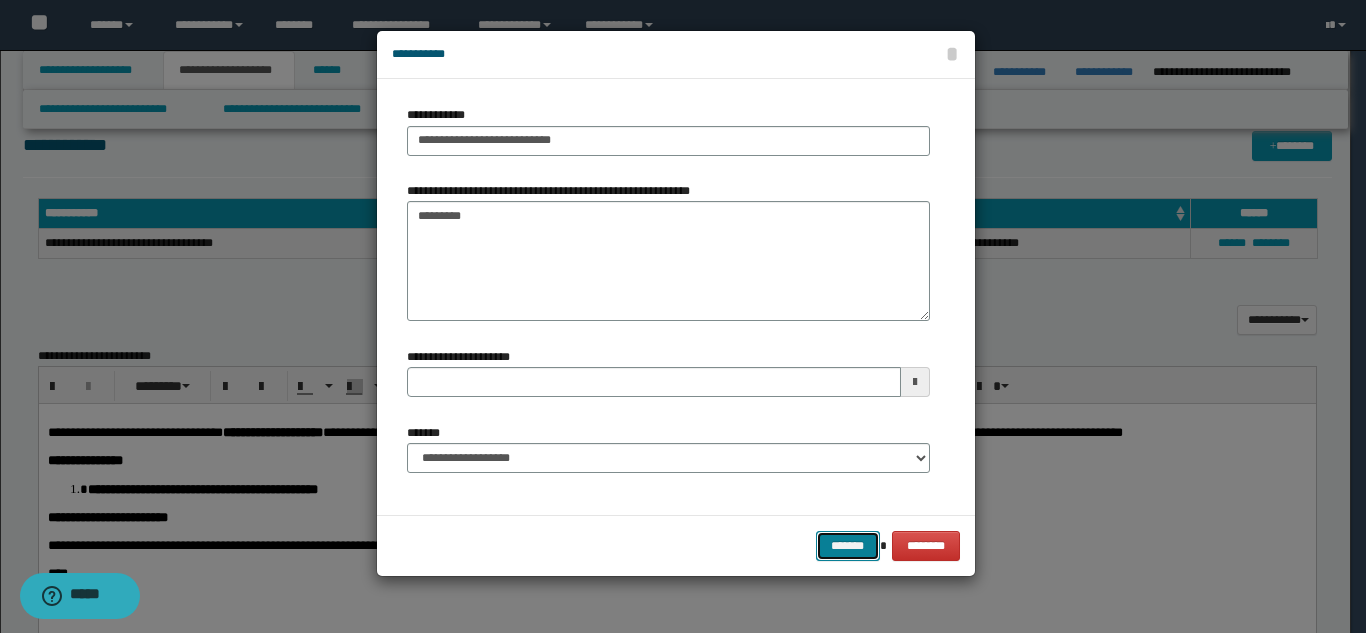 click on "*******" at bounding box center [848, 546] 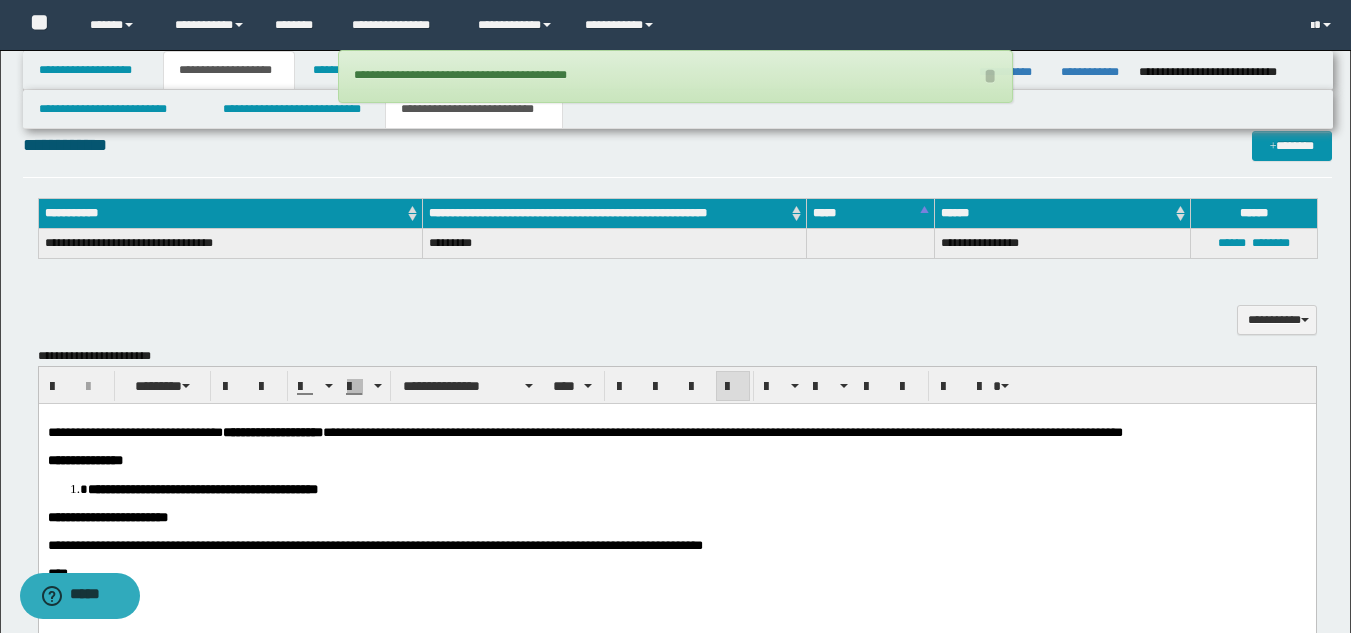 click on "**********" at bounding box center [374, 544] 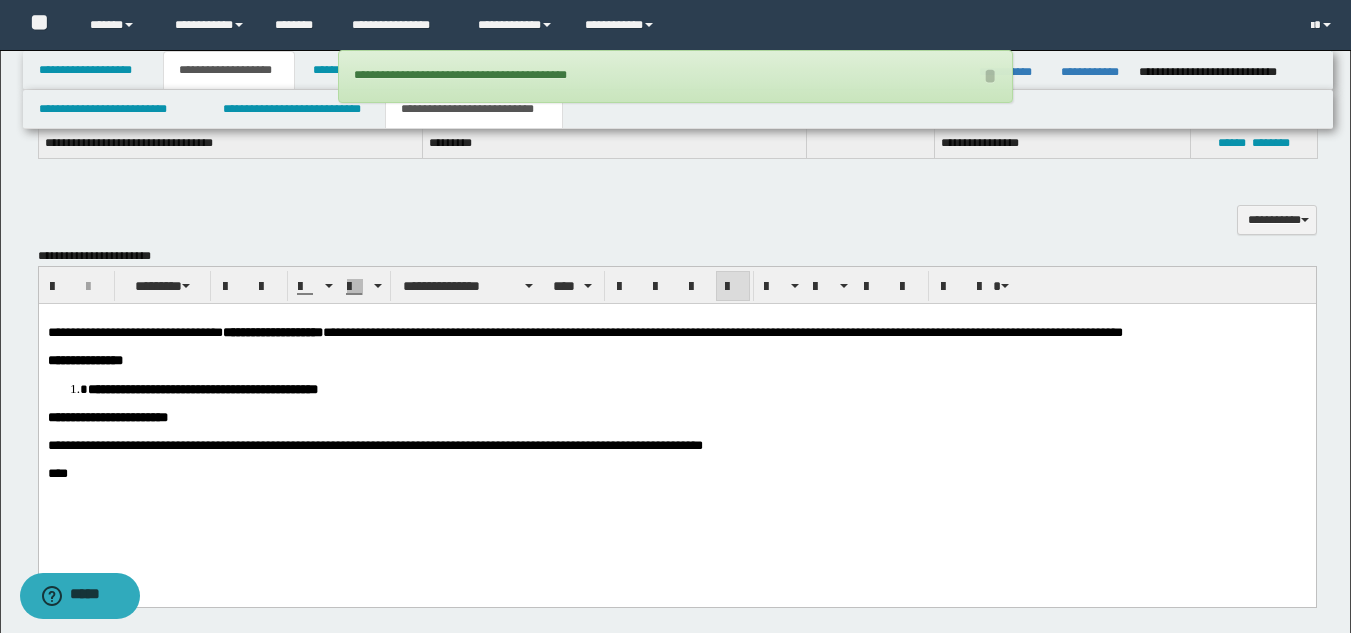 scroll, scrollTop: 1085, scrollLeft: 0, axis: vertical 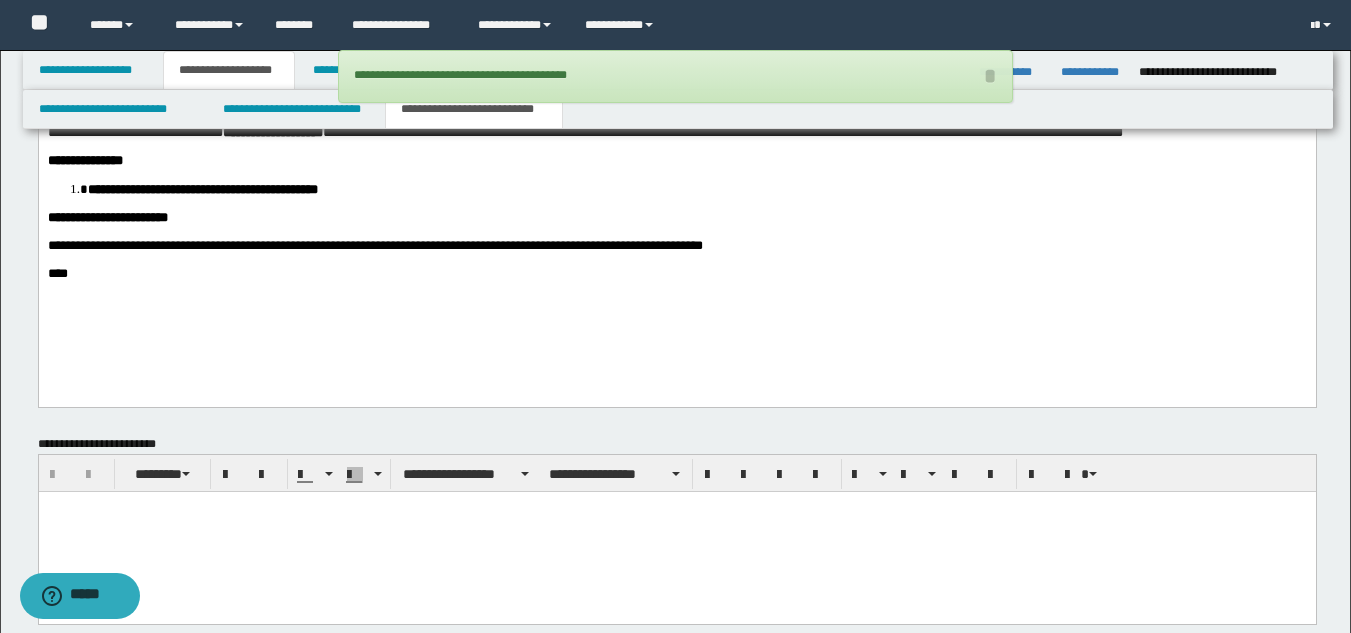 click on "**********" at bounding box center (676, 220) 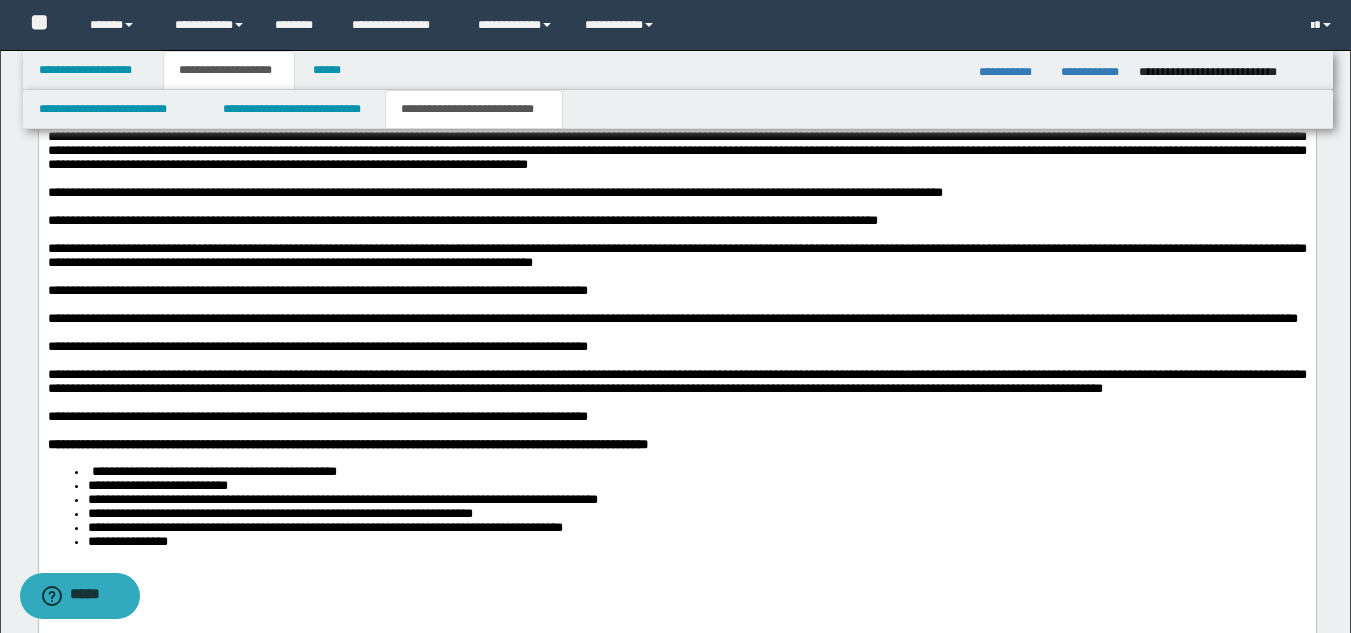 scroll, scrollTop: 1885, scrollLeft: 0, axis: vertical 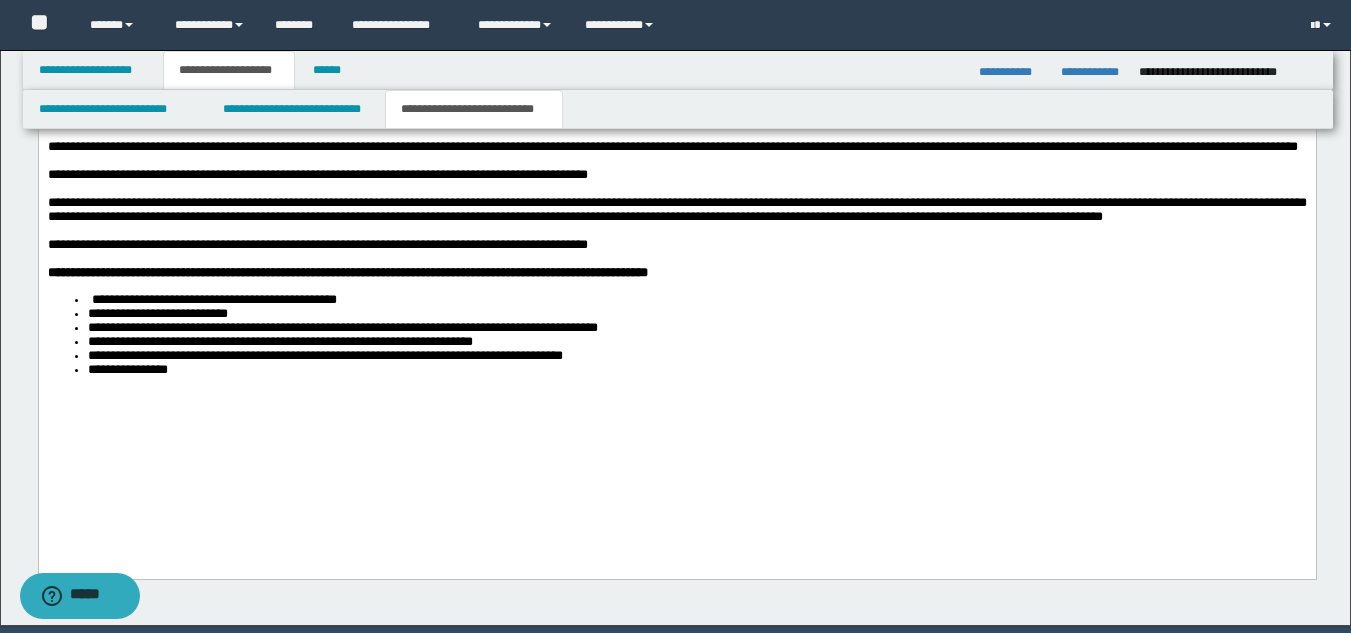 click on "**********" at bounding box center [676, 179] 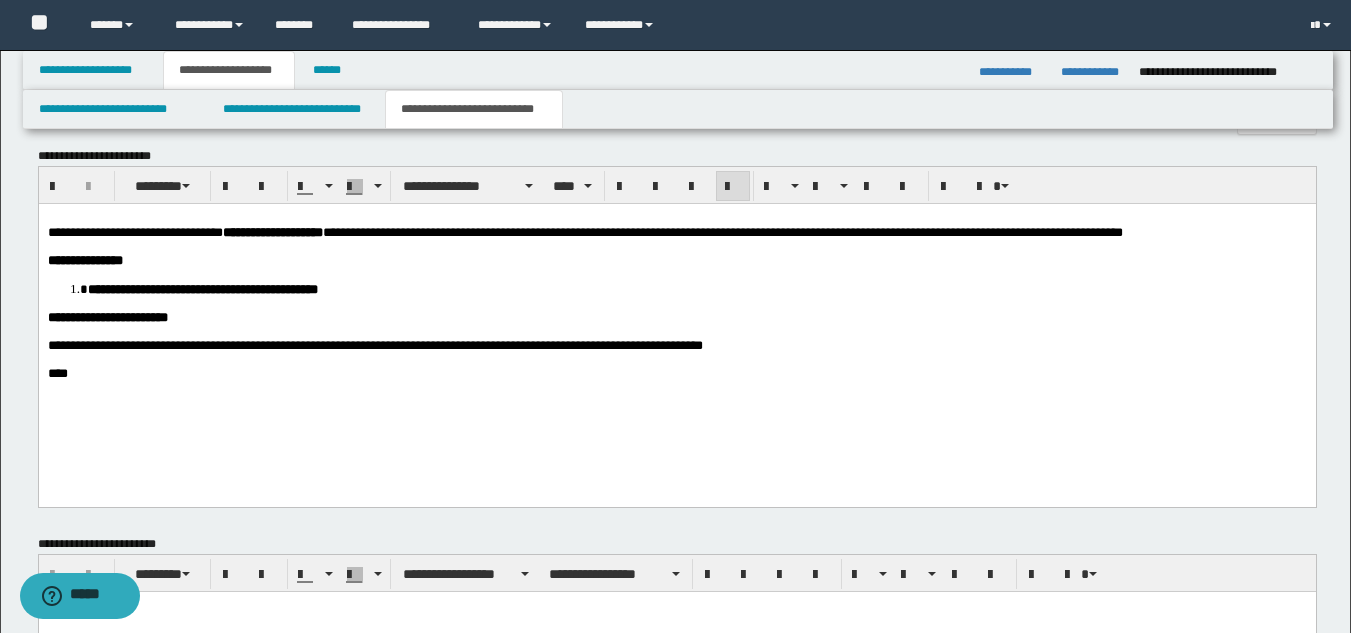 click on "**********" at bounding box center (676, 320) 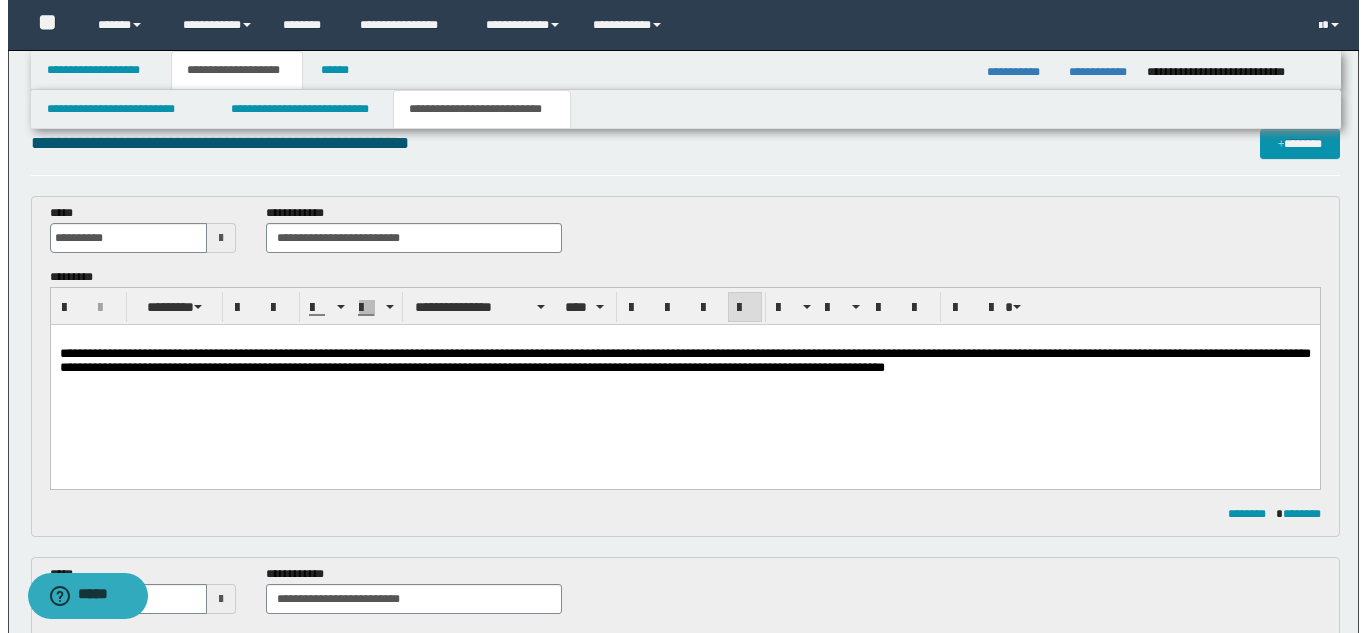 scroll, scrollTop: 0, scrollLeft: 0, axis: both 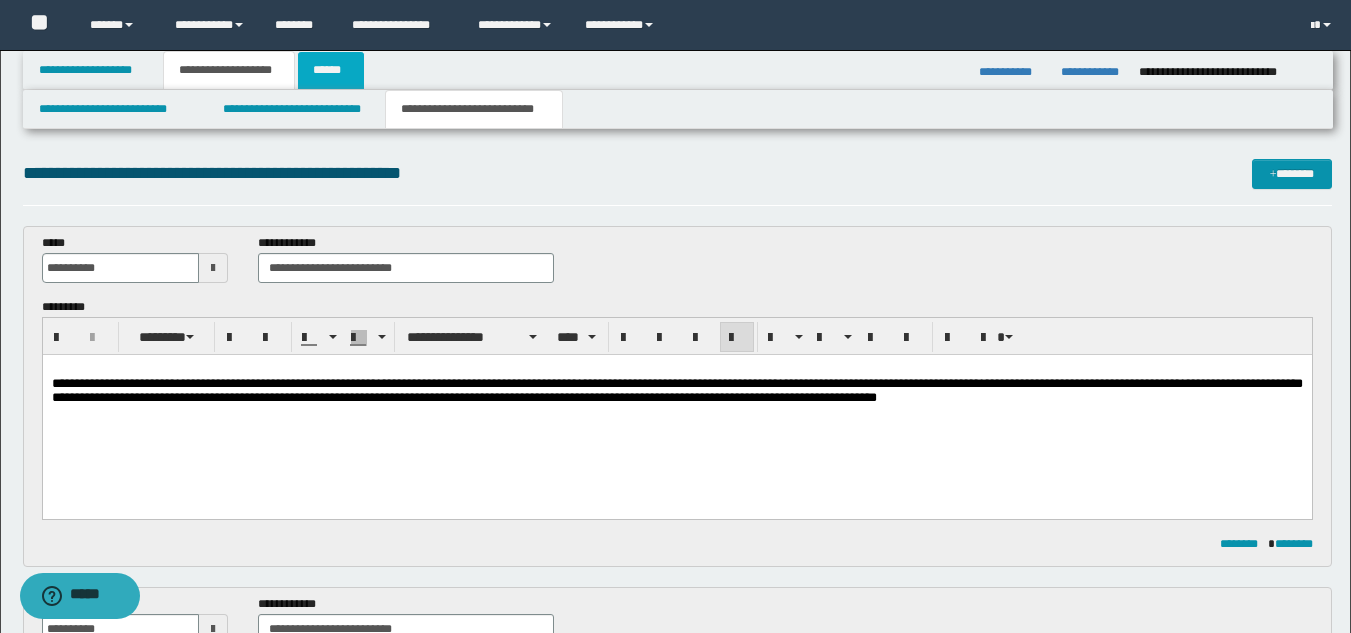 click on "******" at bounding box center [331, 70] 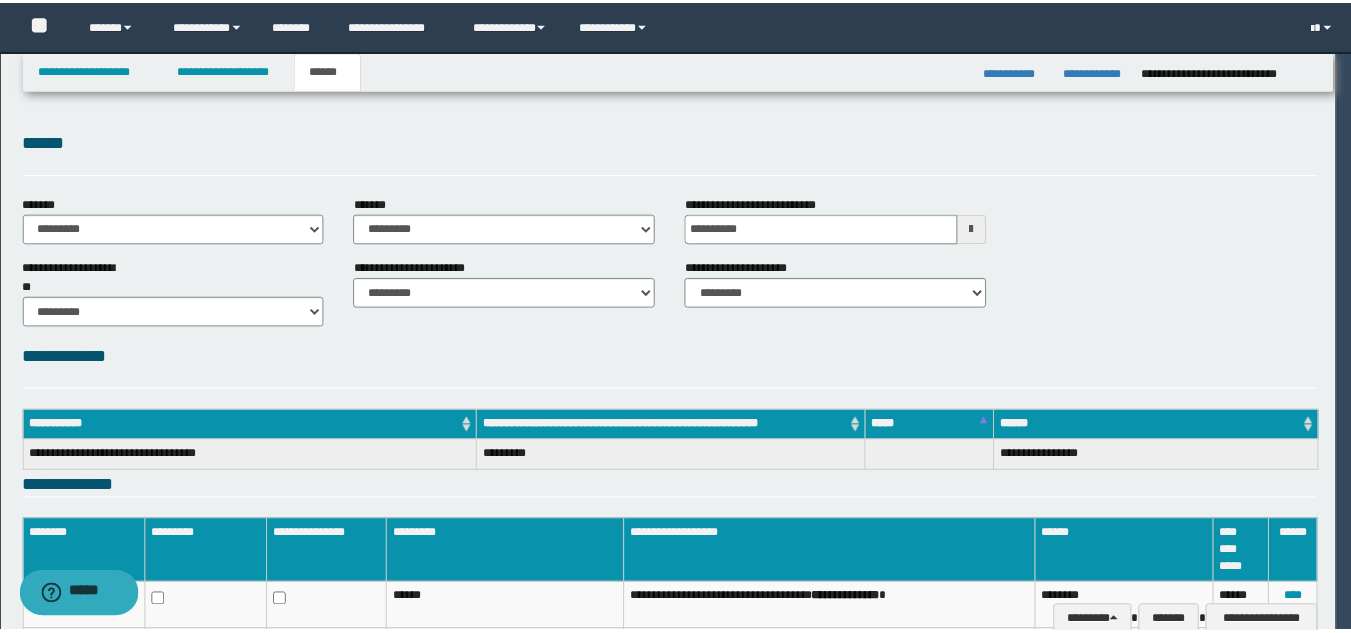 scroll, scrollTop: 0, scrollLeft: 0, axis: both 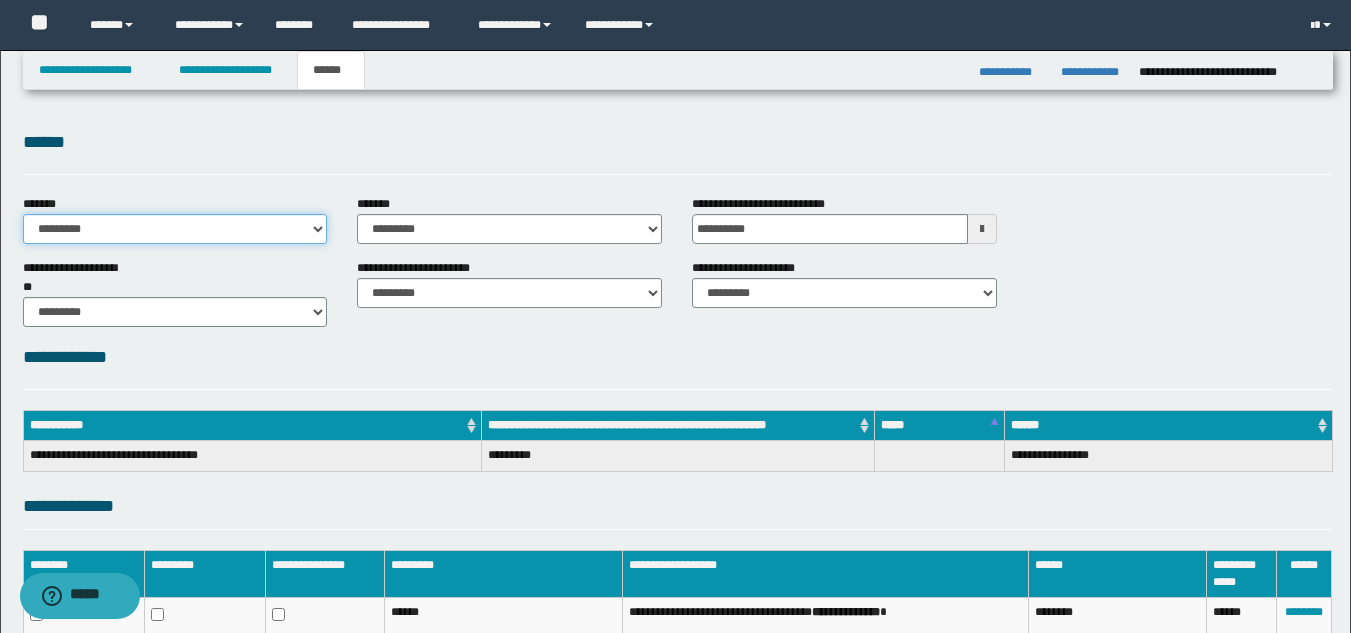 drag, startPoint x: 215, startPoint y: 235, endPoint x: 212, endPoint y: 273, distance: 38.118237 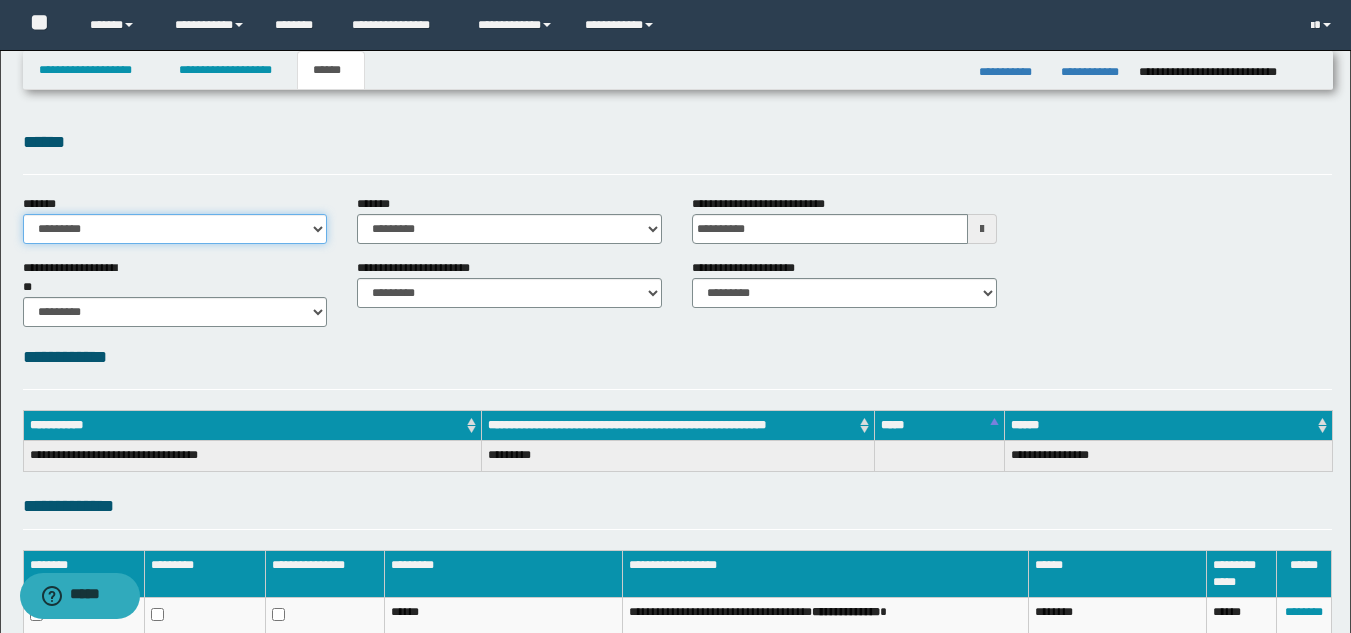 click on "**********" at bounding box center (175, 229) 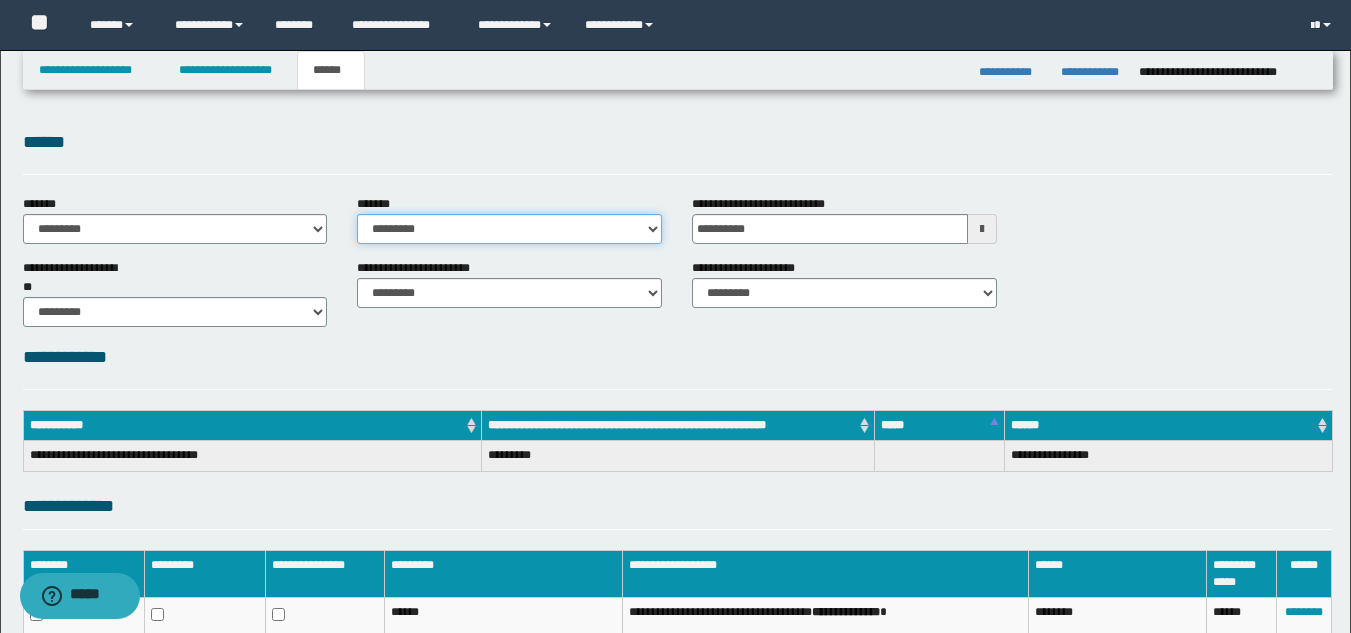 click on "**********" at bounding box center [509, 229] 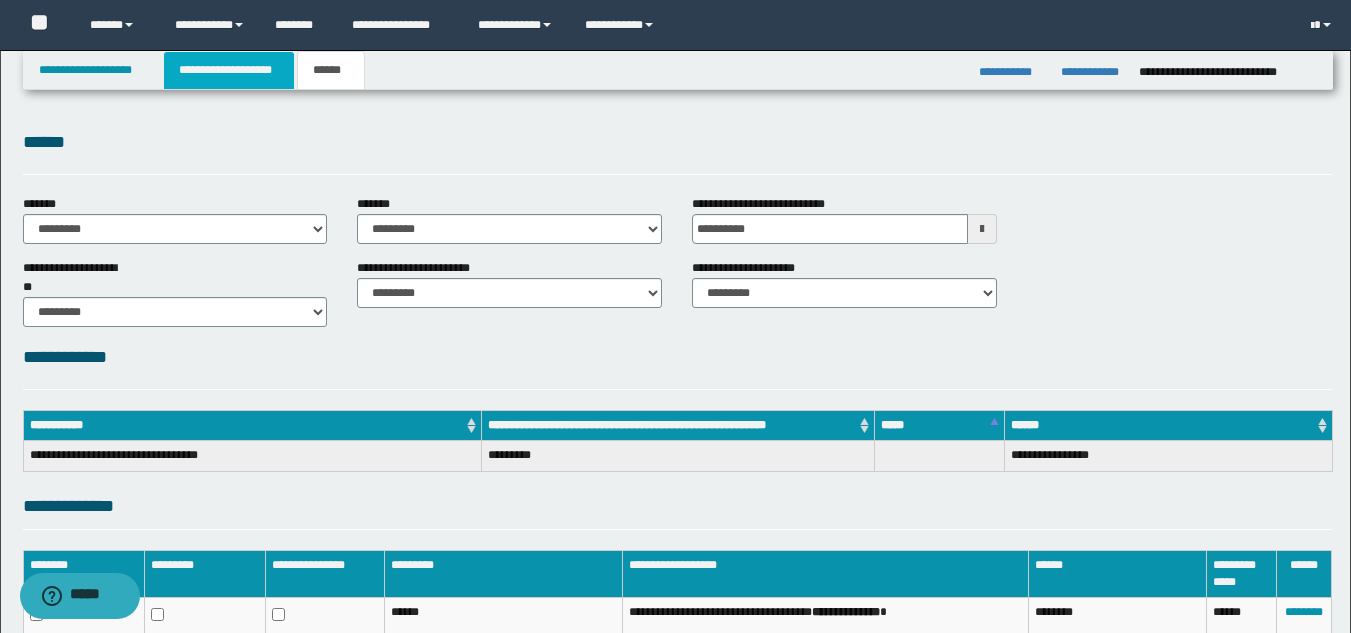 click on "**********" at bounding box center [229, 70] 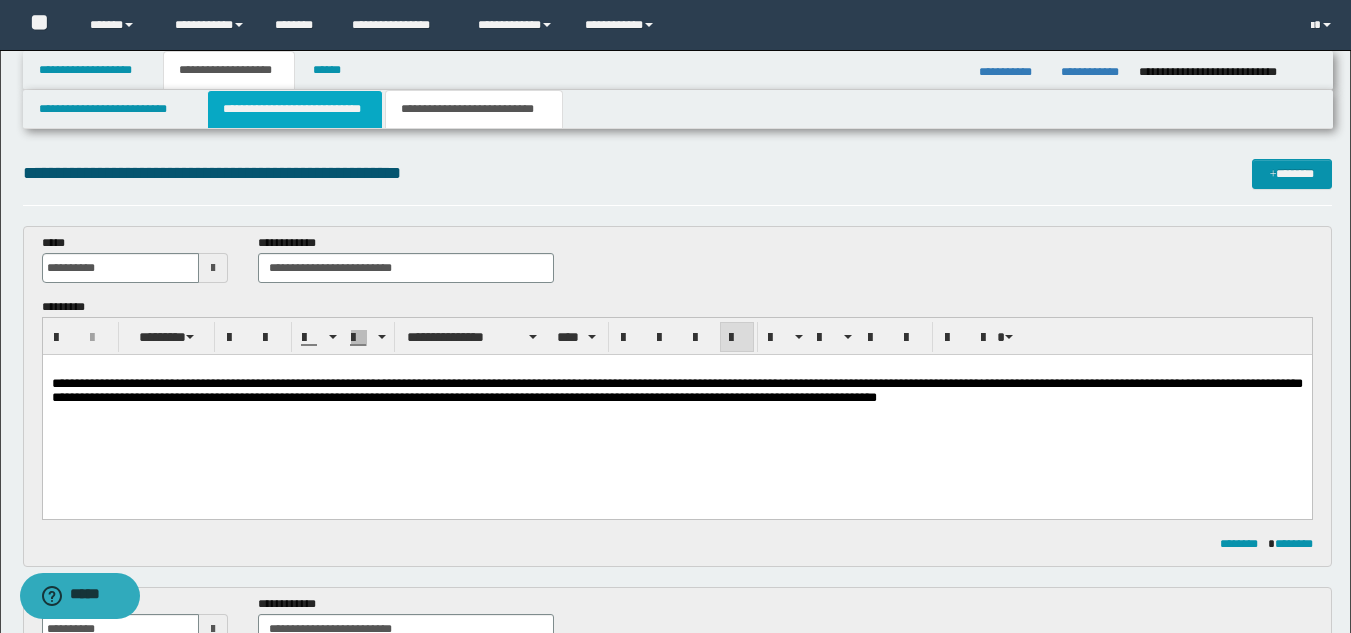 click on "**********" at bounding box center [295, 109] 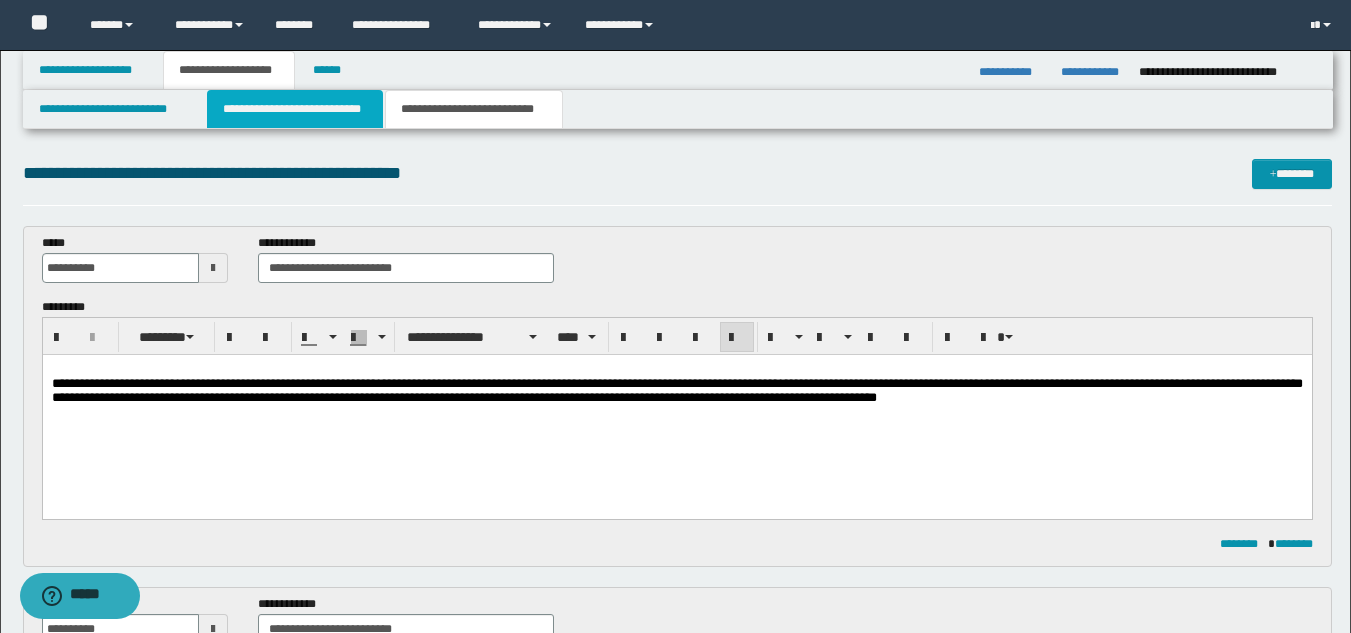 type 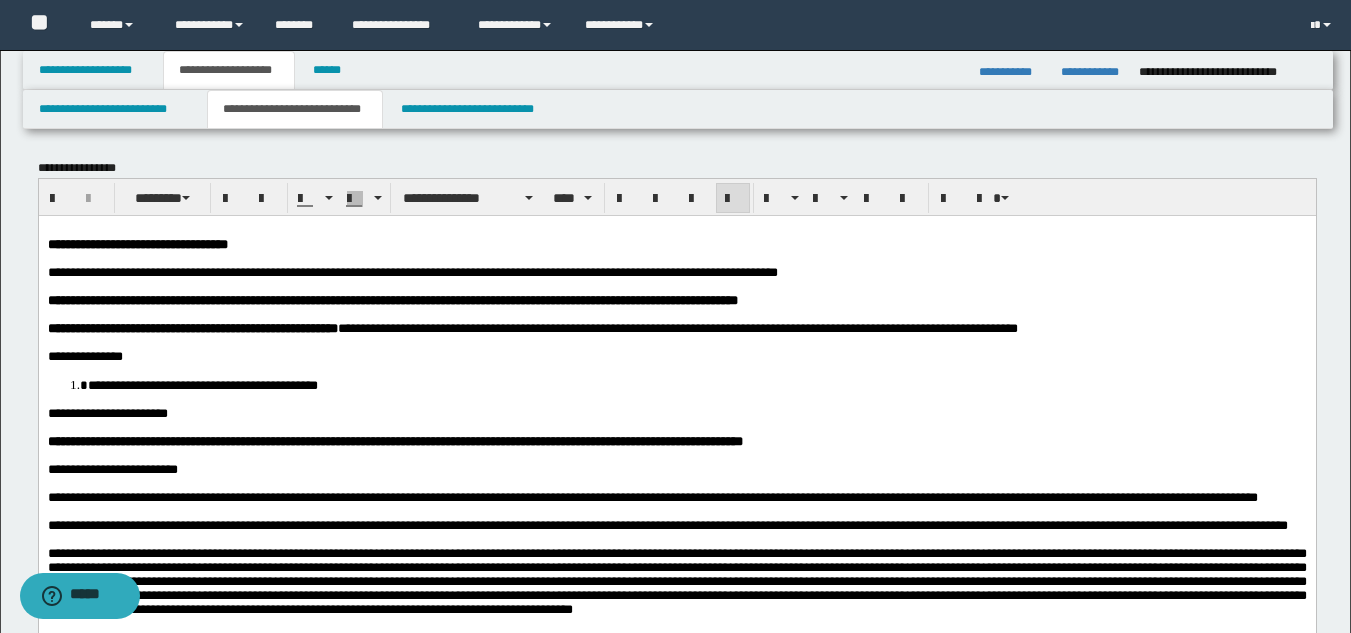 click on "**********" at bounding box center [676, 413] 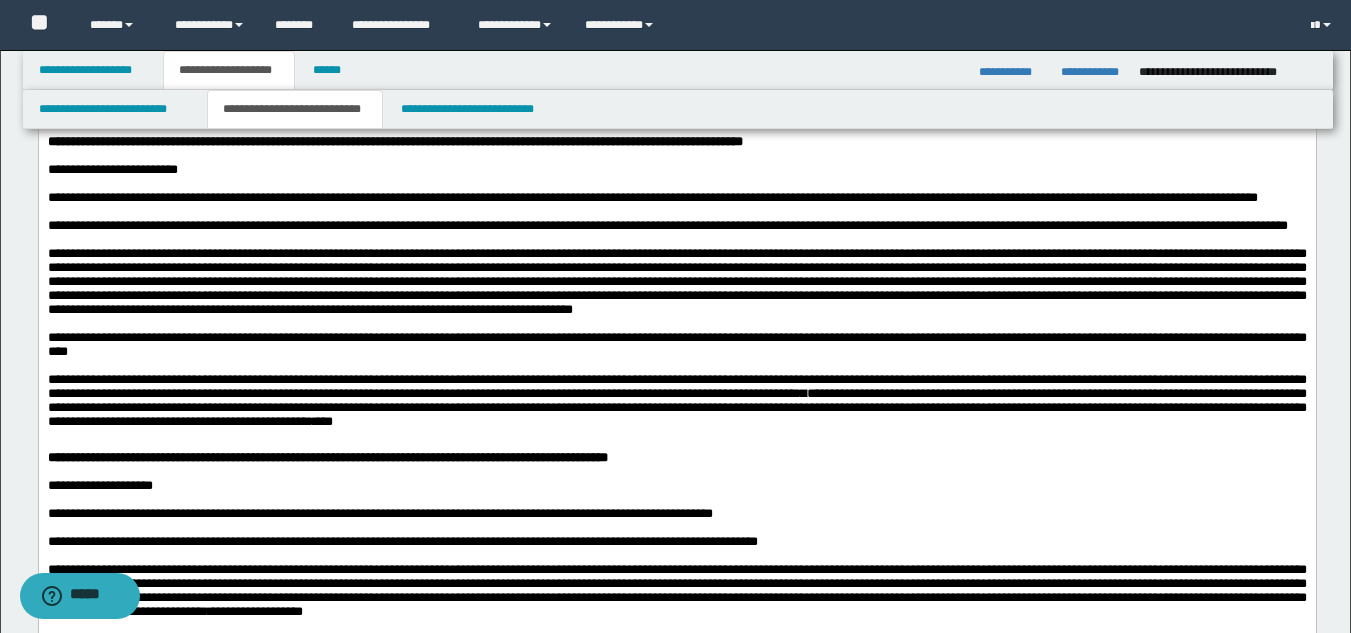 click on "**********" at bounding box center (676, 345) 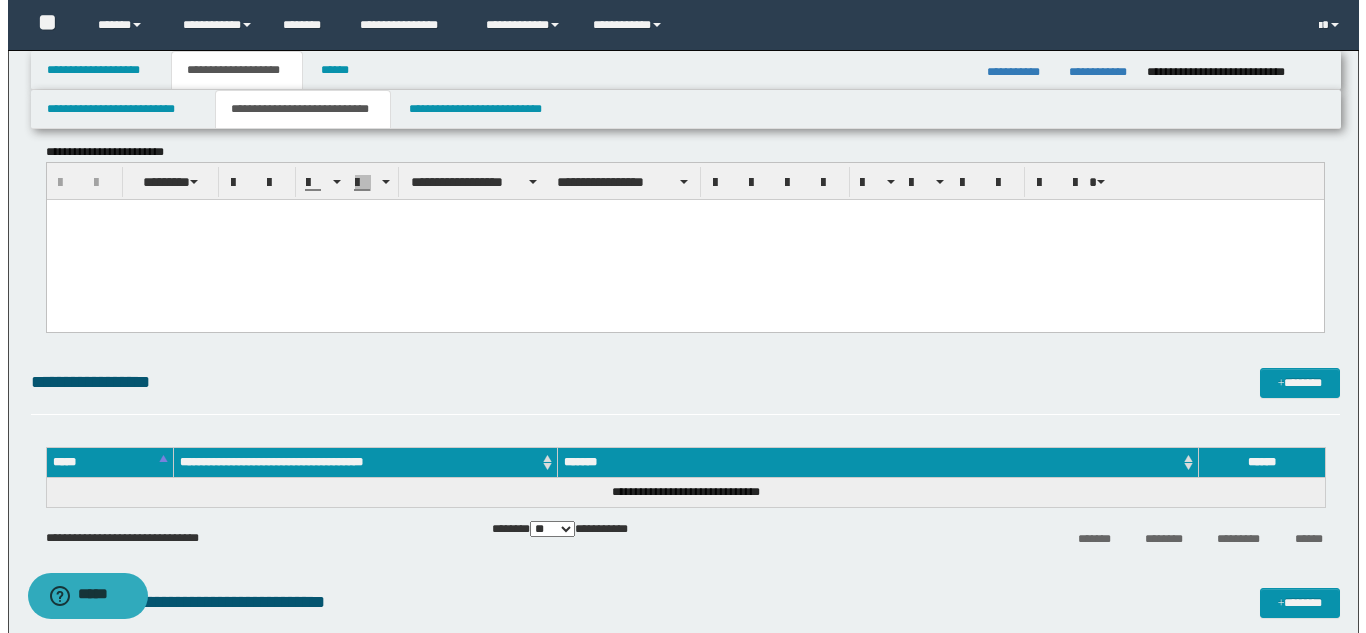 scroll, scrollTop: 1400, scrollLeft: 0, axis: vertical 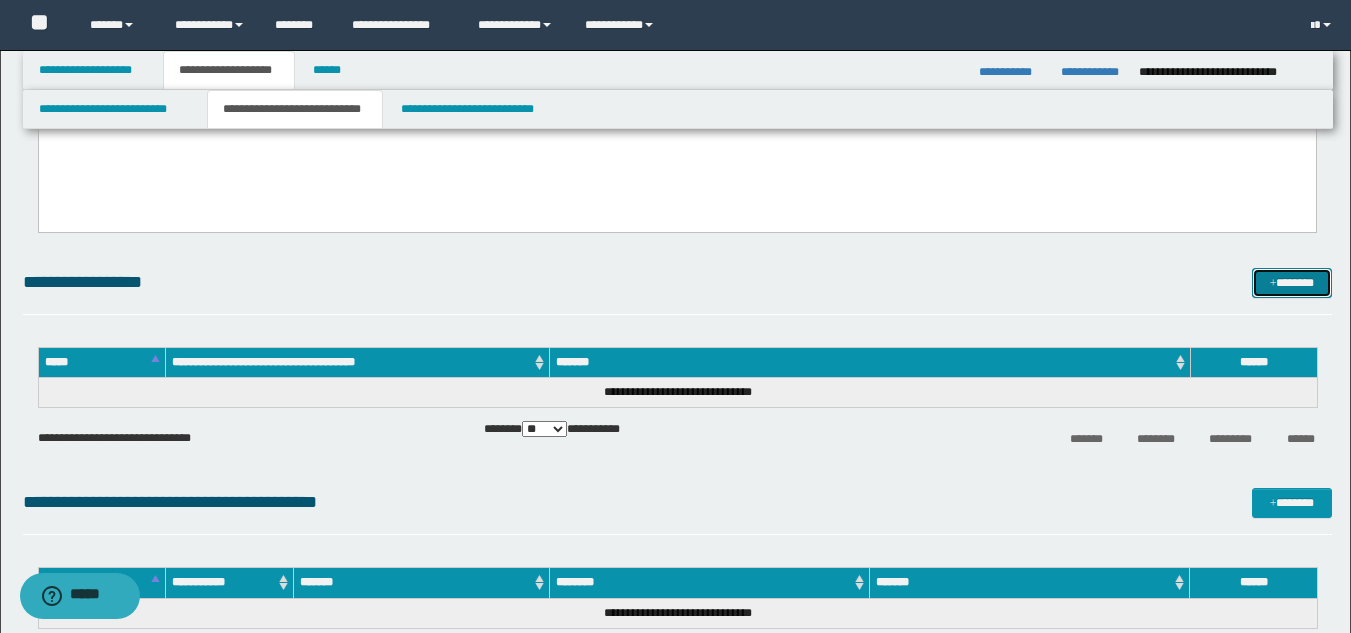 click on "*******" at bounding box center (1292, 283) 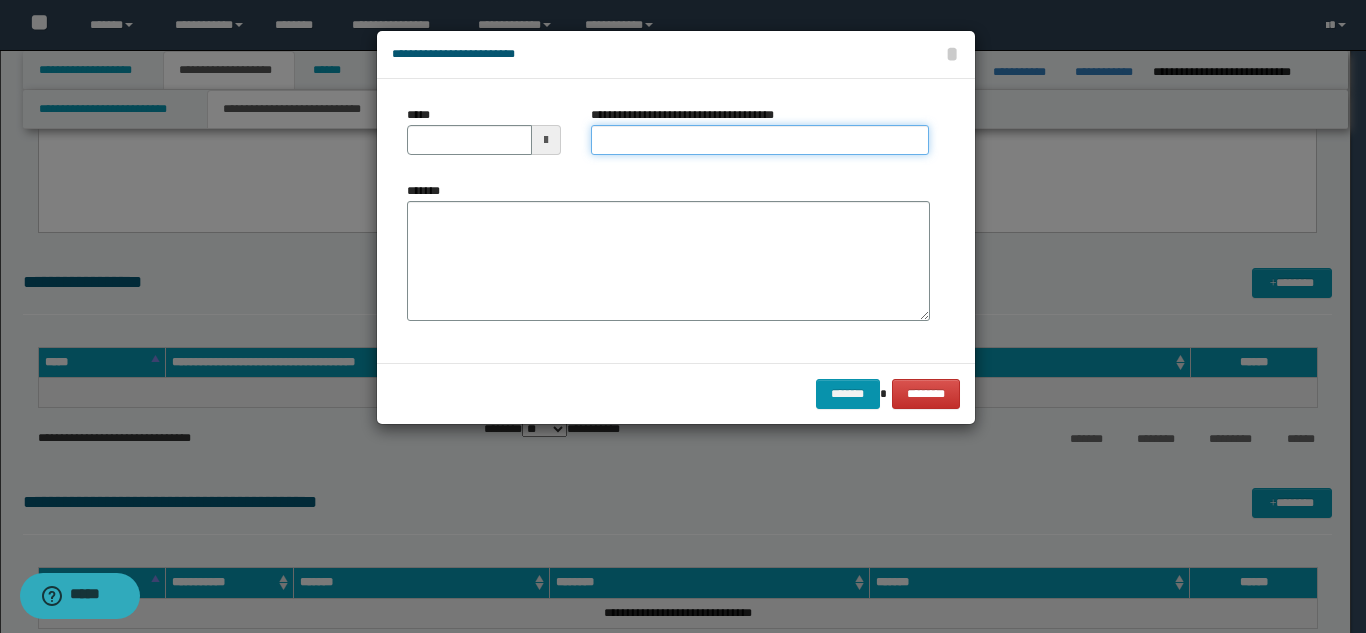 click on "**********" at bounding box center (760, 140) 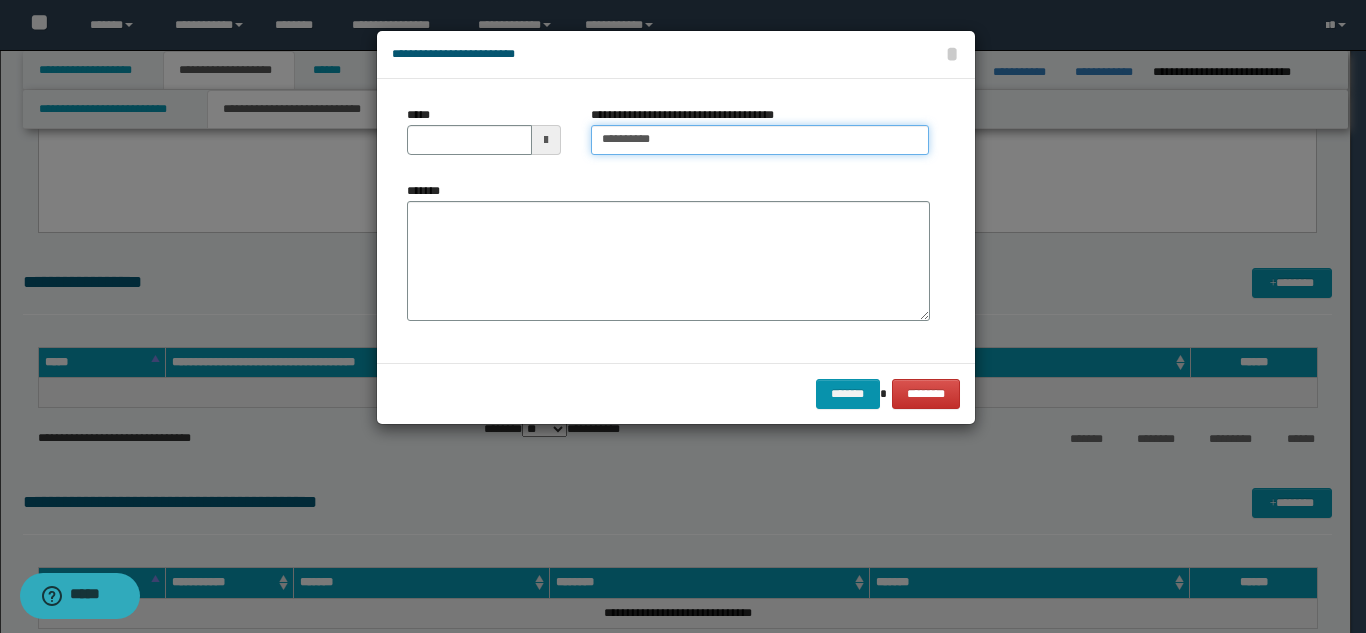 type on "**********" 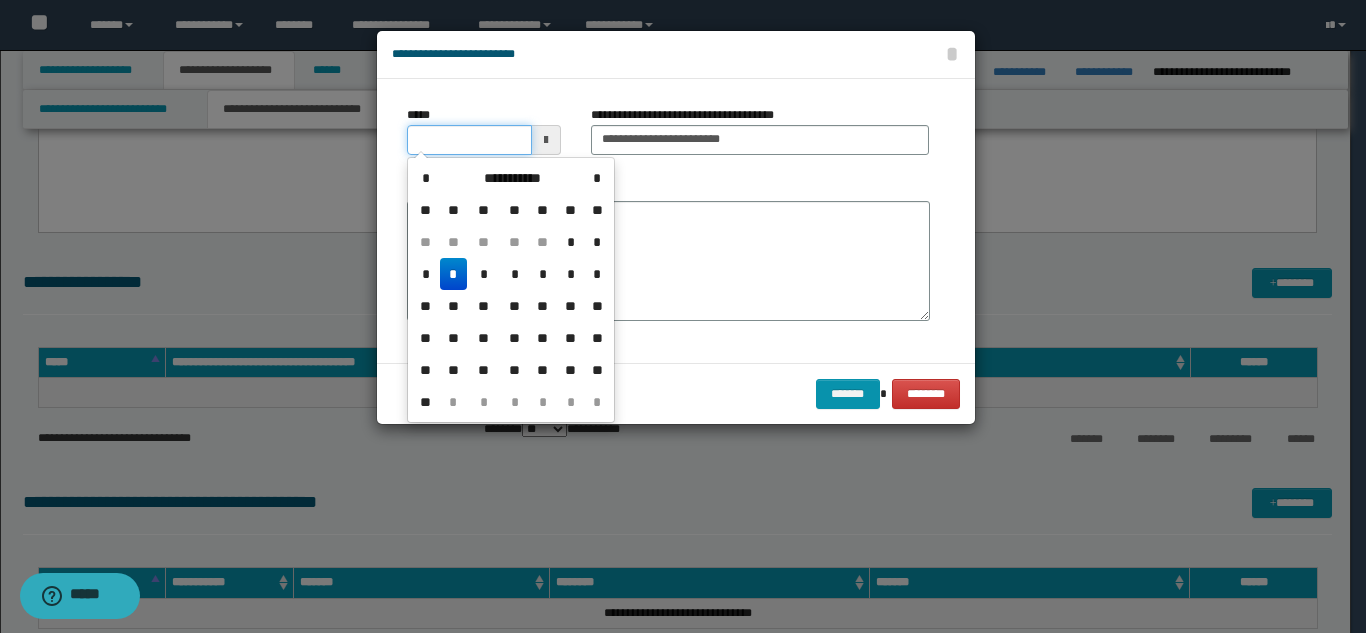click on "*****" at bounding box center (469, 140) 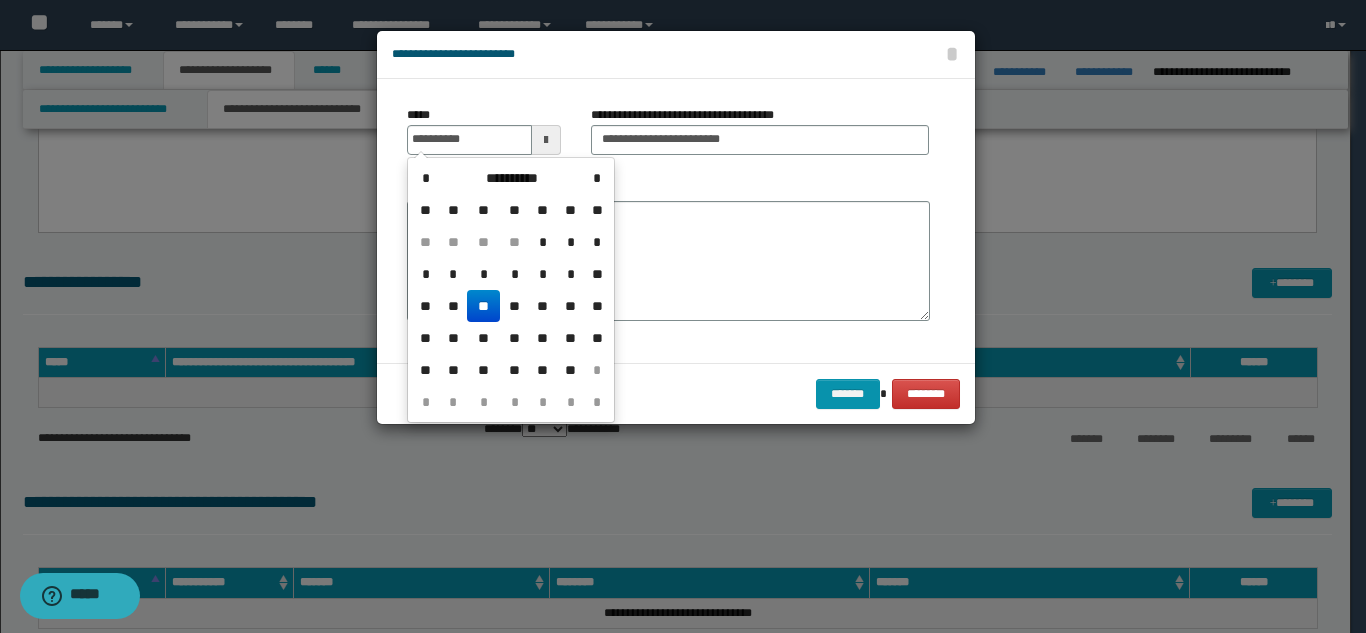 drag, startPoint x: 484, startPoint y: 311, endPoint x: 496, endPoint y: 283, distance: 30.463093 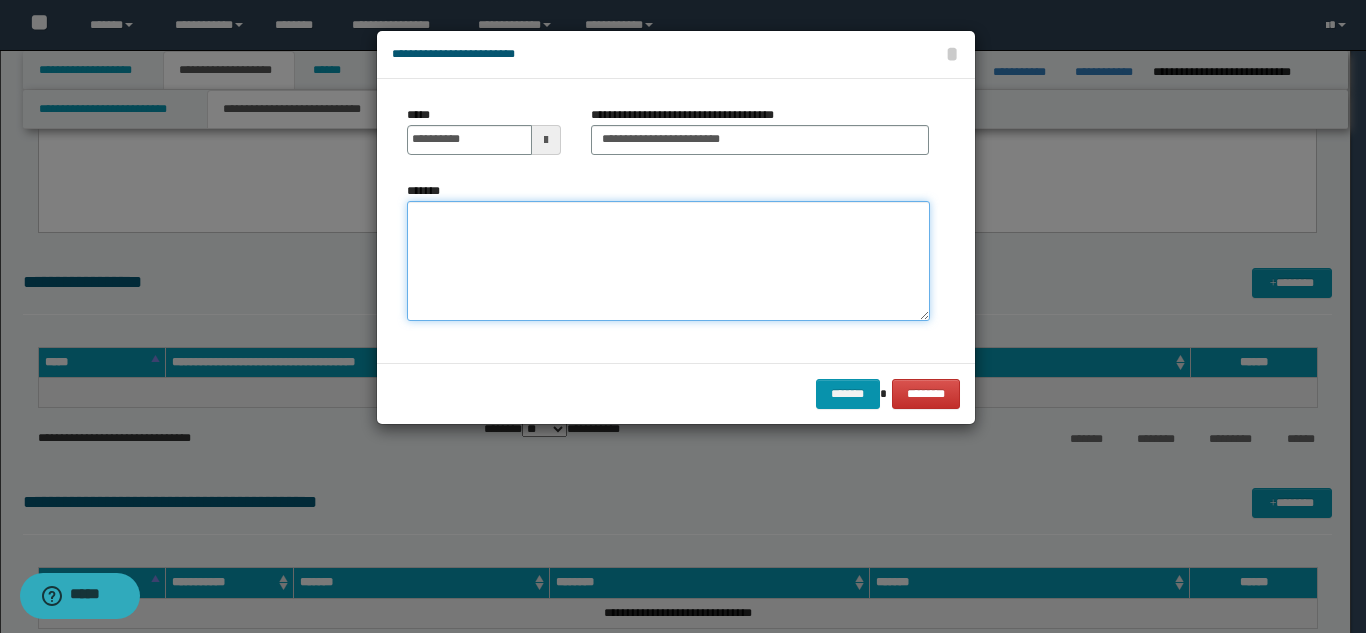 drag, startPoint x: 496, startPoint y: 283, endPoint x: 512, endPoint y: 280, distance: 16.27882 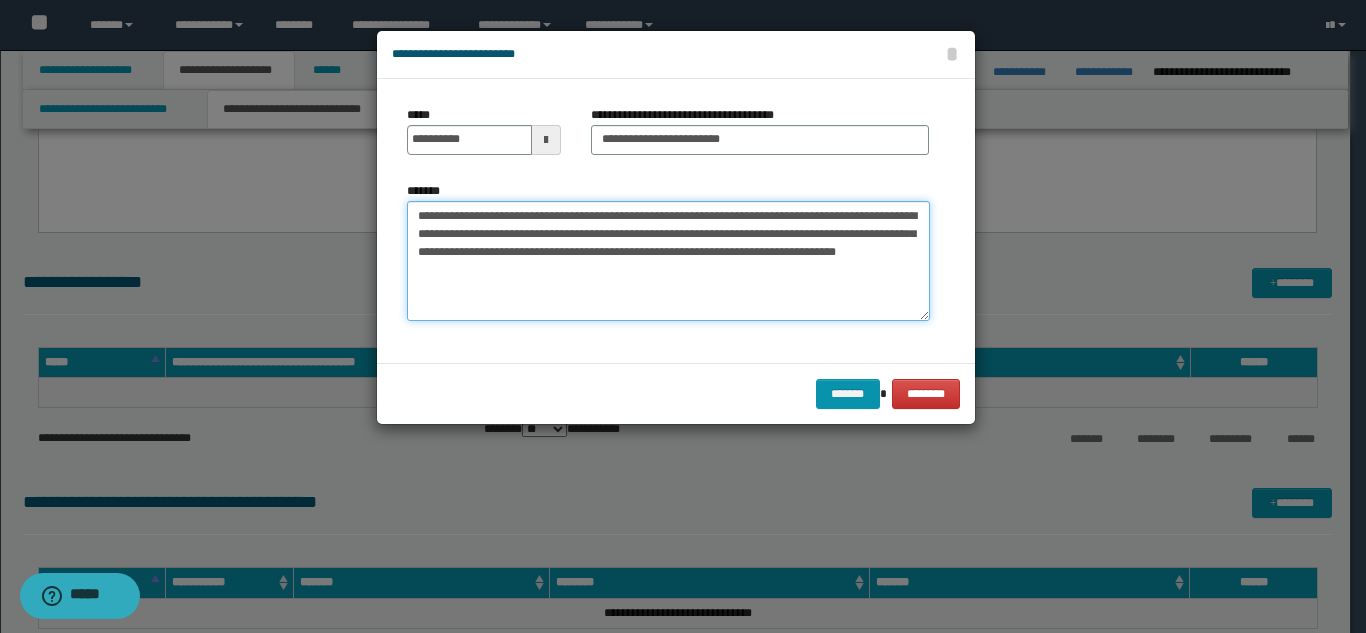 click on "**********" at bounding box center [668, 261] 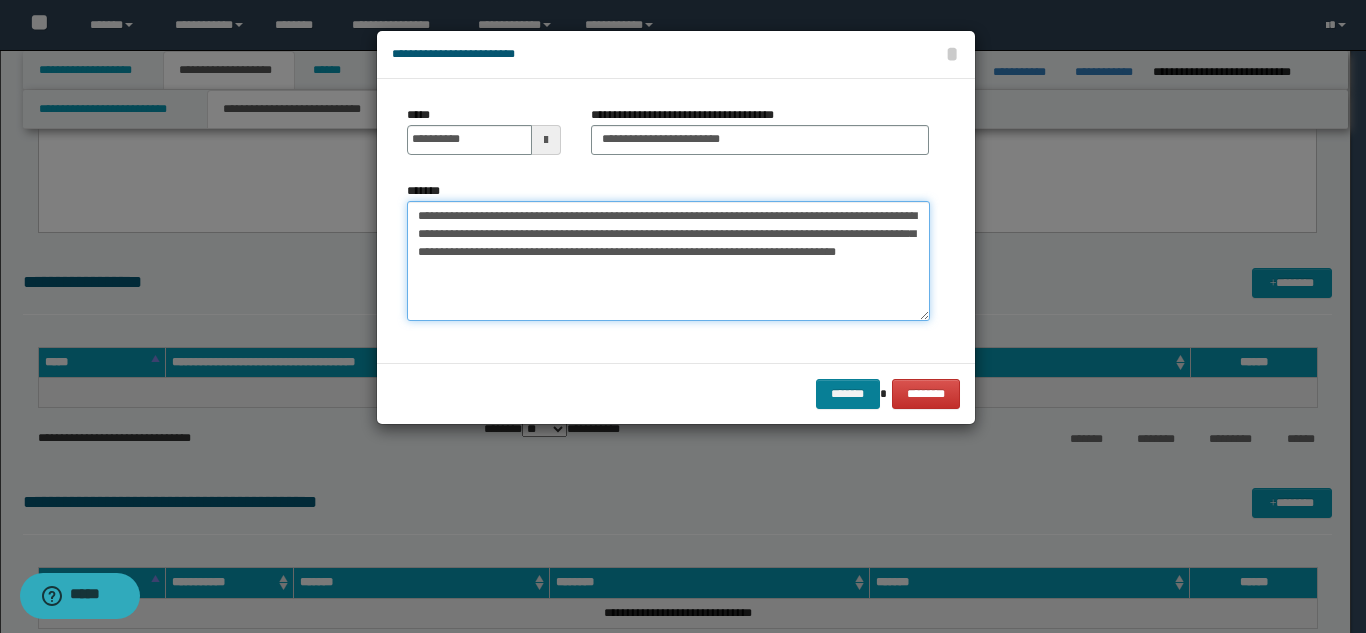 type on "**********" 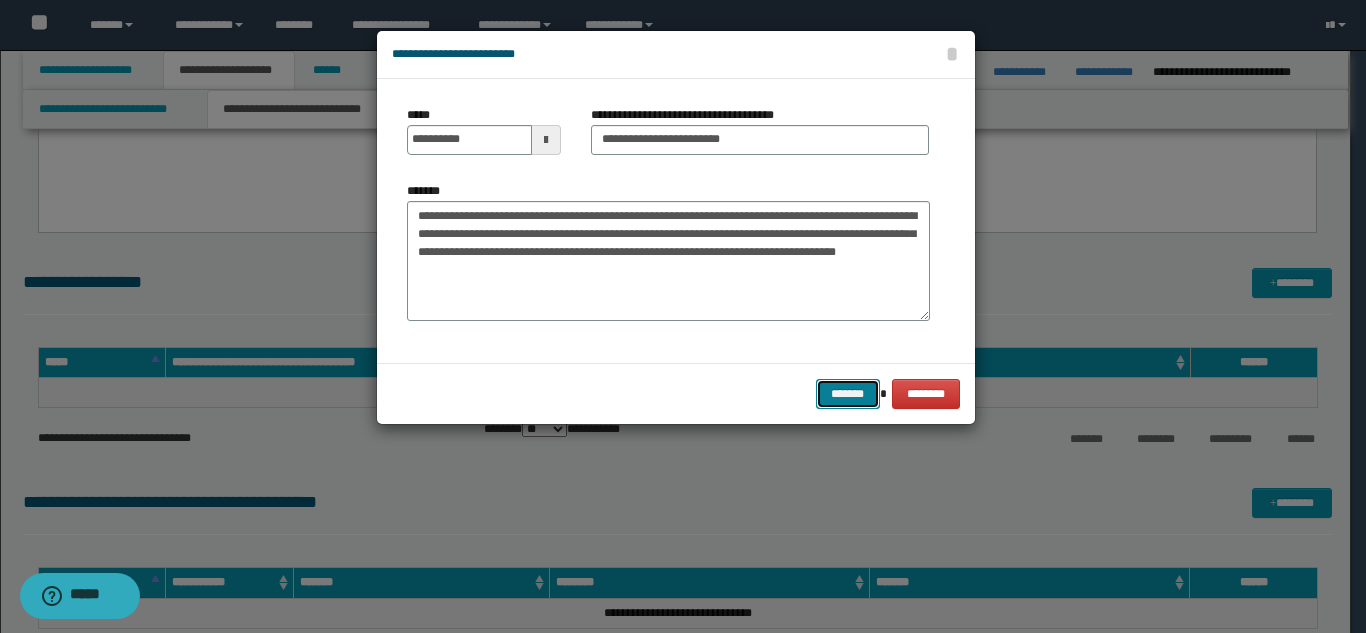 drag, startPoint x: 860, startPoint y: 399, endPoint x: 880, endPoint y: 405, distance: 20.880613 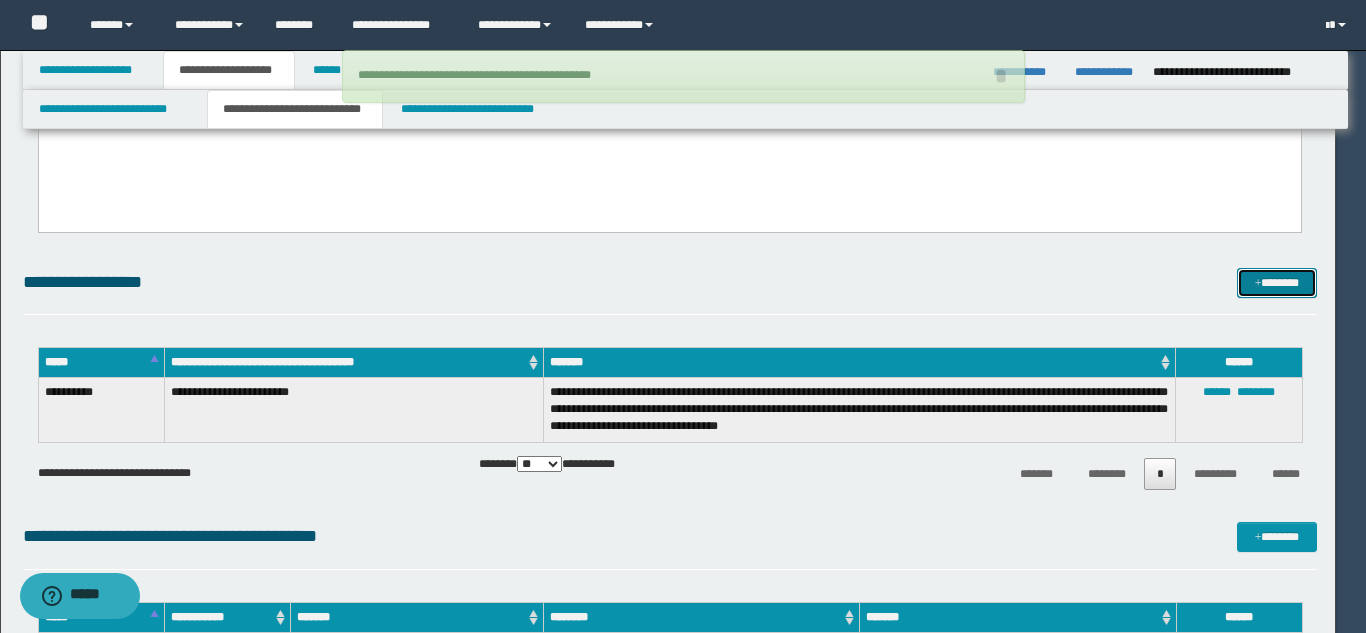 type 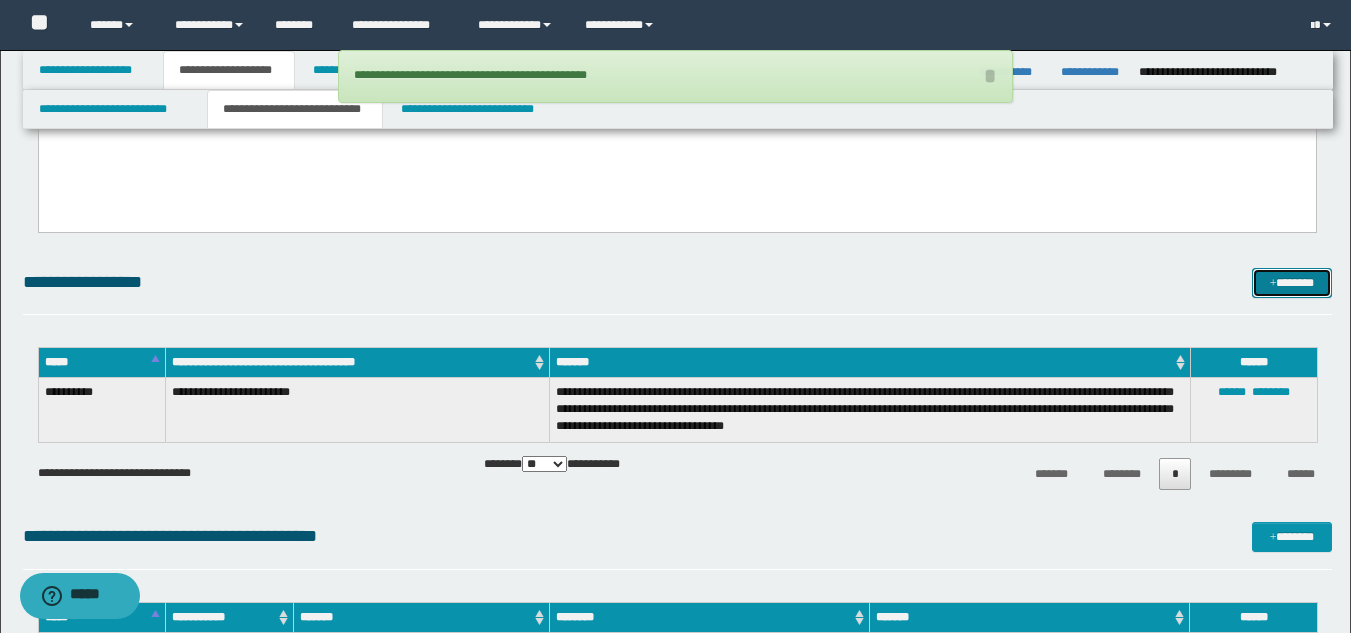click on "*******" at bounding box center (1292, 283) 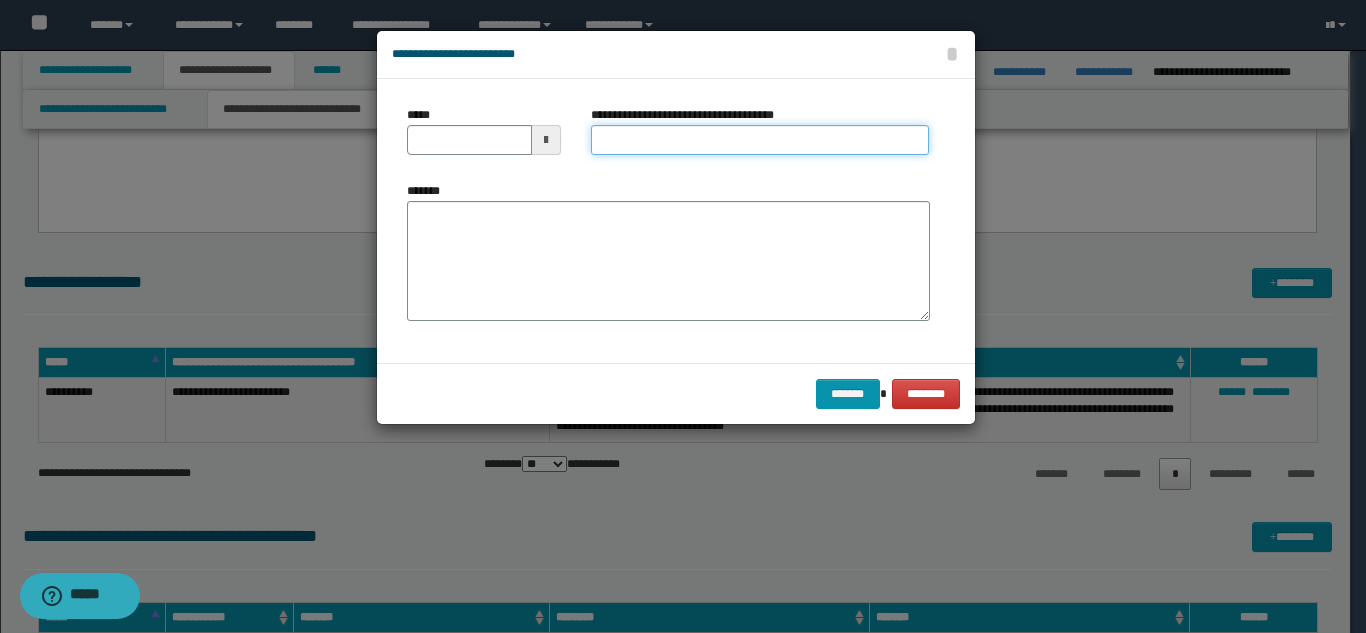 click on "**********" at bounding box center [760, 140] 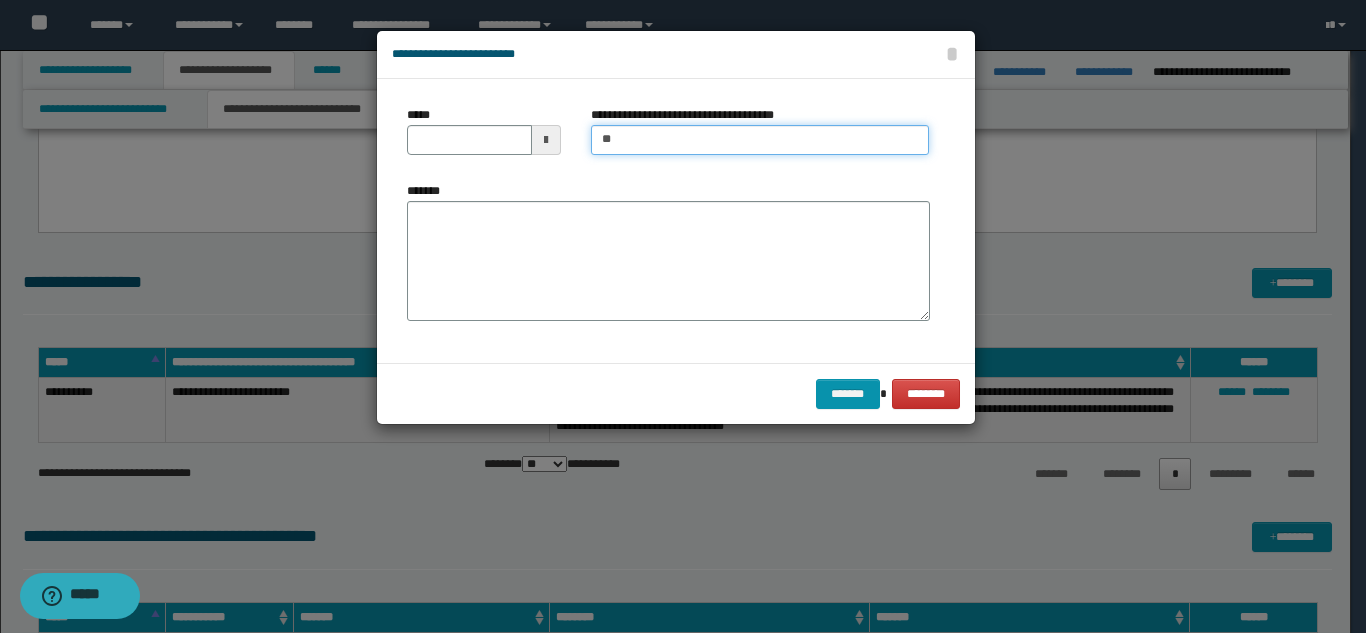 type on "*" 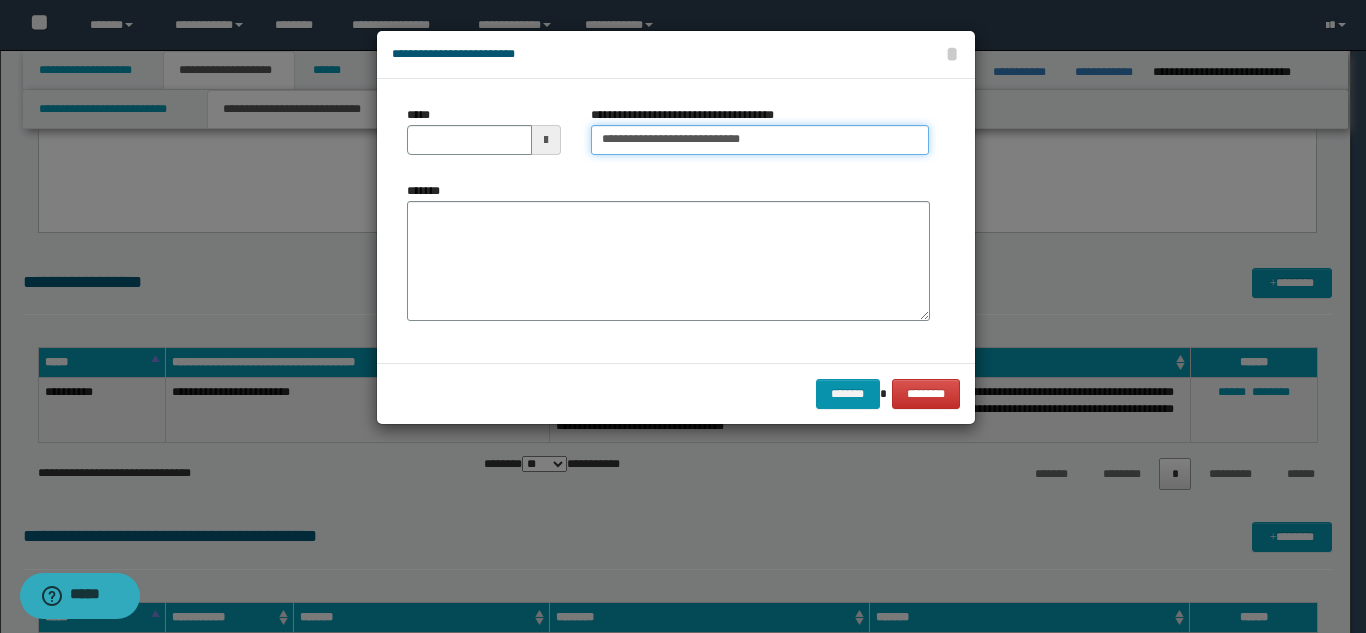 type on "**********" 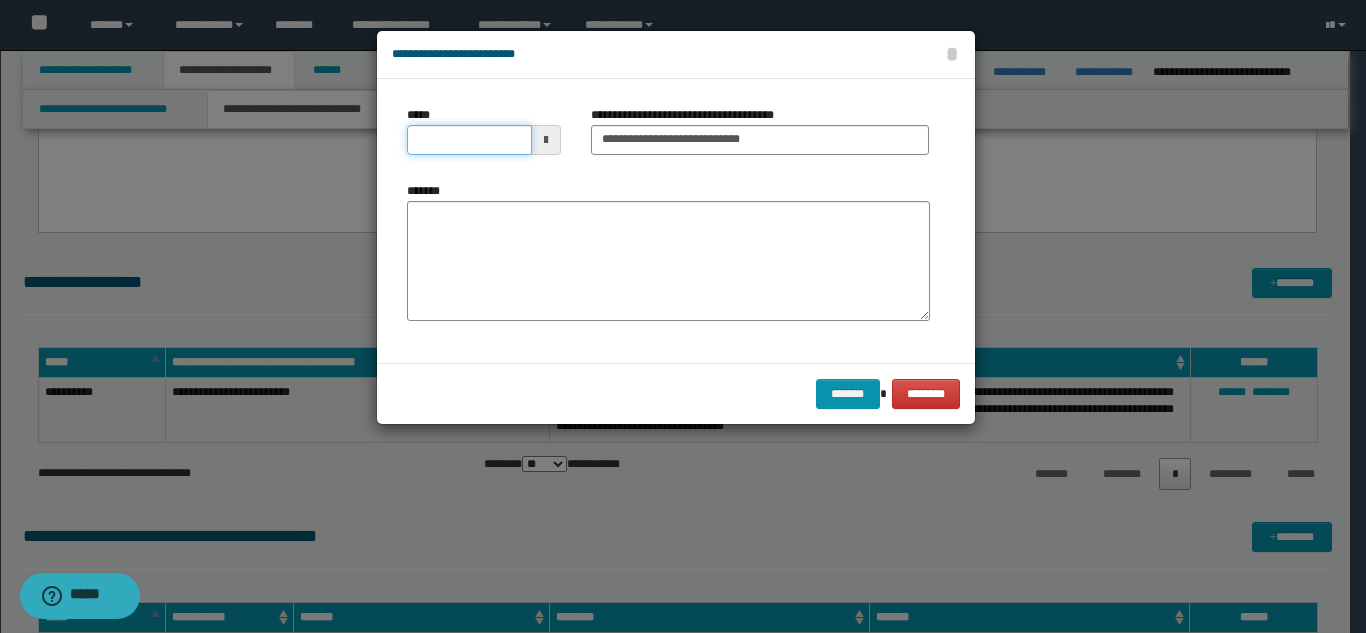 click on "*****" at bounding box center (469, 140) 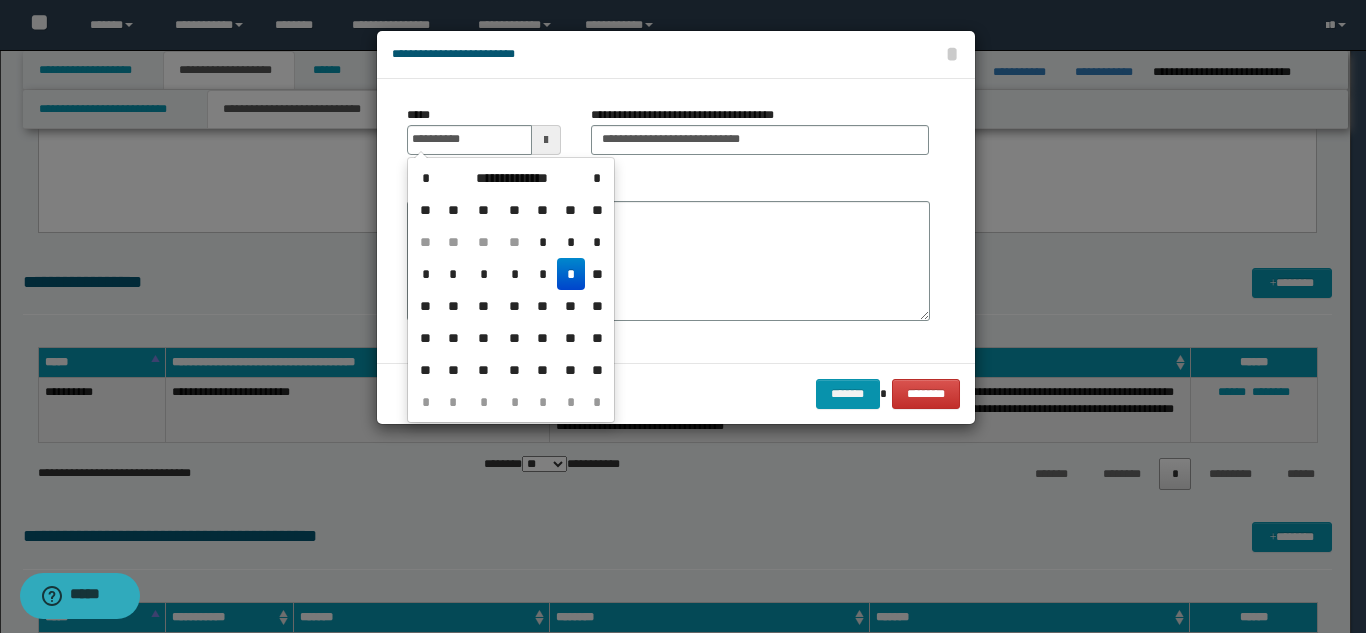 click on "*" at bounding box center (571, 274) 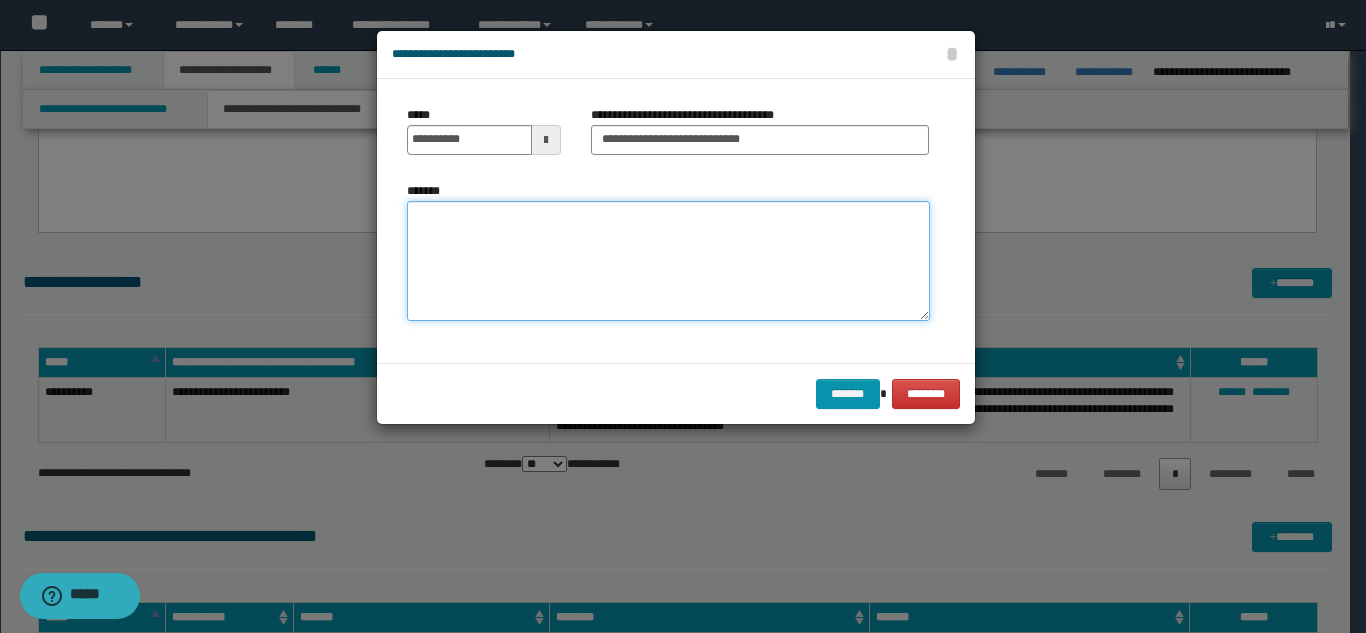 click on "*******" at bounding box center [668, 261] 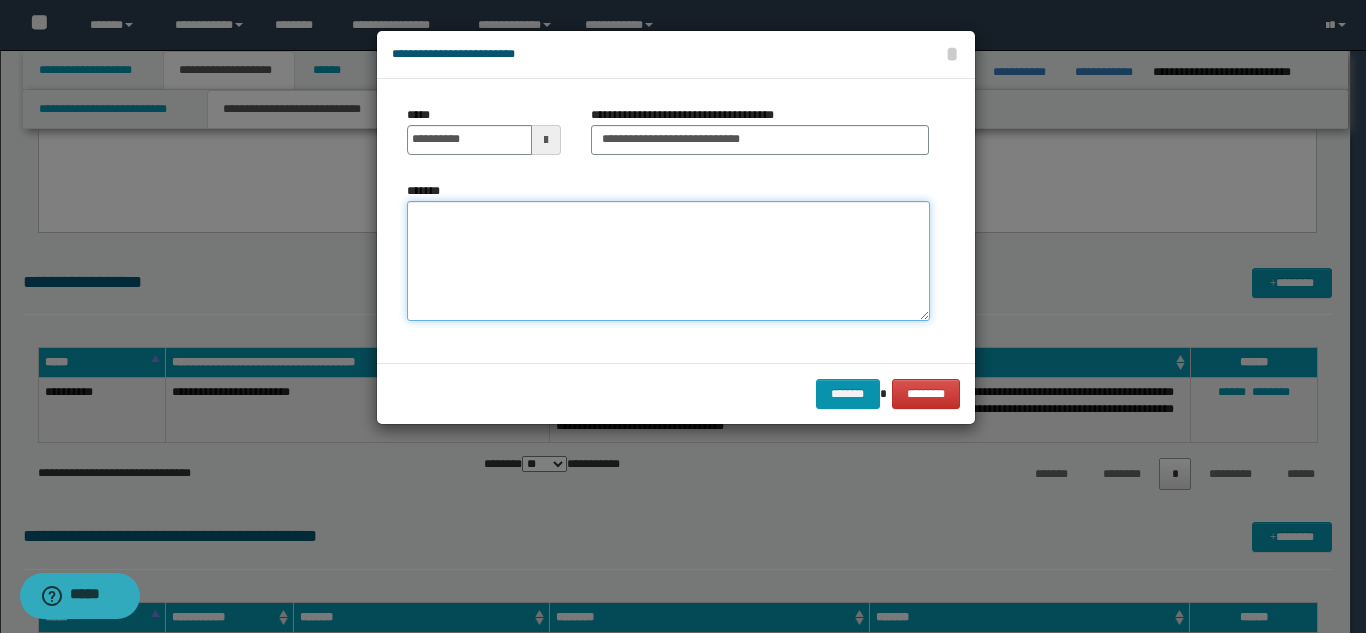 paste on "**********" 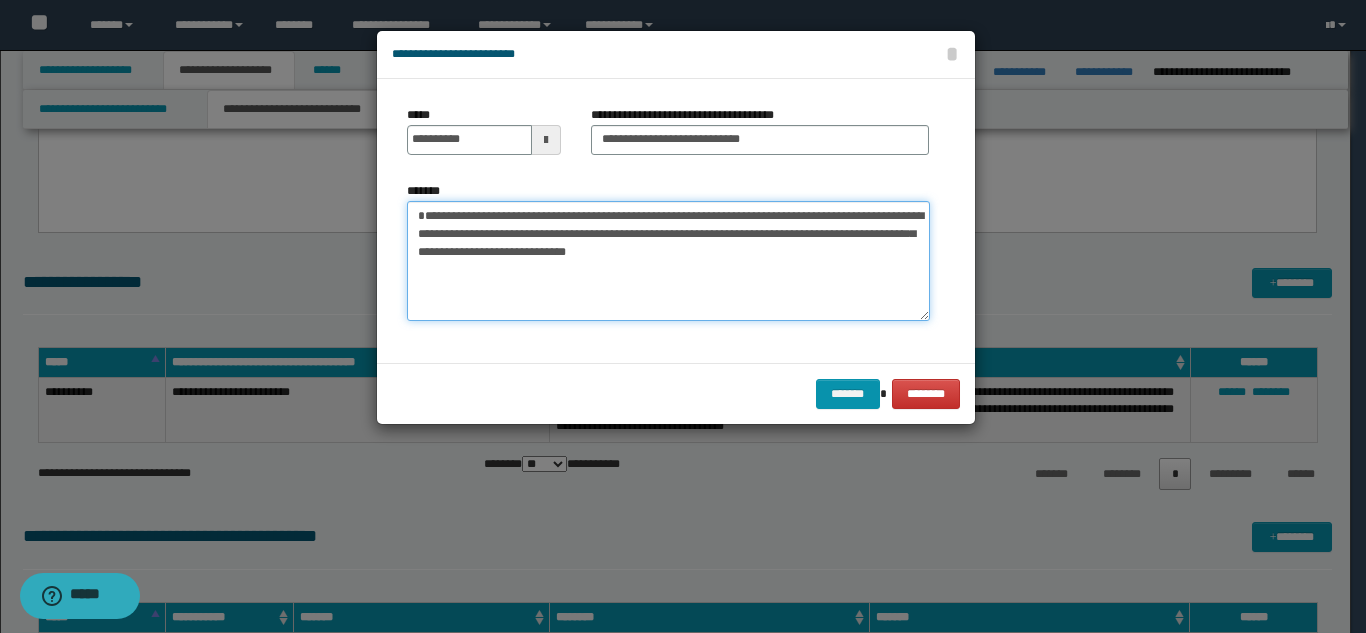 click on "**********" at bounding box center [668, 261] 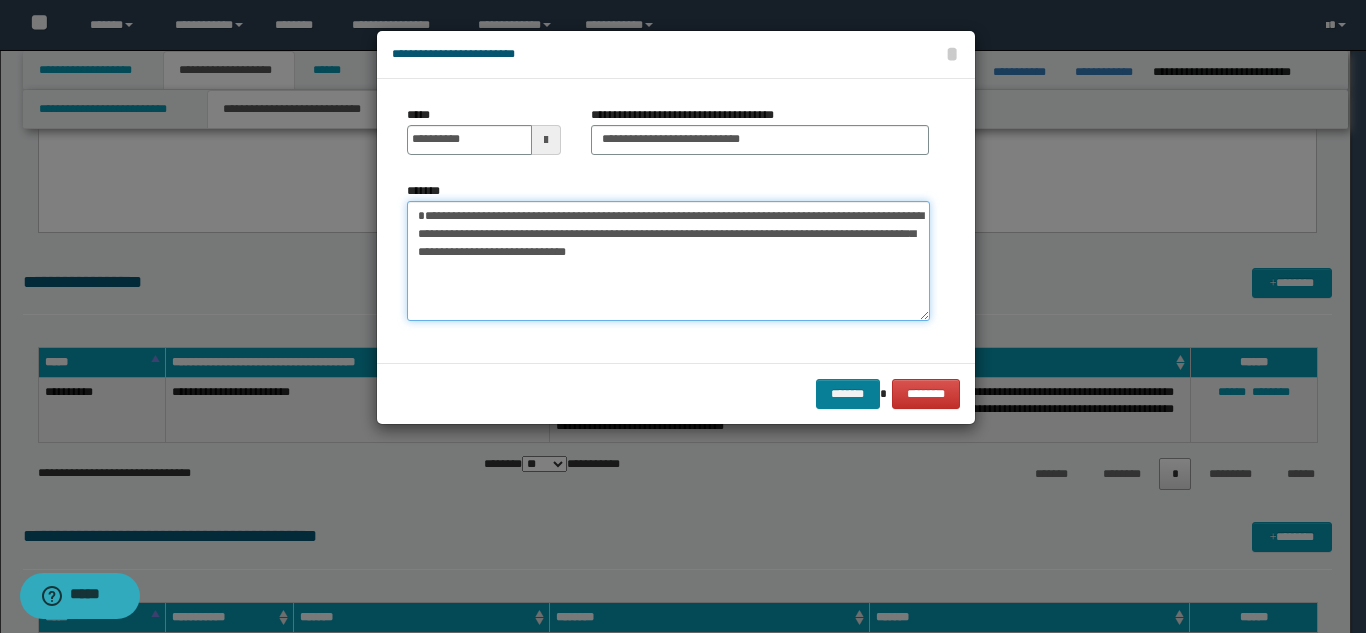 type on "**********" 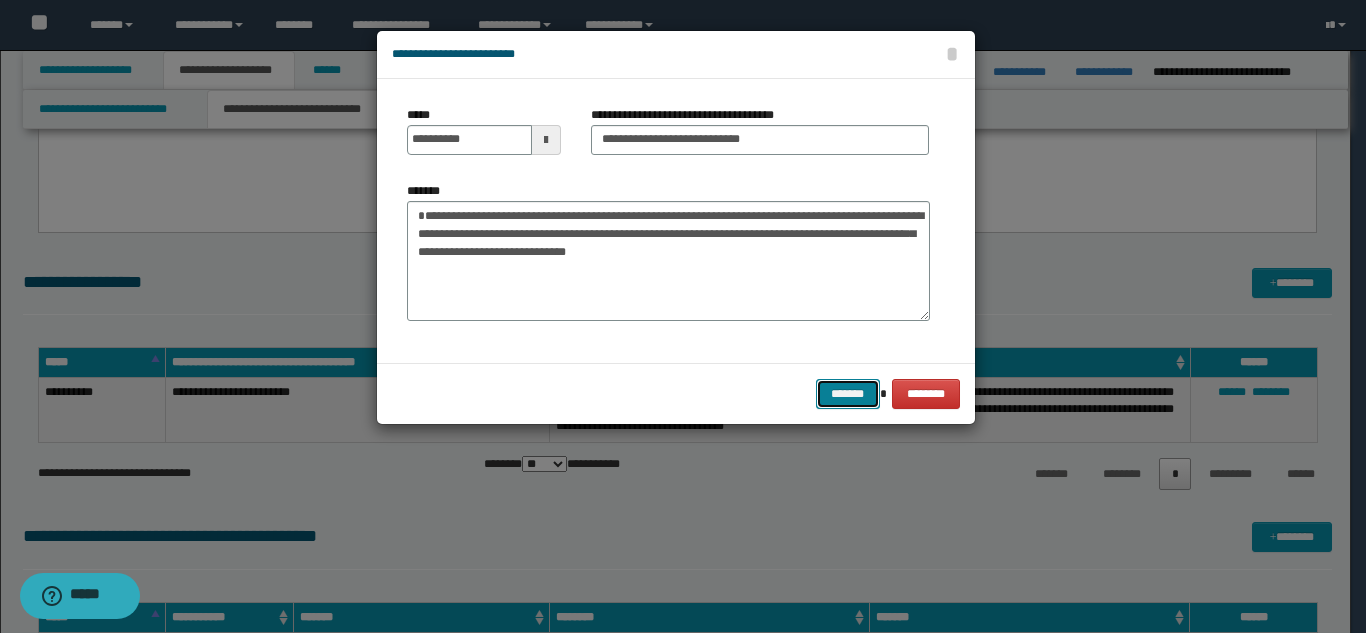 click on "*******" at bounding box center [848, 394] 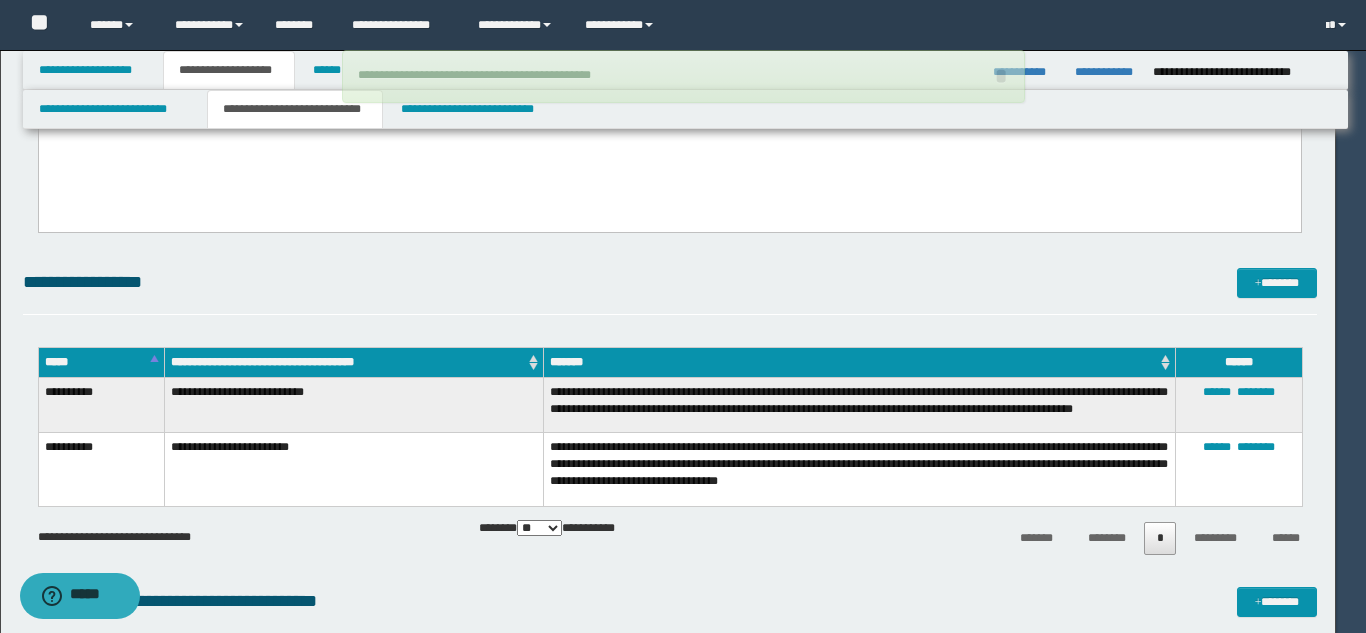 type 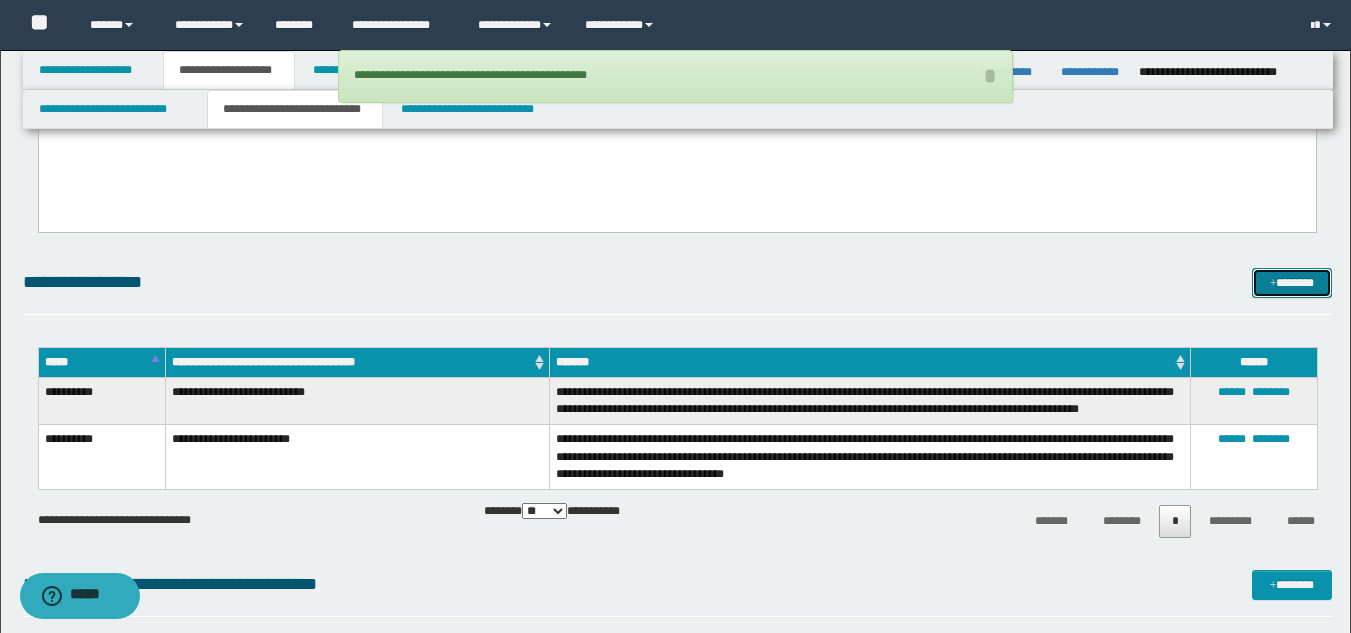 click on "*******" at bounding box center (1292, 283) 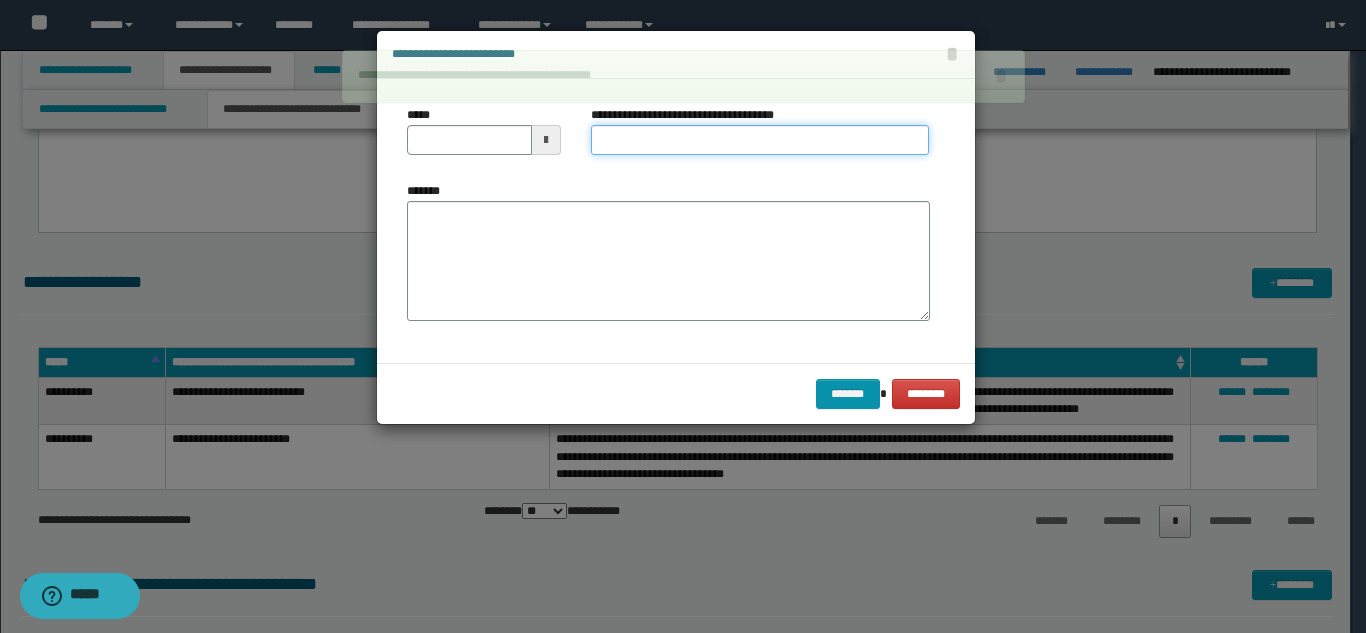 click on "**********" at bounding box center [760, 140] 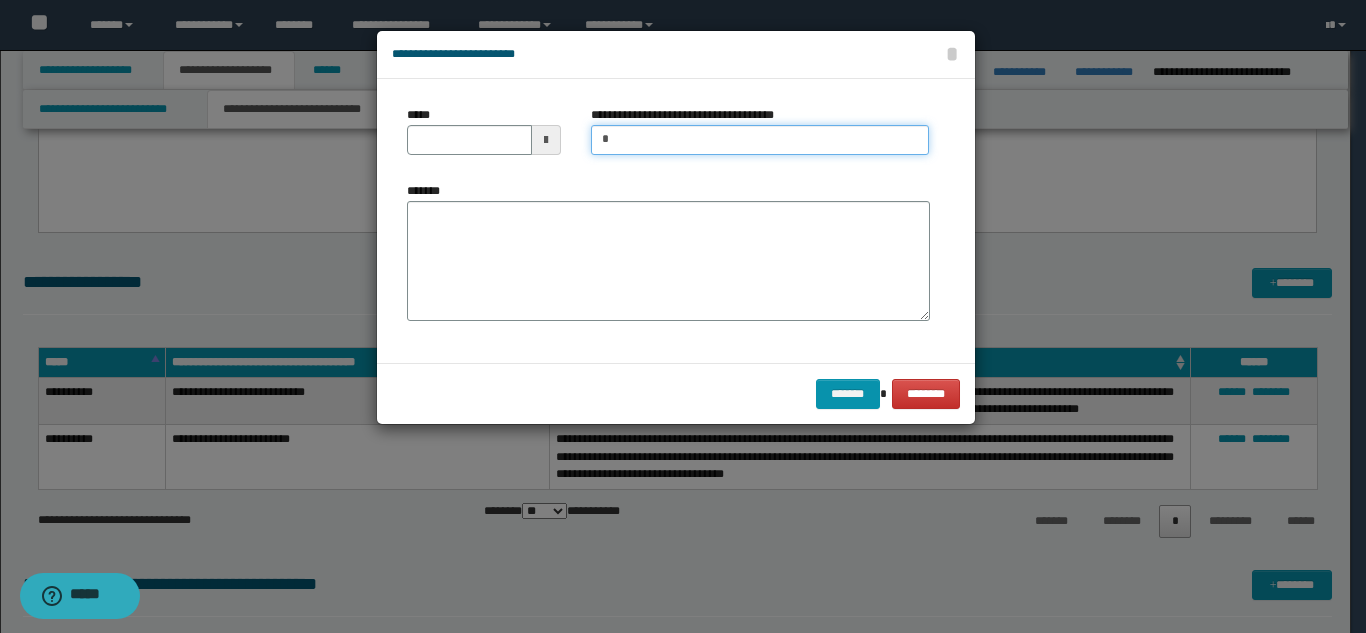 type on "**********" 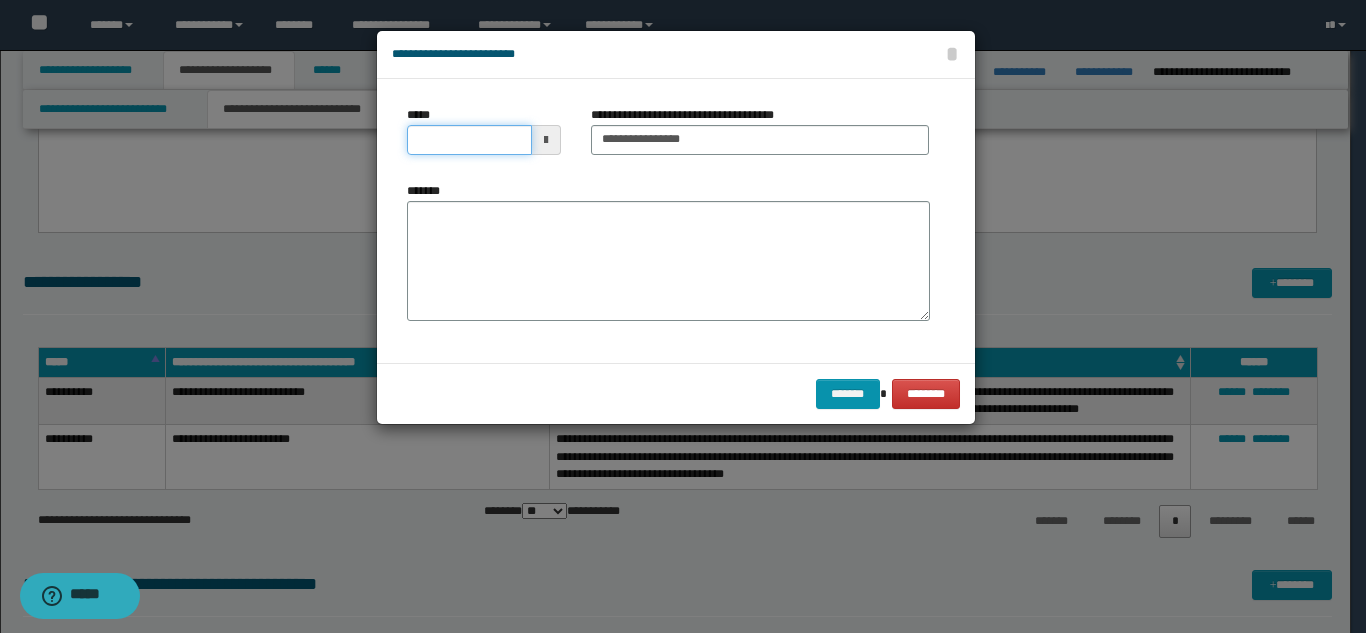 click on "*****" at bounding box center (469, 140) 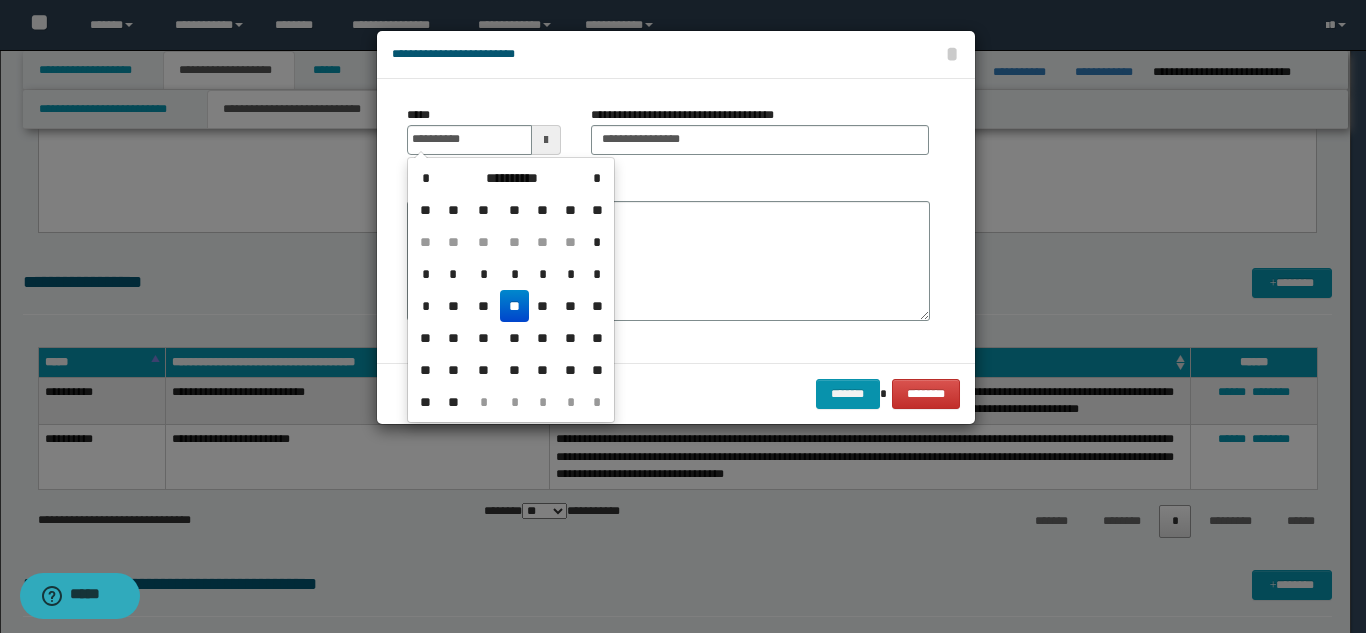 click on "**" at bounding box center (514, 306) 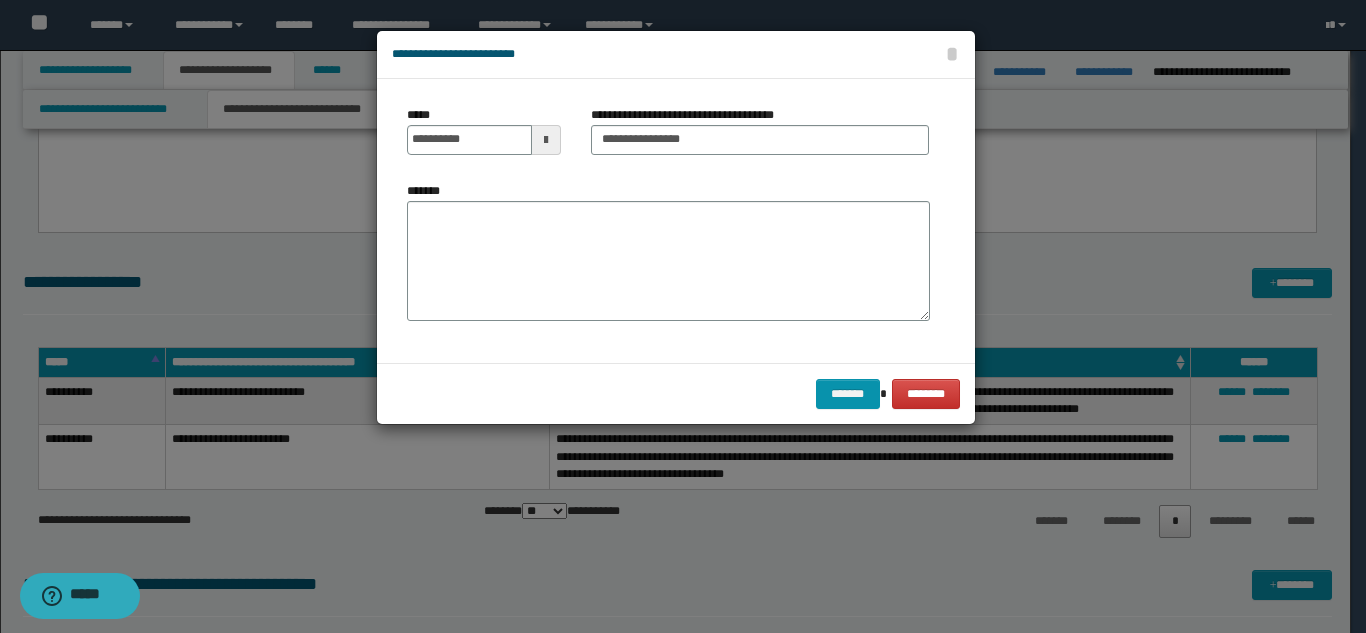 type on "**********" 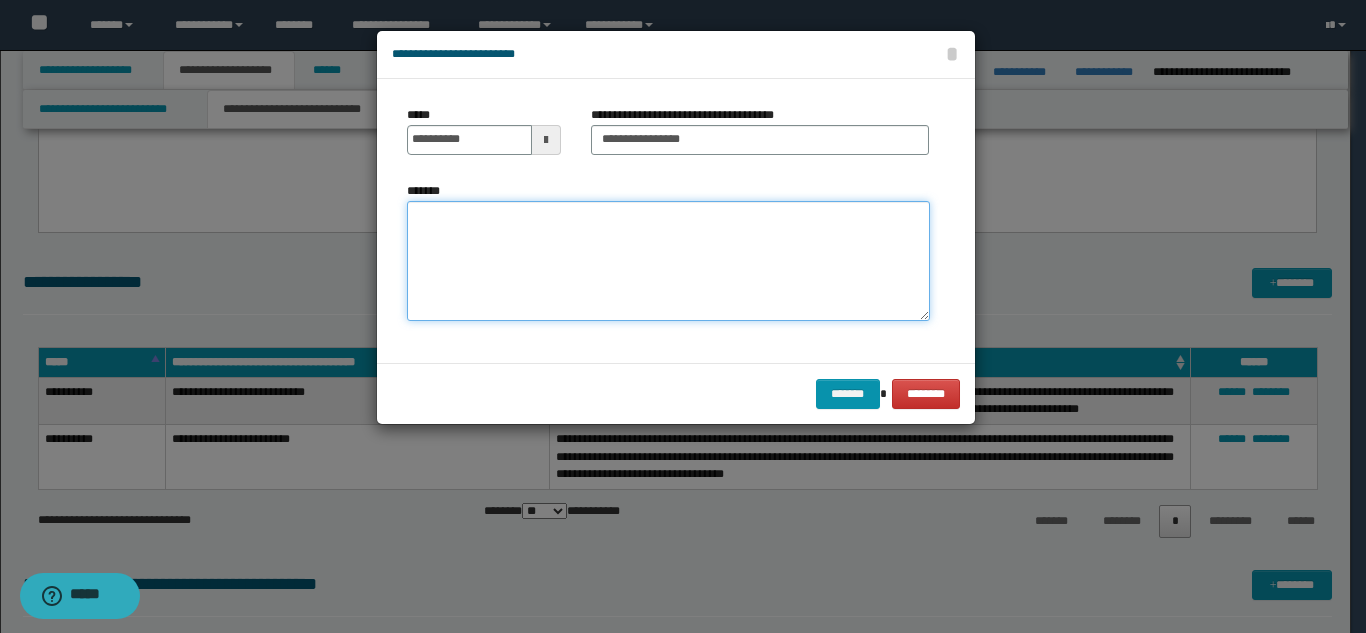 click on "*******" at bounding box center [668, 261] 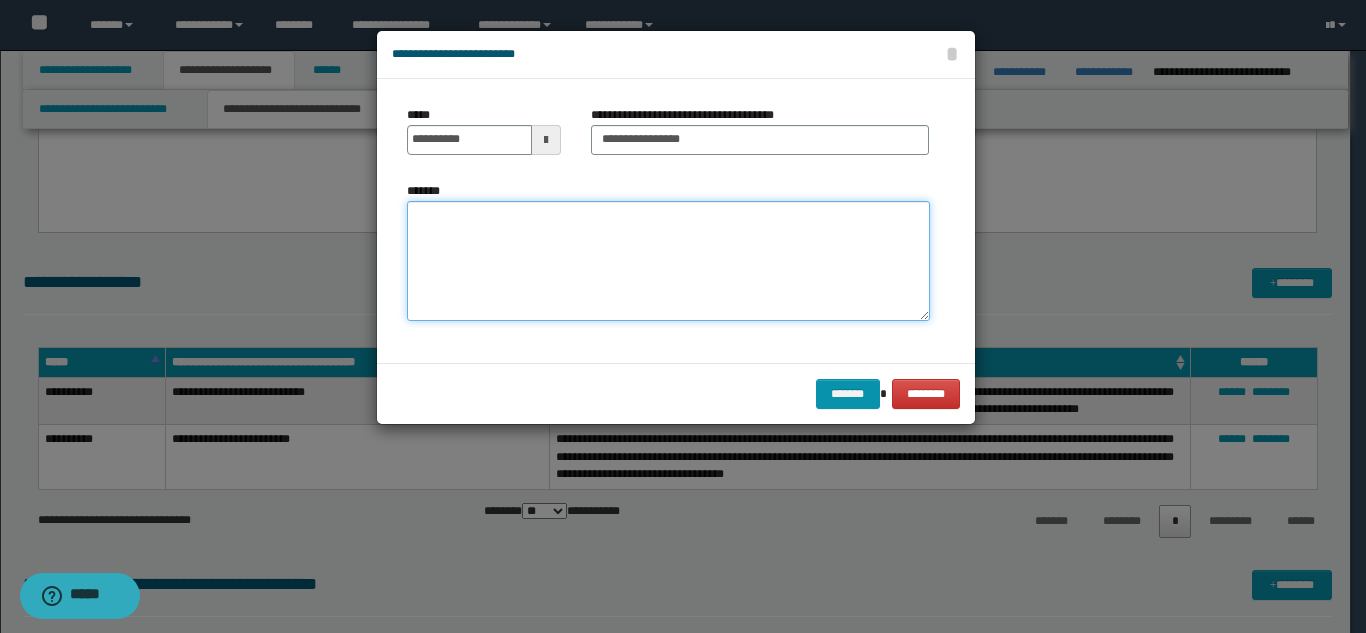 paste on "**********" 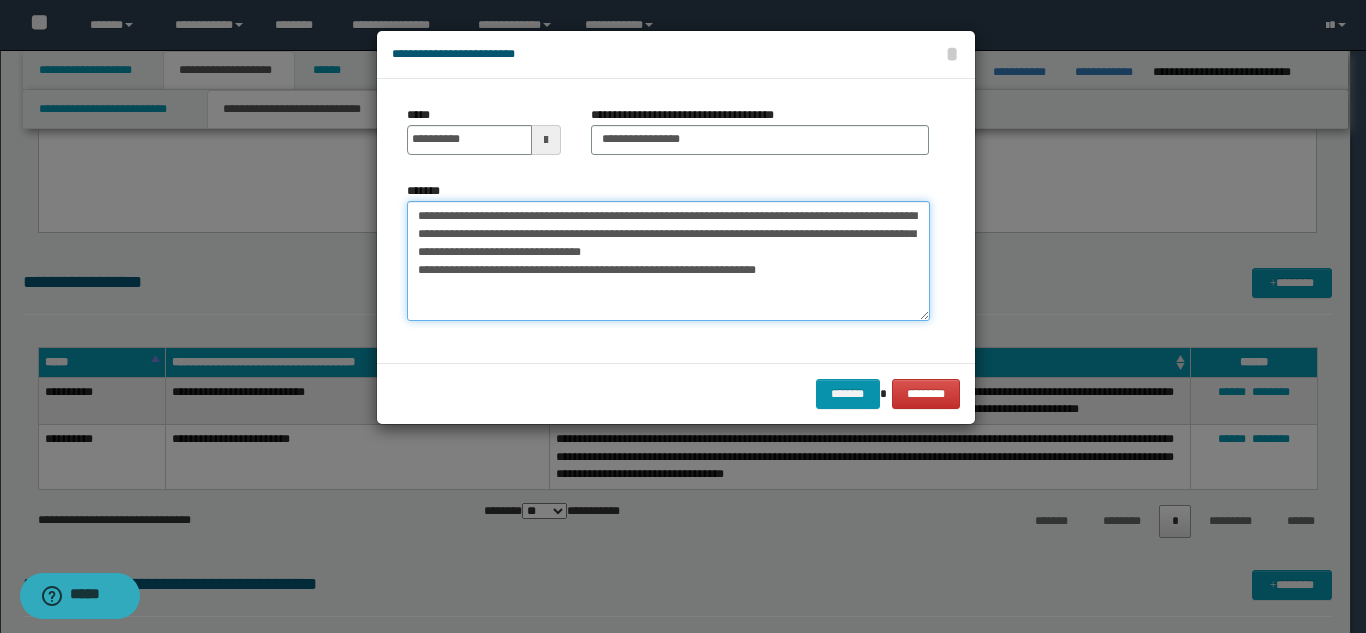 click on "**********" at bounding box center [668, 261] 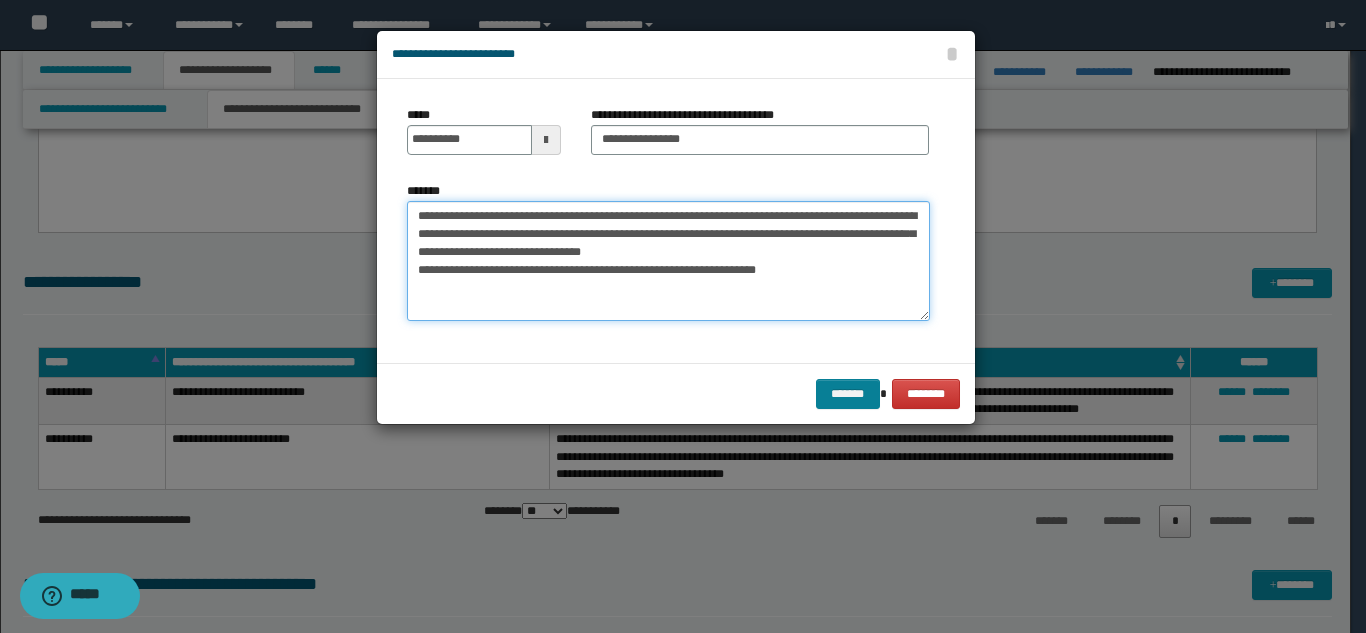 type on "**********" 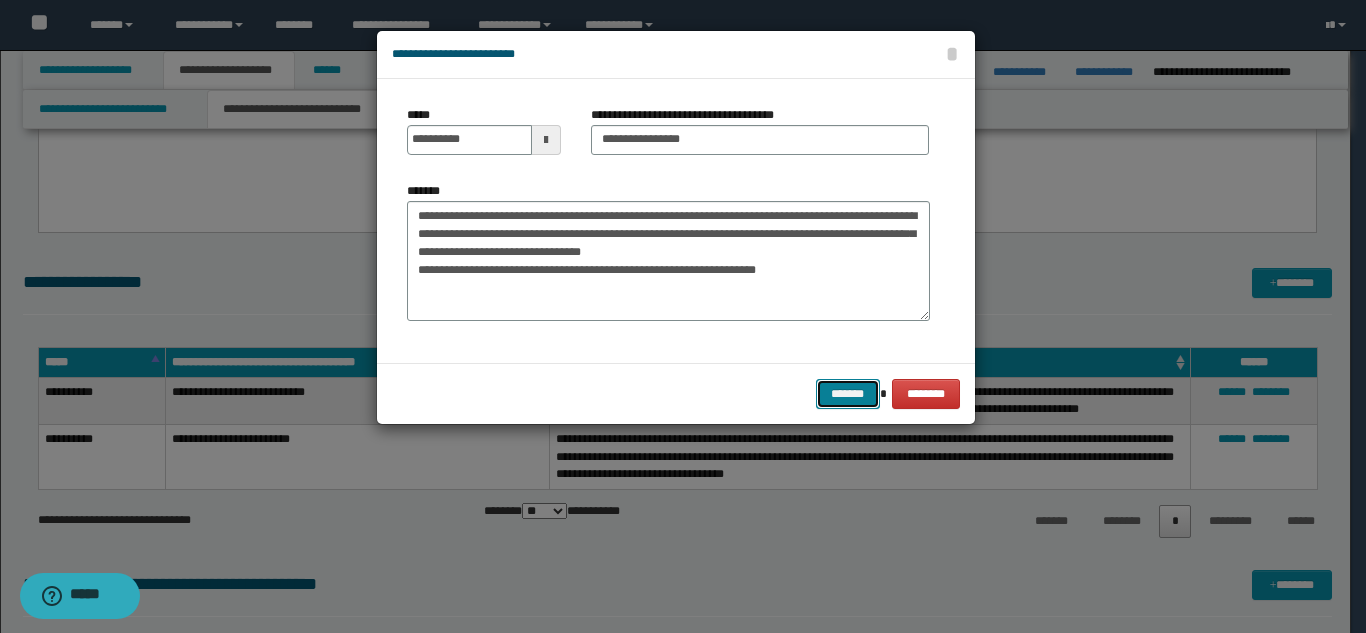 click on "*******" at bounding box center (848, 394) 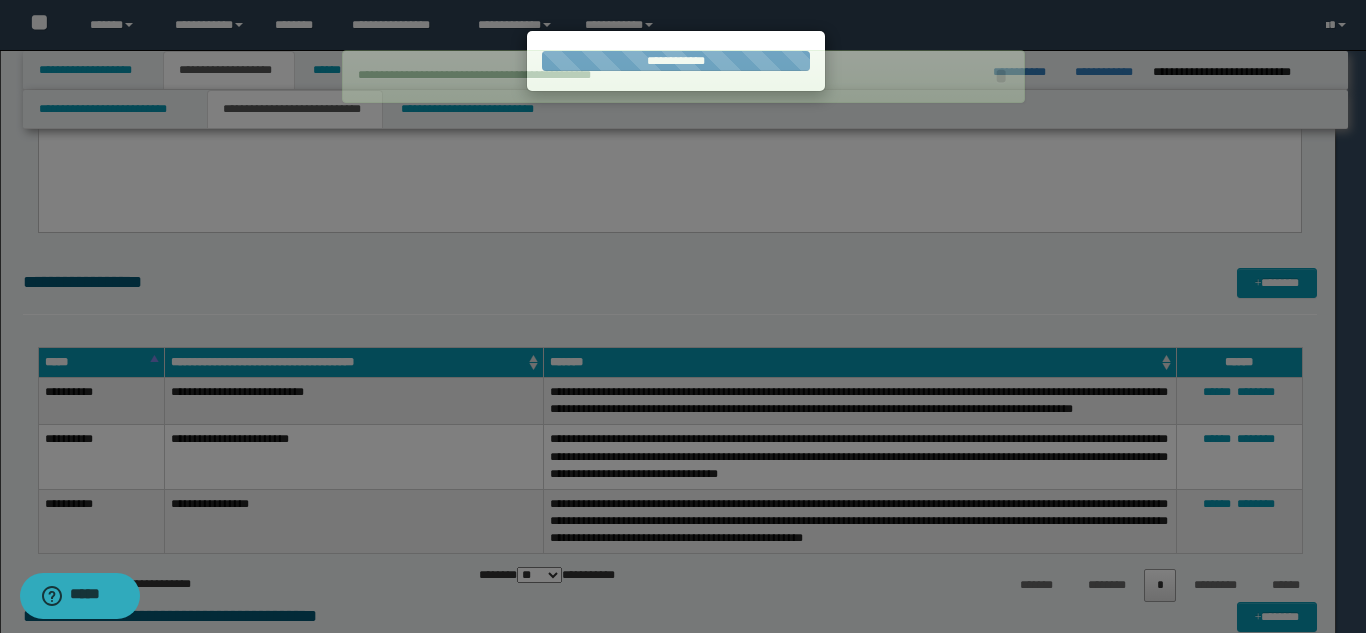 type 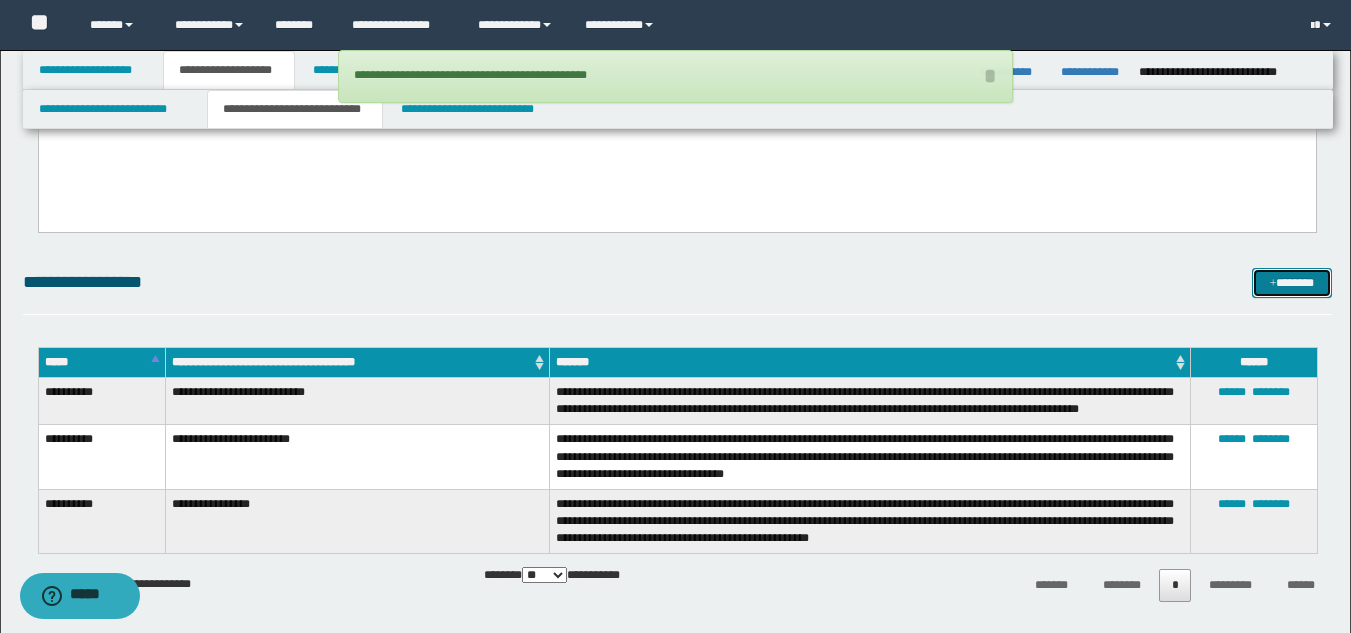click on "*******" at bounding box center [1292, 283] 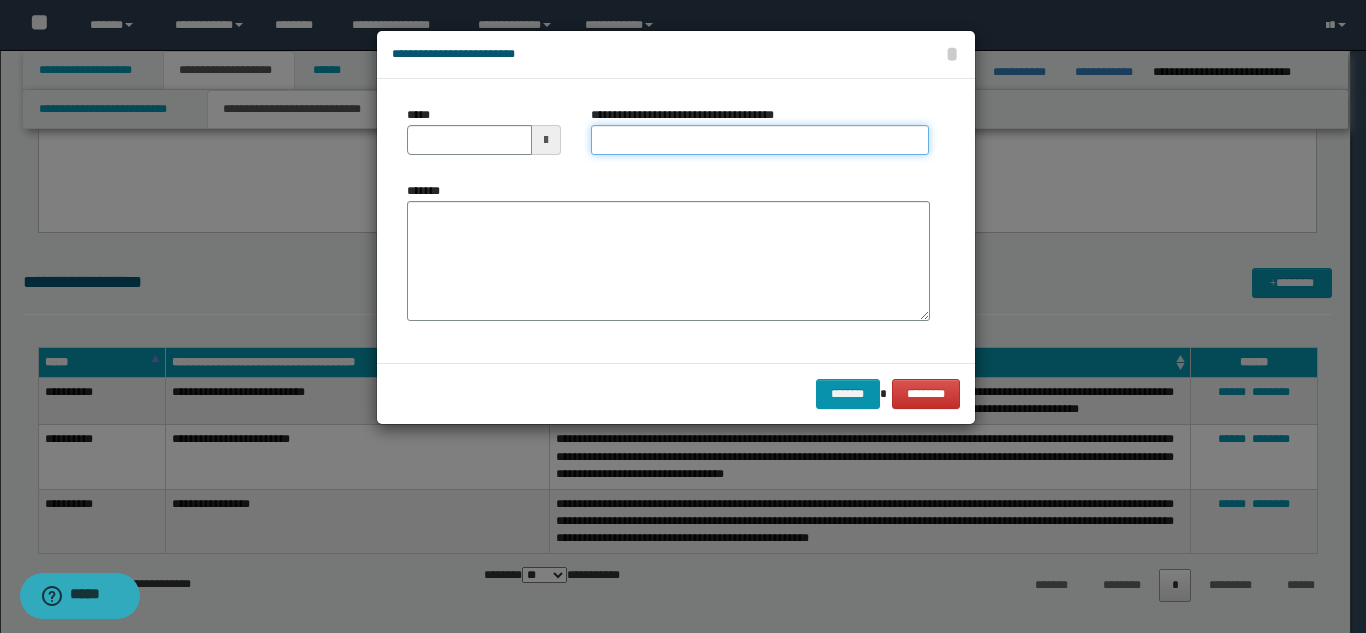 click on "**********" at bounding box center [760, 140] 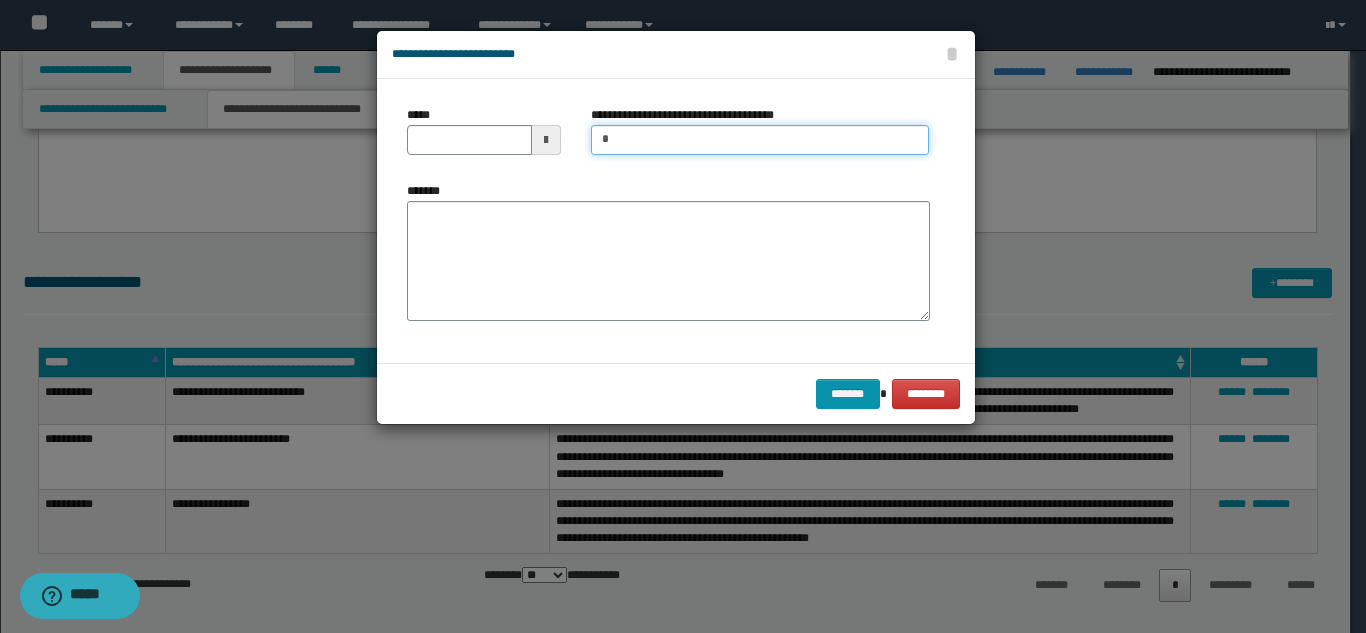 type on "**********" 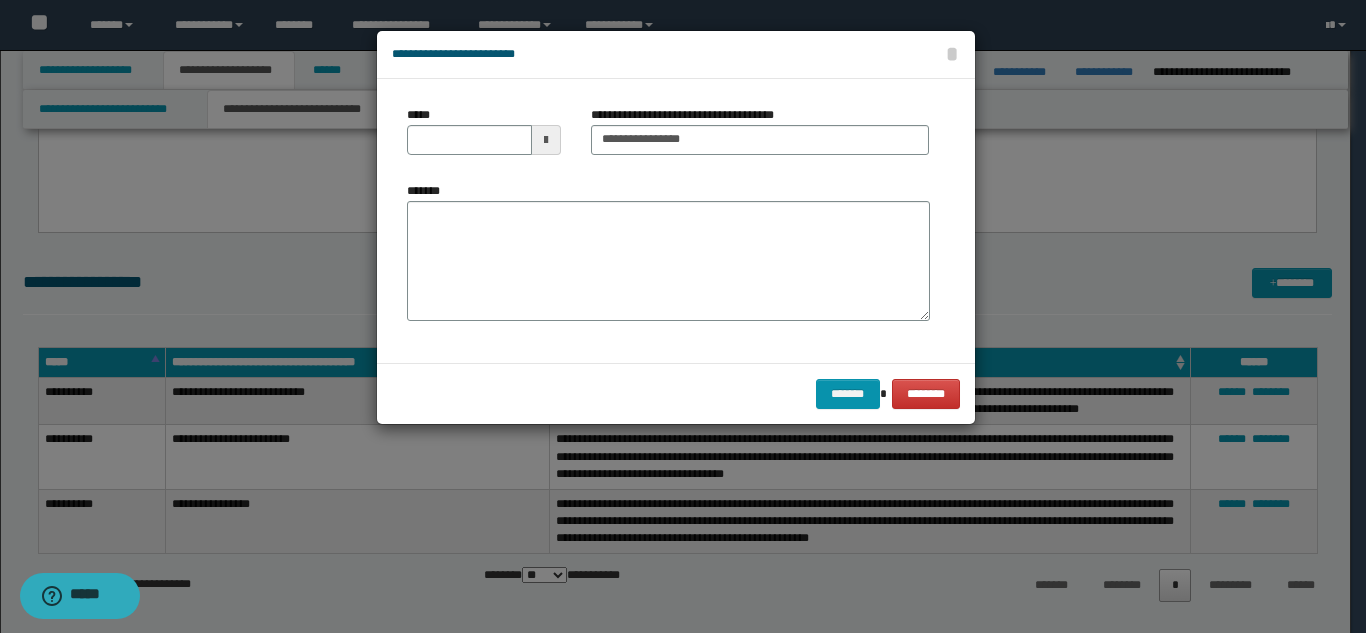 click on "*****" at bounding box center [484, 138] 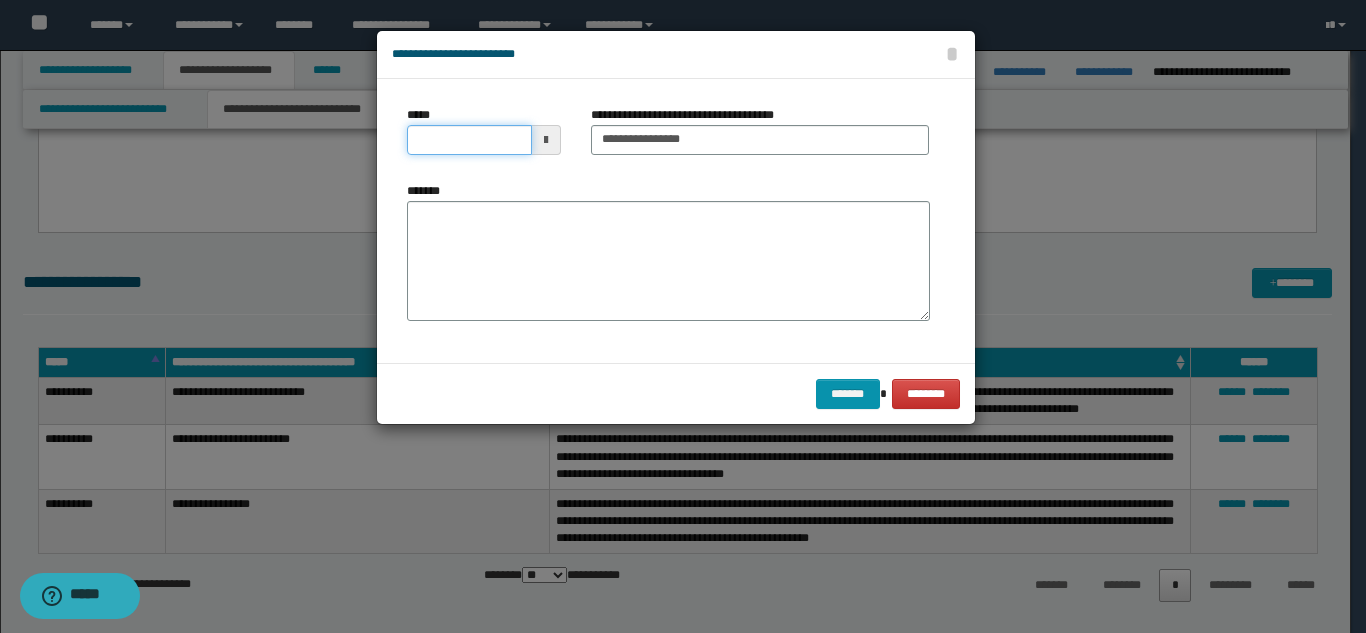 click on "*****" at bounding box center (469, 140) 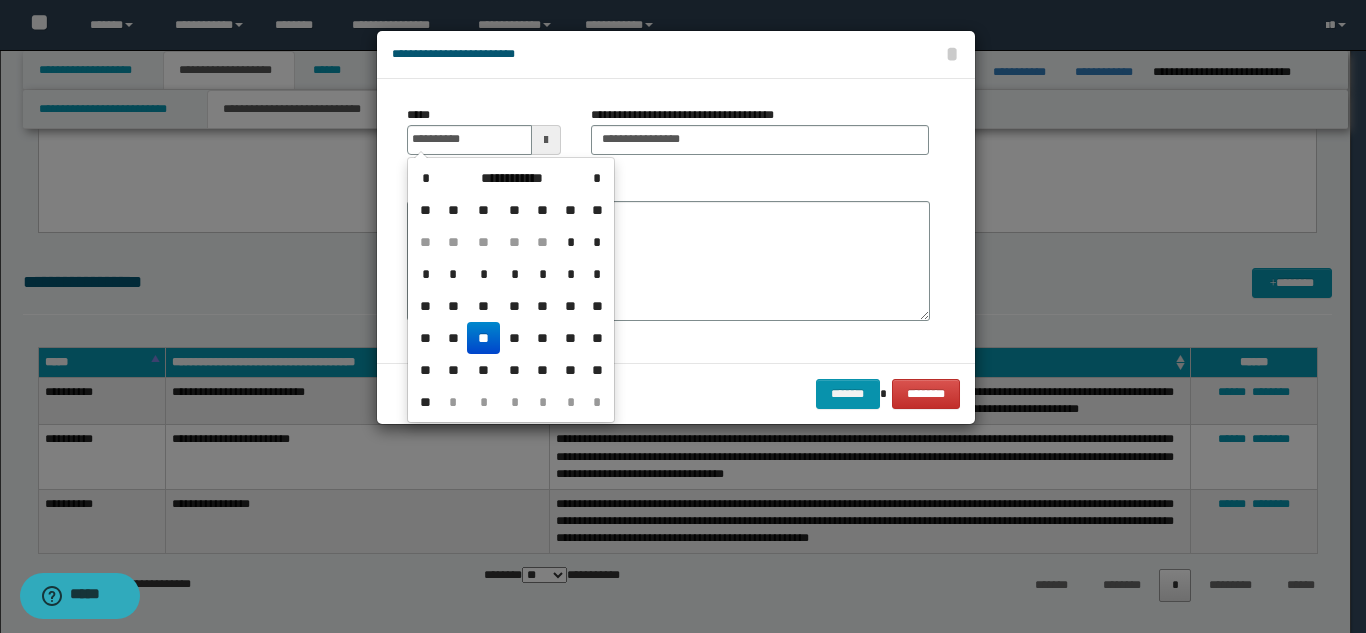 drag, startPoint x: 478, startPoint y: 329, endPoint x: 491, endPoint y: 326, distance: 13.341664 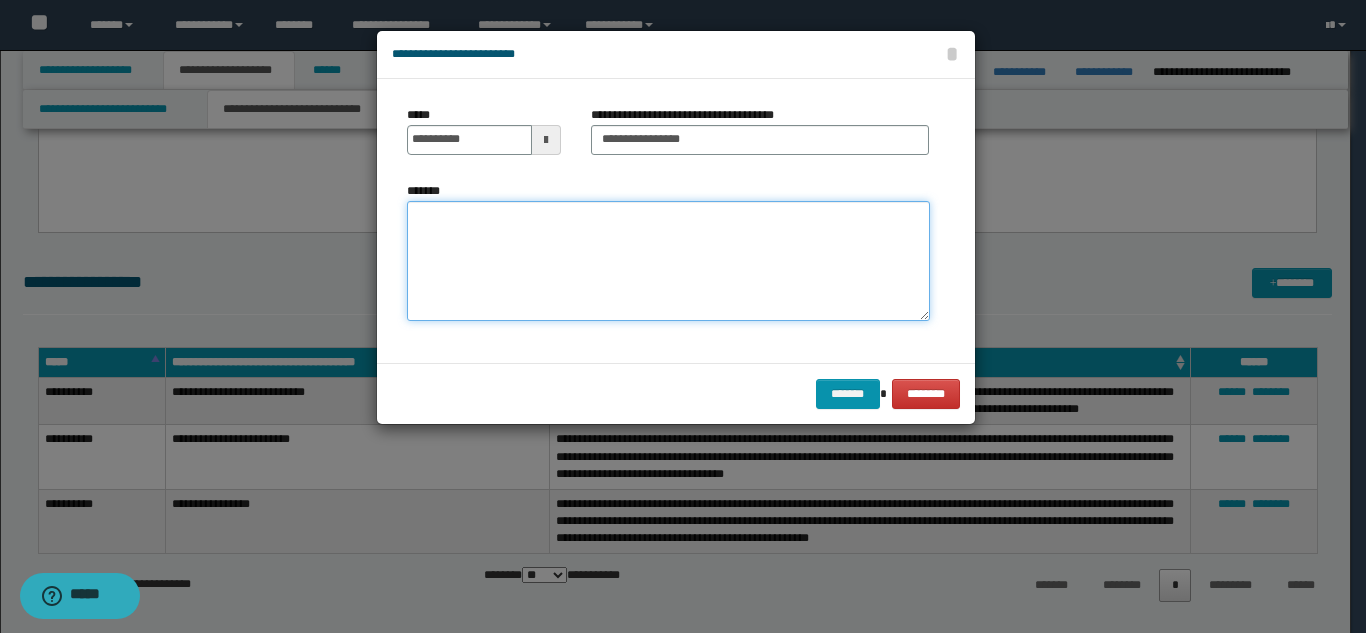 click on "*******" at bounding box center (668, 261) 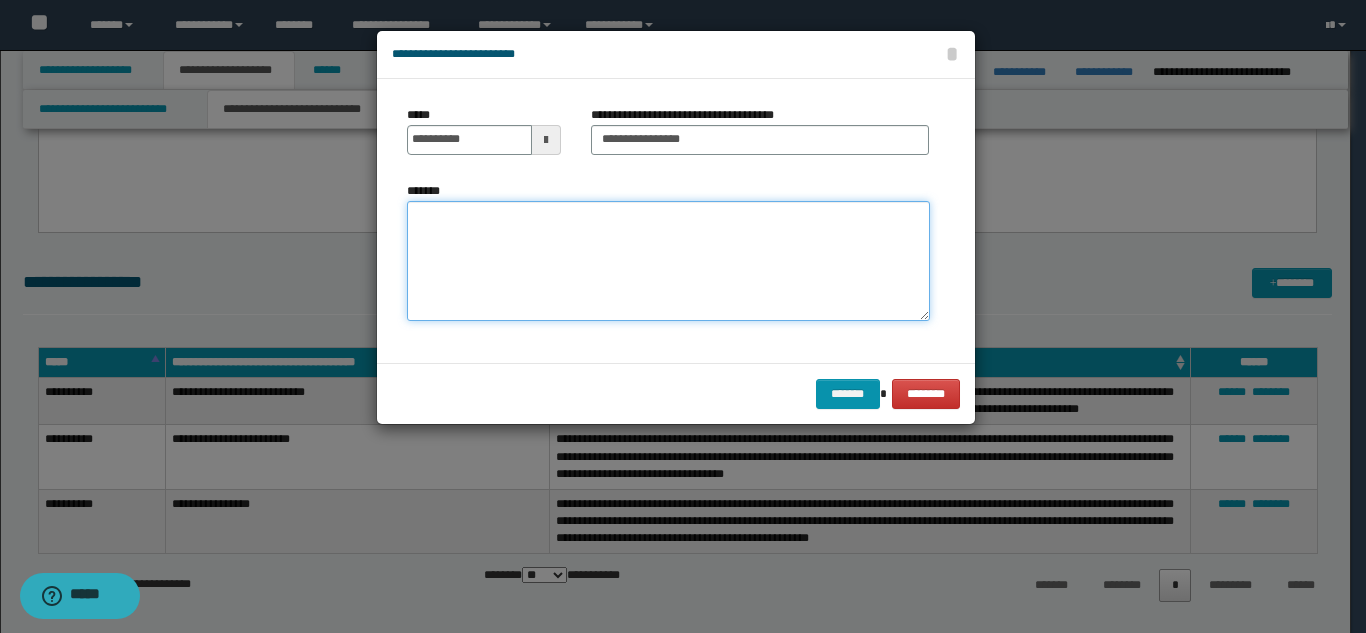 paste on "**********" 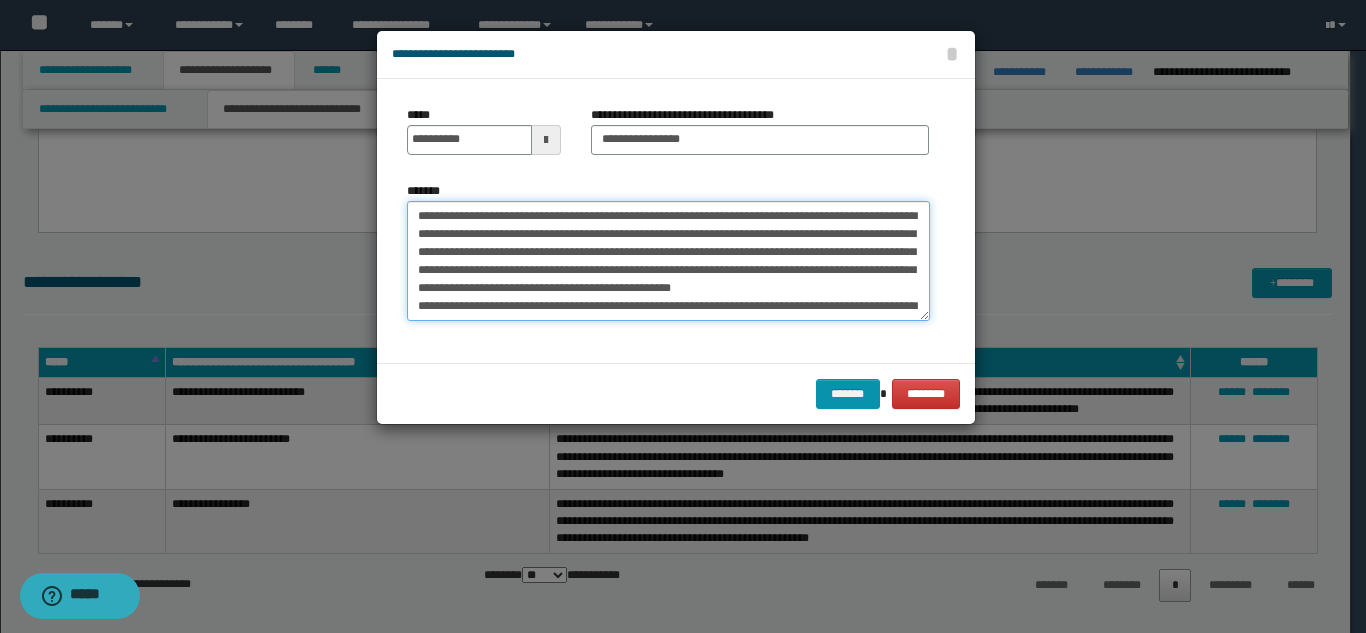 scroll, scrollTop: 30, scrollLeft: 0, axis: vertical 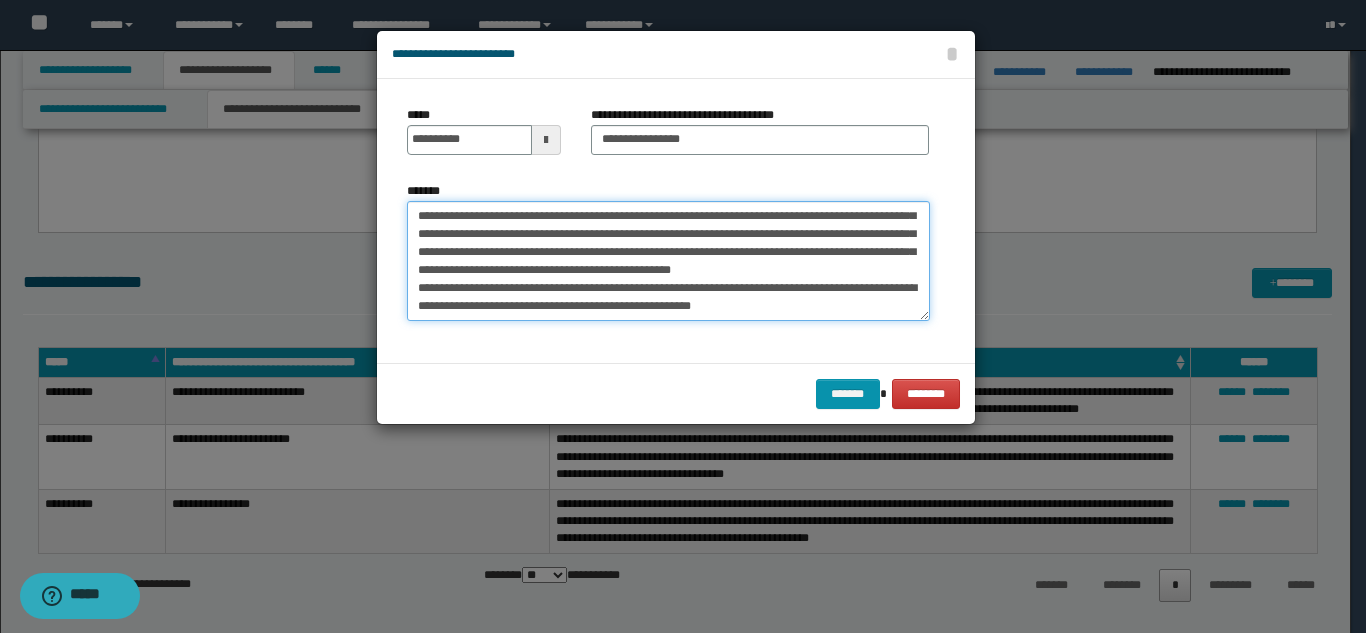 click on "**********" at bounding box center (668, 261) 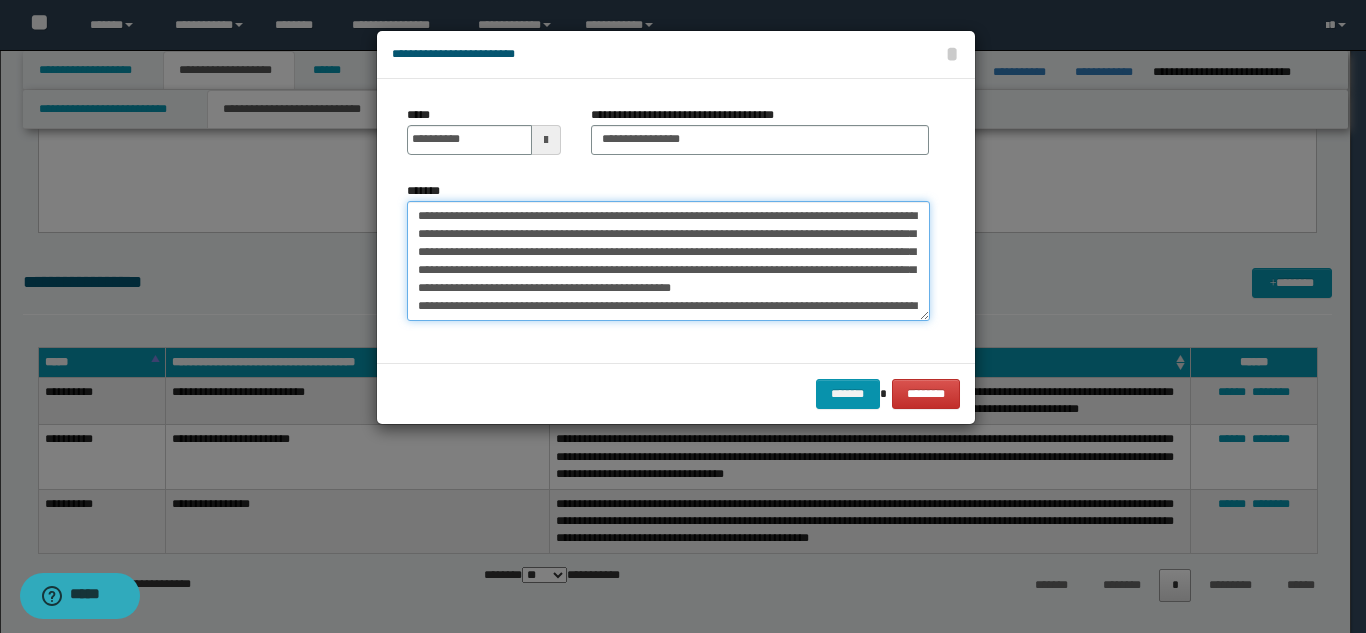 click on "**********" at bounding box center (668, 261) 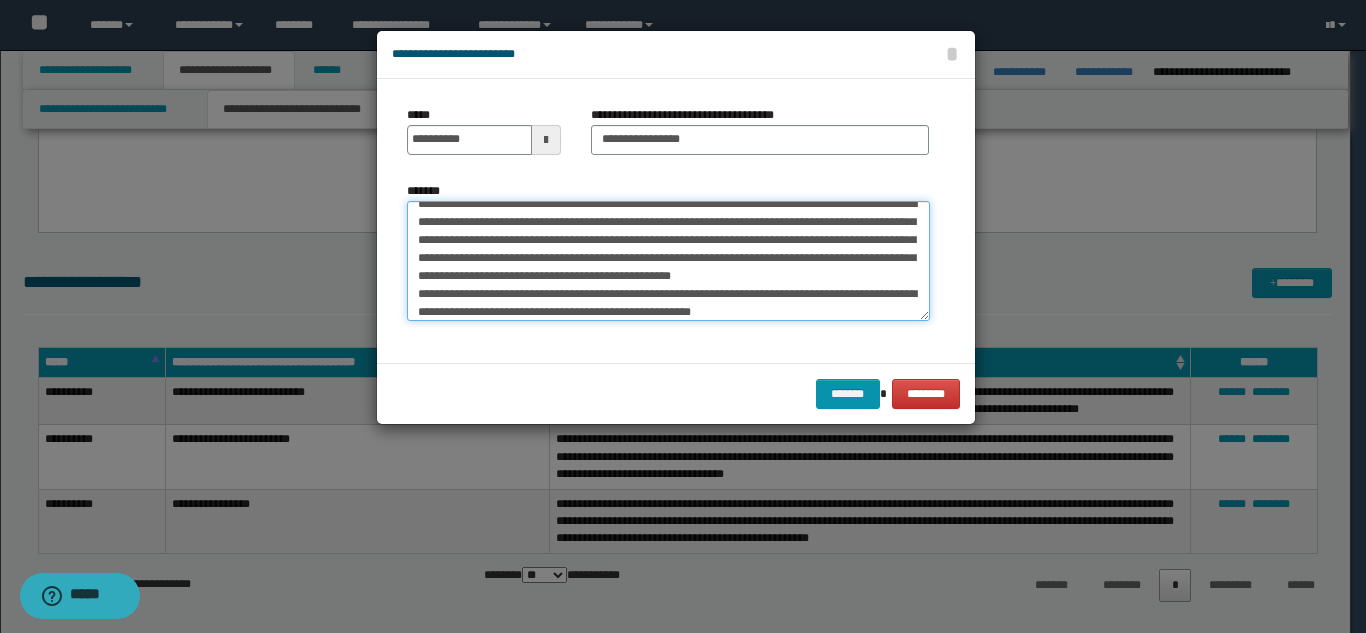 scroll, scrollTop: 0, scrollLeft: 0, axis: both 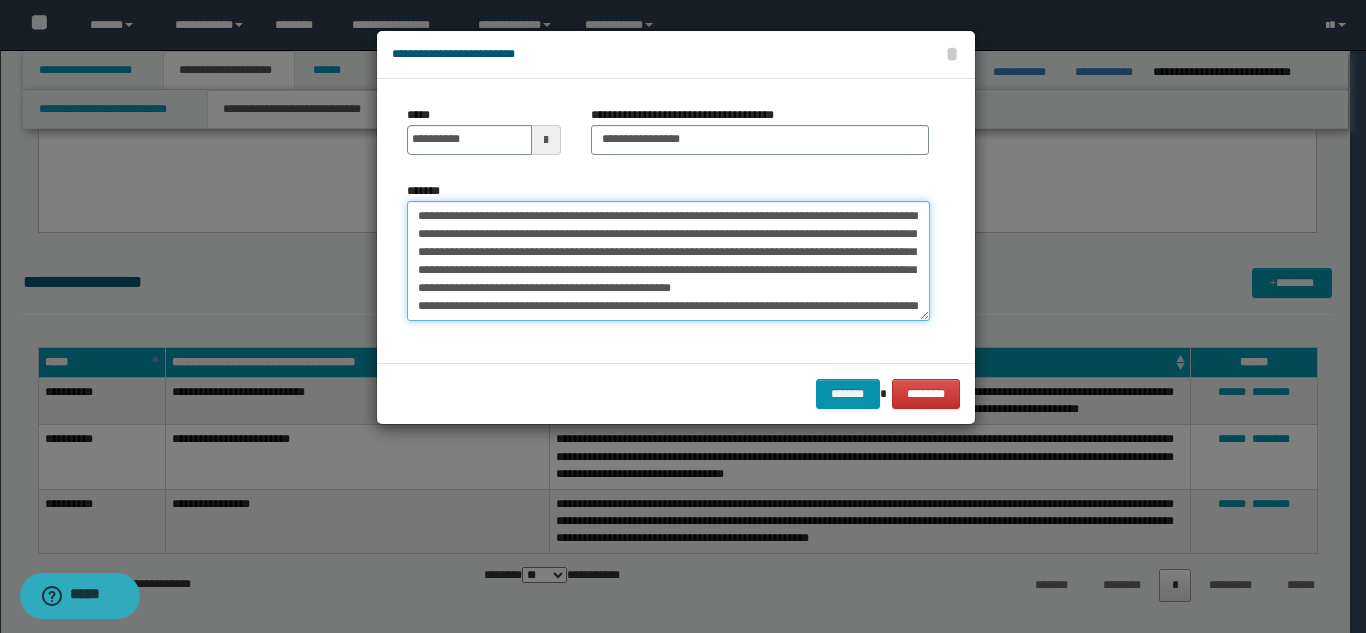 click on "**********" at bounding box center (668, 261) 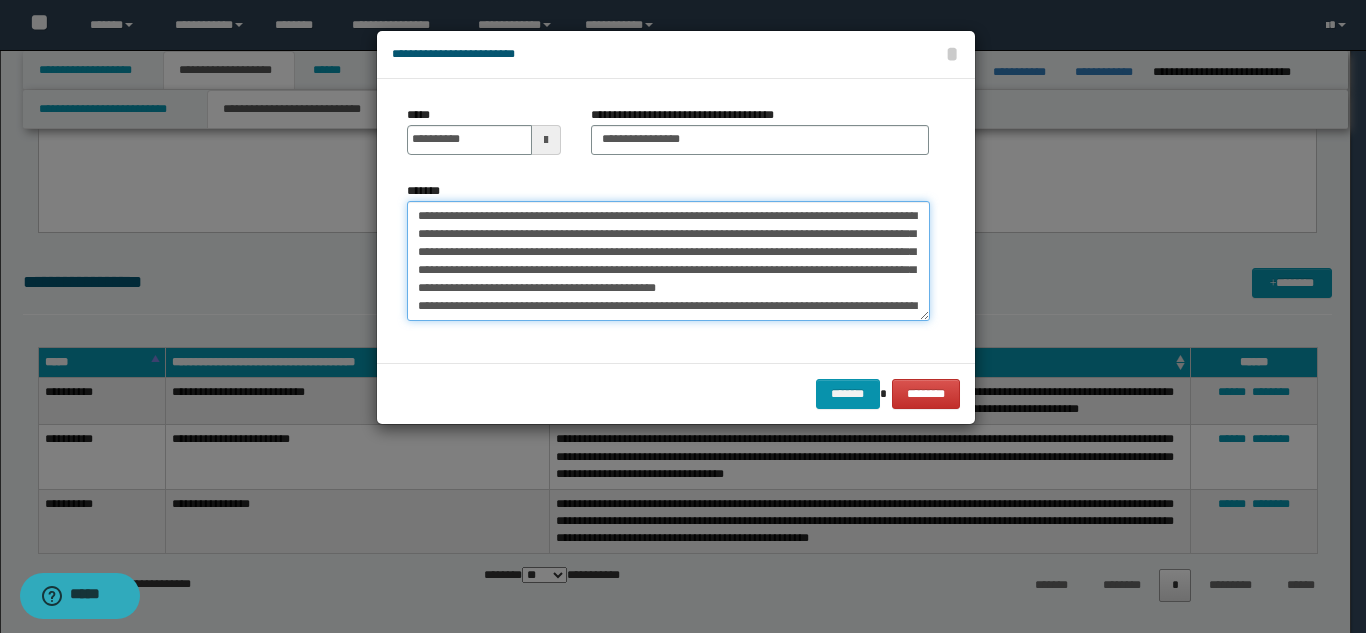 click on "**********" at bounding box center (668, 261) 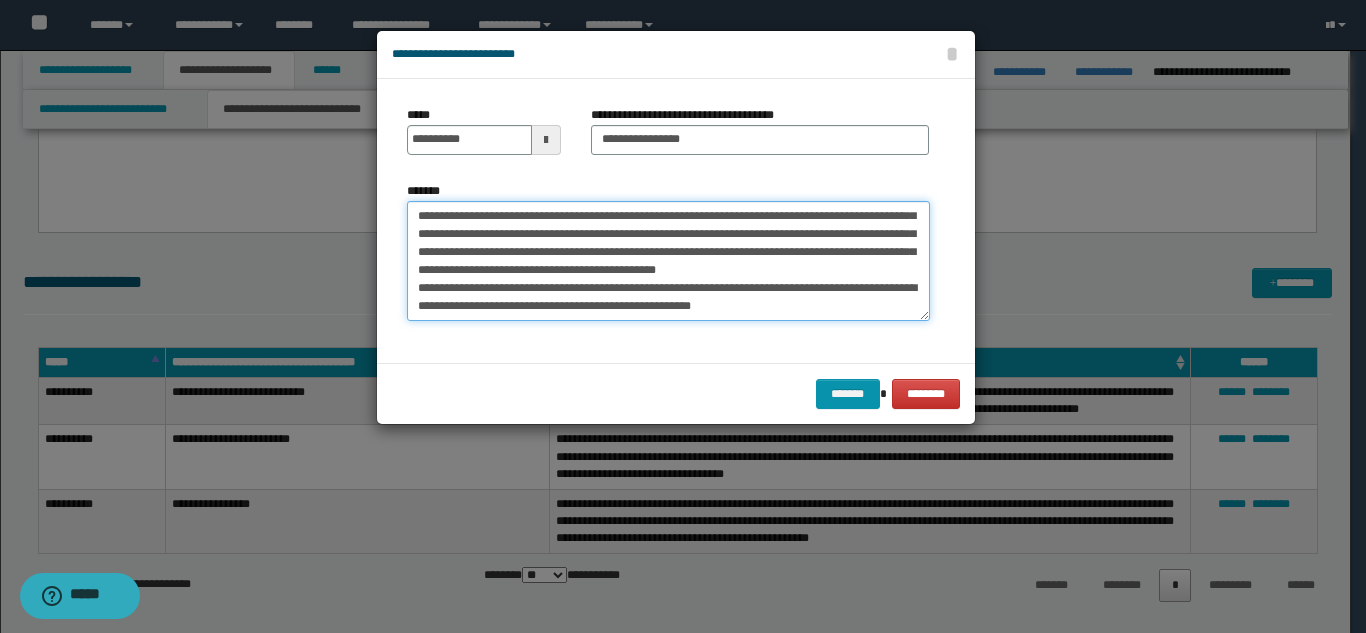 click on "**********" at bounding box center (668, 261) 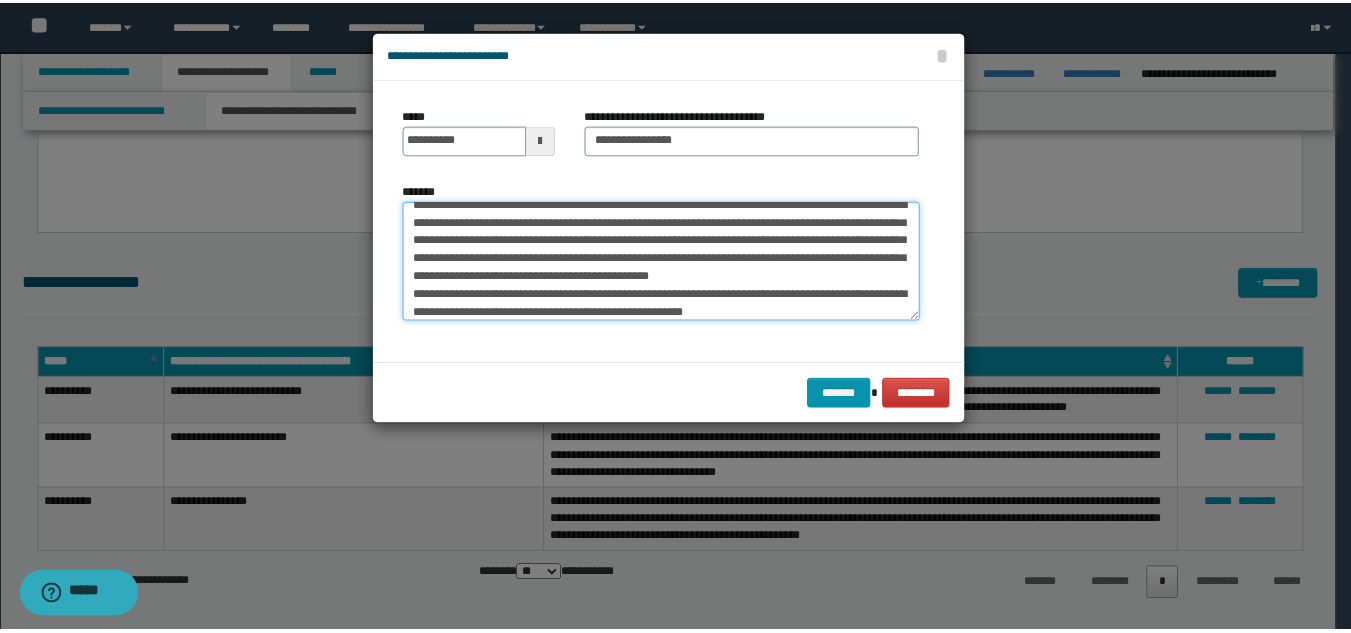 scroll, scrollTop: 0, scrollLeft: 0, axis: both 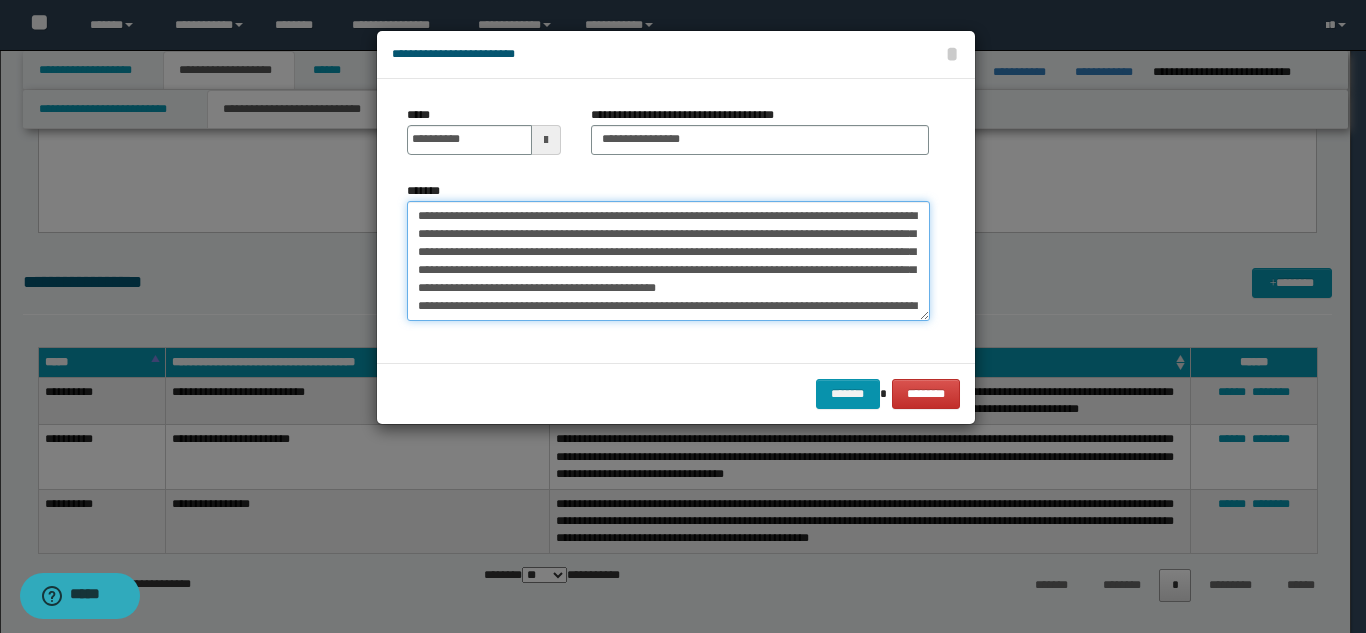 click on "**********" at bounding box center (668, 261) 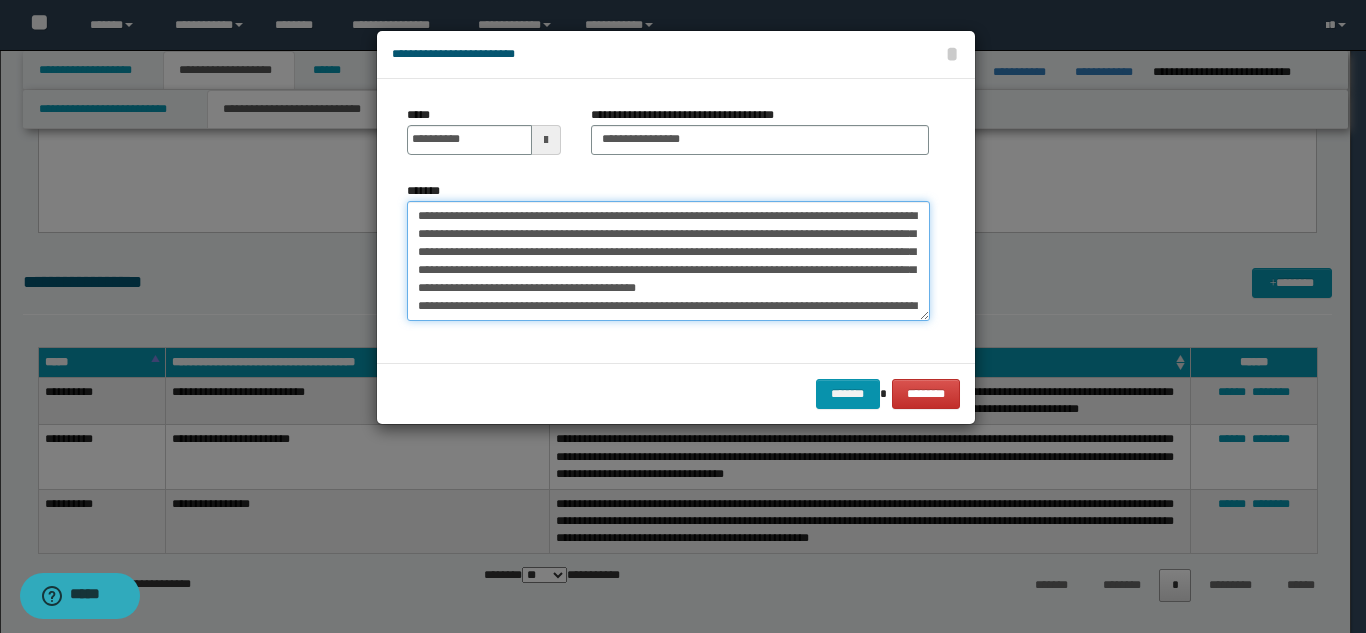 click on "**********" at bounding box center (668, 261) 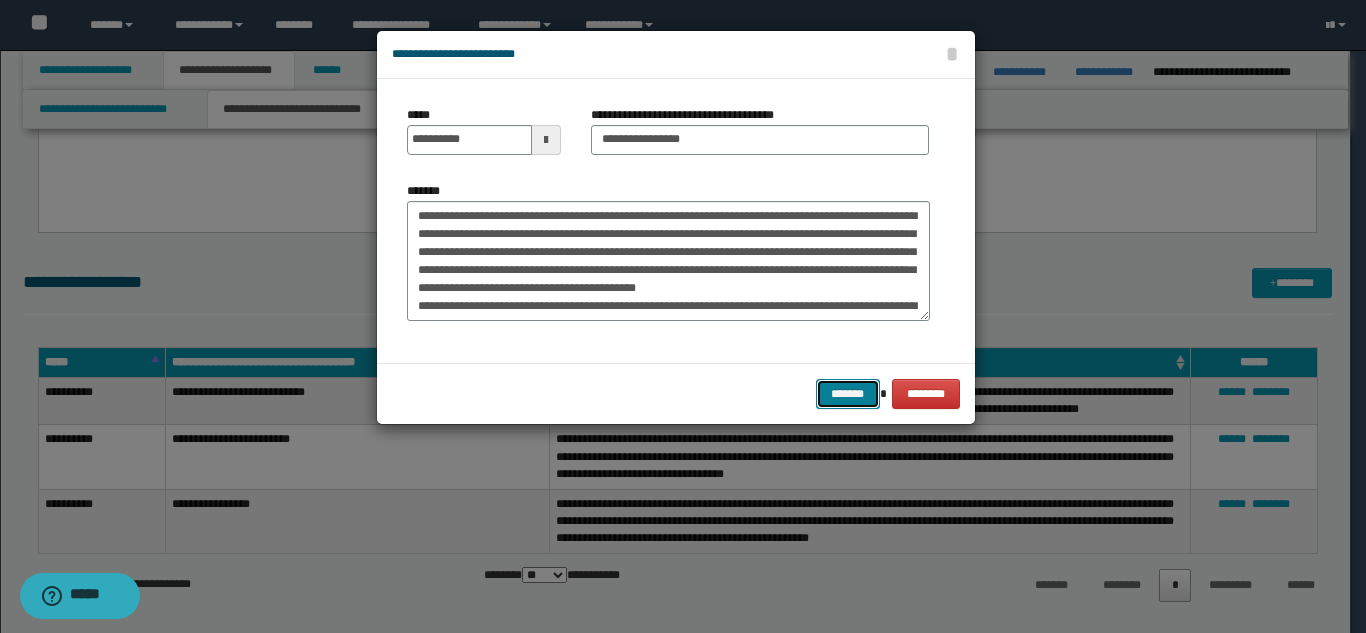 click on "*******" at bounding box center [848, 394] 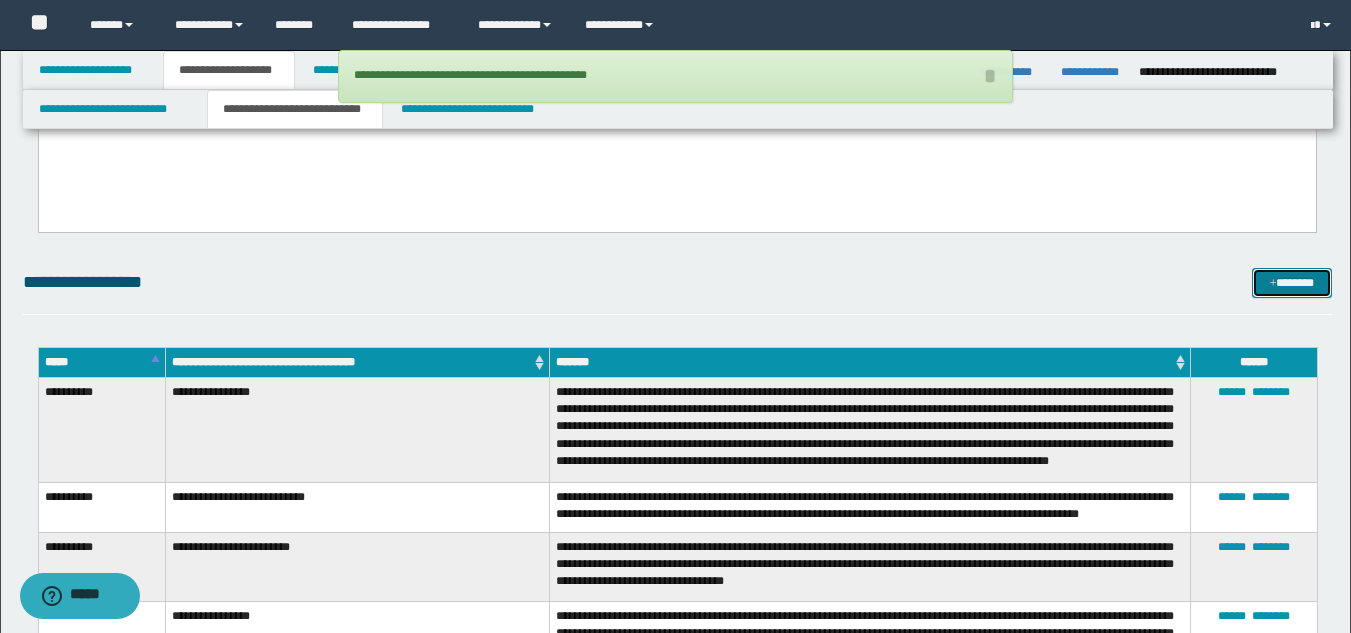 click at bounding box center (1273, 284) 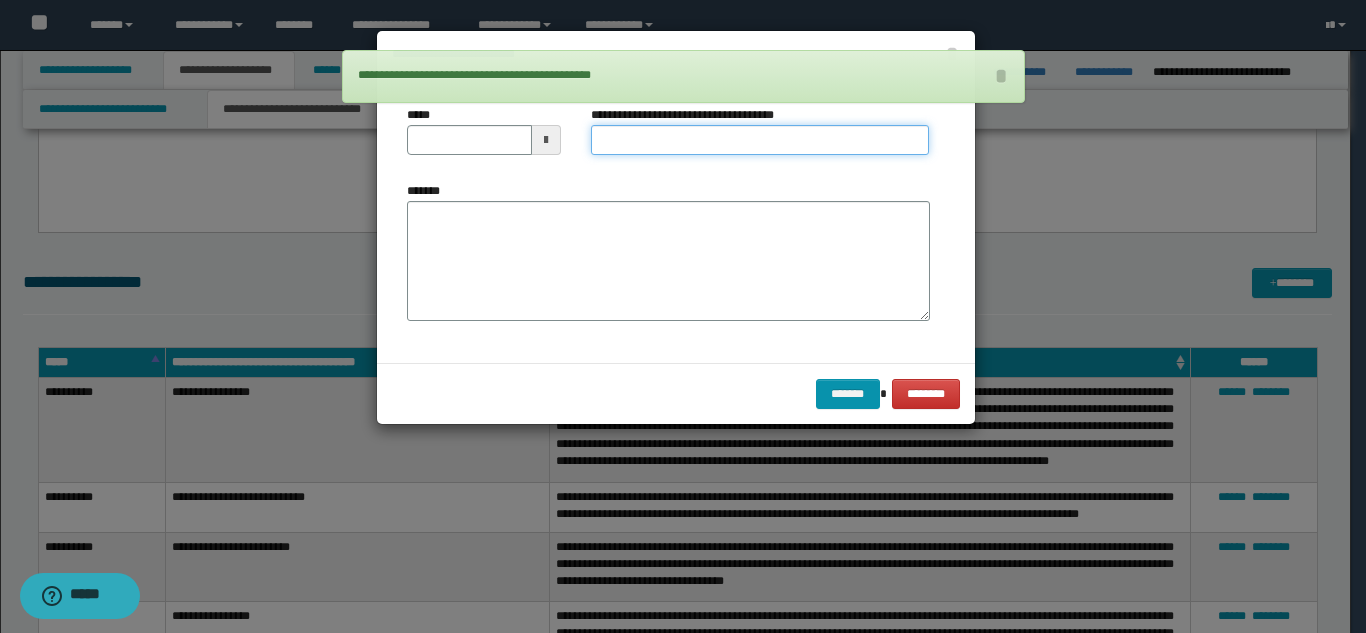 click on "**********" at bounding box center (760, 140) 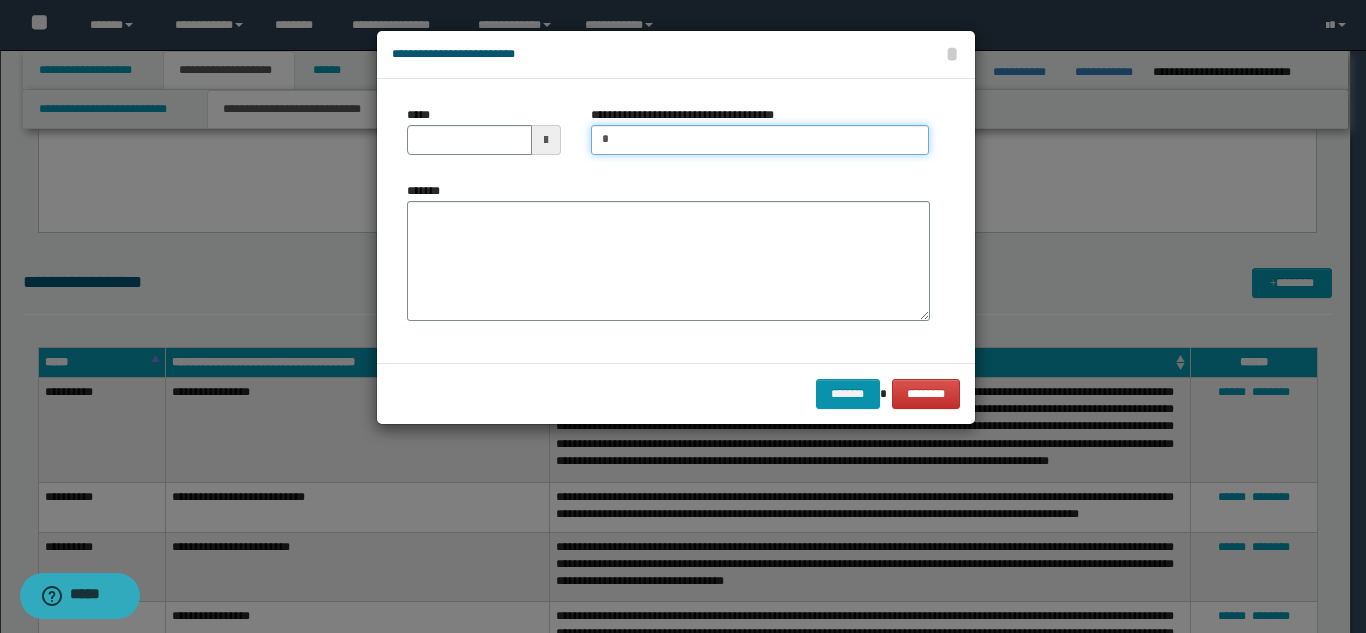 type on "**********" 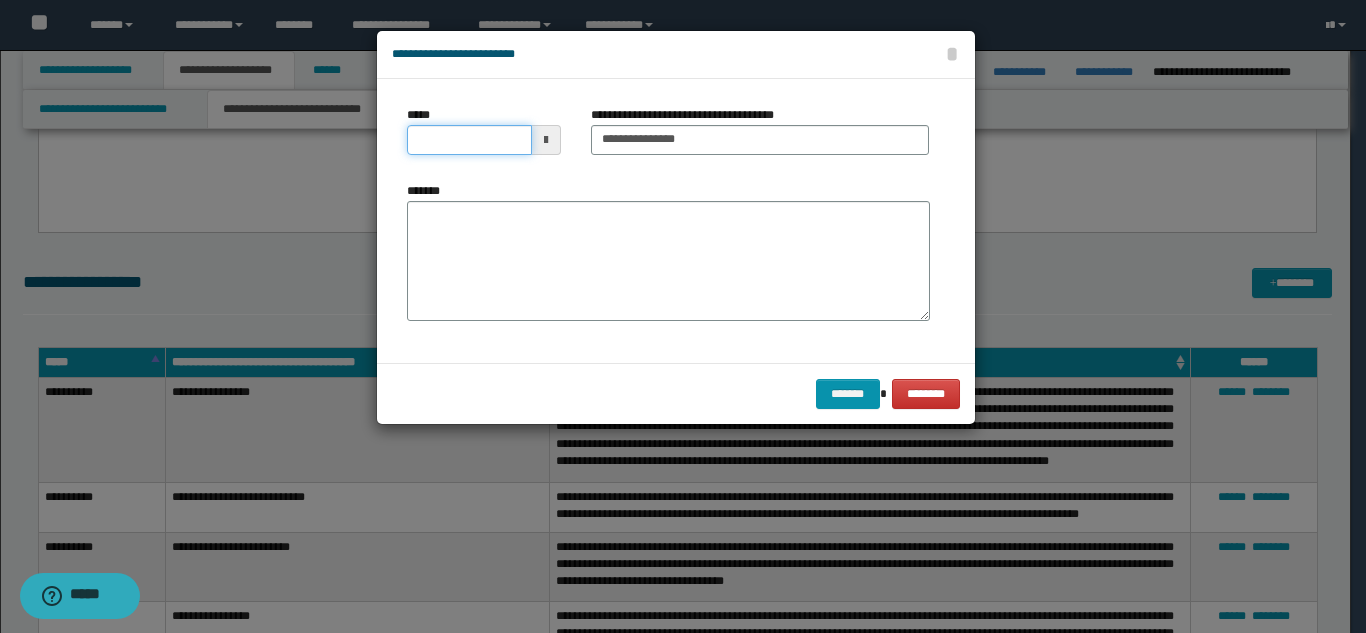 click on "*****" at bounding box center (469, 140) 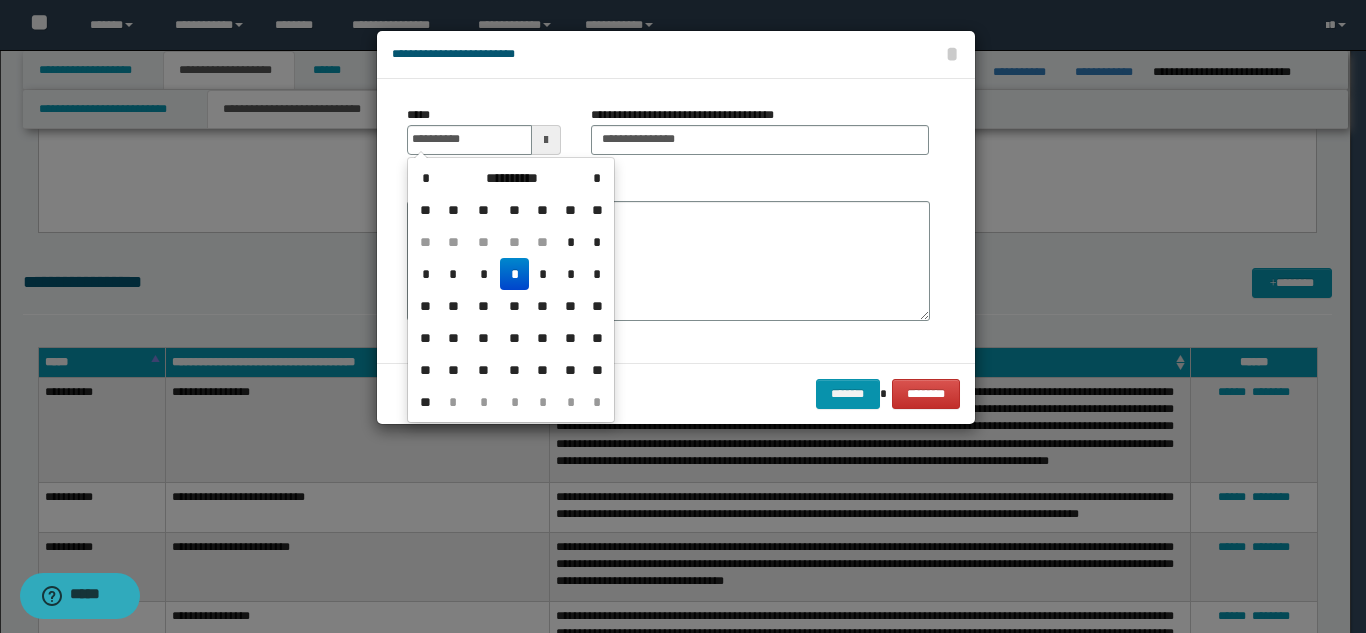drag, startPoint x: 514, startPoint y: 271, endPoint x: 512, endPoint y: 256, distance: 15.132746 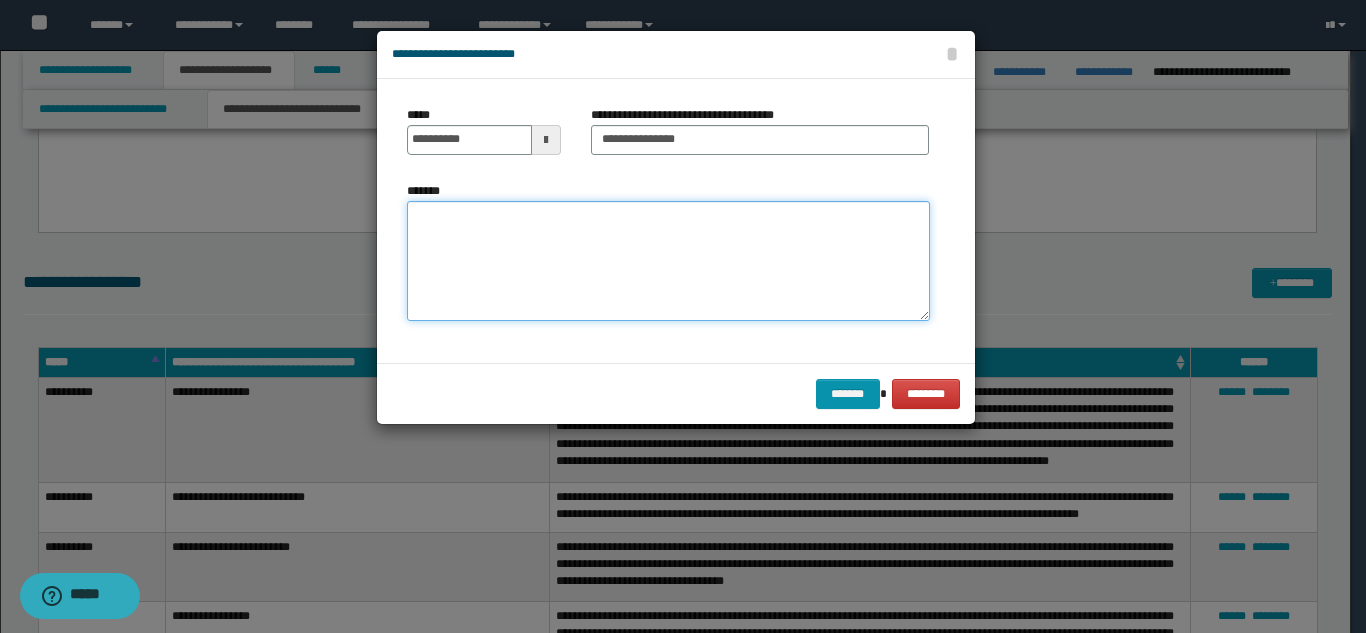 click on "*******" at bounding box center [668, 261] 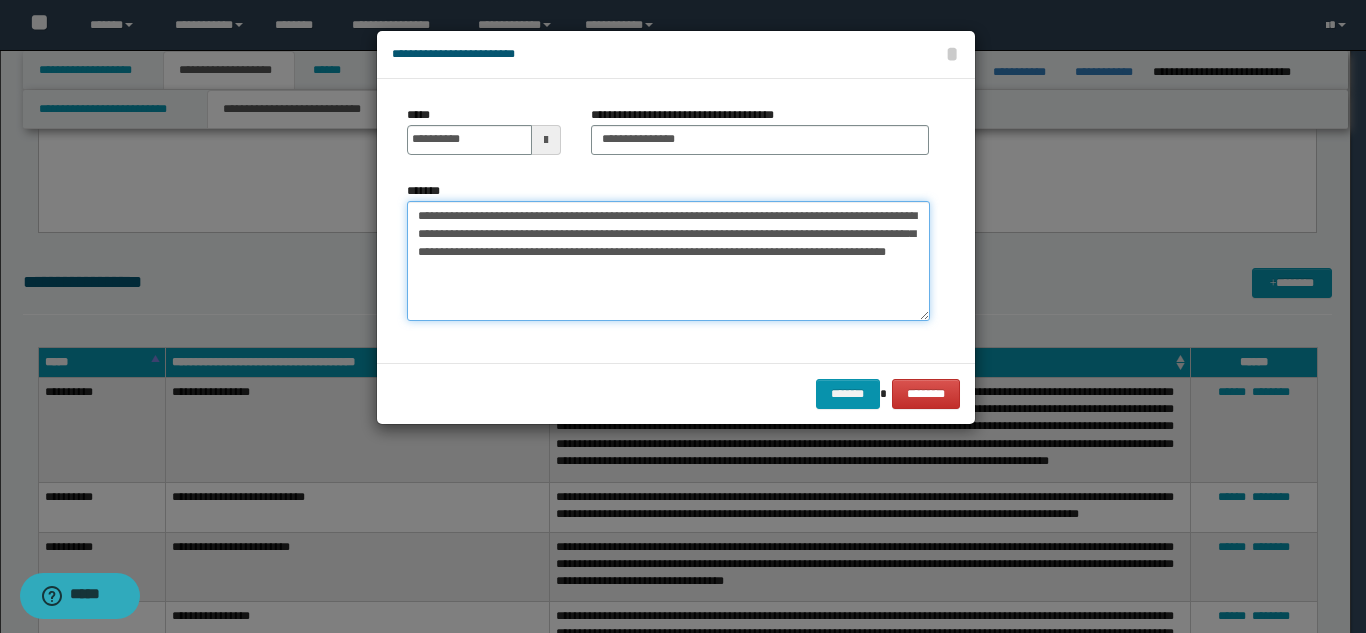 click on "**********" at bounding box center (668, 261) 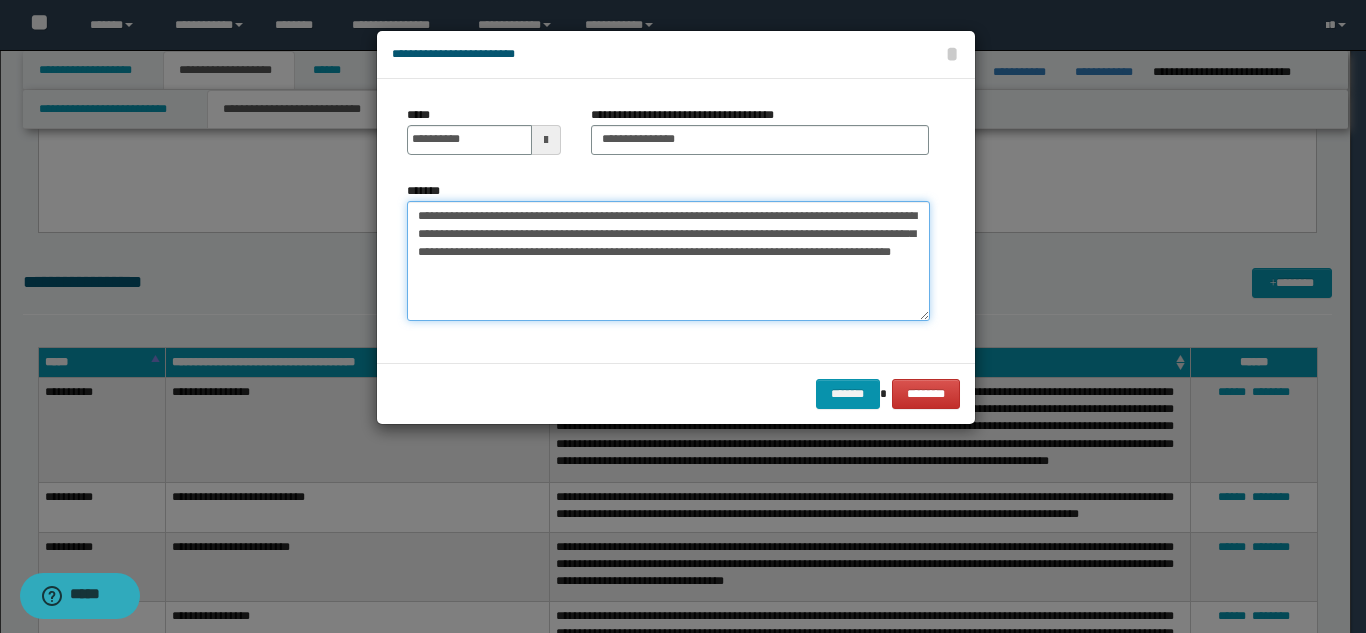 click on "**********" at bounding box center [668, 261] 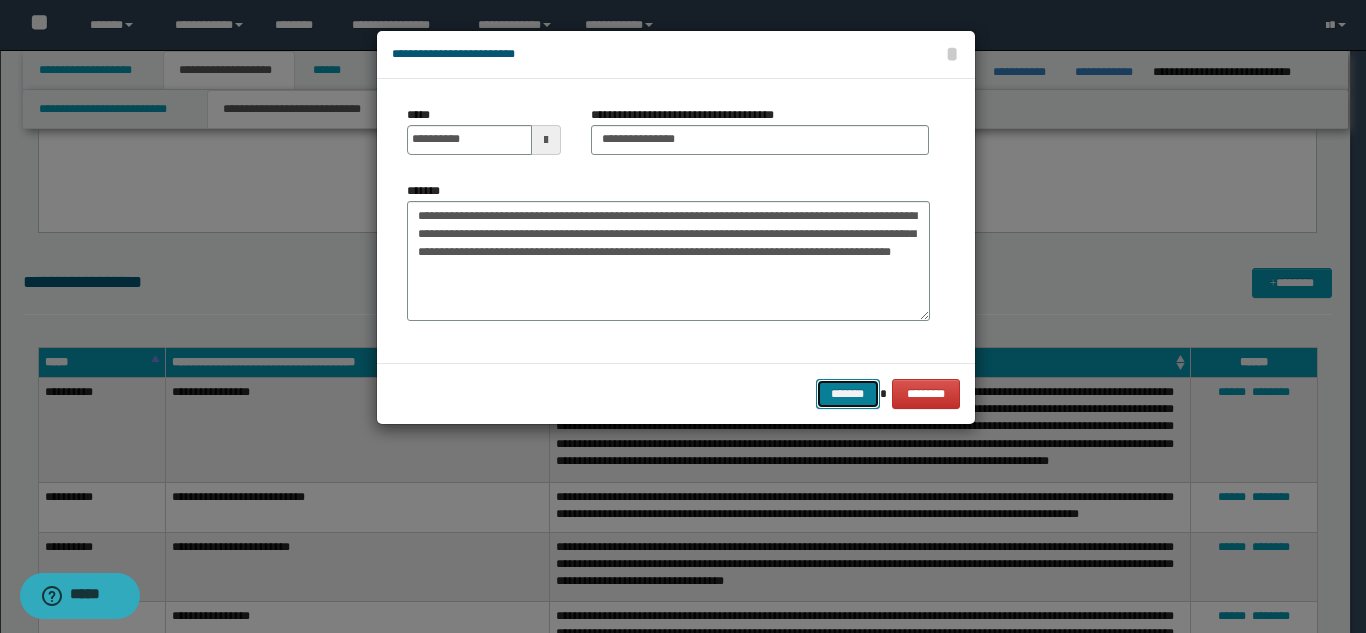 click on "*******" at bounding box center [848, 394] 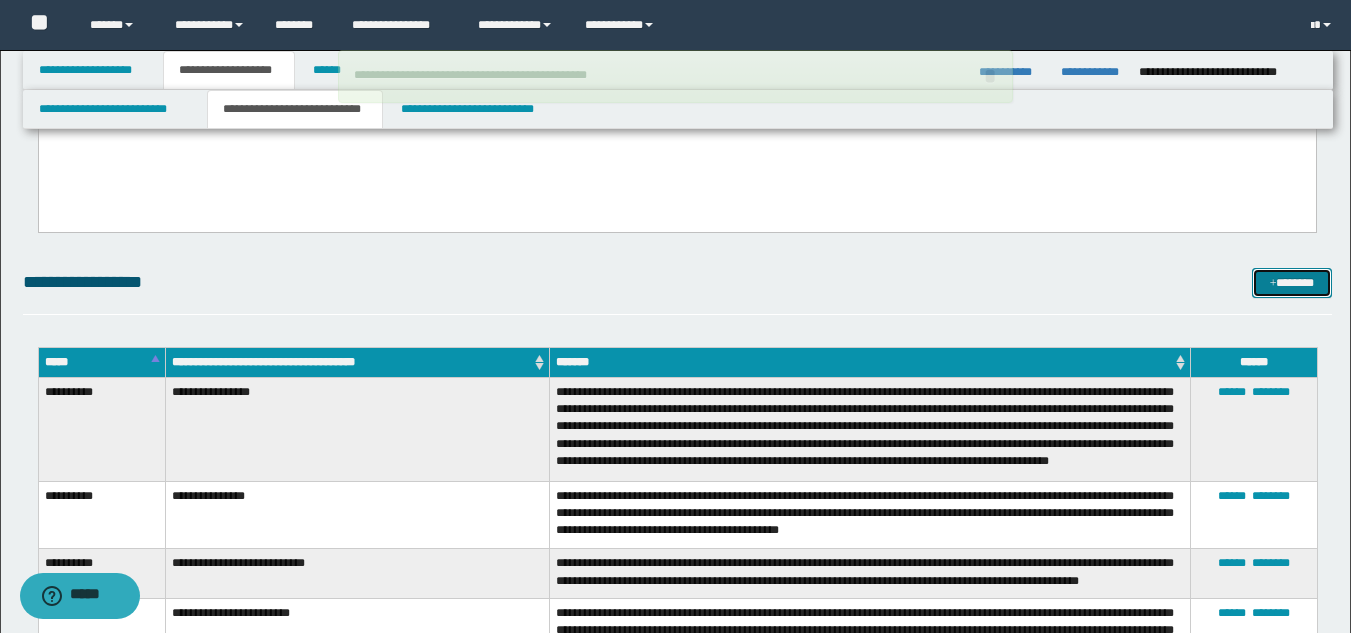 click on "*******" at bounding box center (1292, 283) 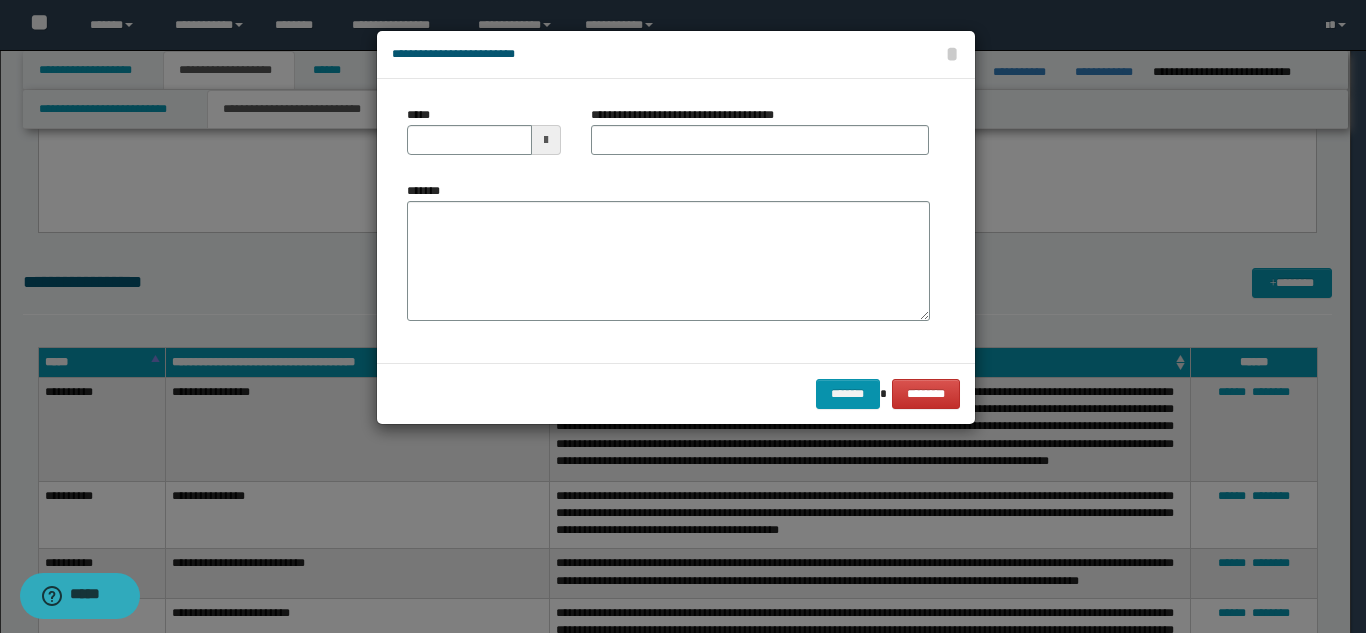click on "**********" at bounding box center [690, 115] 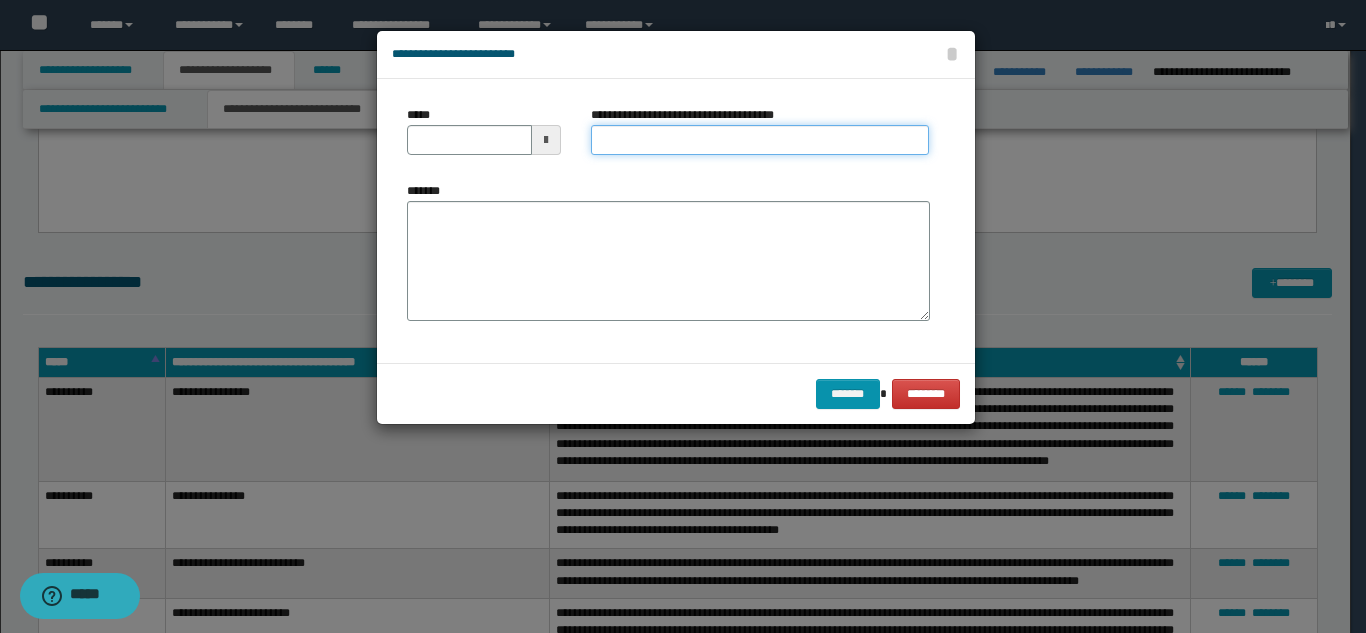 click on "**********" at bounding box center (760, 140) 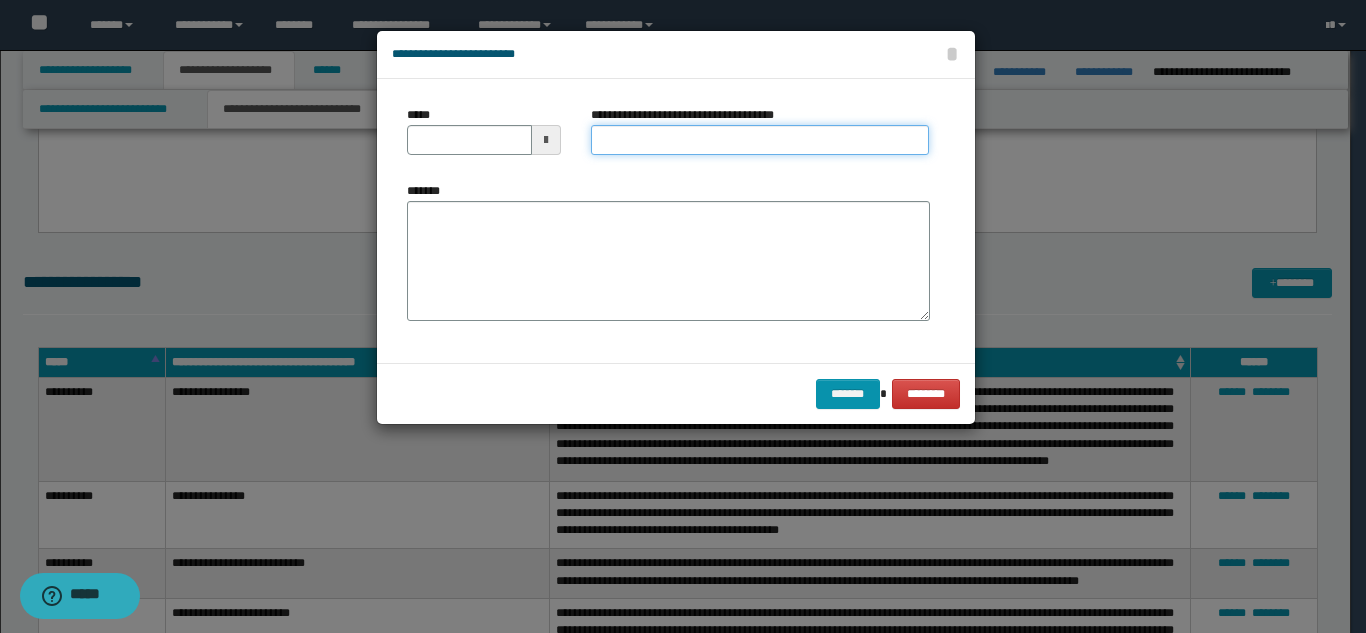 click on "**********" at bounding box center (760, 140) 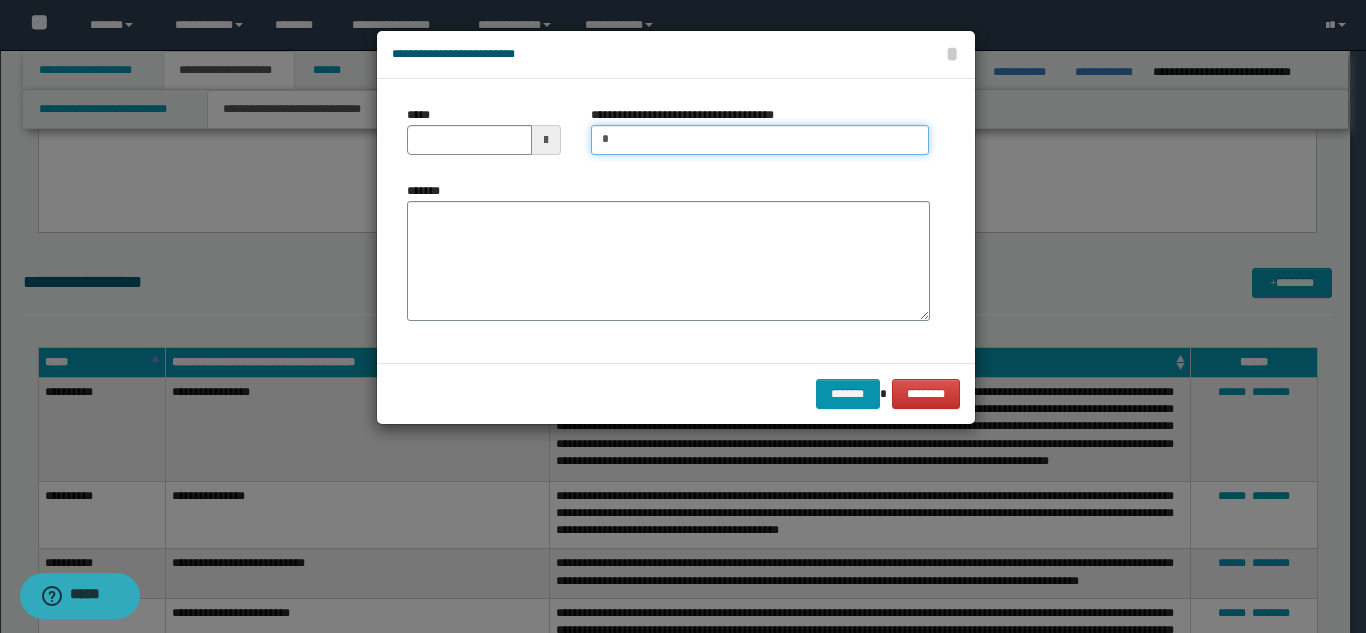 type on "**********" 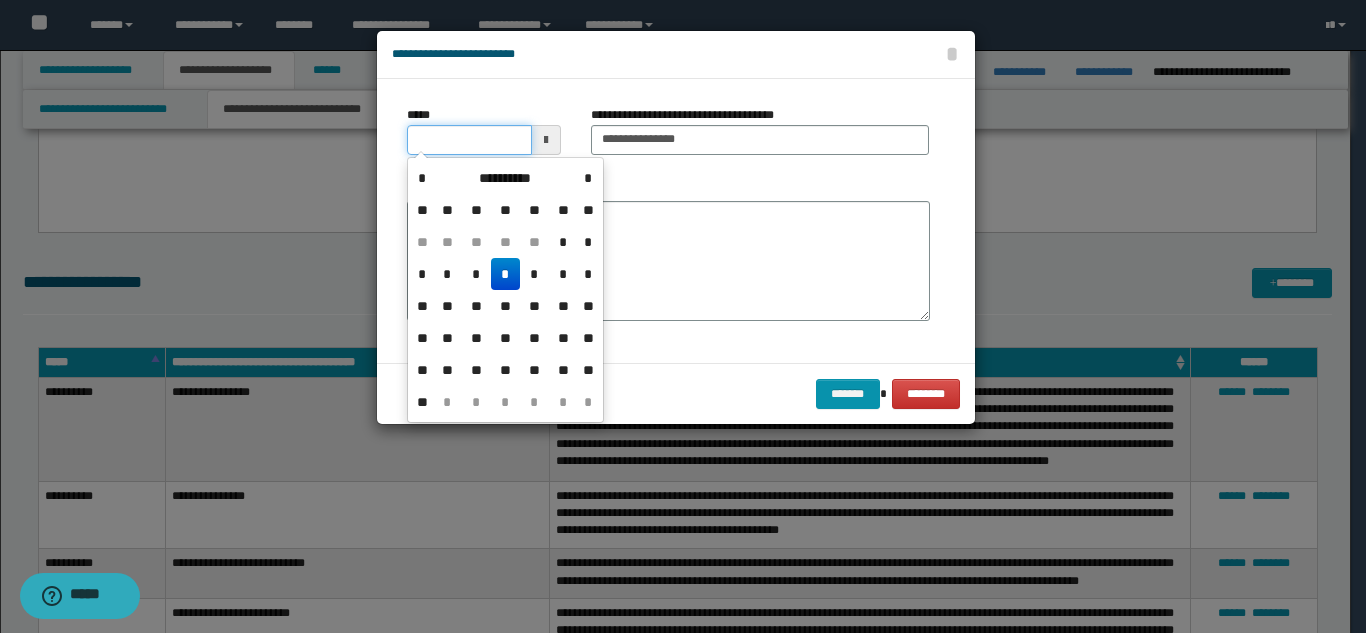 click on "*****" at bounding box center (469, 140) 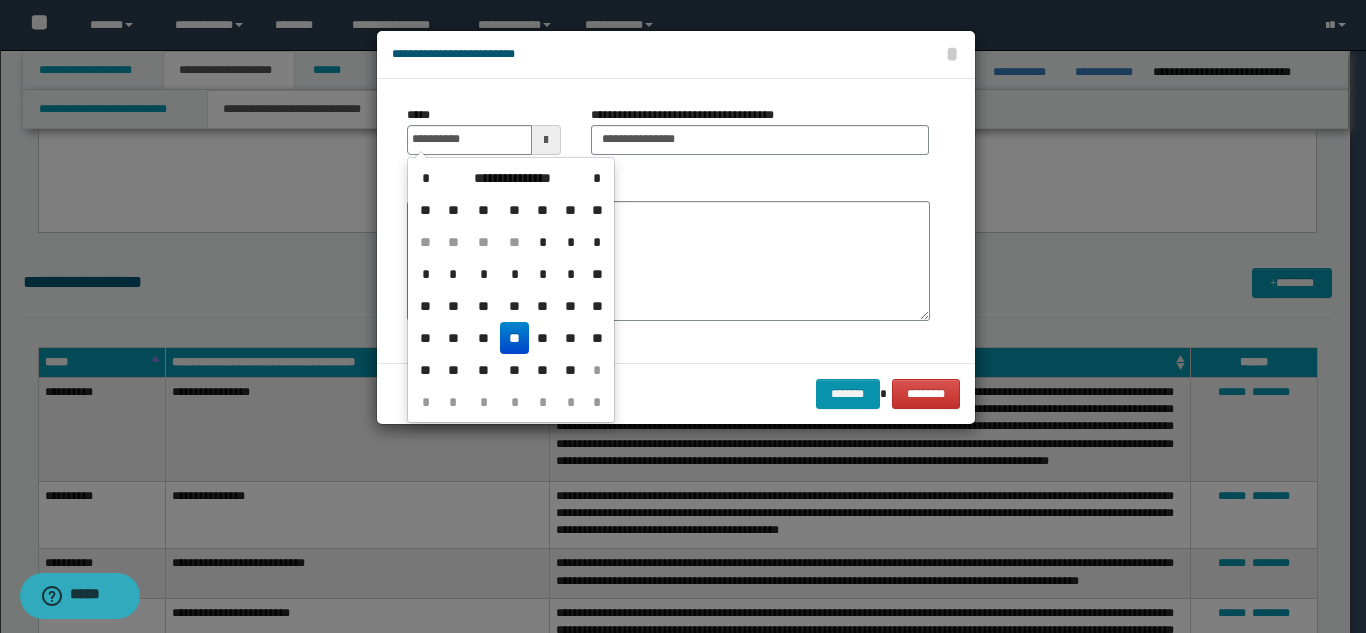 drag, startPoint x: 518, startPoint y: 340, endPoint x: 528, endPoint y: 288, distance: 52.95281 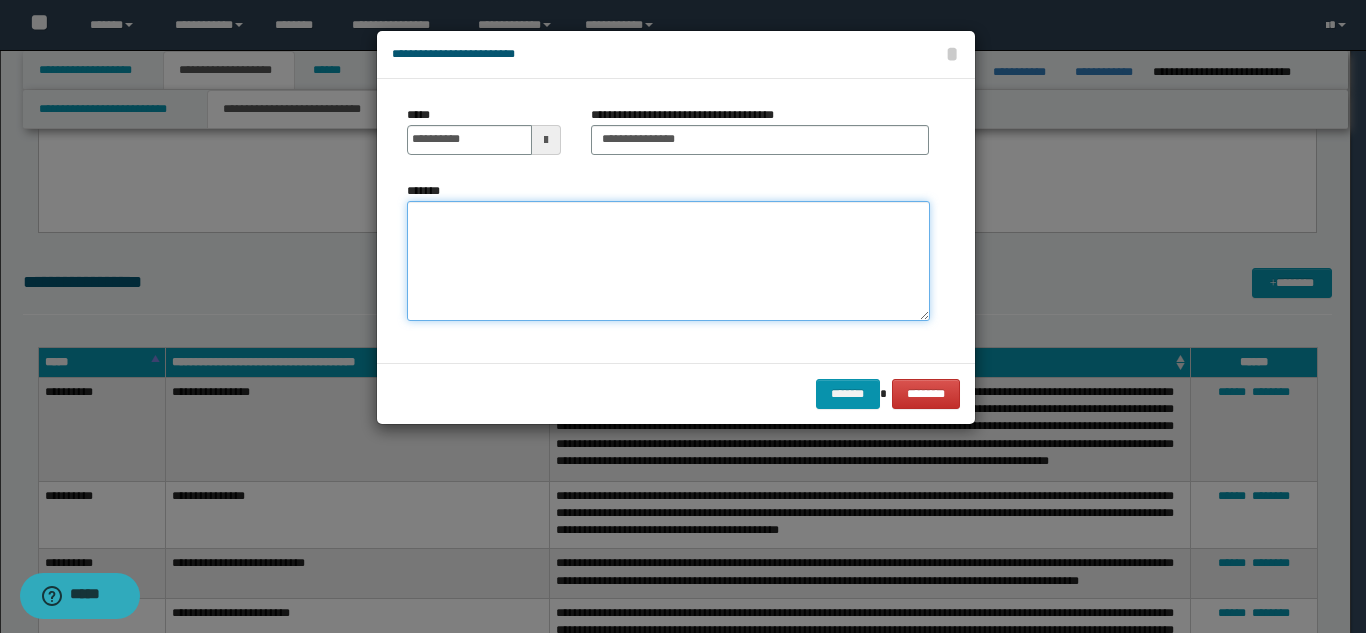 click on "*******" at bounding box center [668, 261] 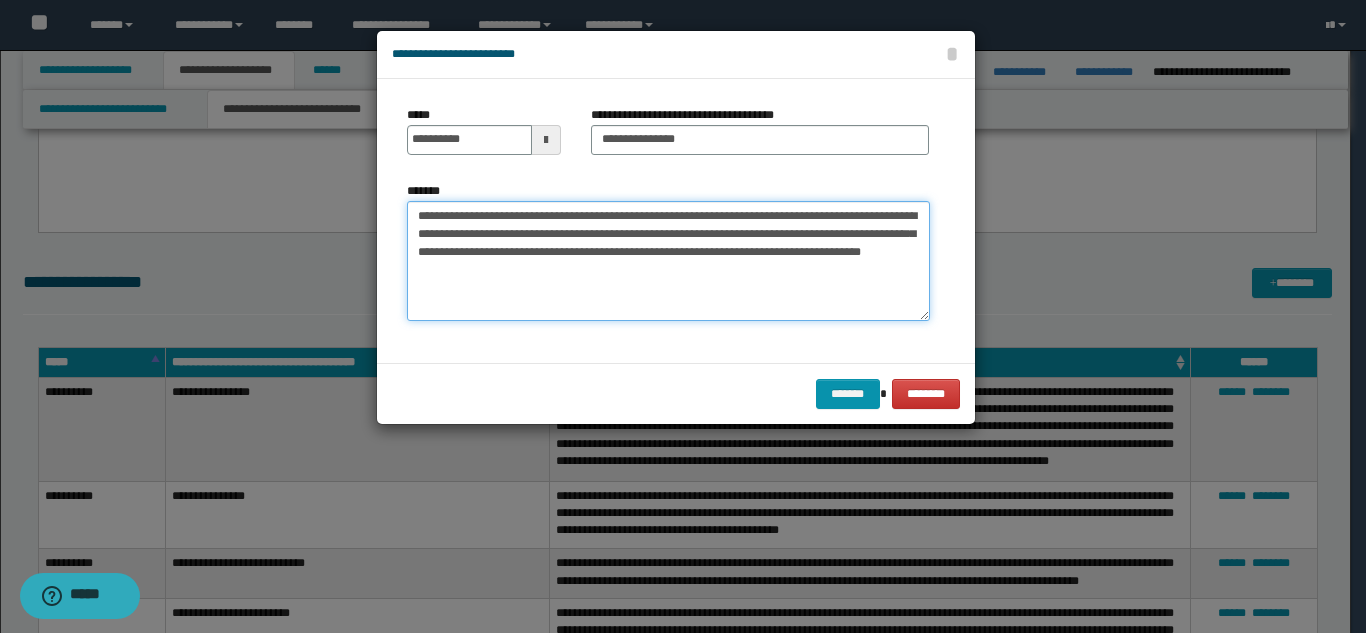 click on "**********" at bounding box center (668, 261) 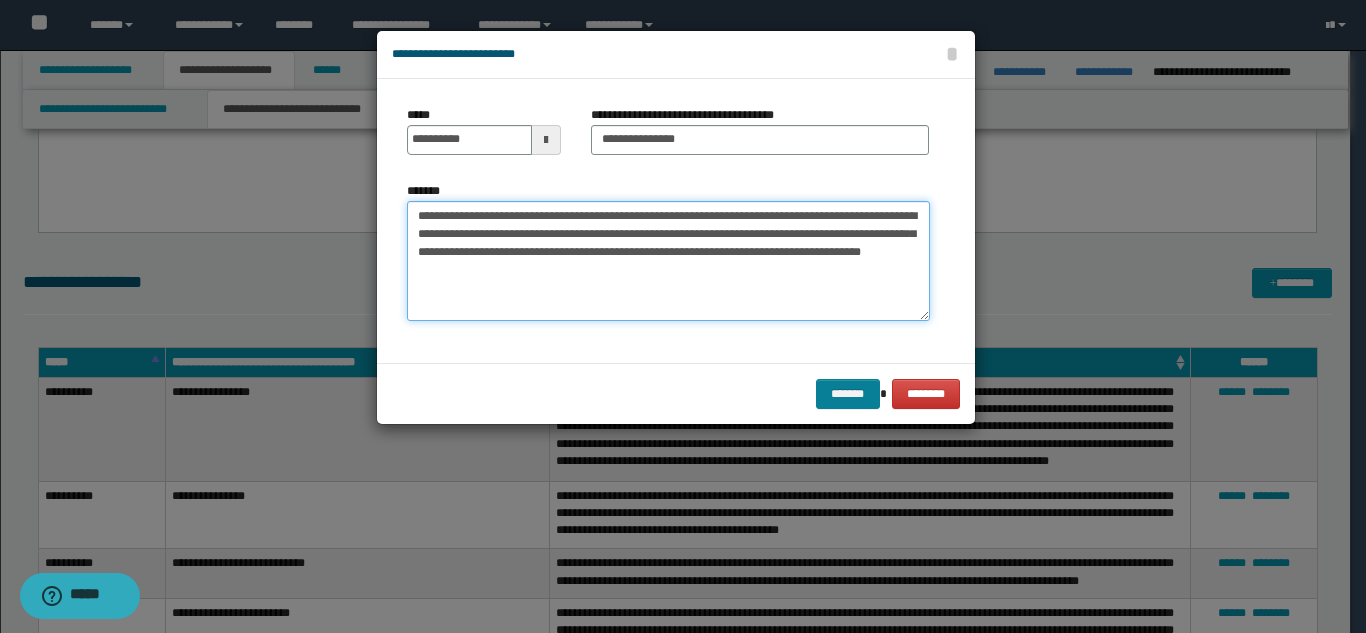 type on "**********" 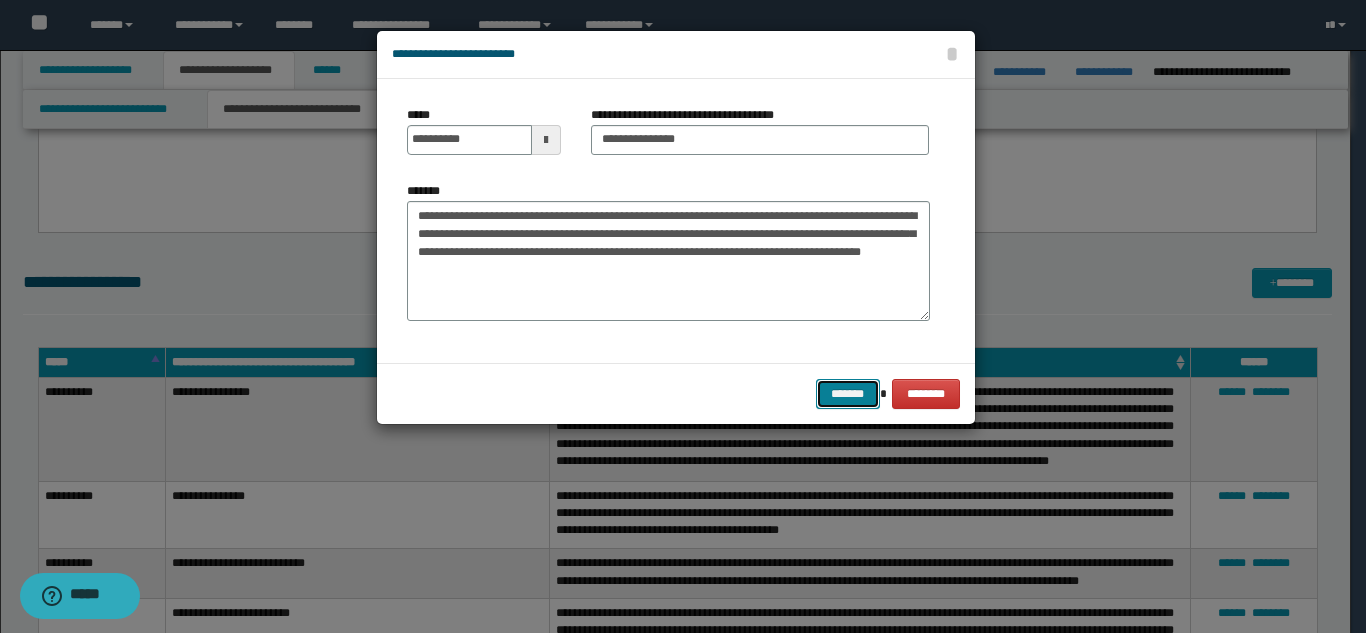 click on "*******" at bounding box center (848, 394) 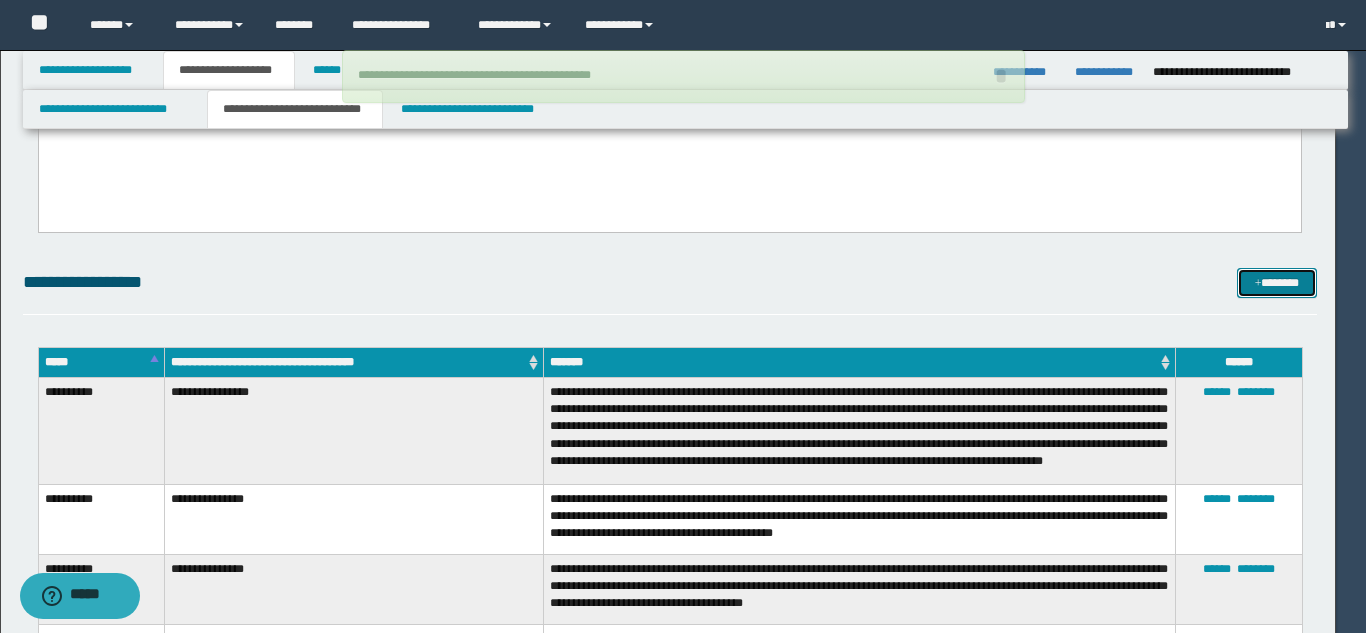 type 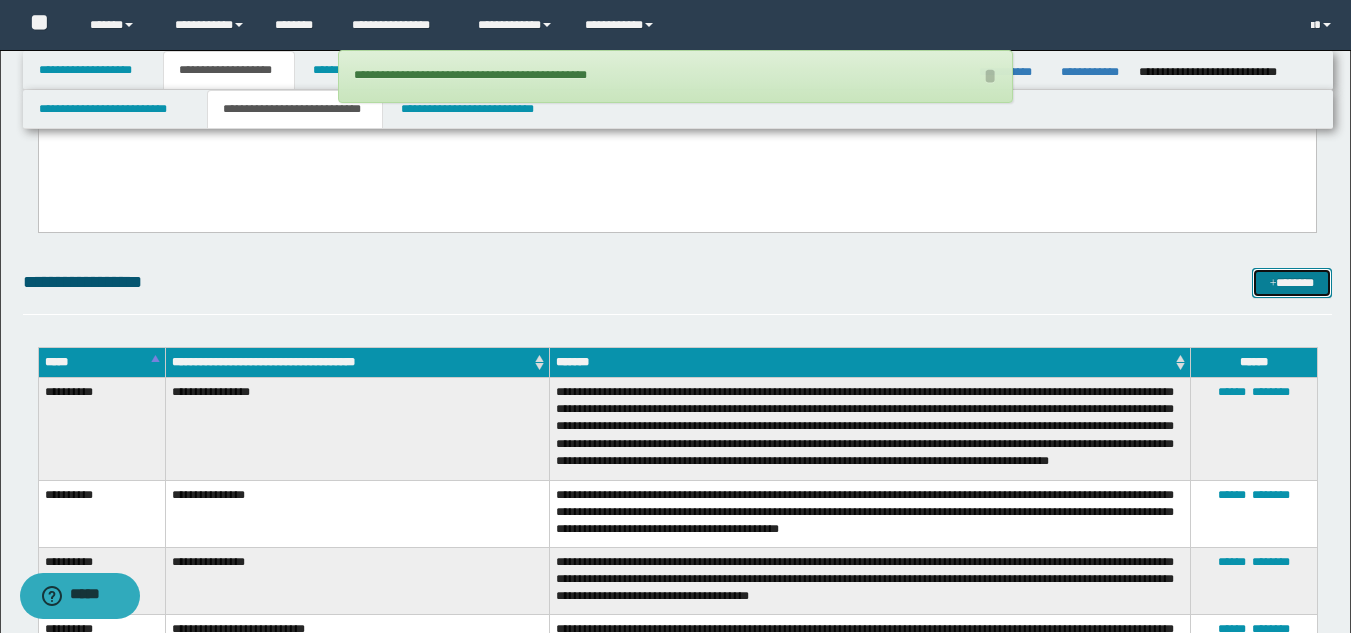 click on "*******" at bounding box center (1292, 283) 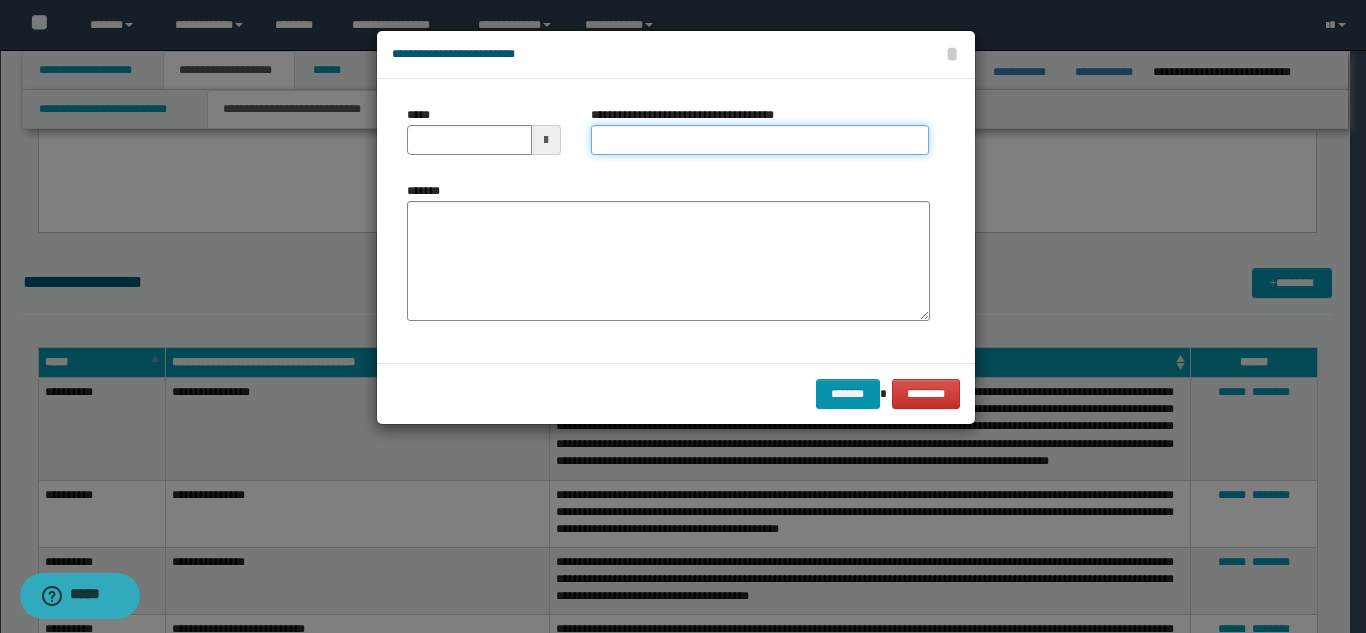 click on "**********" at bounding box center [760, 140] 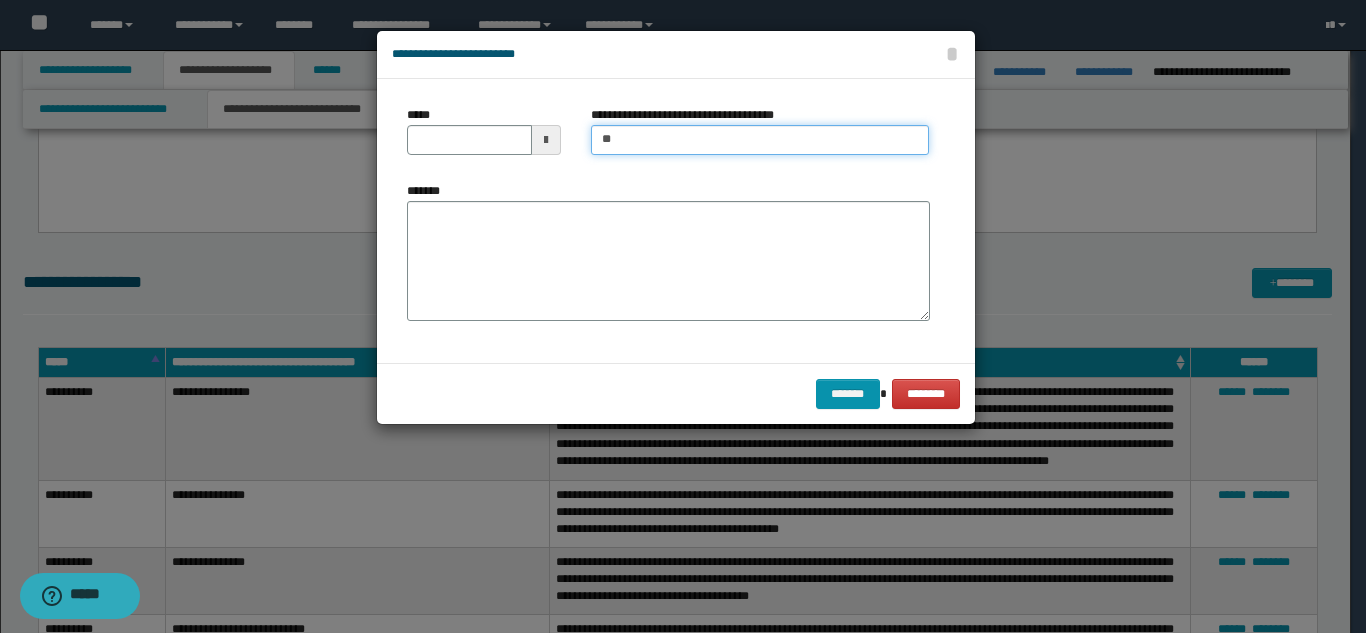 click on "**" at bounding box center [760, 140] 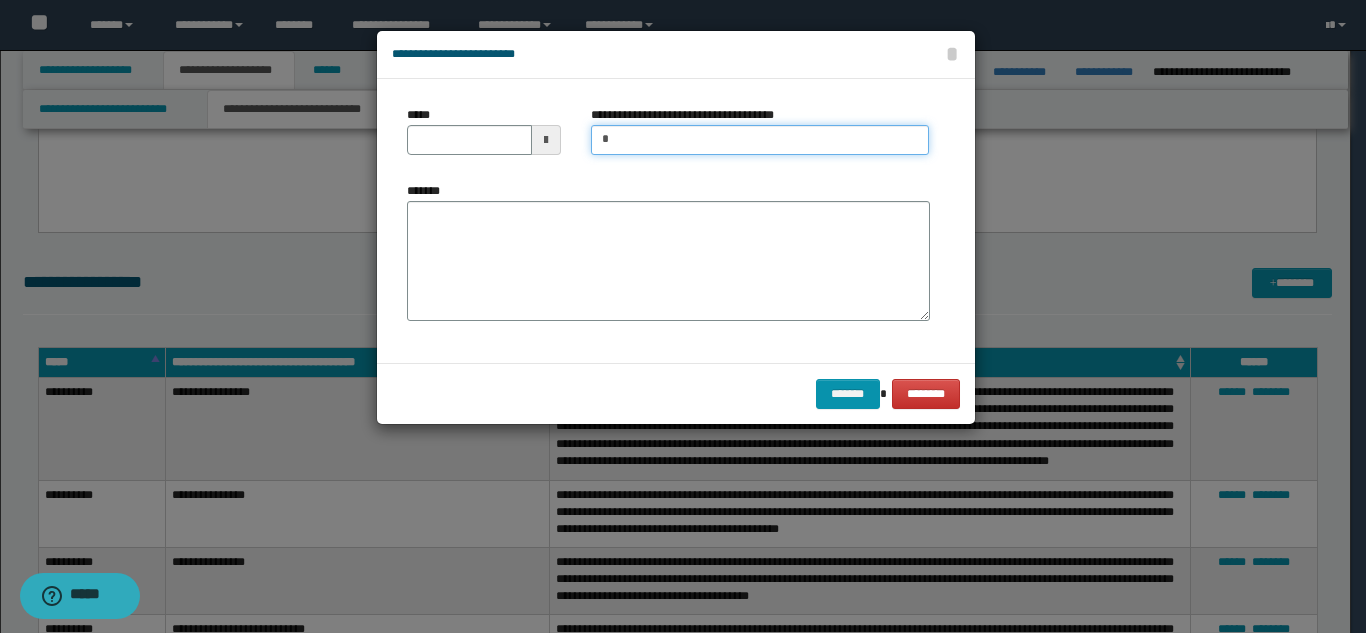 type on "**********" 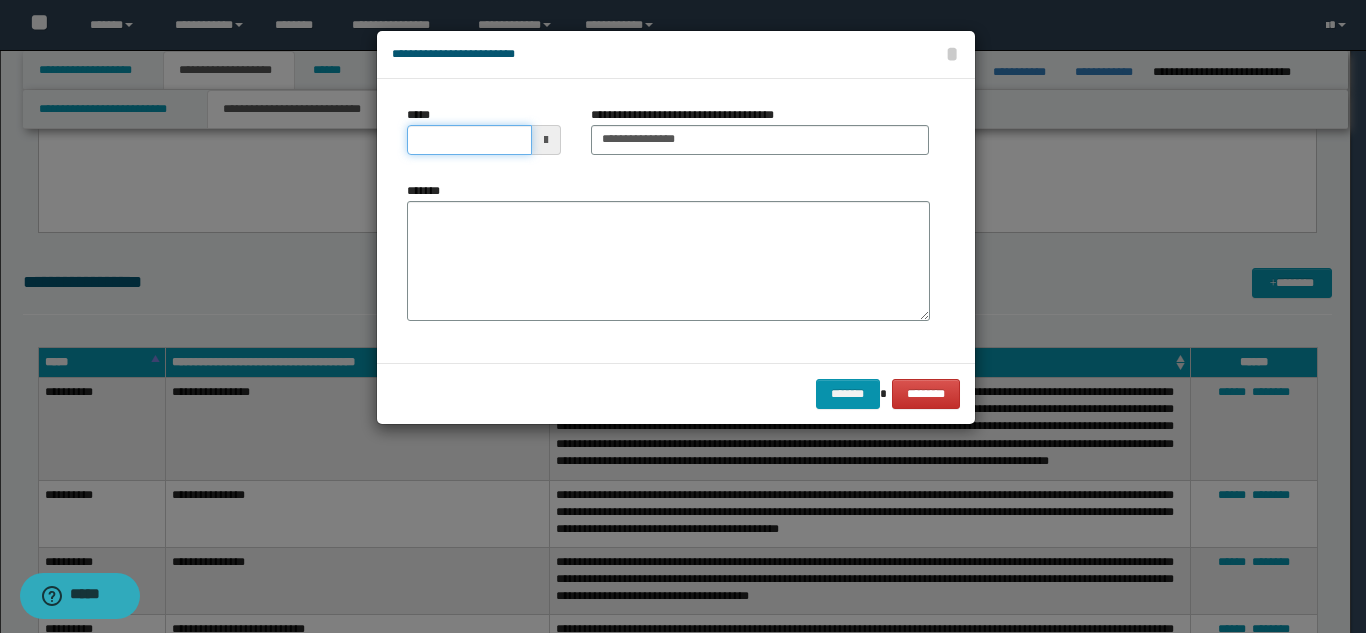 click on "*****" at bounding box center [469, 140] 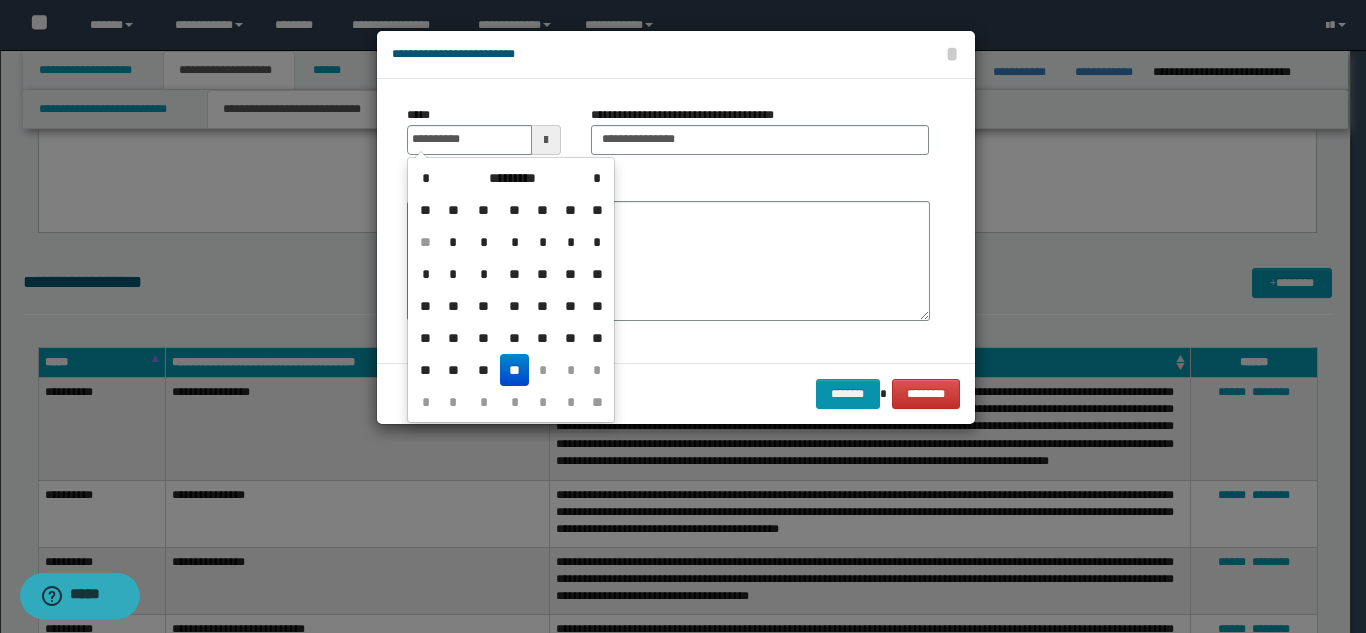 click on "**" at bounding box center [514, 370] 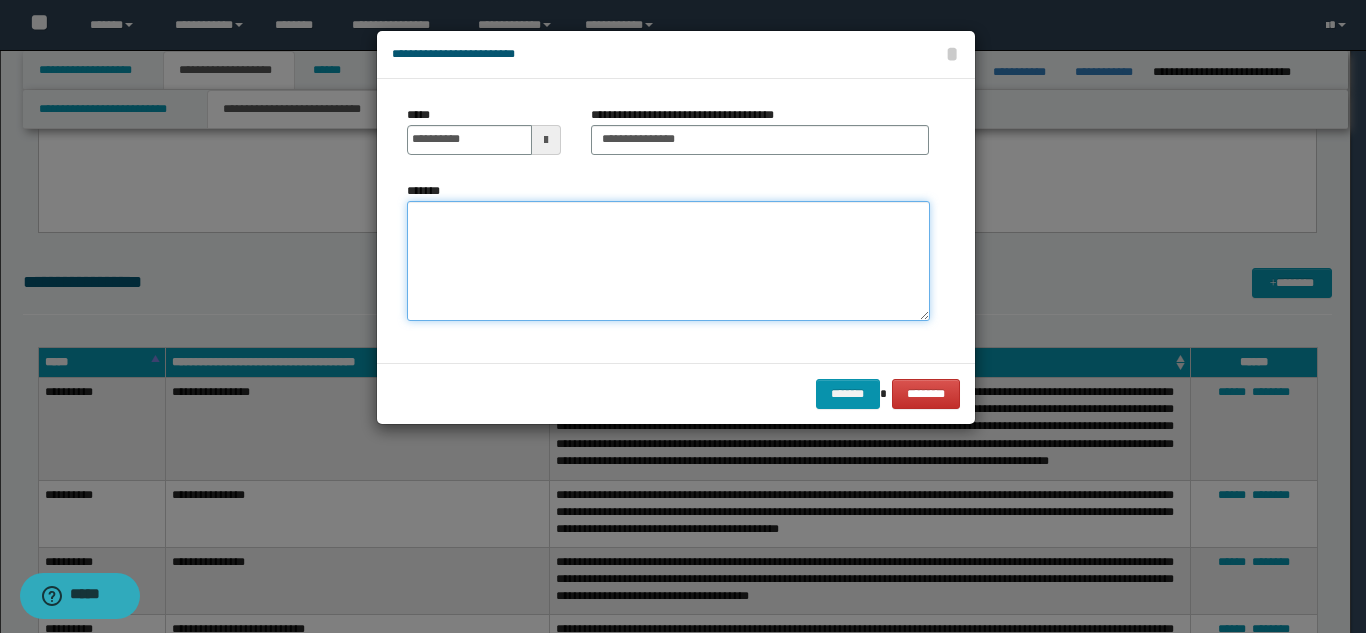click on "*******" at bounding box center (668, 261) 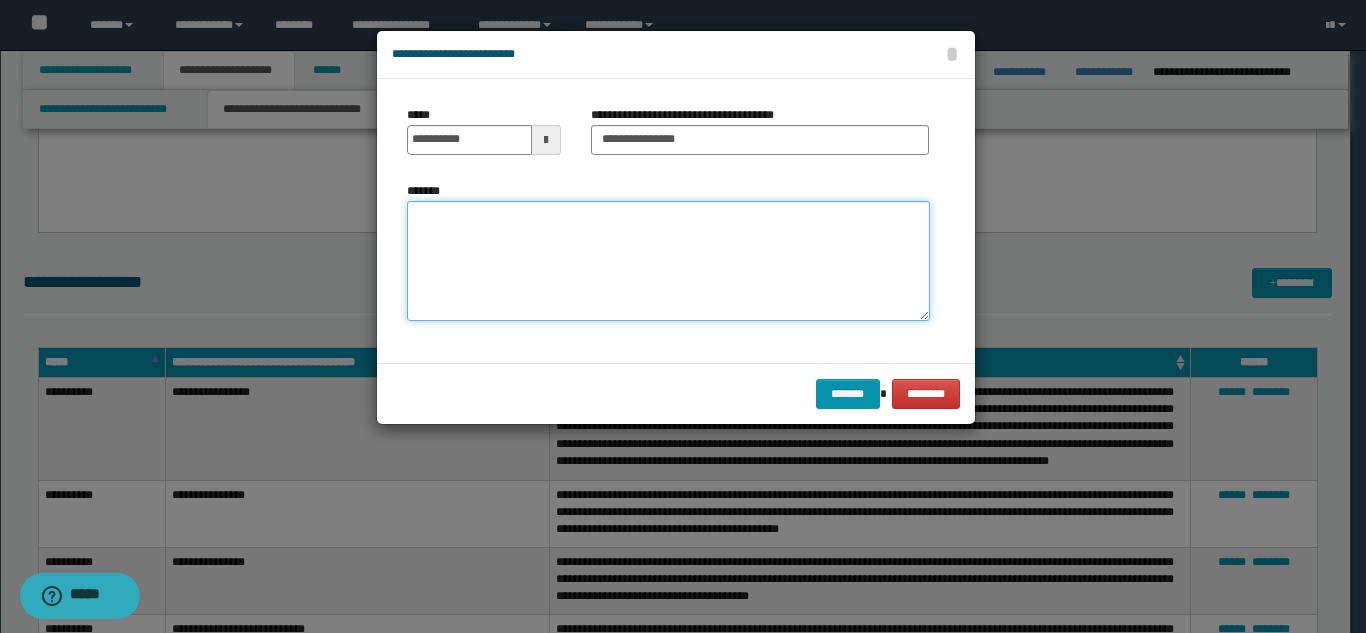 paste on "**********" 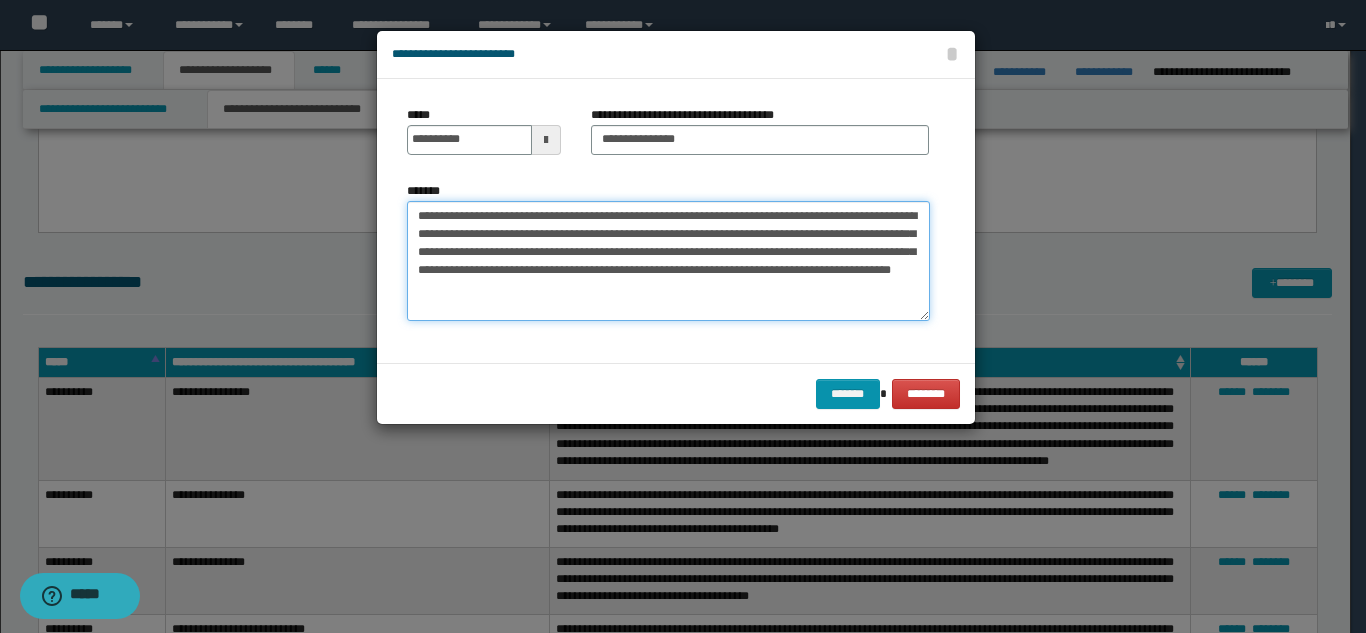 click on "**********" at bounding box center (668, 261) 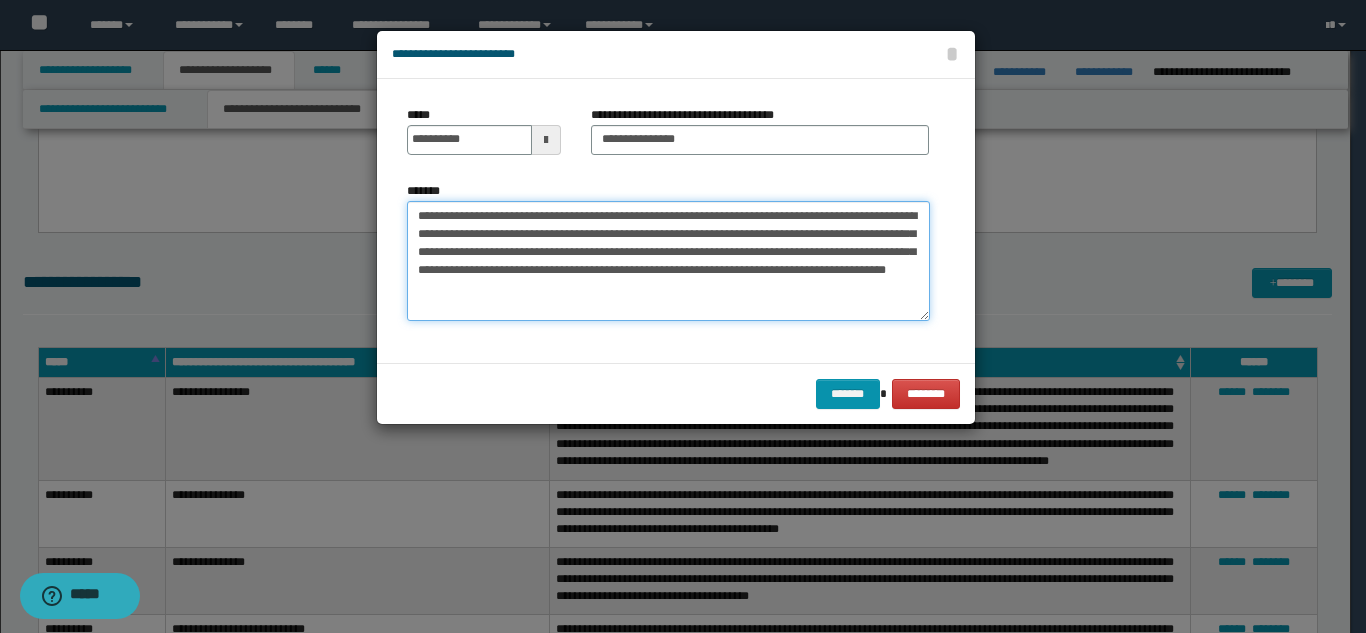 click on "**********" at bounding box center [668, 261] 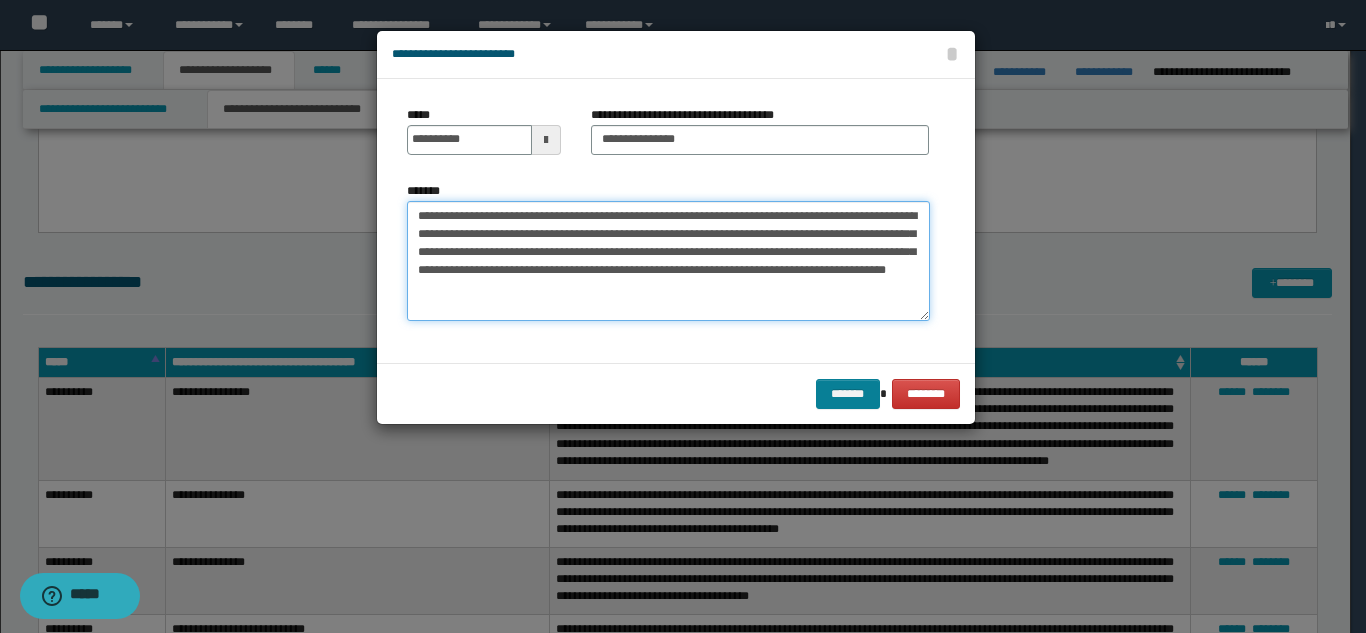 type on "**********" 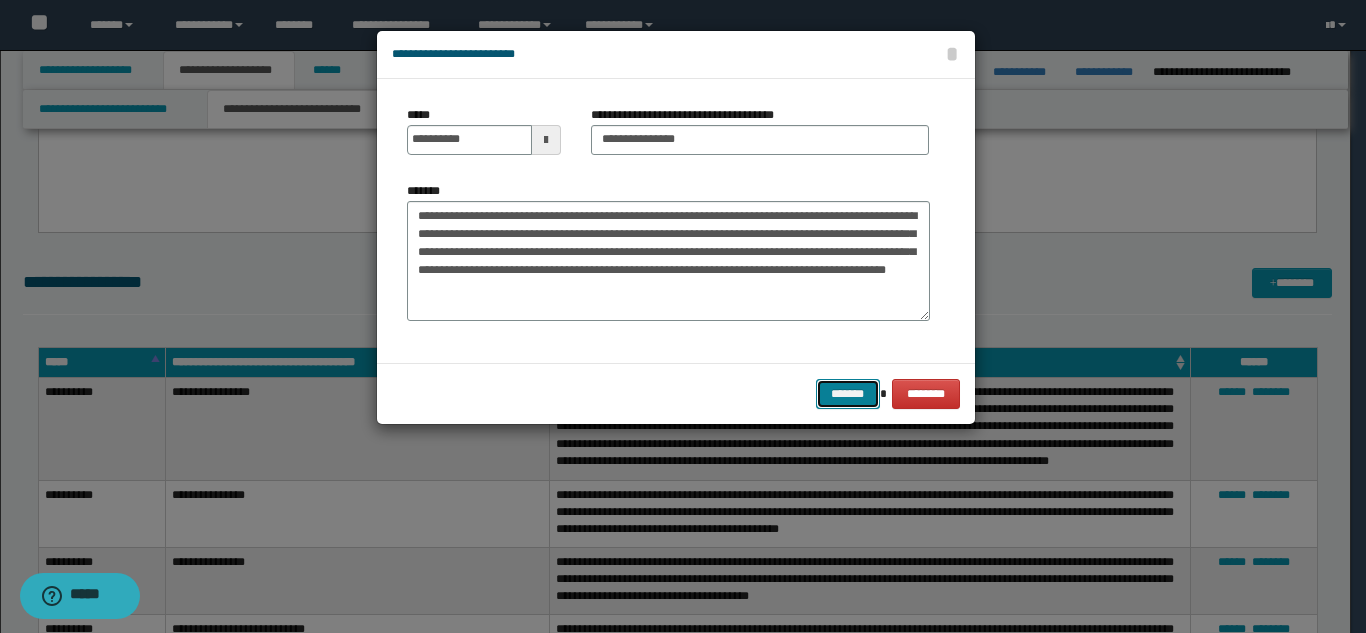 click on "*******" at bounding box center [848, 394] 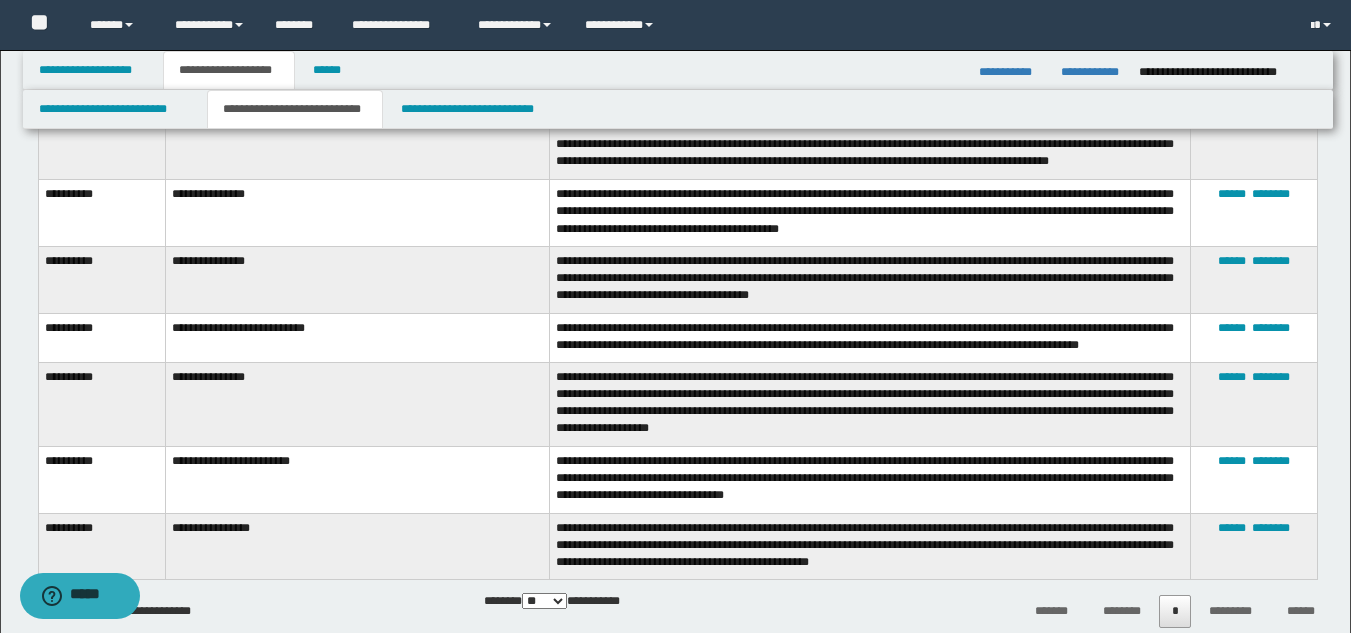 scroll, scrollTop: 1600, scrollLeft: 0, axis: vertical 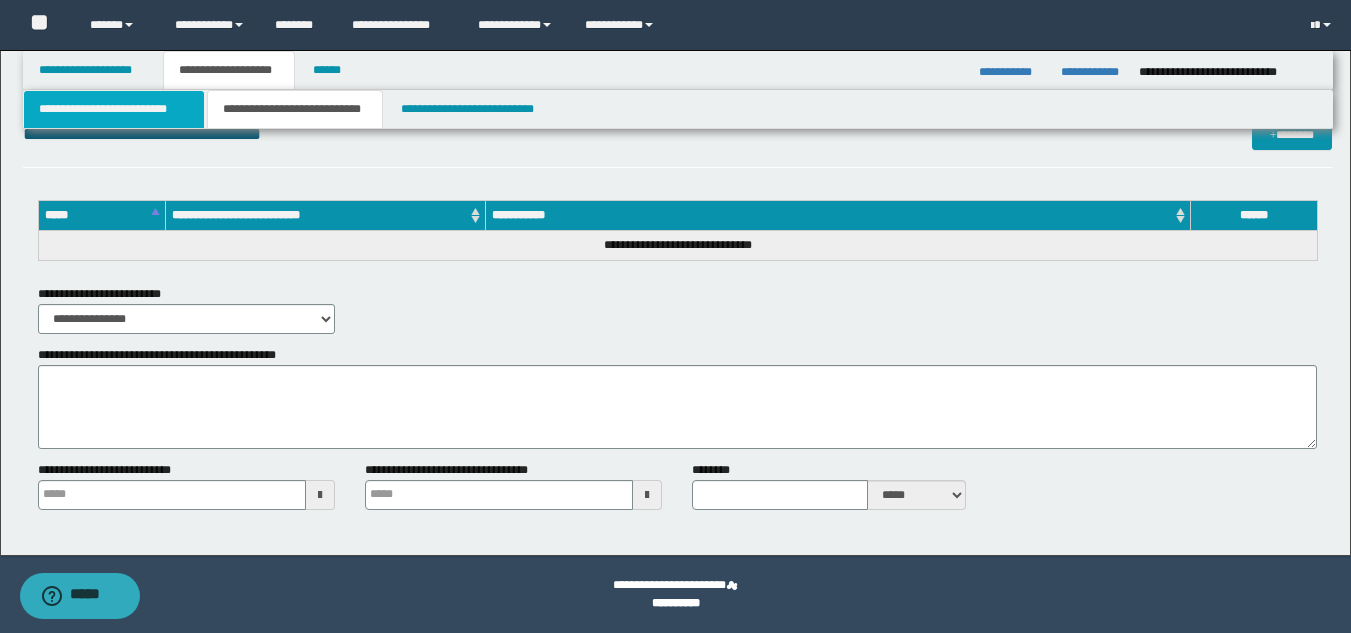 click on "**********" at bounding box center (114, 109) 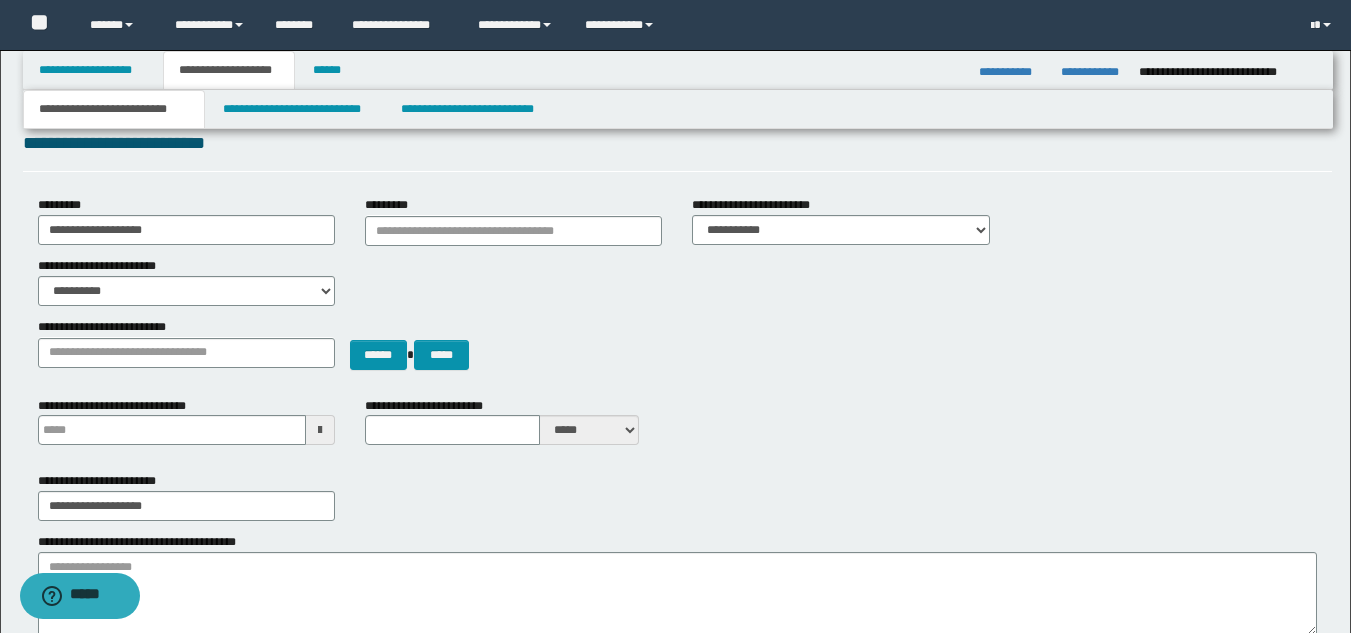 scroll, scrollTop: 0, scrollLeft: 0, axis: both 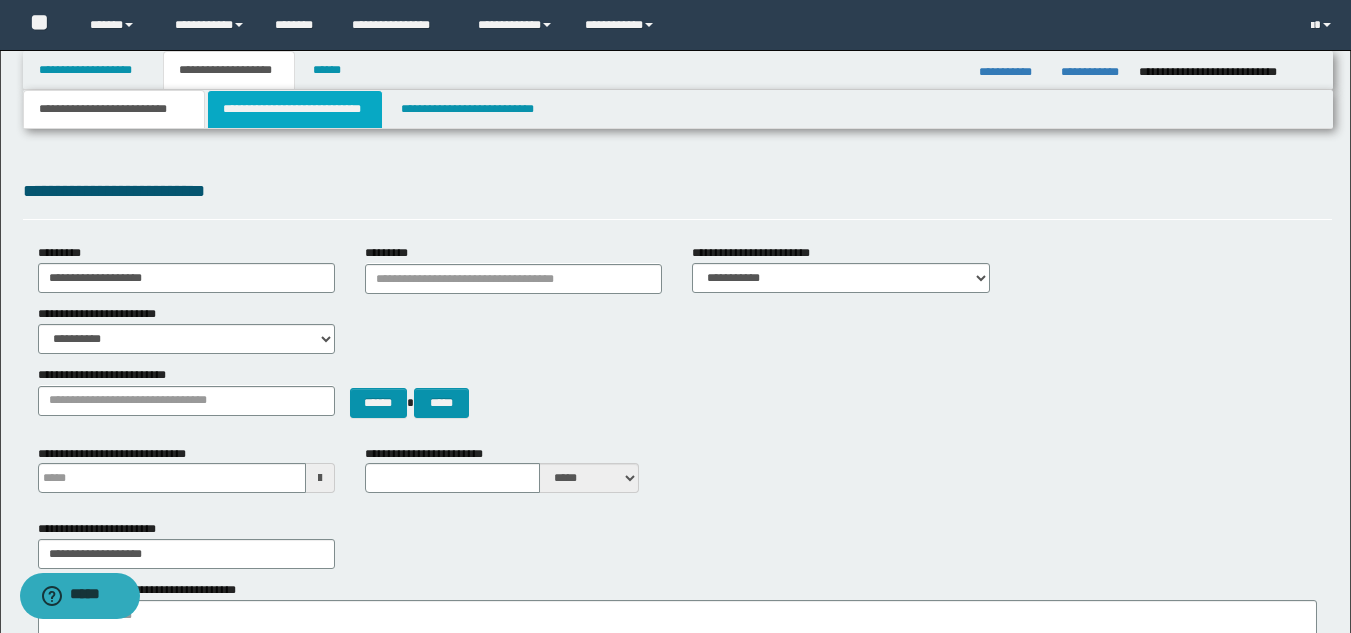 click on "**********" at bounding box center [295, 109] 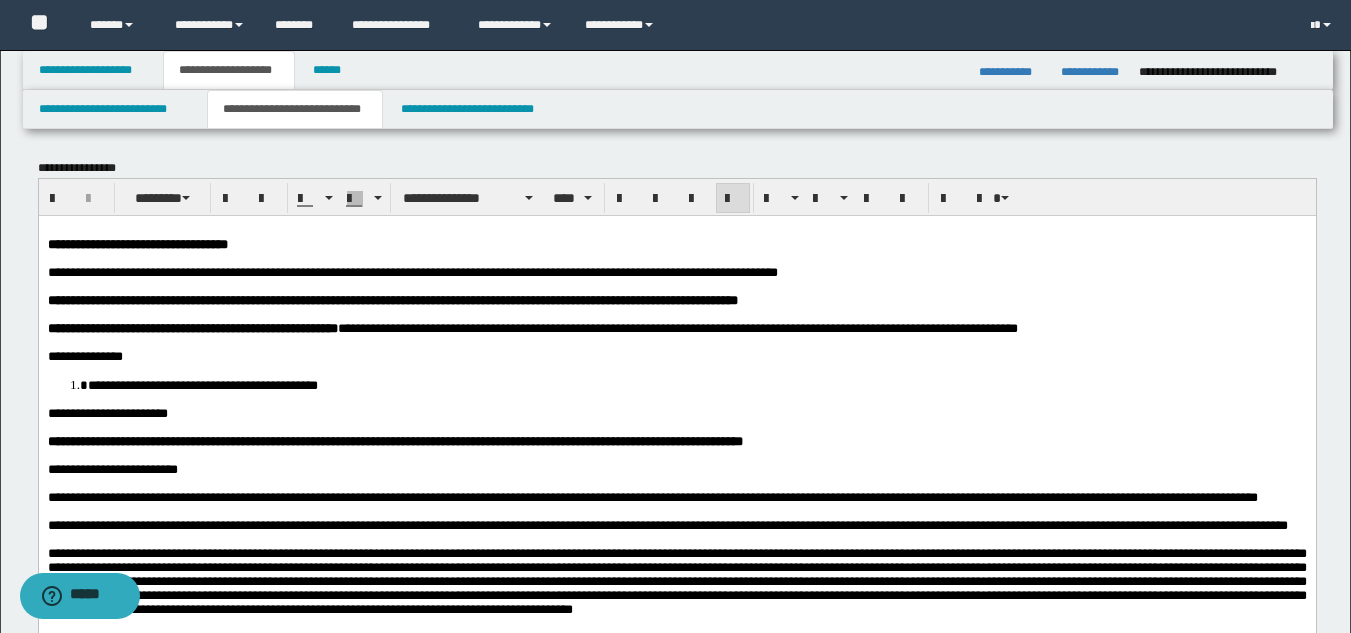 click on "**********" at bounding box center [676, 715] 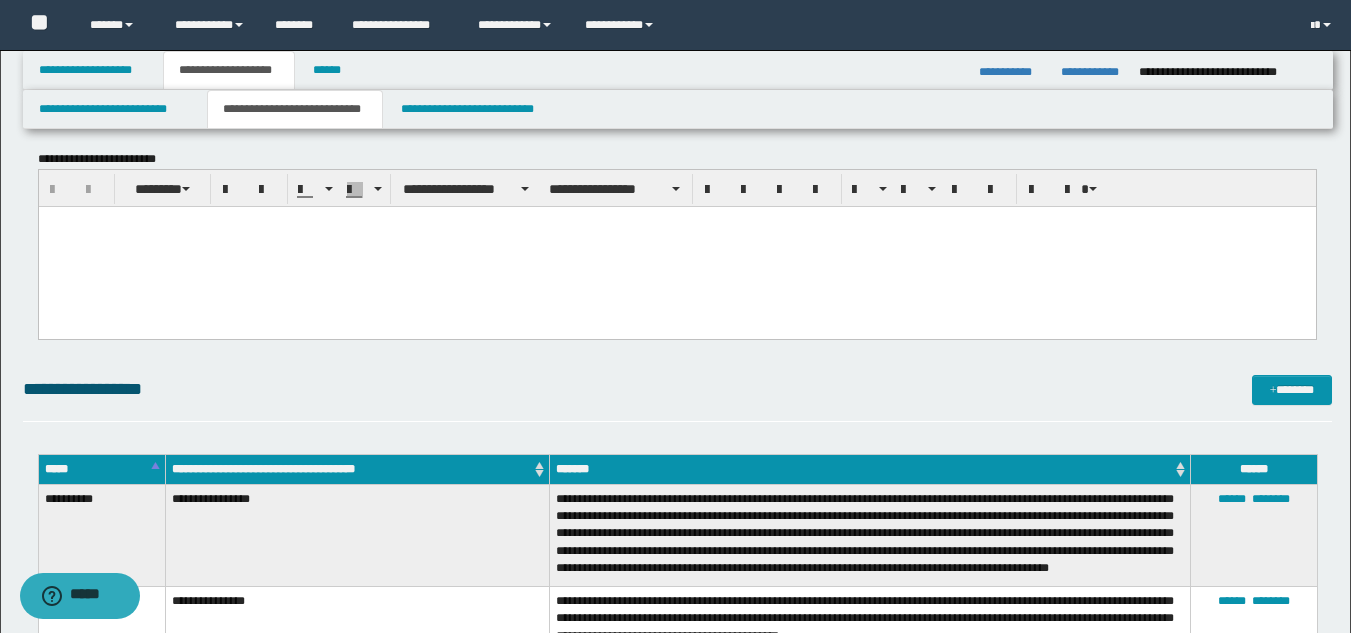 scroll, scrollTop: 1300, scrollLeft: 0, axis: vertical 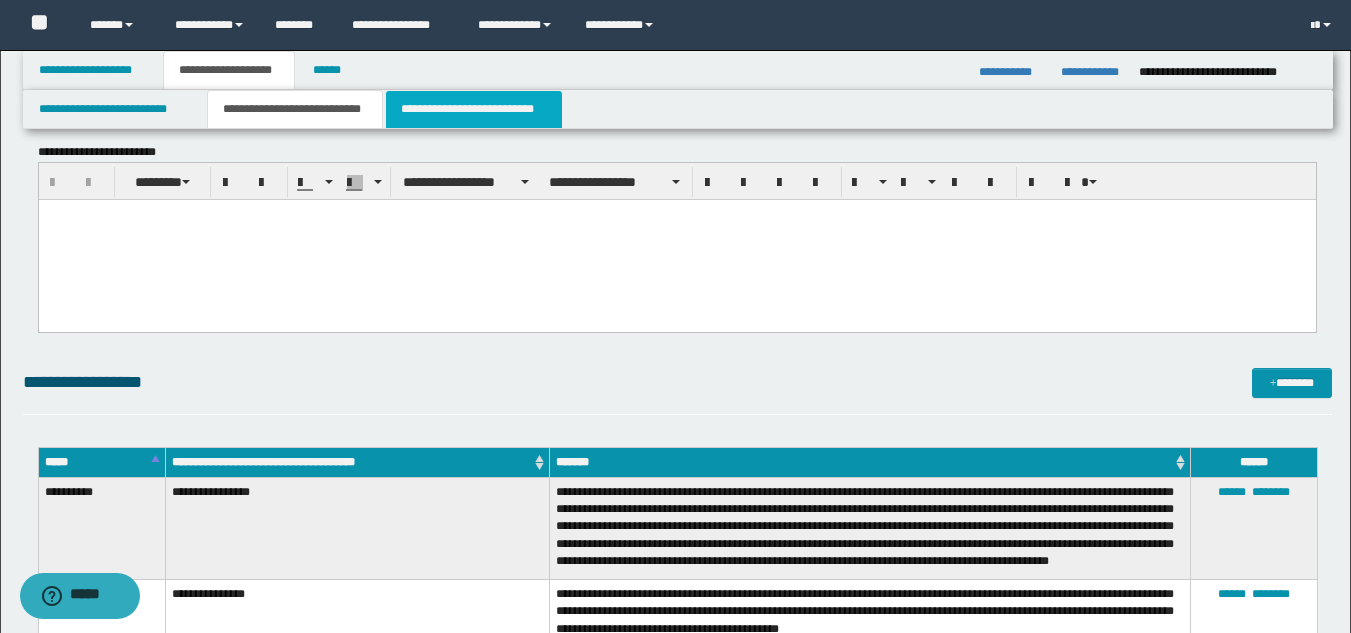 click on "**********" at bounding box center [474, 109] 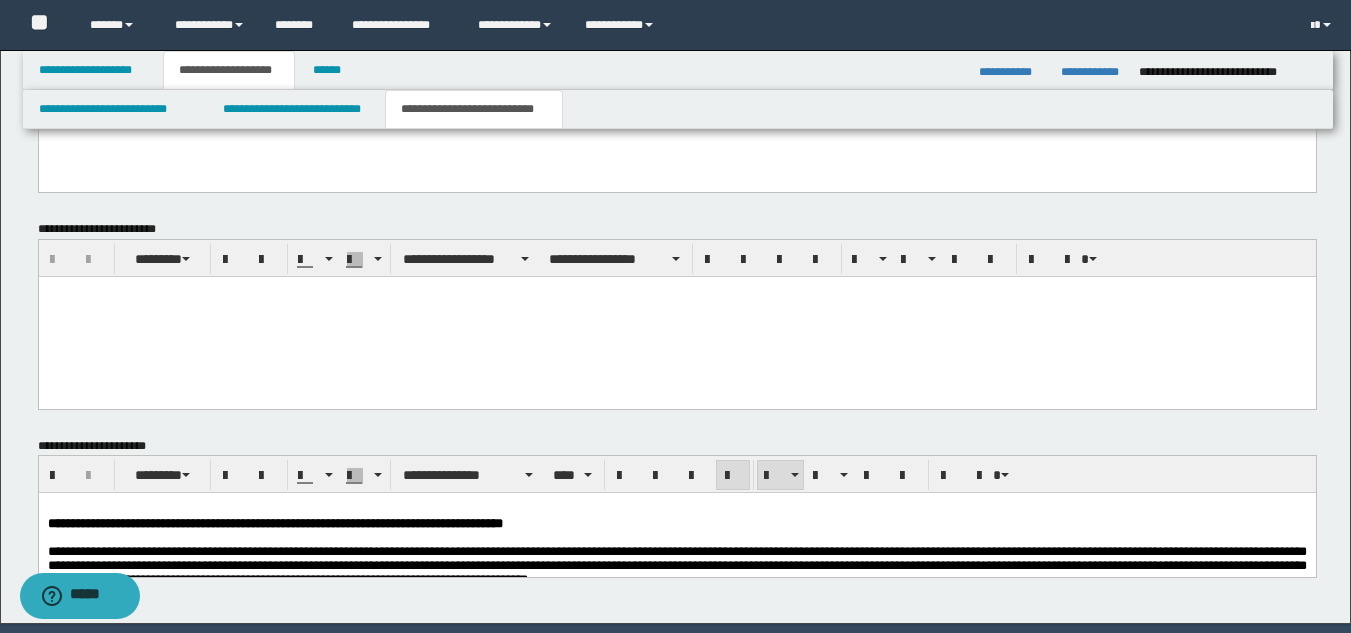 click on "**********" at bounding box center (676, 765) 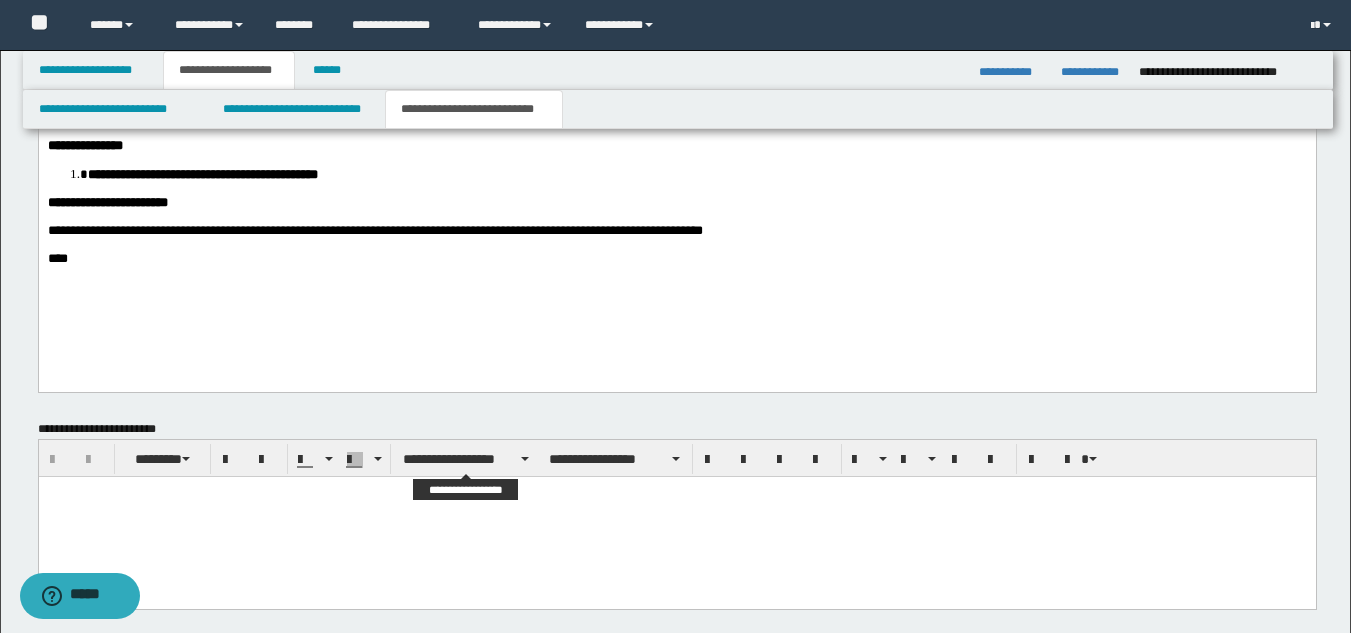 scroll, scrollTop: 800, scrollLeft: 0, axis: vertical 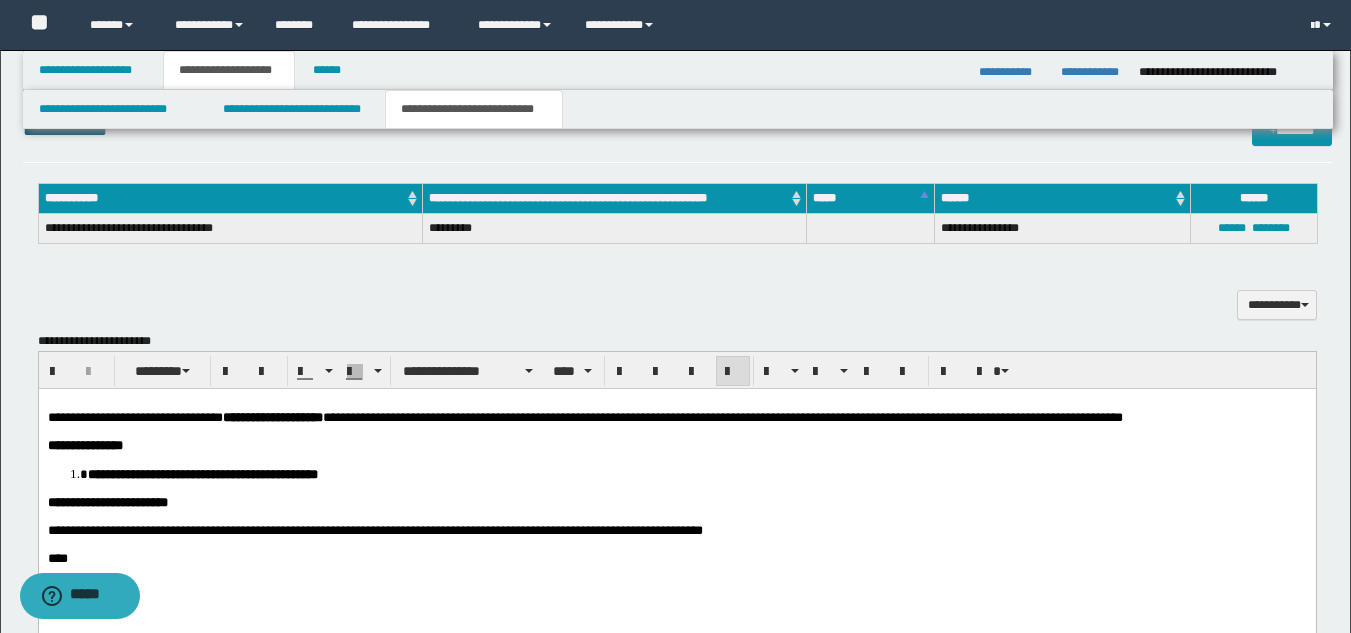 click on "**********" at bounding box center (202, 473) 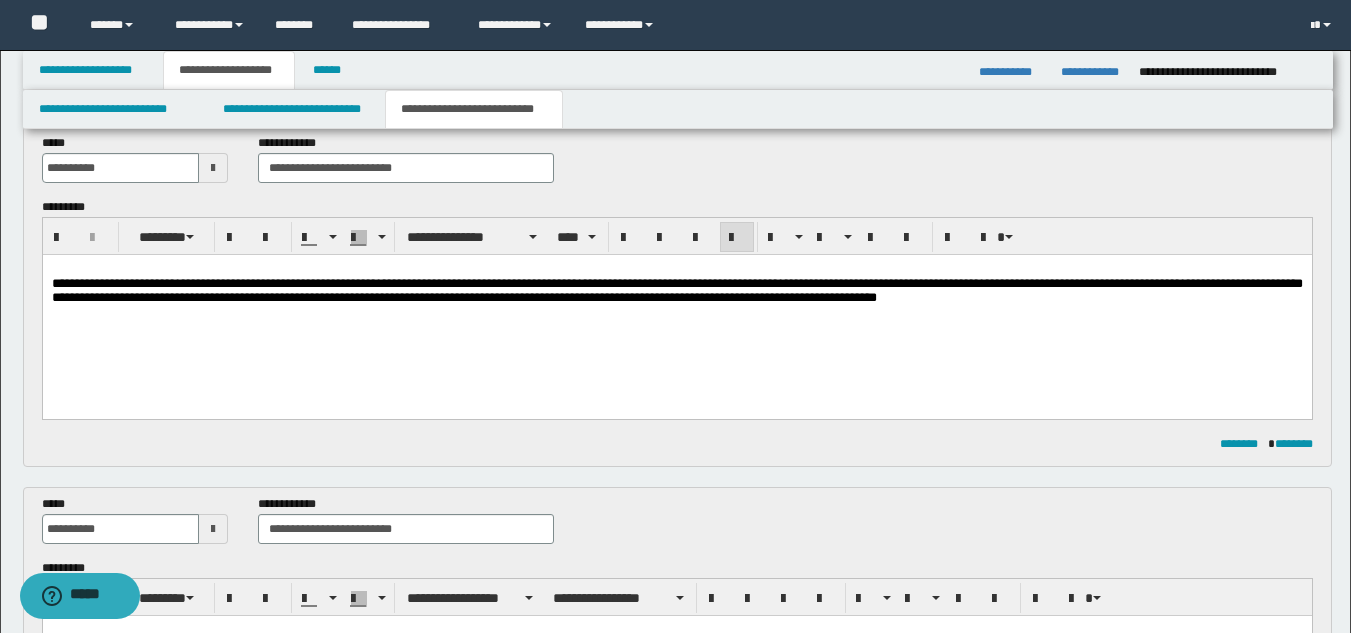 scroll, scrollTop: 0, scrollLeft: 0, axis: both 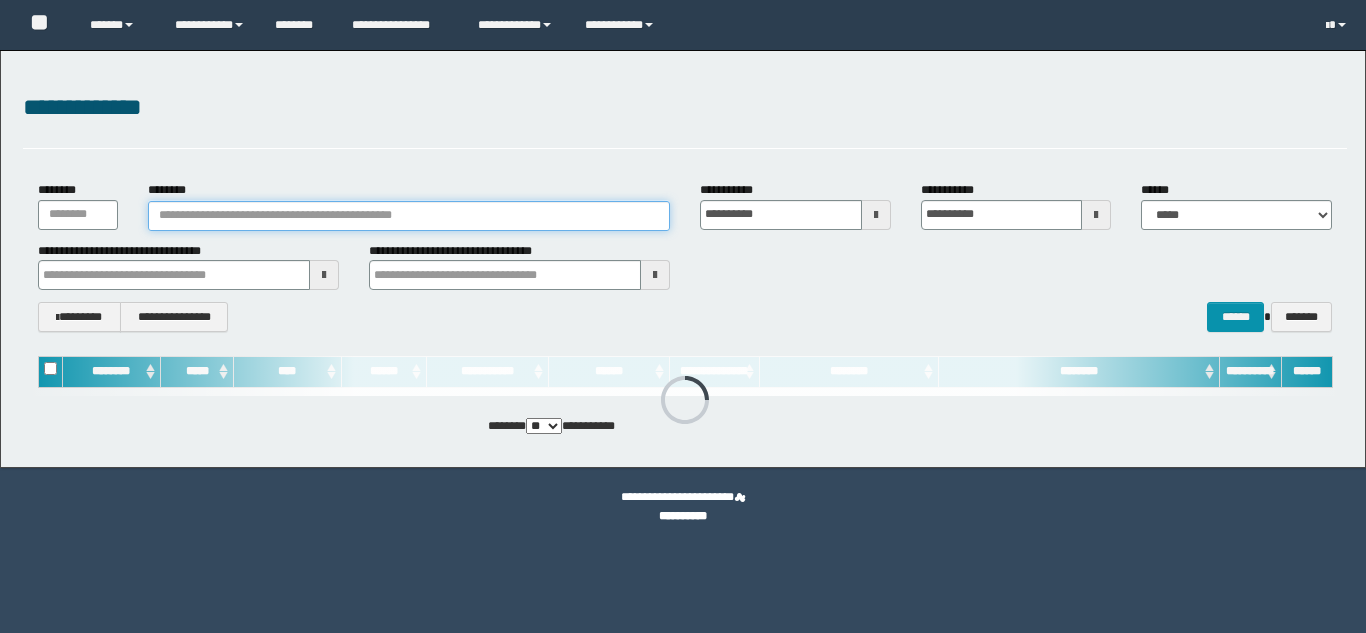 click on "********" at bounding box center [409, 216] 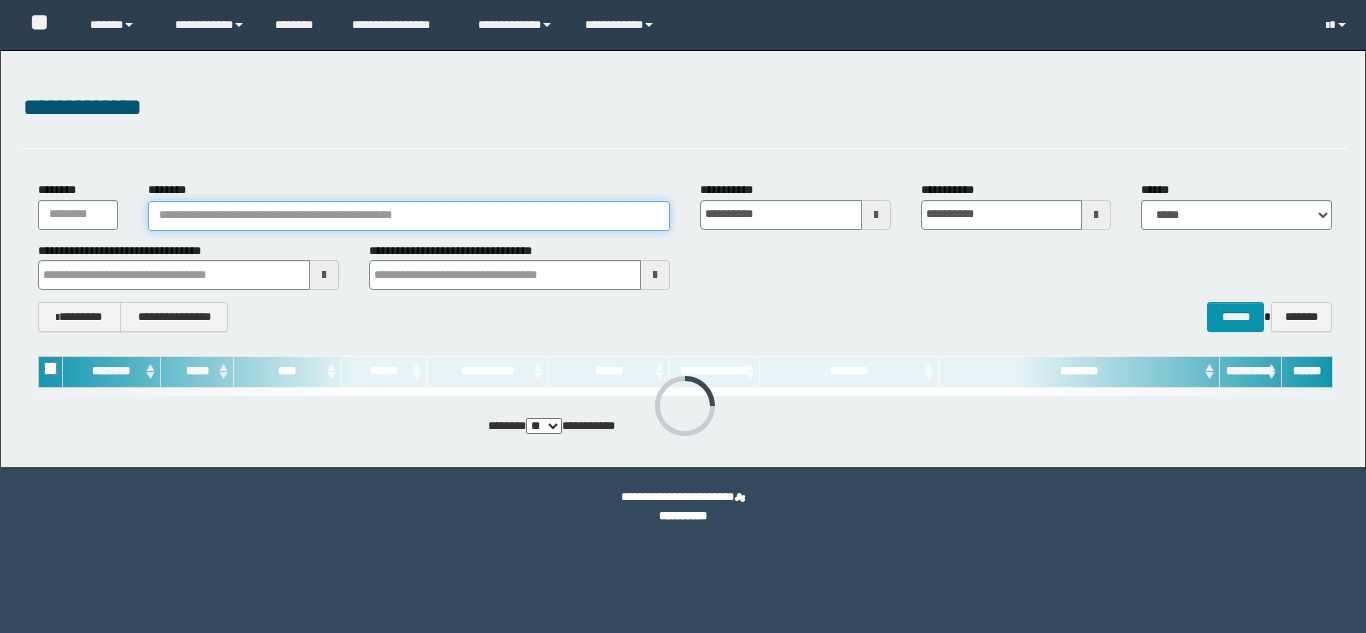 paste on "********" 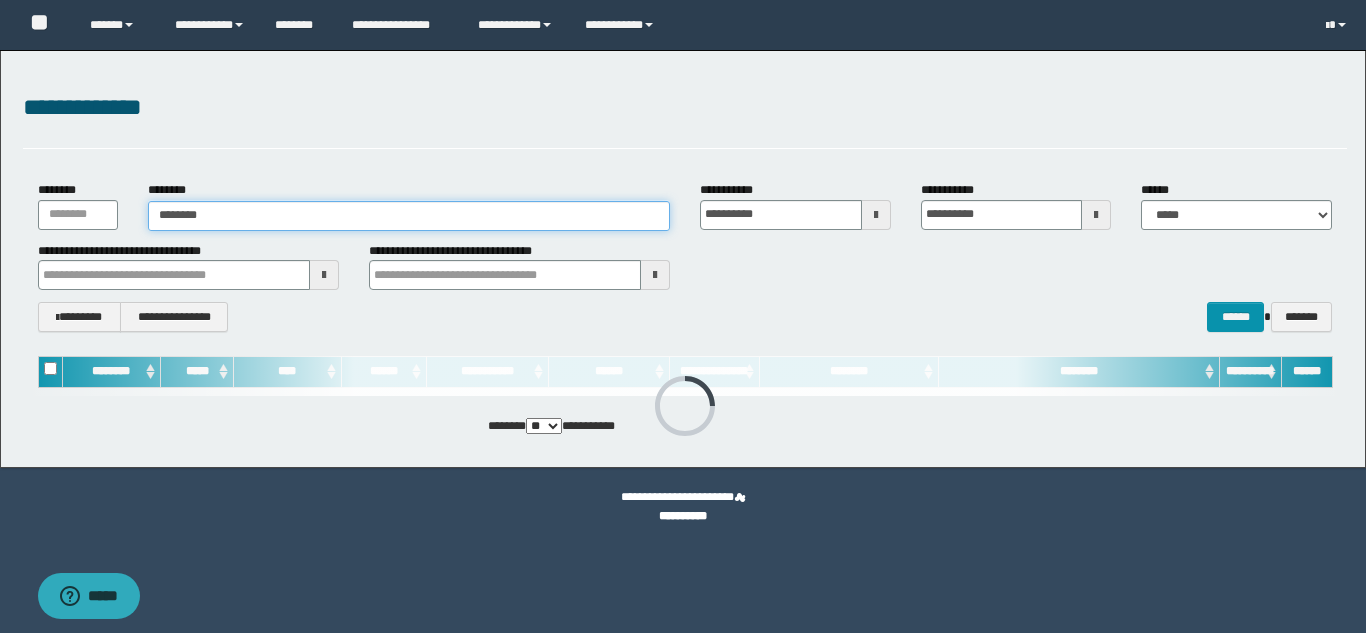 scroll, scrollTop: 0, scrollLeft: 0, axis: both 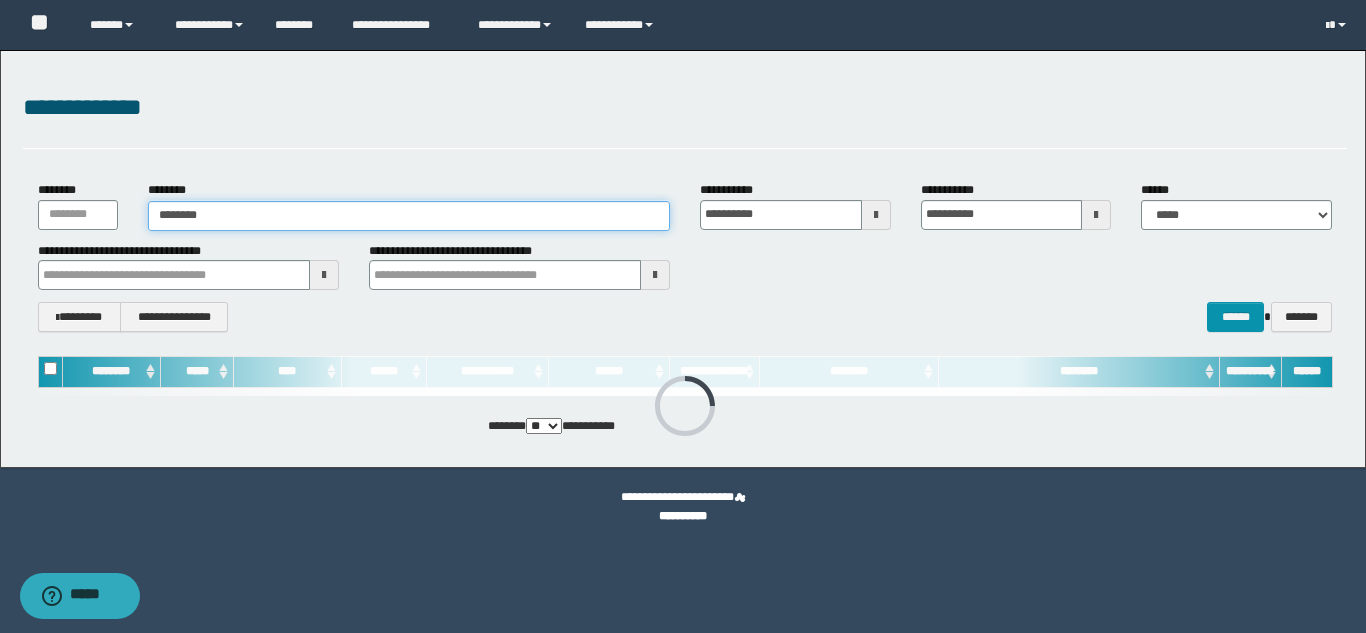type on "********" 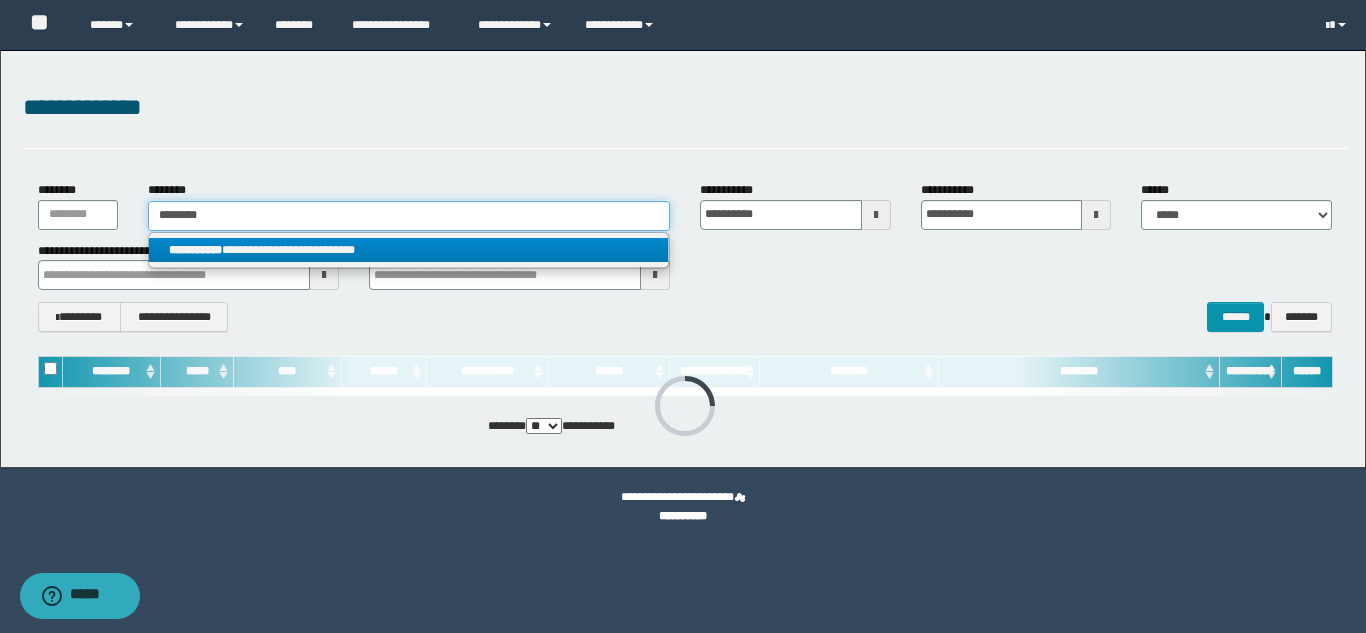 type on "********" 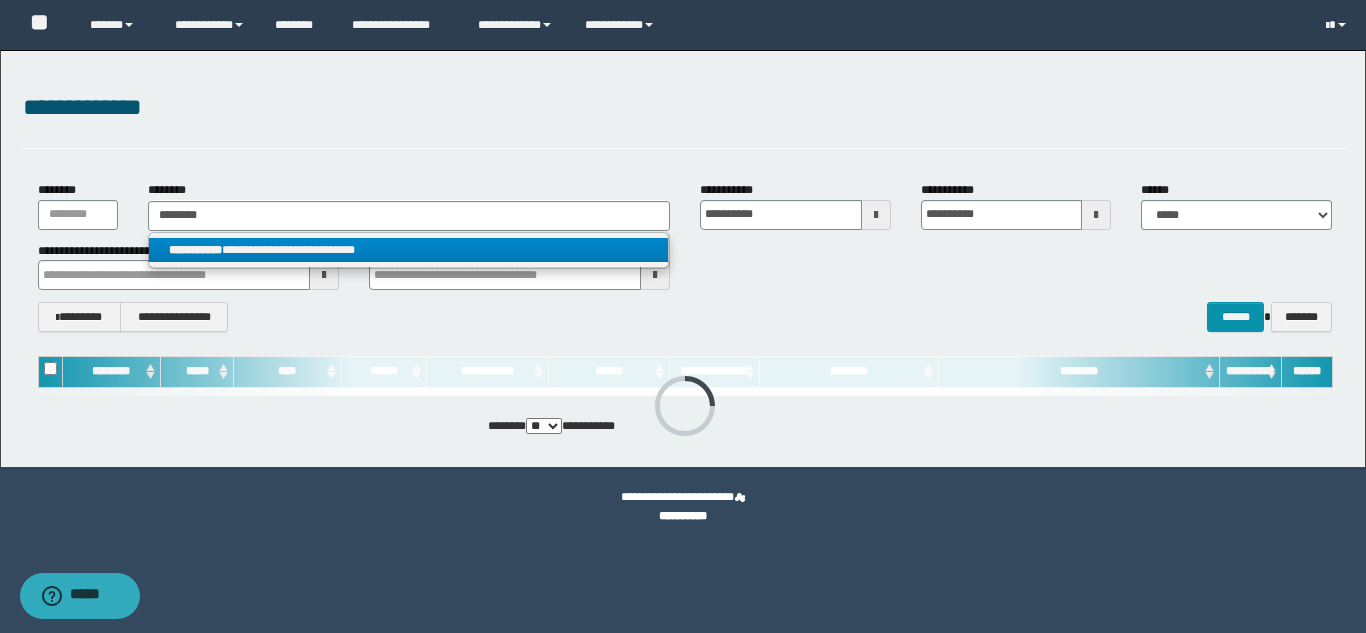click on "**********" at bounding box center (408, 250) 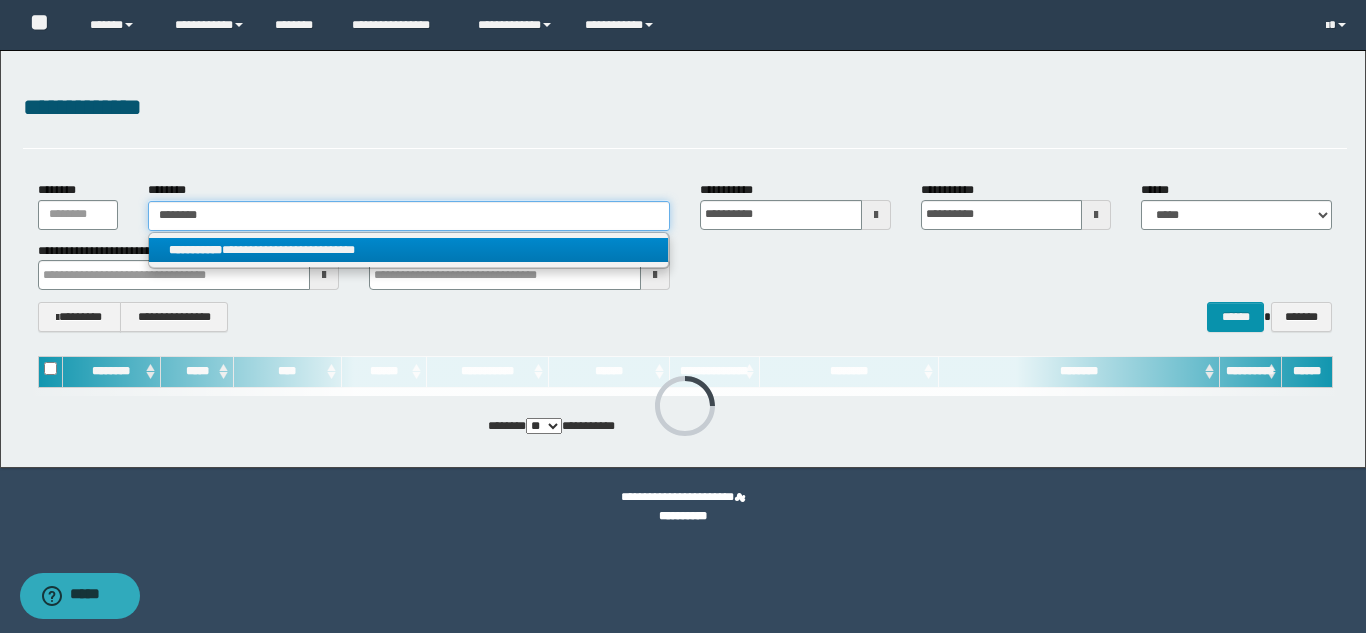 type 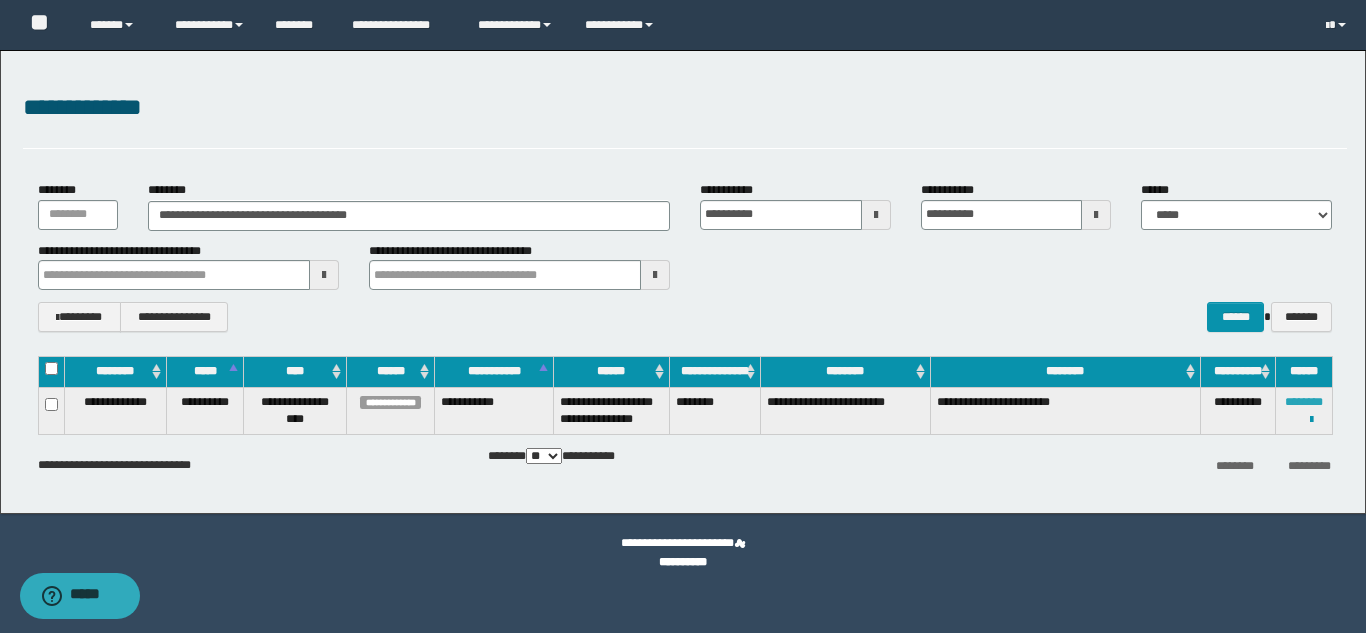 click on "********" at bounding box center [1304, 402] 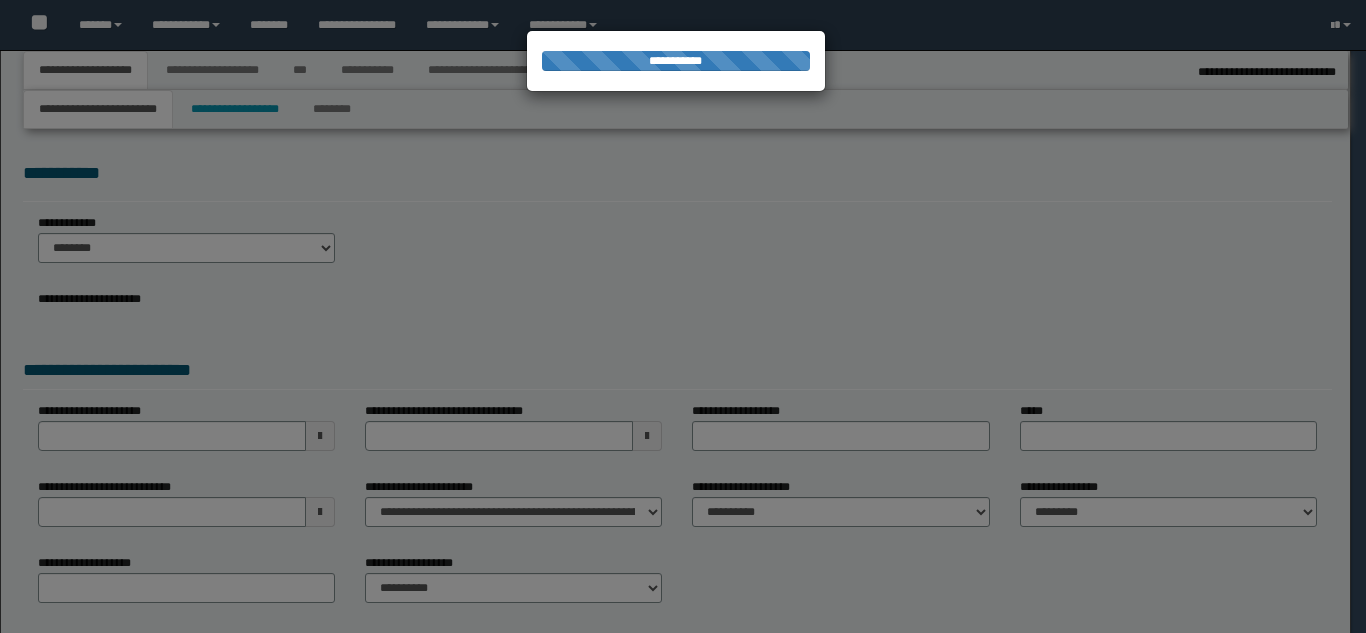 select on "*" 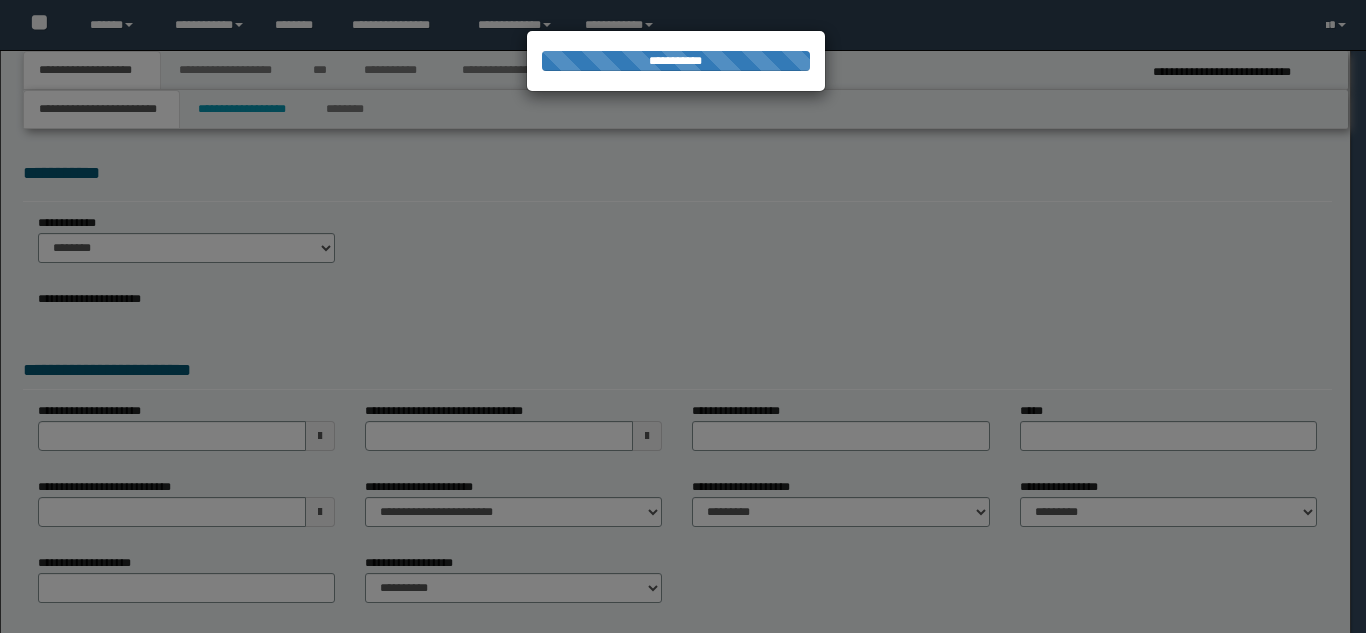 scroll, scrollTop: 0, scrollLeft: 0, axis: both 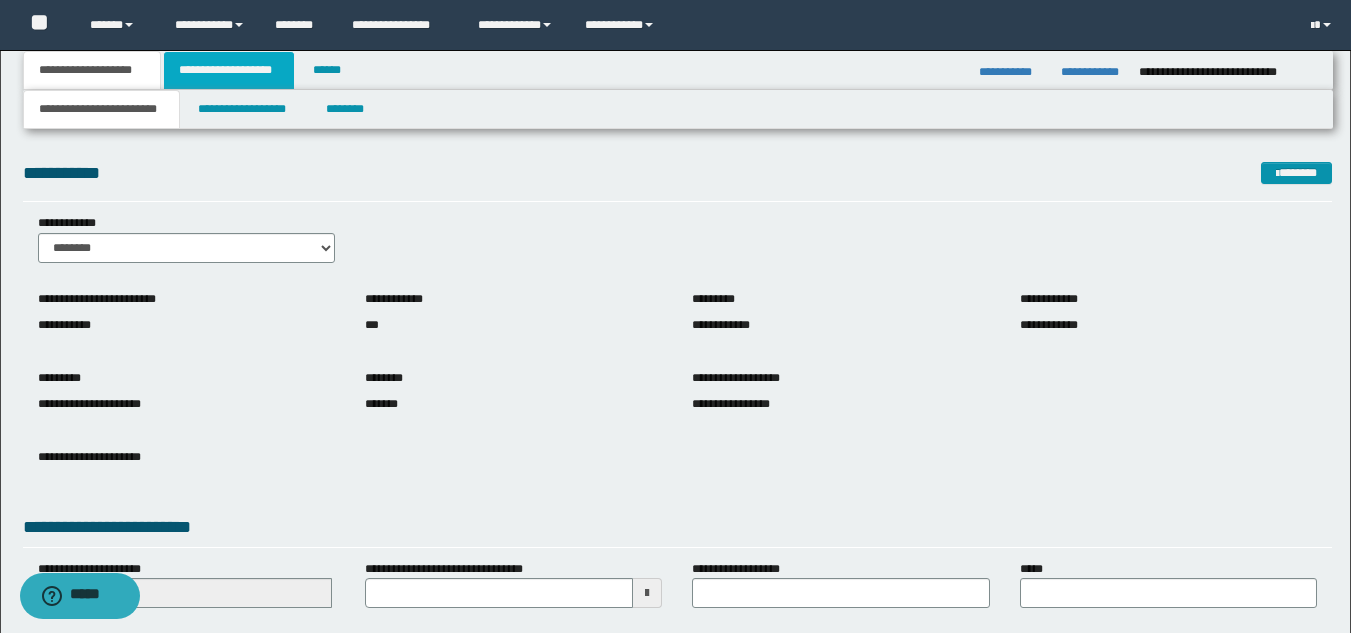 click on "**********" at bounding box center [229, 70] 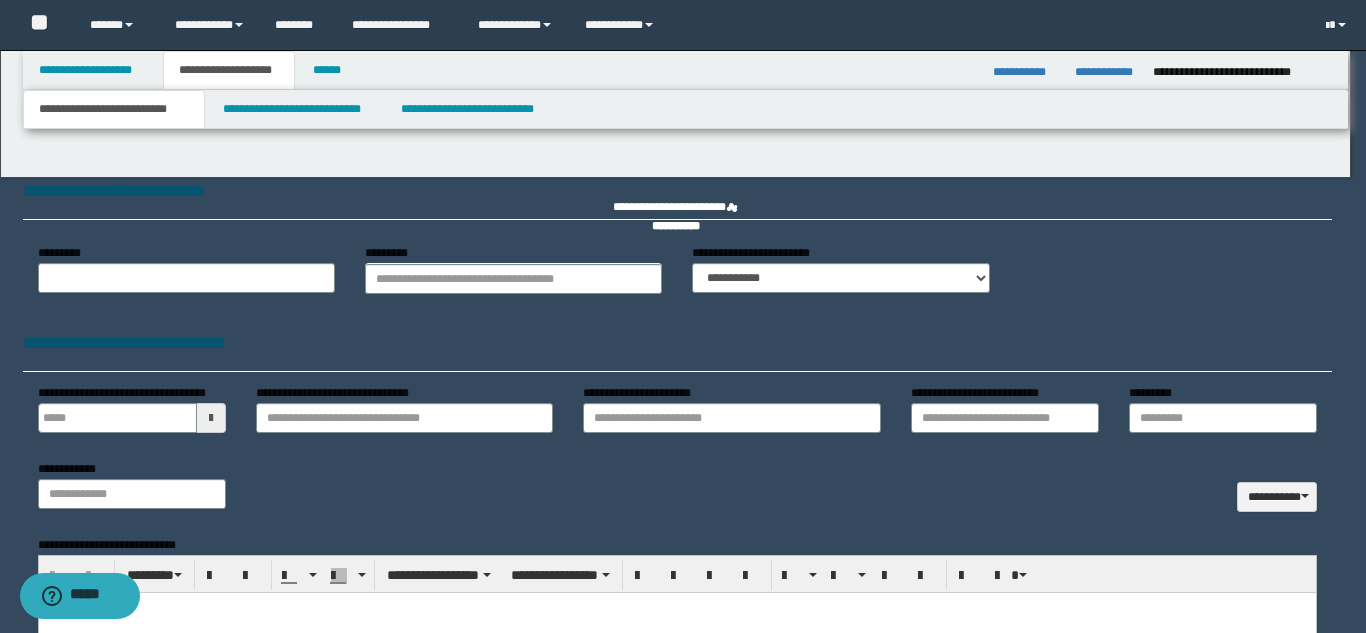 type 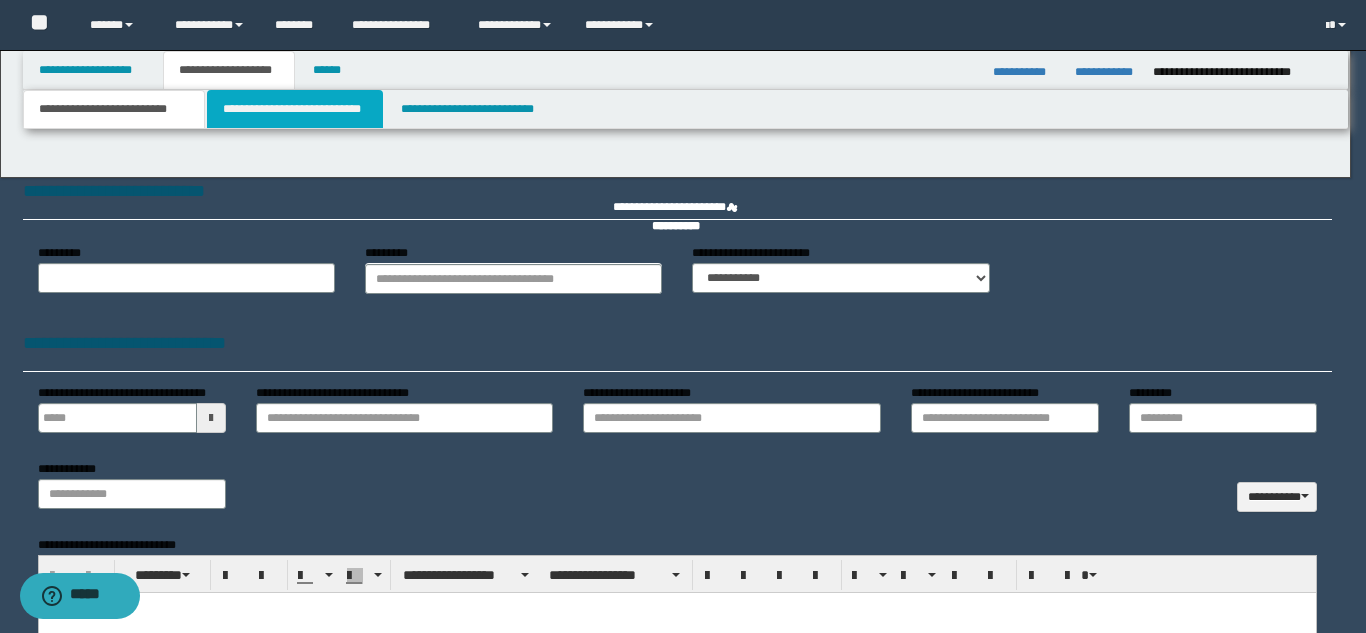 click on "**********" at bounding box center [295, 109] 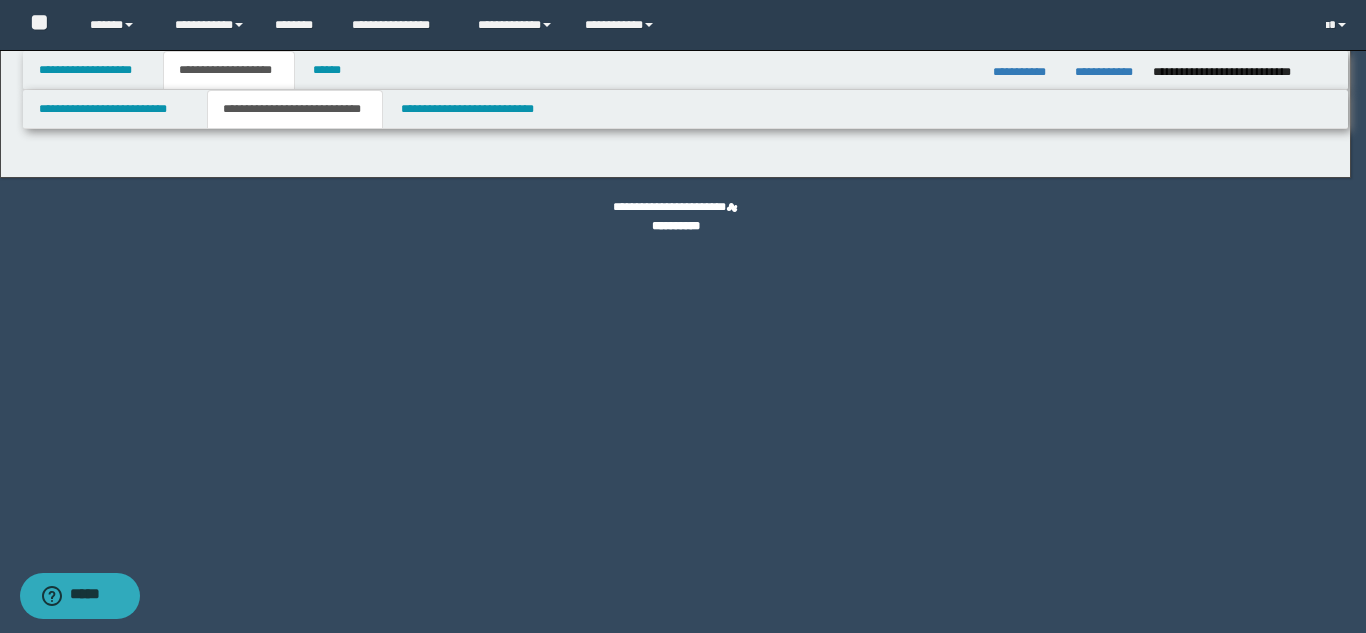 scroll, scrollTop: 0, scrollLeft: 0, axis: both 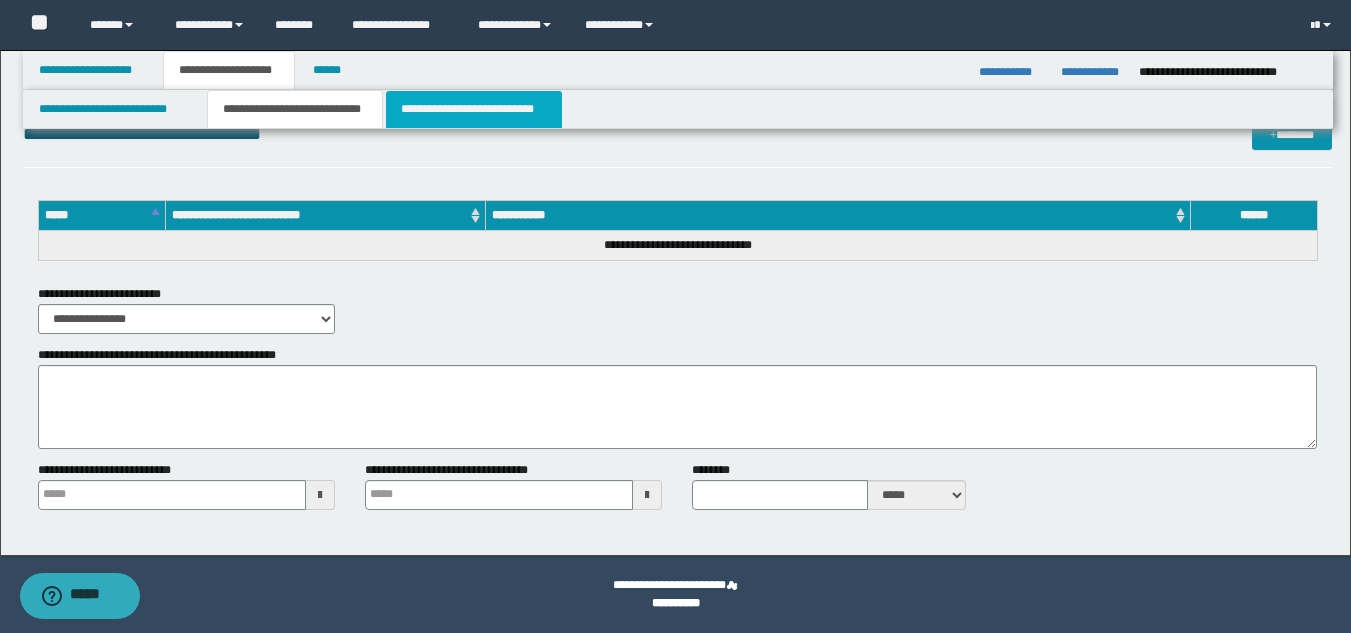 click on "**********" at bounding box center [474, 109] 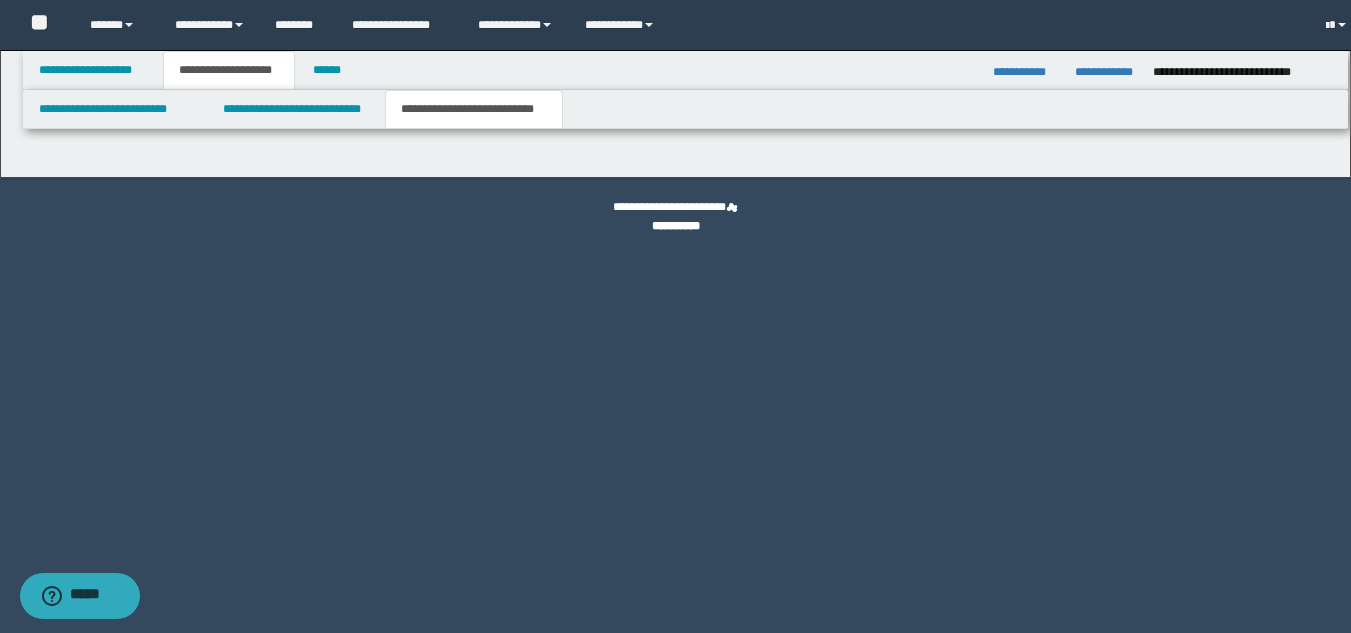scroll, scrollTop: 0, scrollLeft: 0, axis: both 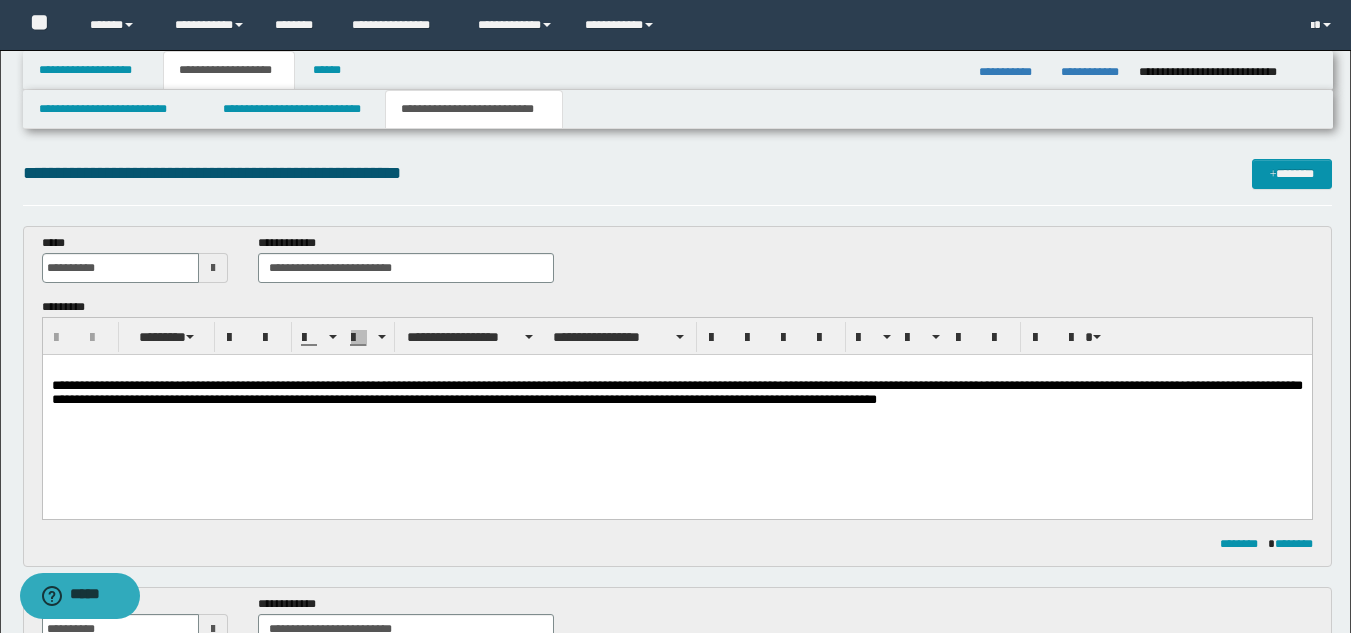 click on "**********" at bounding box center (676, 392) 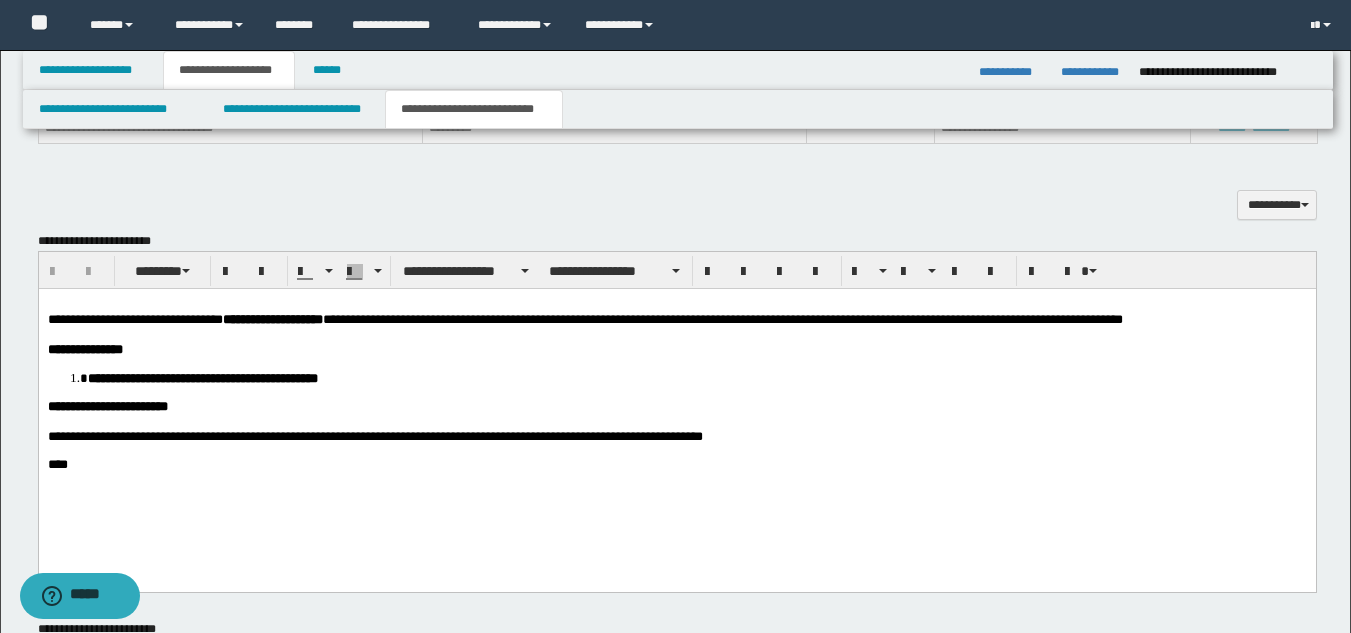 click on "**********" at bounding box center (374, 435) 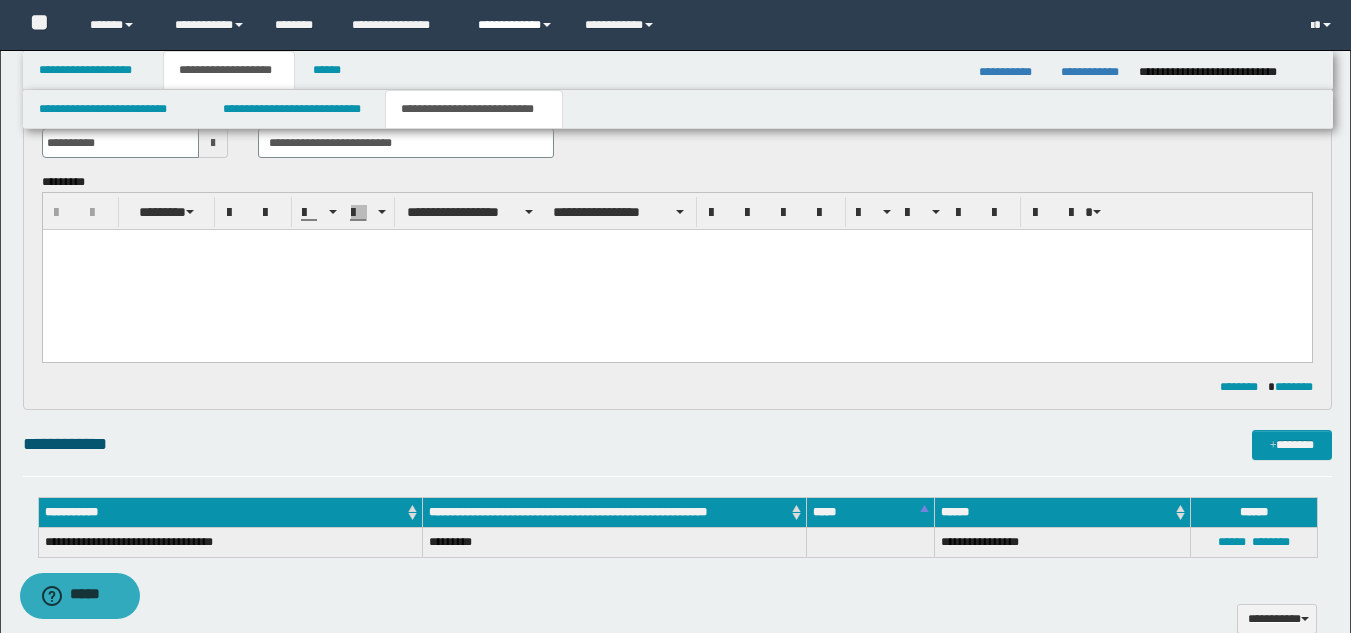 scroll, scrollTop: 356, scrollLeft: 0, axis: vertical 